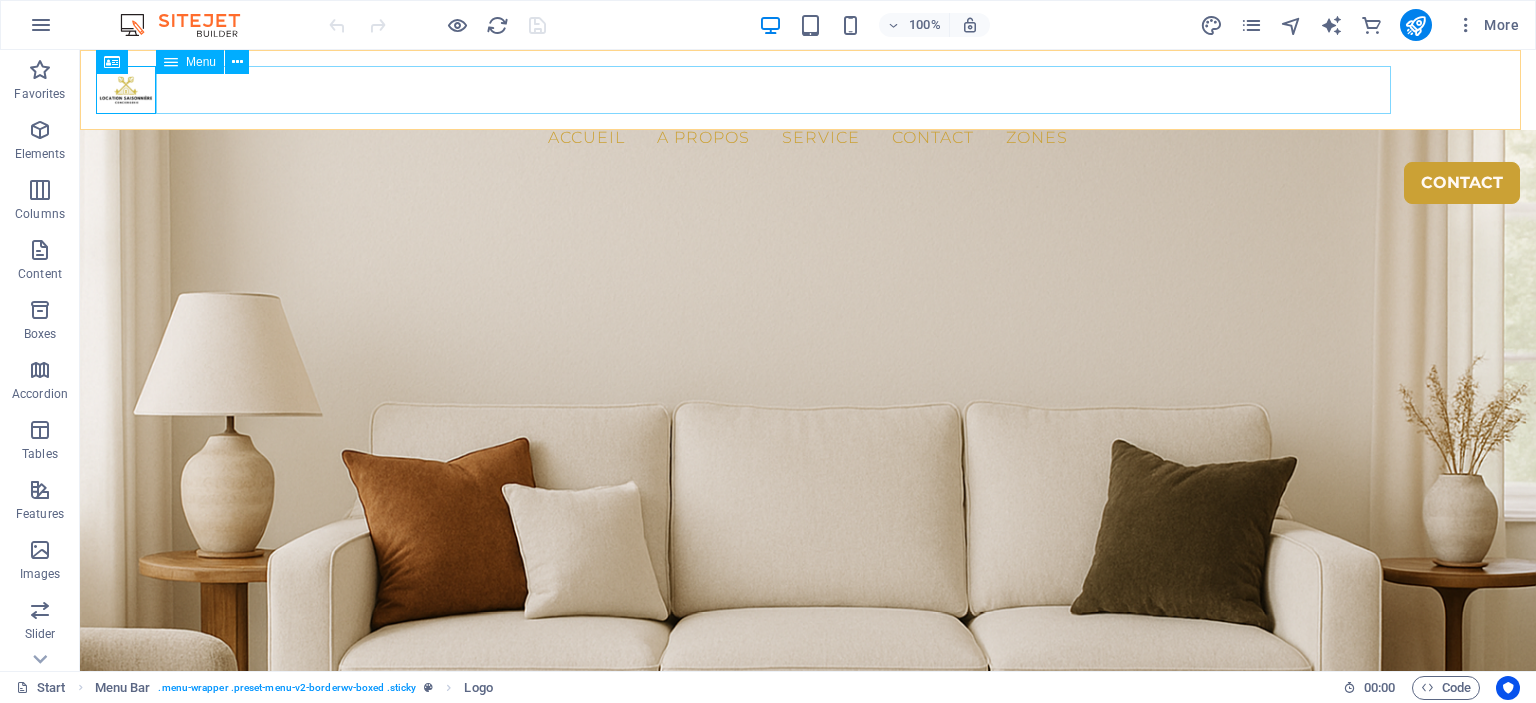 scroll, scrollTop: 0, scrollLeft: 0, axis: both 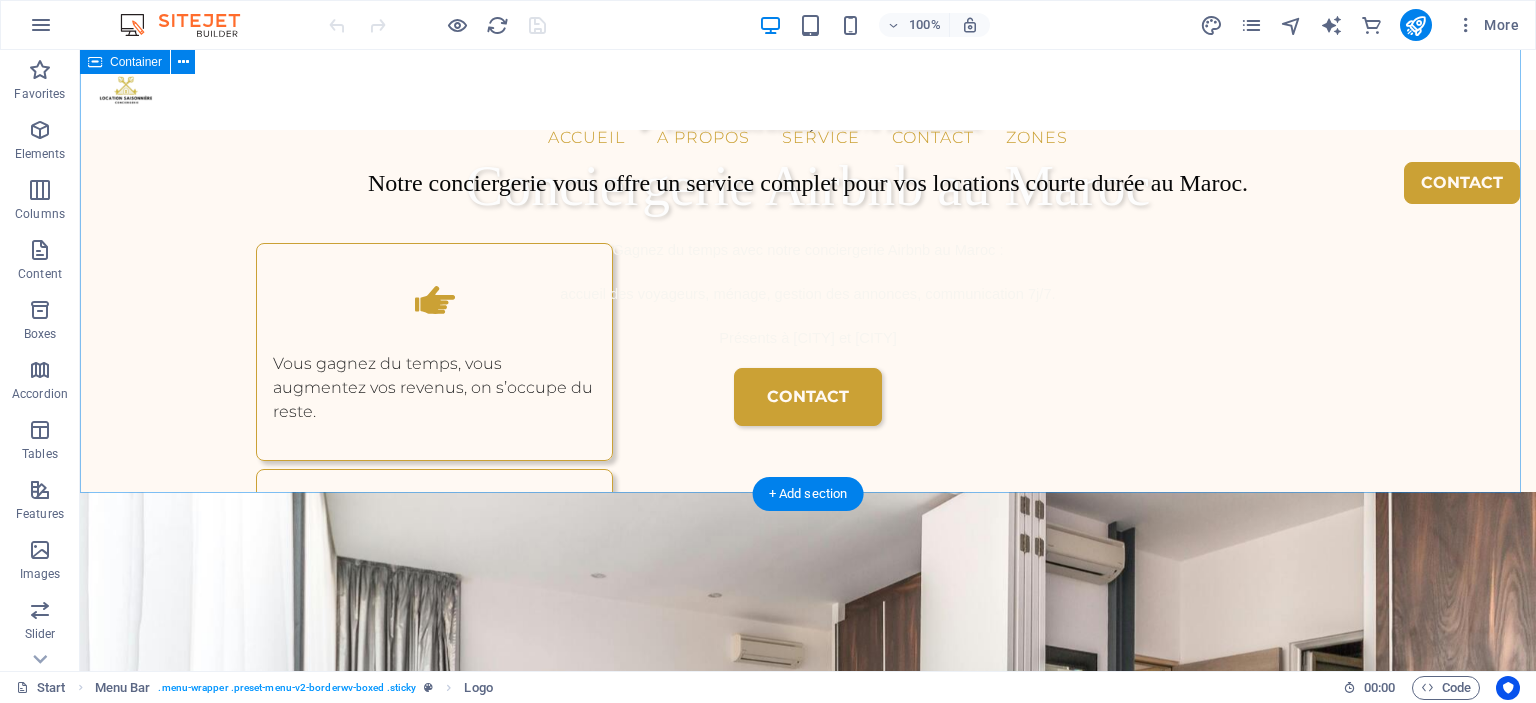 click on "Zones desservies : [CITY] et alentours - [CITY] Contact rapide par WhatsApp ou via notre formulaire" at bounding box center [808, 181] 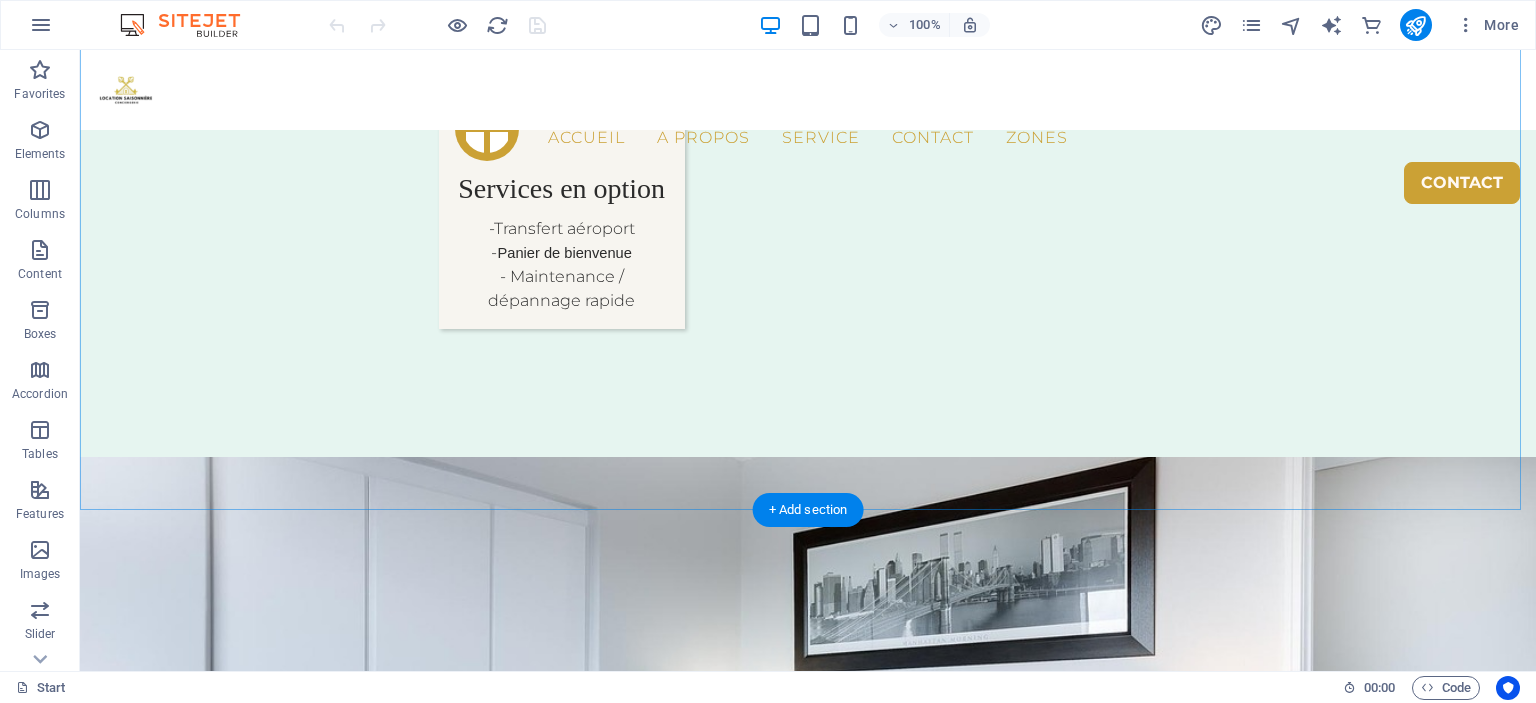 scroll, scrollTop: 4000, scrollLeft: 0, axis: vertical 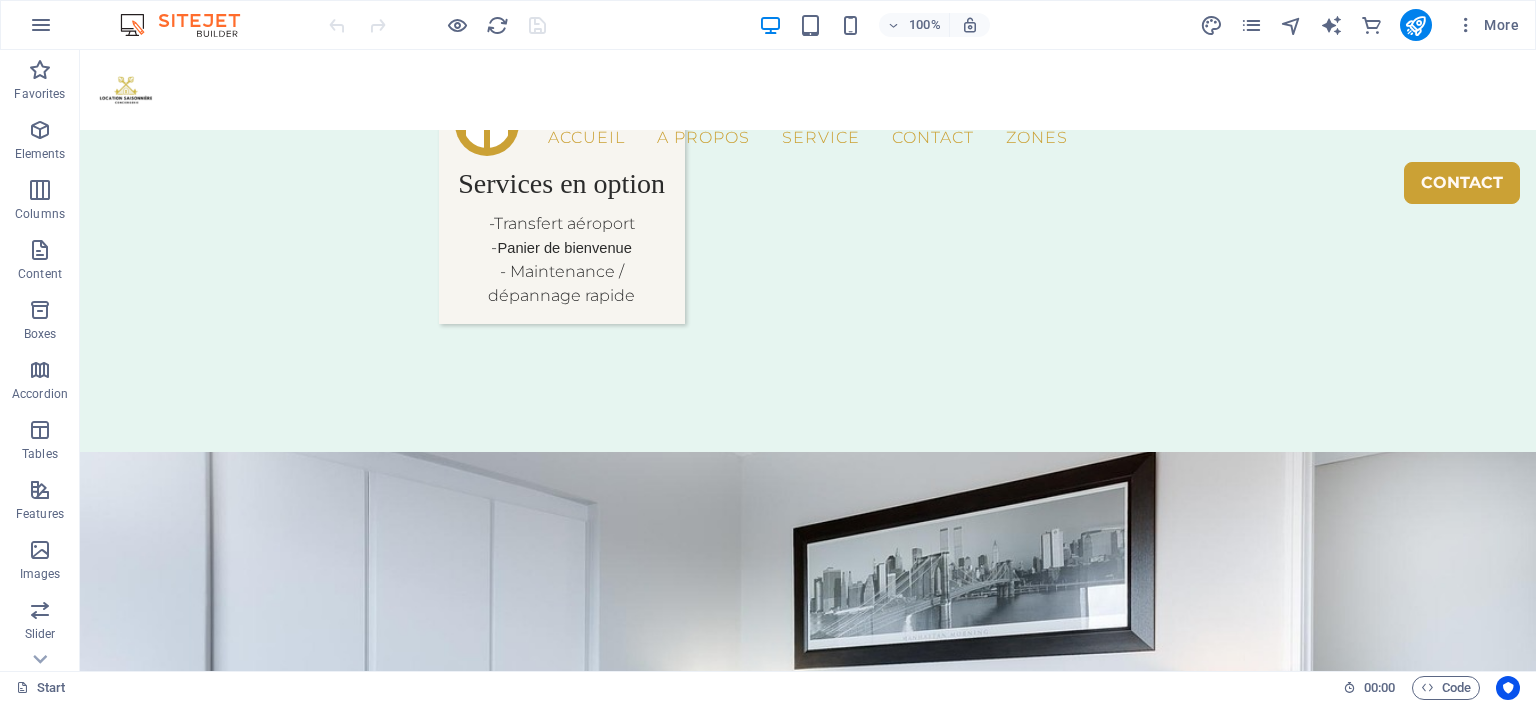 click on "100%" at bounding box center [874, 25] 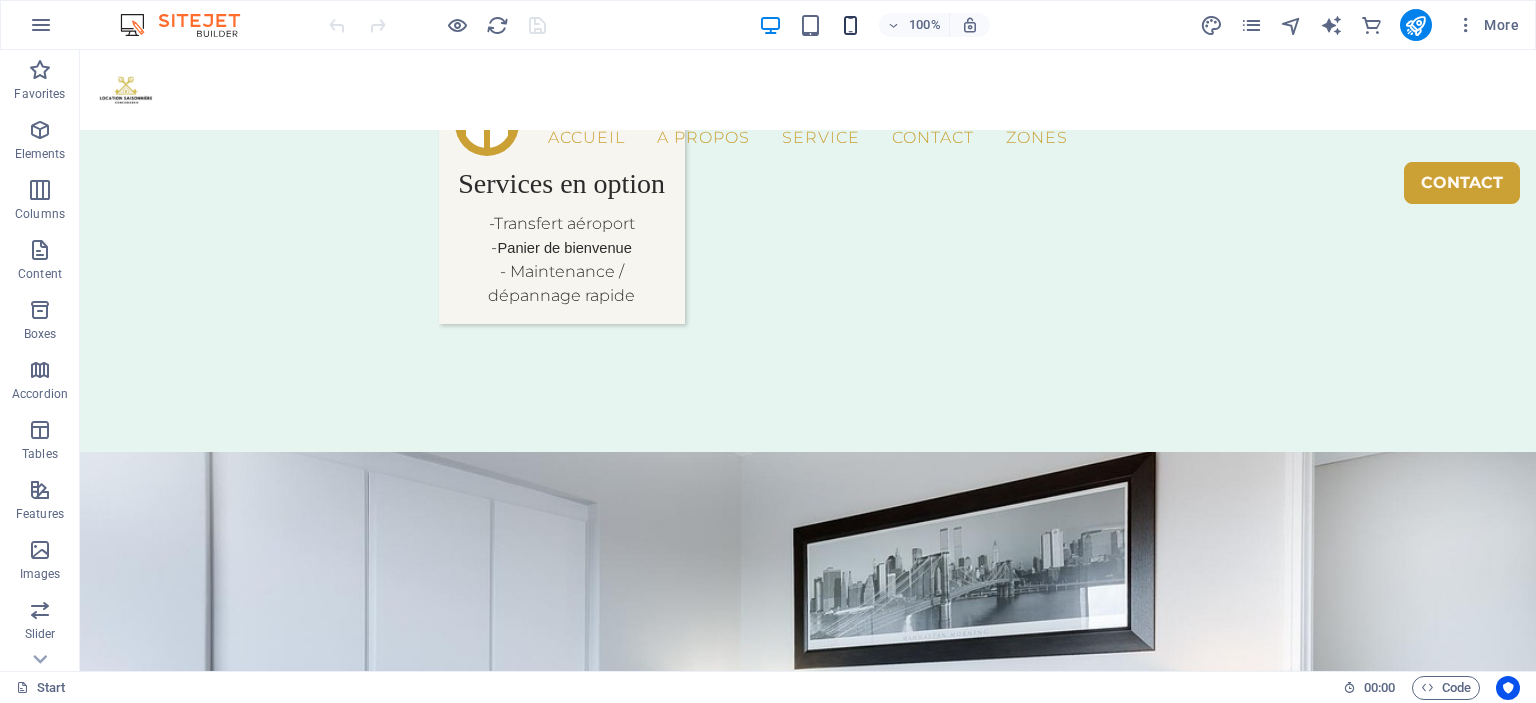click at bounding box center (850, 25) 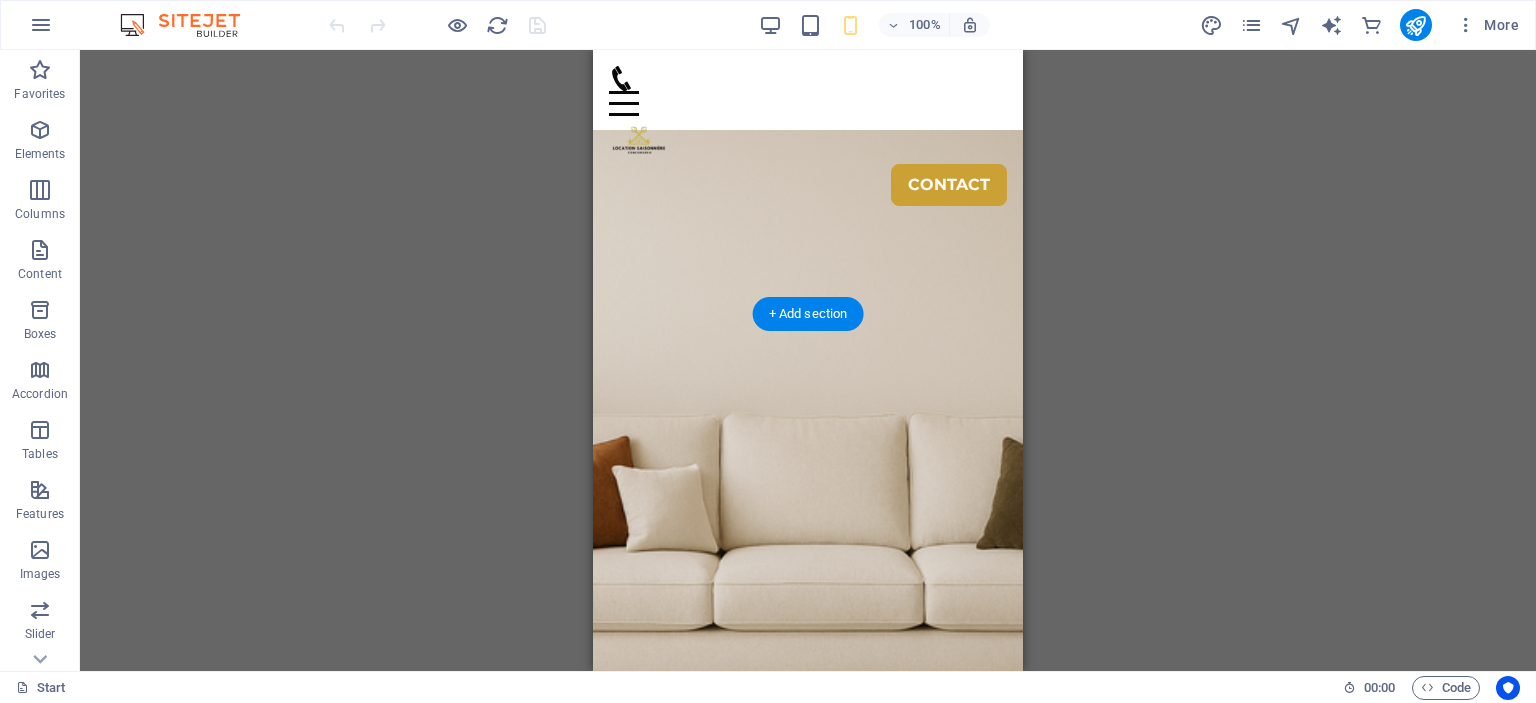 scroll, scrollTop: 0, scrollLeft: 0, axis: both 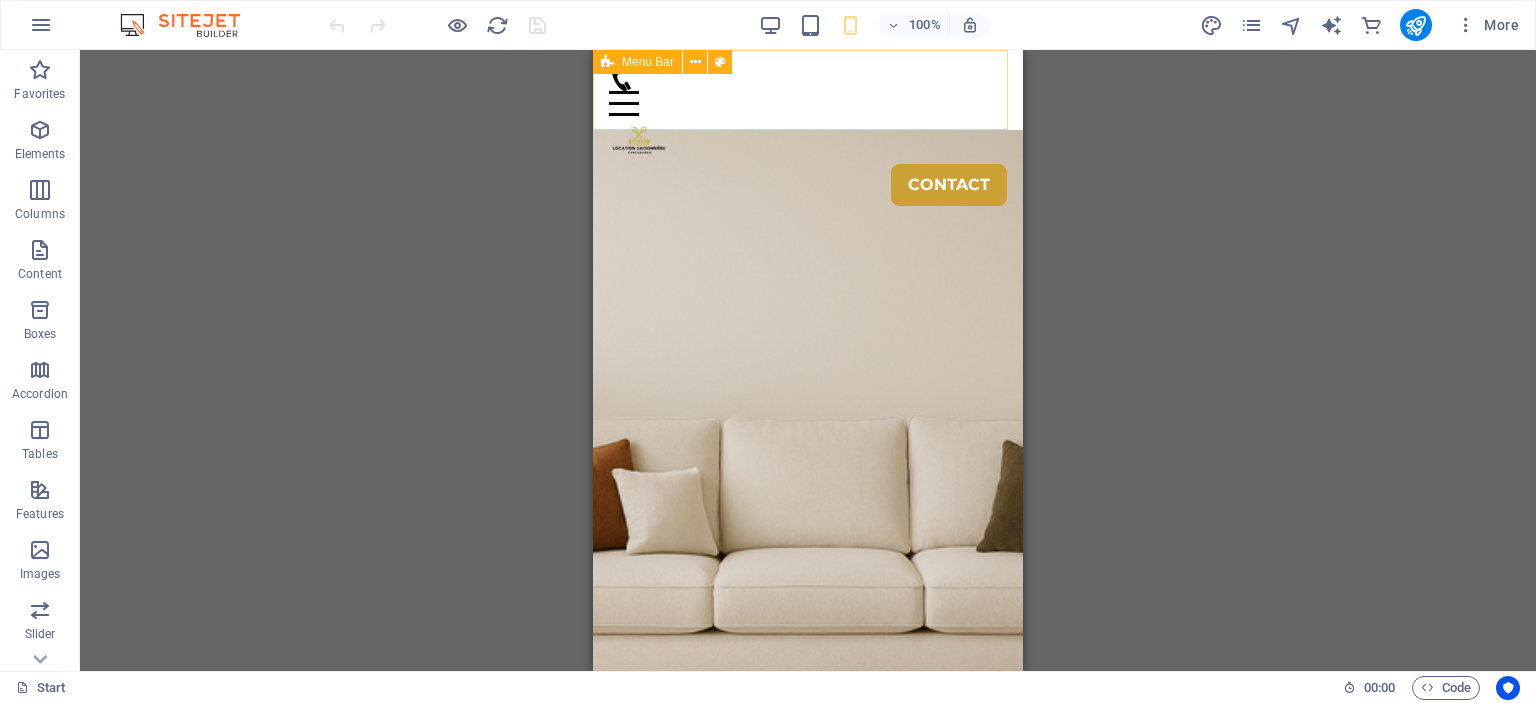 click on "Menu Accueil A propos Service Conciergerie complète Rénovation & Travaux Déco & Mobilier Contact Zones Contact" at bounding box center [808, 90] 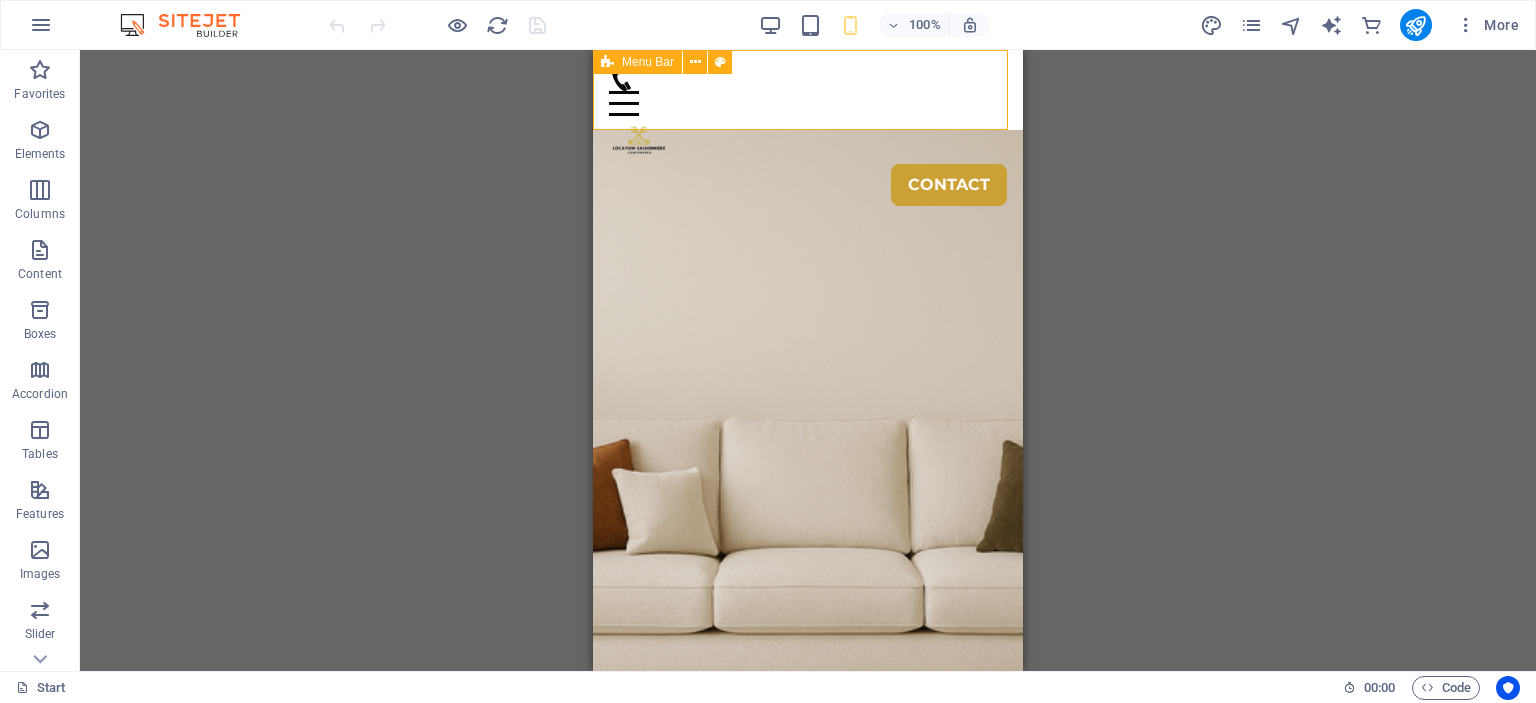click on "Menu Accueil A propos Service Conciergerie complète Rénovation & Travaux Déco & Mobilier Contact Zones Contact" at bounding box center [808, 90] 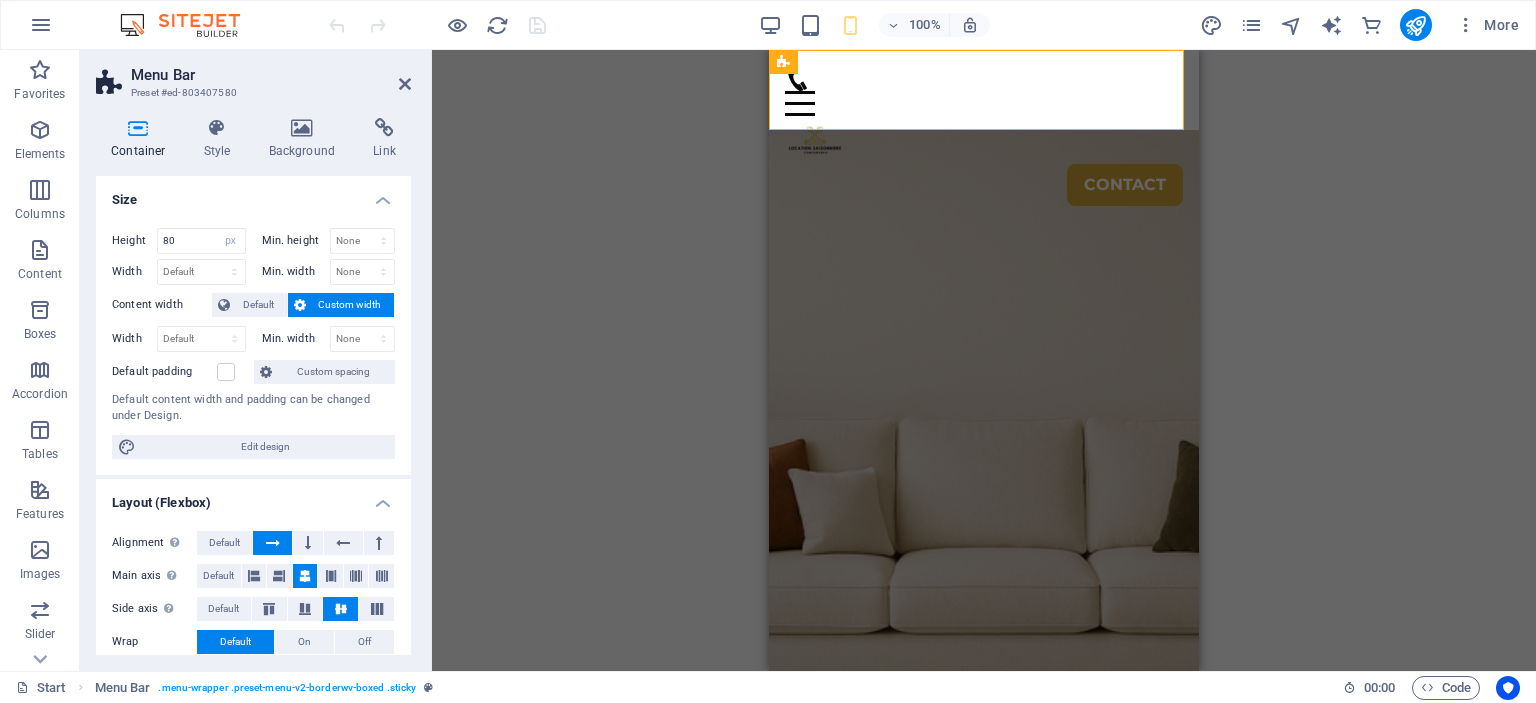 scroll, scrollTop: 328, scrollLeft: 0, axis: vertical 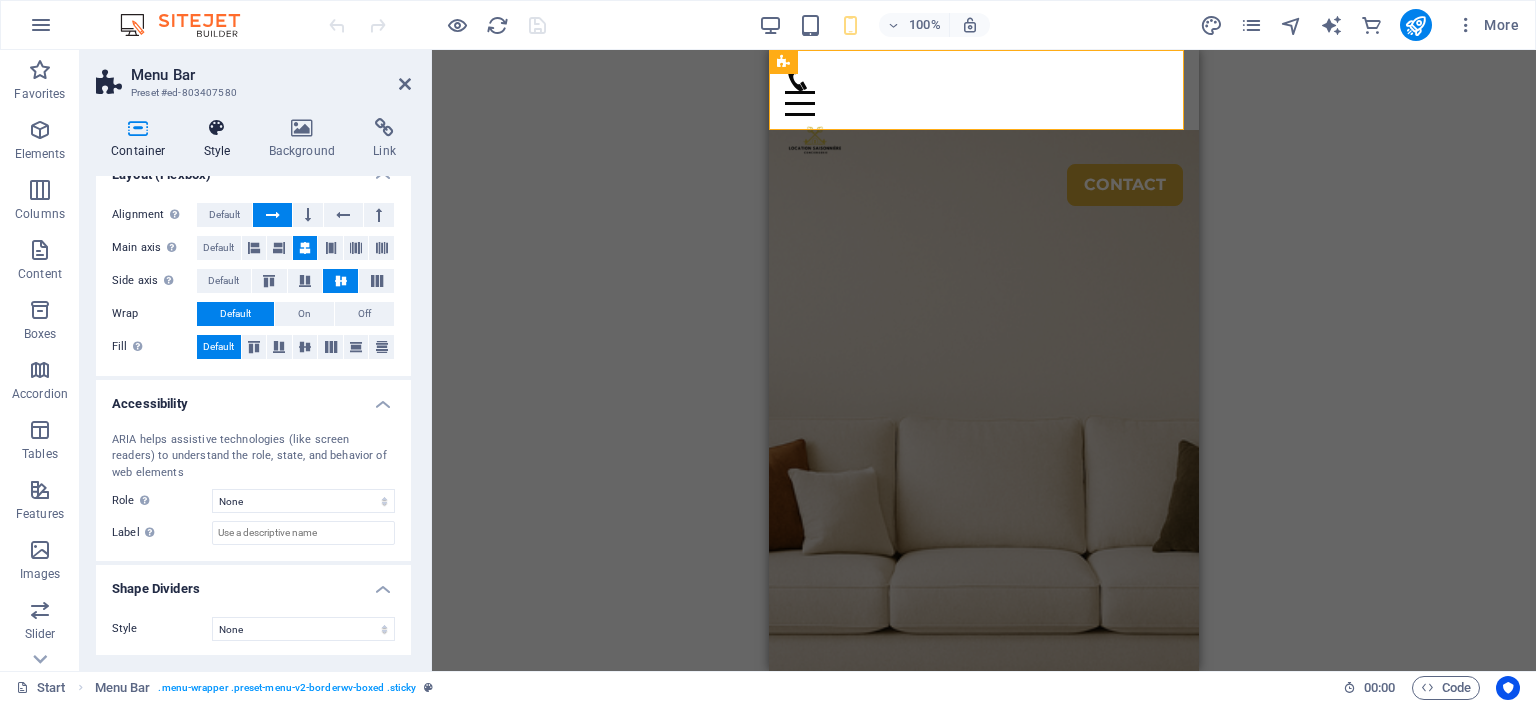 click on "Style" at bounding box center [221, 139] 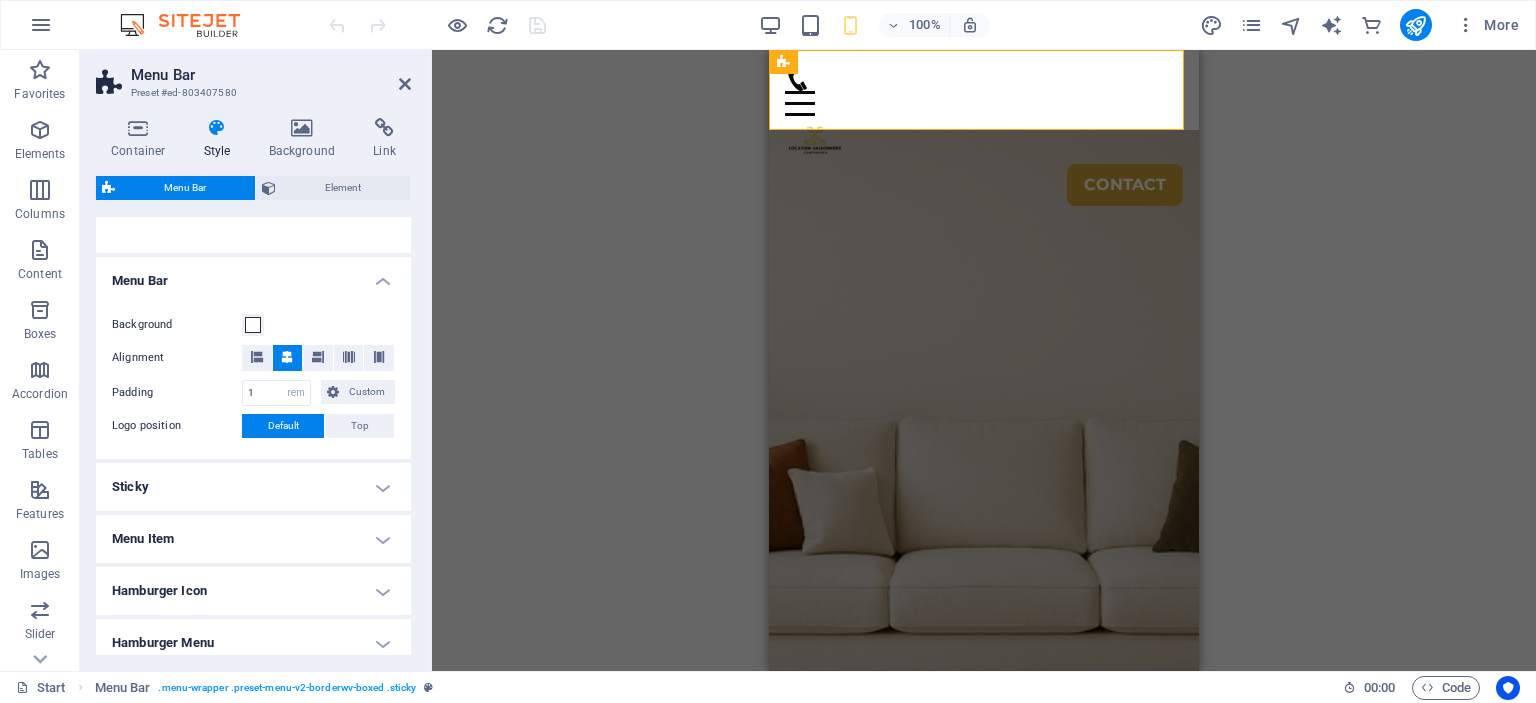 scroll, scrollTop: 368, scrollLeft: 0, axis: vertical 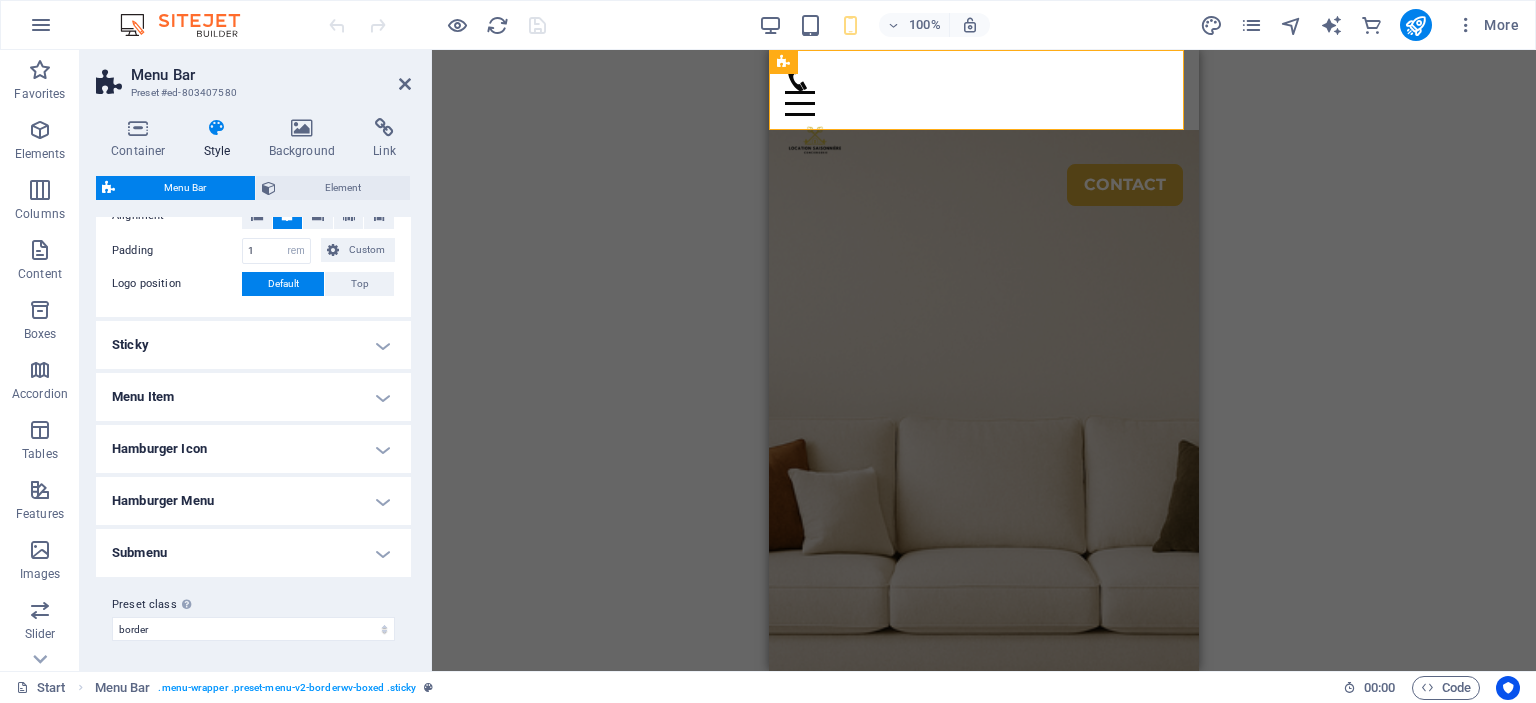 click on "Menu Item" at bounding box center [253, 397] 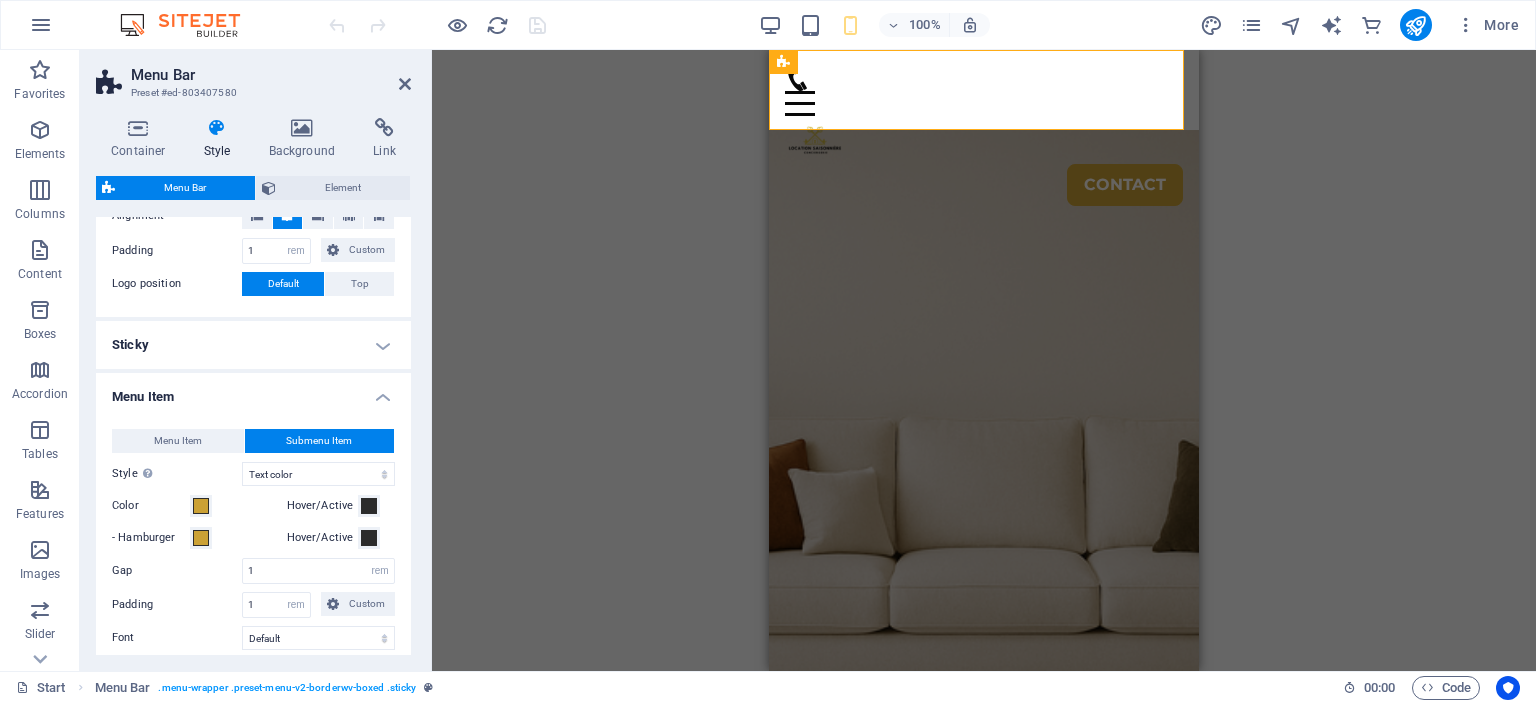 click on "Menu Item" at bounding box center (253, 391) 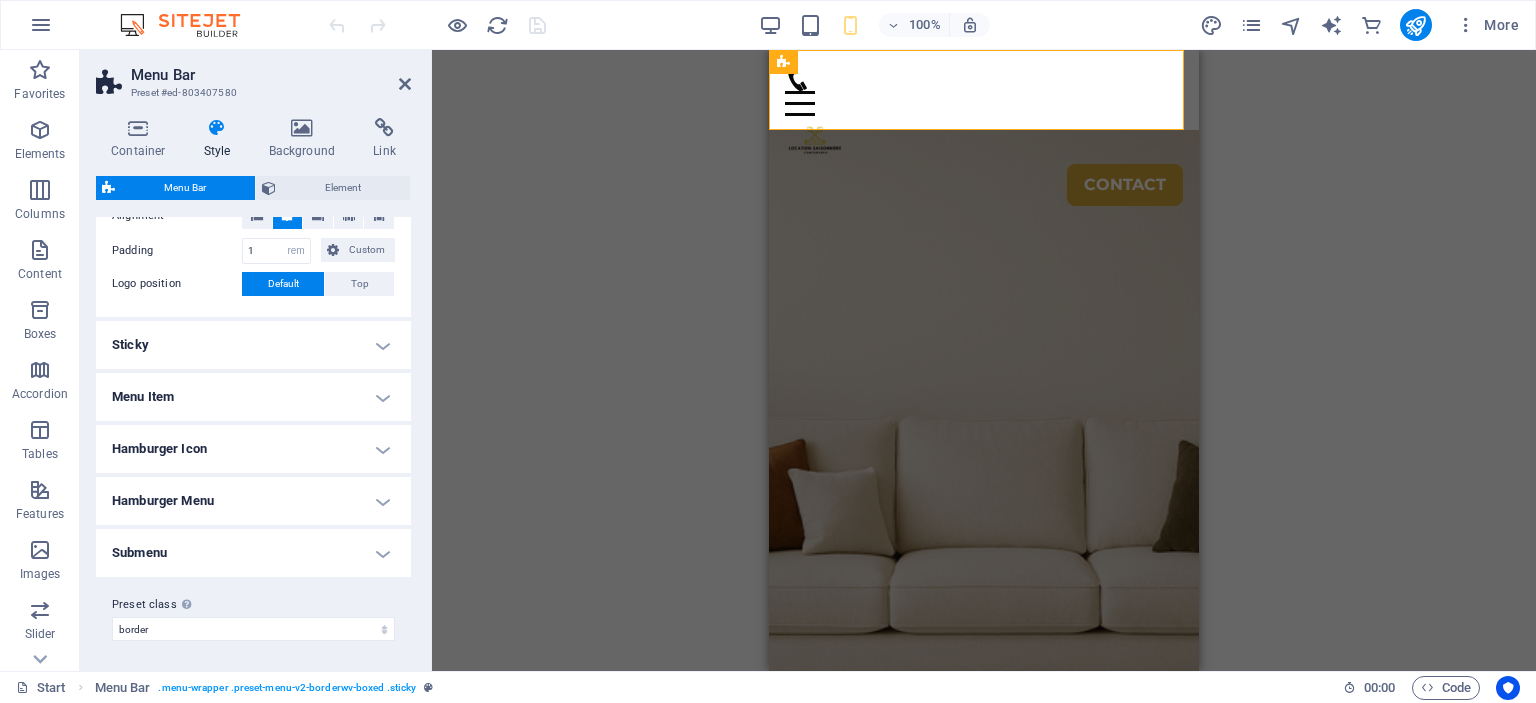 click on "Hamburger Icon" at bounding box center [253, 449] 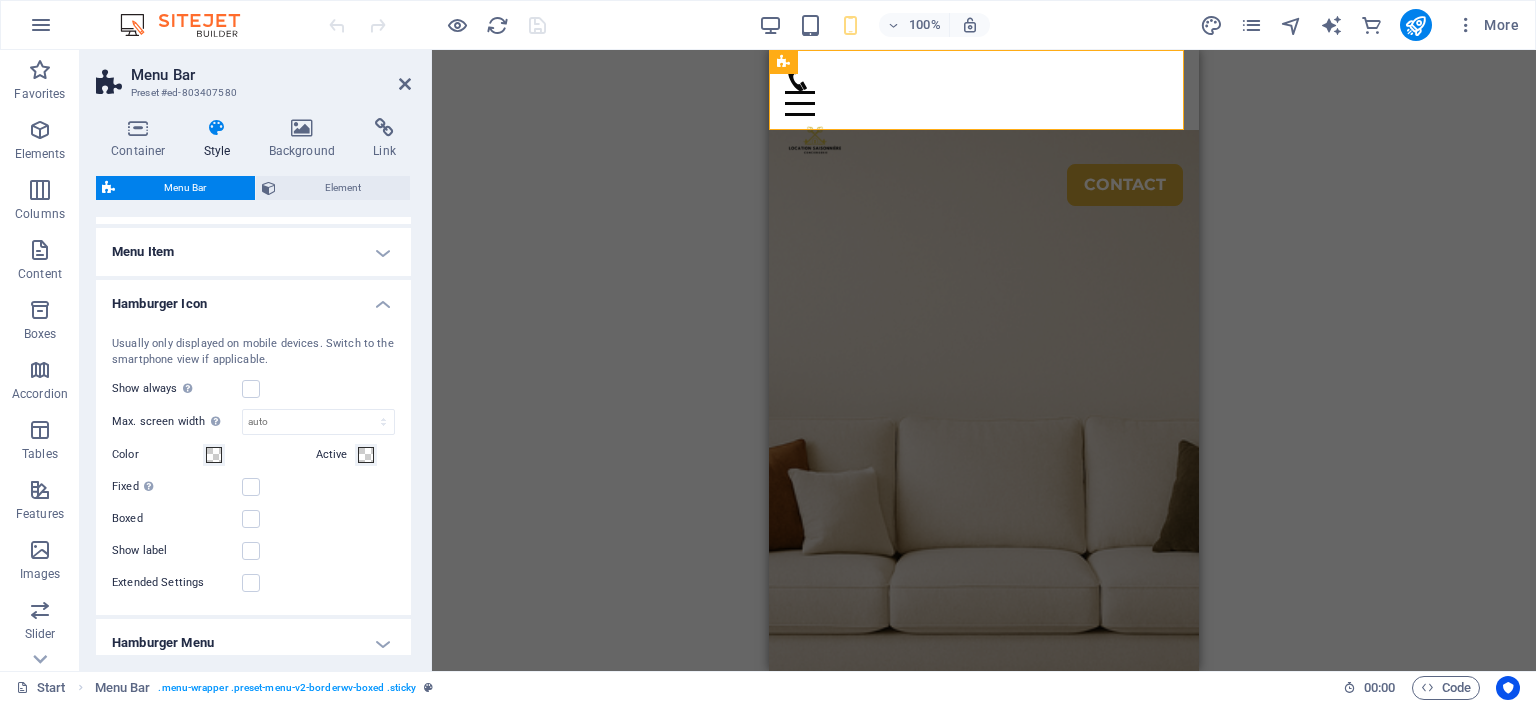scroll, scrollTop: 642, scrollLeft: 0, axis: vertical 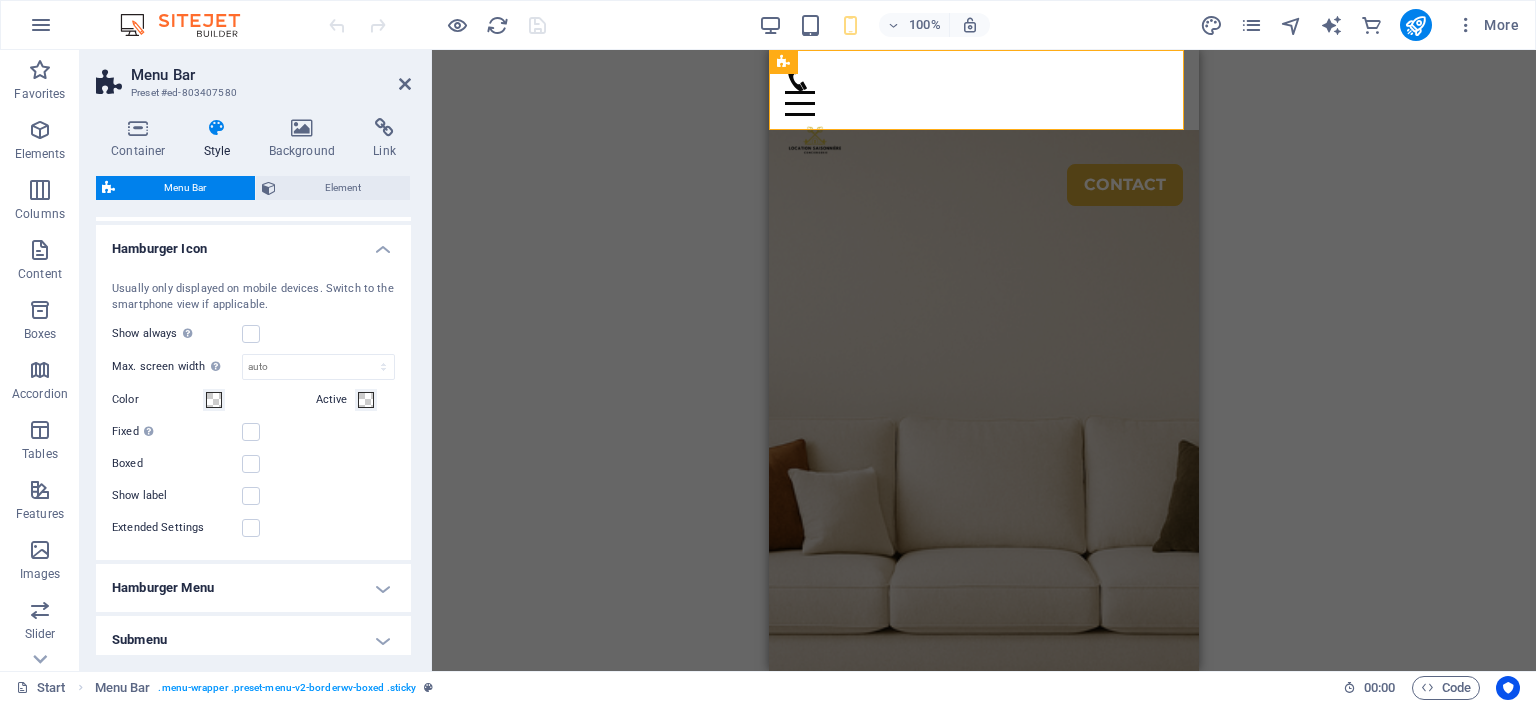 click on "H4   Container   Logo   Menu Bar   Menu   H1   Text   Text   Text   Button   Container   H2   H4   Text   Container   Boxes   Container   Container   Icon   Container   Text   Boxes   Container   Container   Icon   Grid   Container   Container   Text   Boxes   Container   Container   Container   H3   Icon   Text   Icon   3 columns   3 columns   Container   Icon   3 columns   Container   Icon   3 columns   Container   Icon   3 columns   Icon   Spacer   Image   H2   Button   Container   H2   Text   Container   Container   Container   H3   Container   H3   Container   Container   Container   Container   H3   Container   Container   H3   Container   Container   Container   H3   Container   Container   Container   H3   Container   Container   H2   Text   2 columns   Container   Text   Container   Container   Text   H5   H5   Container   H2   Icon   Container" at bounding box center [984, 360] 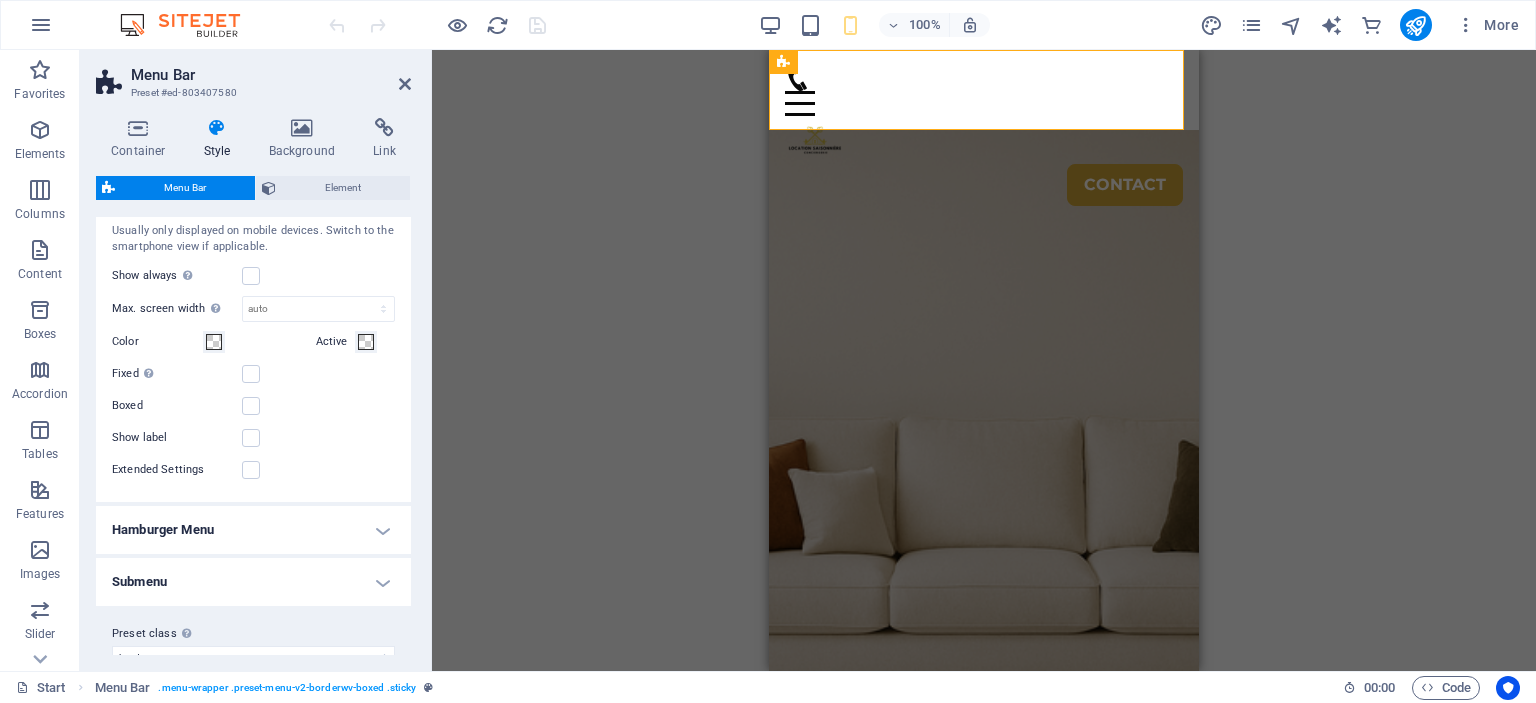 scroll, scrollTop: 729, scrollLeft: 0, axis: vertical 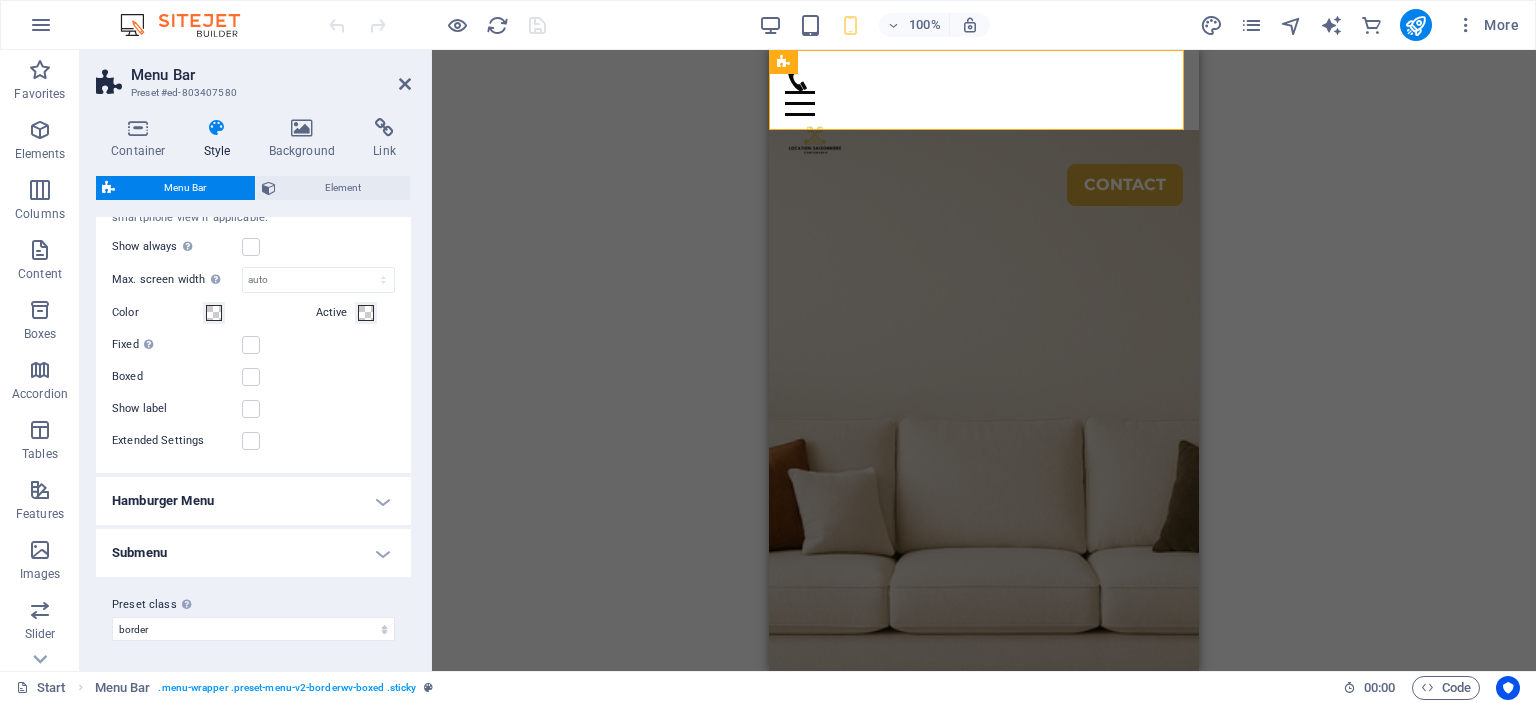 click on "Submenu" at bounding box center (253, 553) 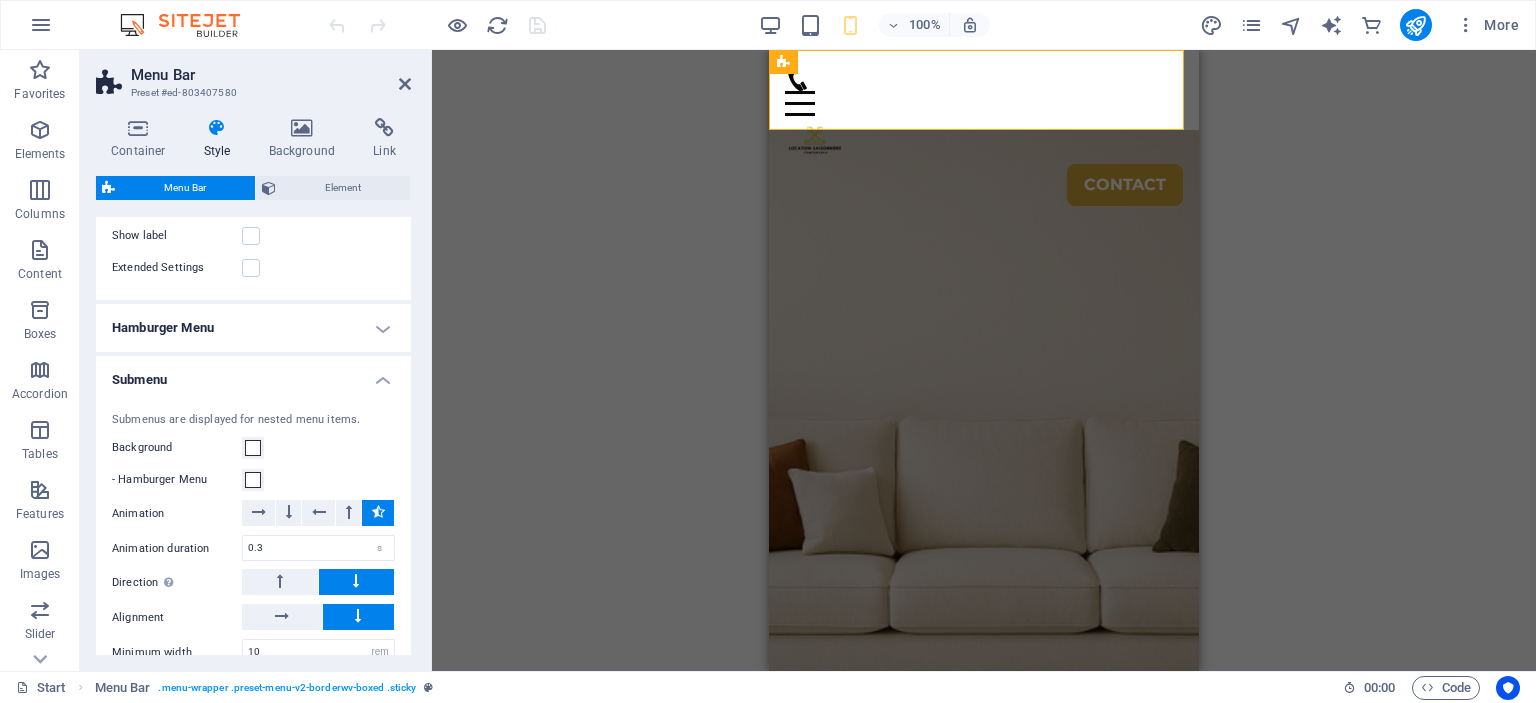 scroll, scrollTop: 929, scrollLeft: 0, axis: vertical 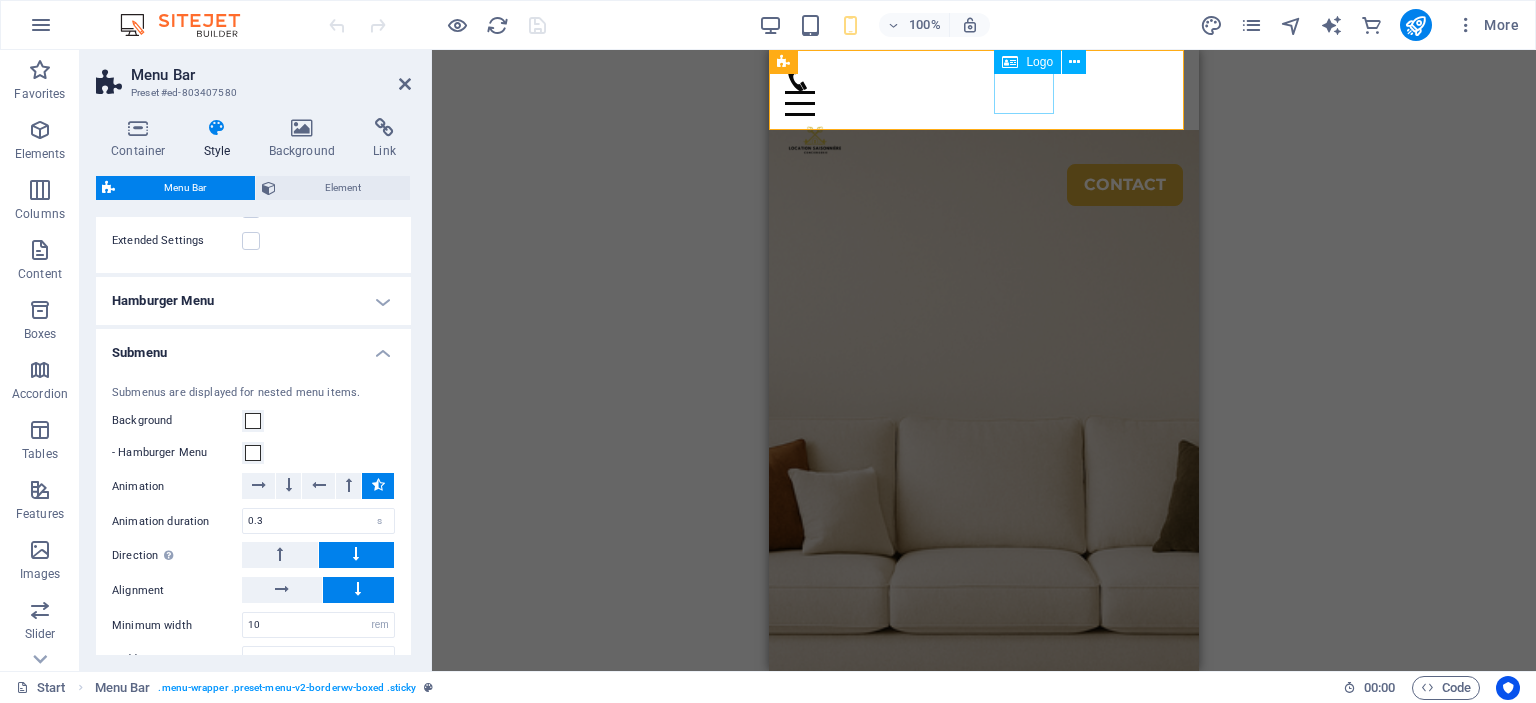 click on "Menu" at bounding box center [984, 103] 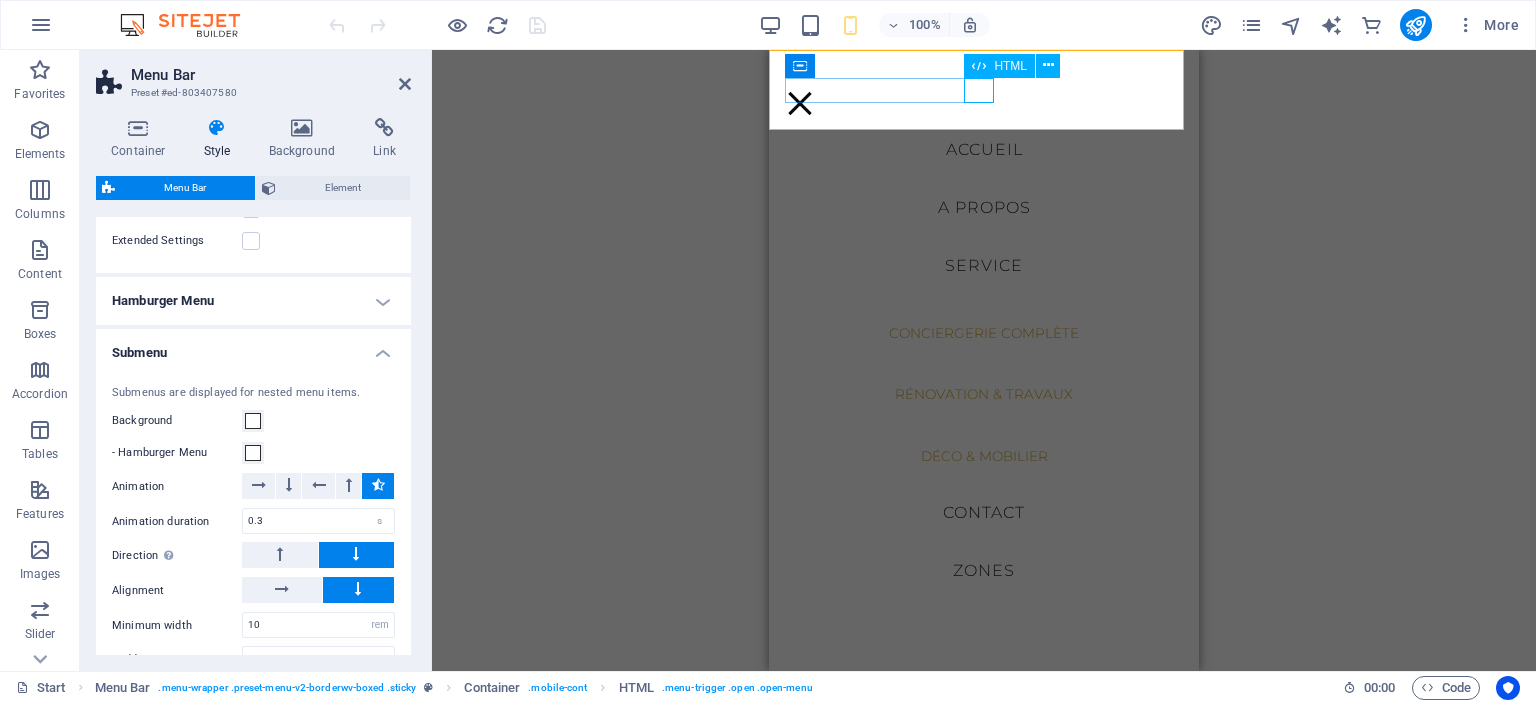 click on "Menu" at bounding box center [800, 103] 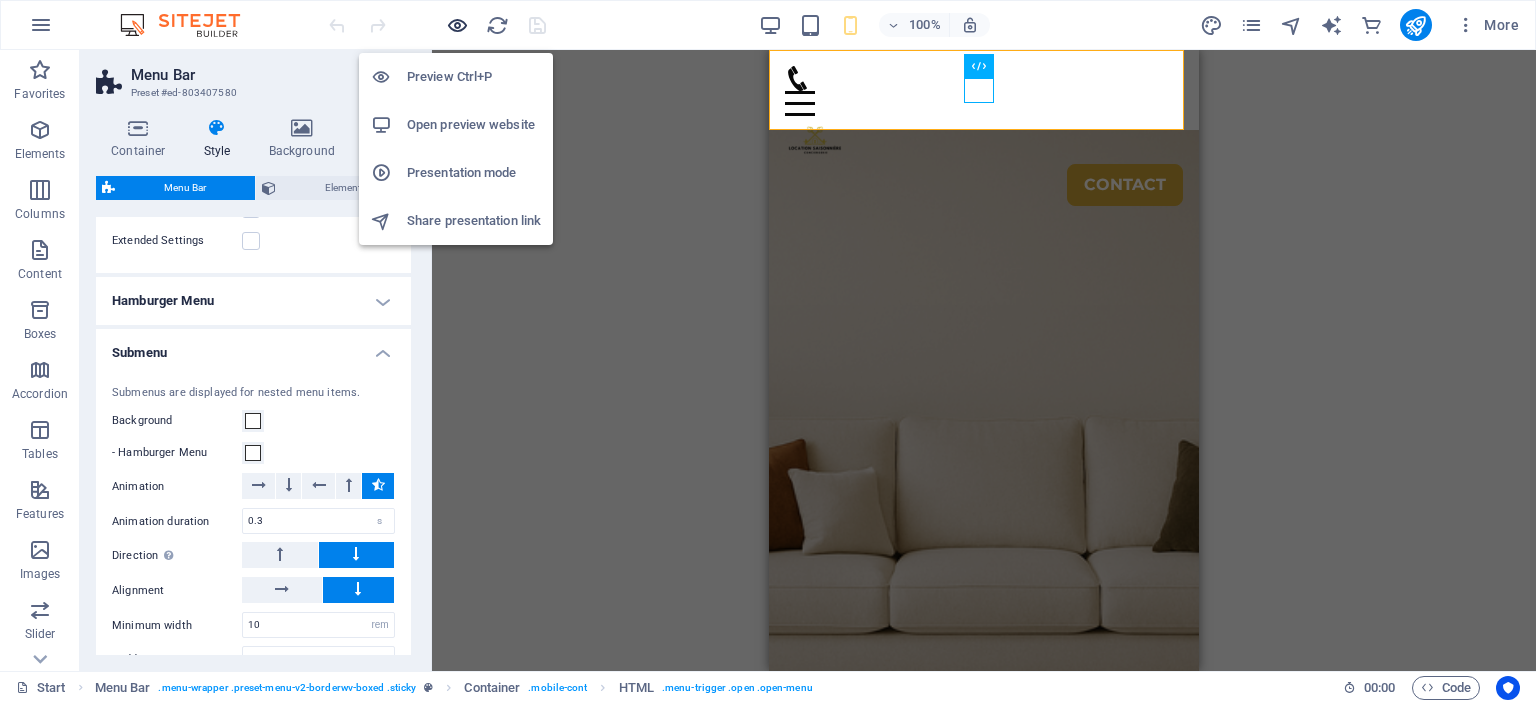 click at bounding box center (457, 25) 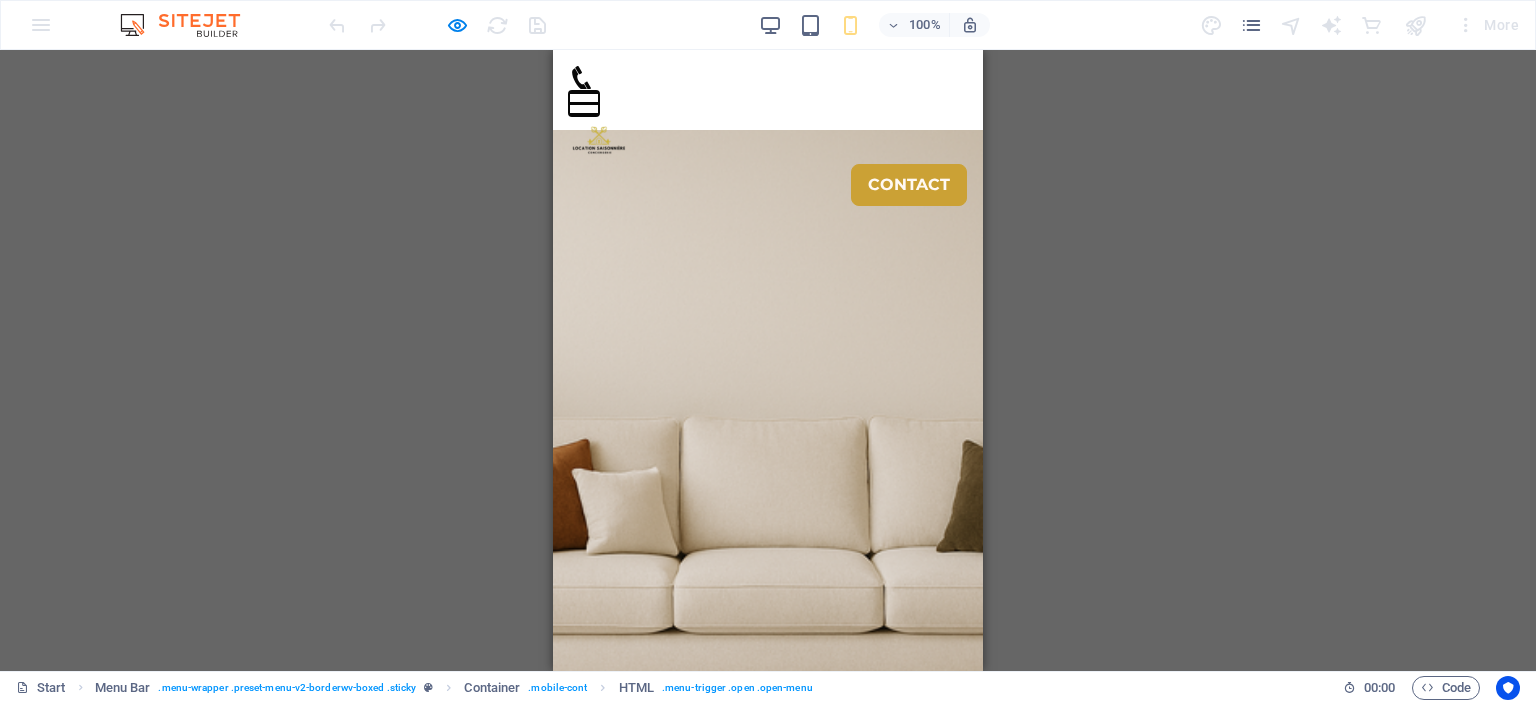 click on "Menu" at bounding box center [584, 92] 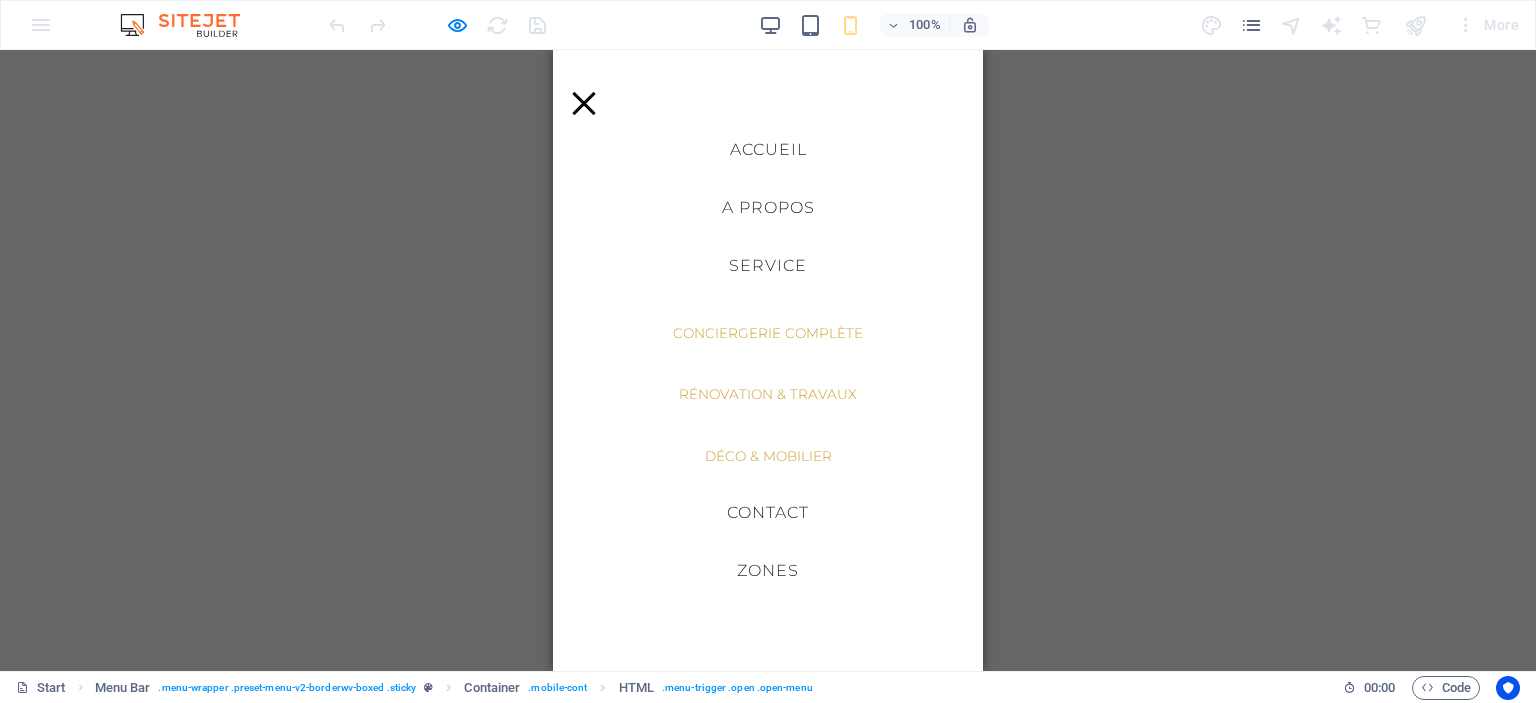 click on "Menu" at bounding box center [584, 103] 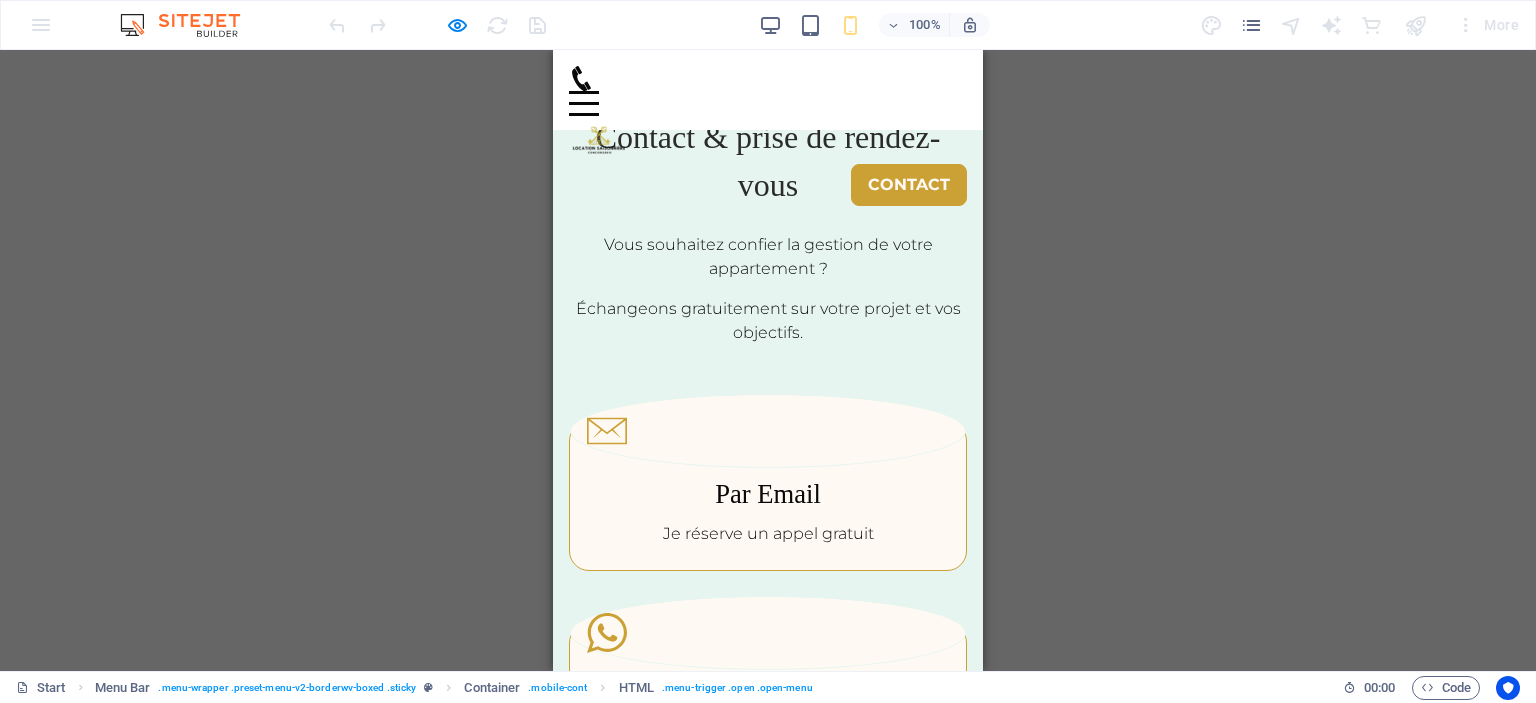 scroll, scrollTop: 5100, scrollLeft: 0, axis: vertical 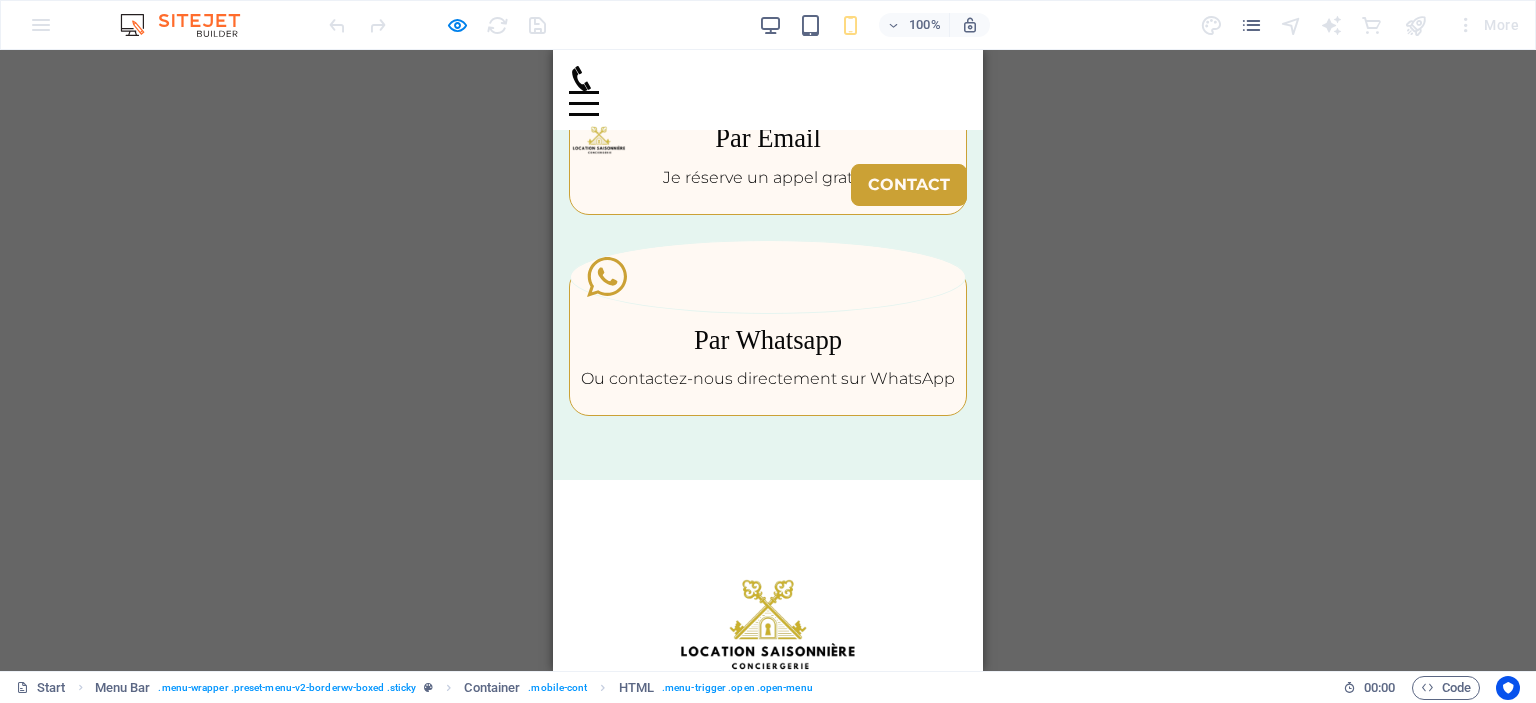 drag, startPoint x: 1537, startPoint y: 652, endPoint x: 982, endPoint y: 557, distance: 563.07196 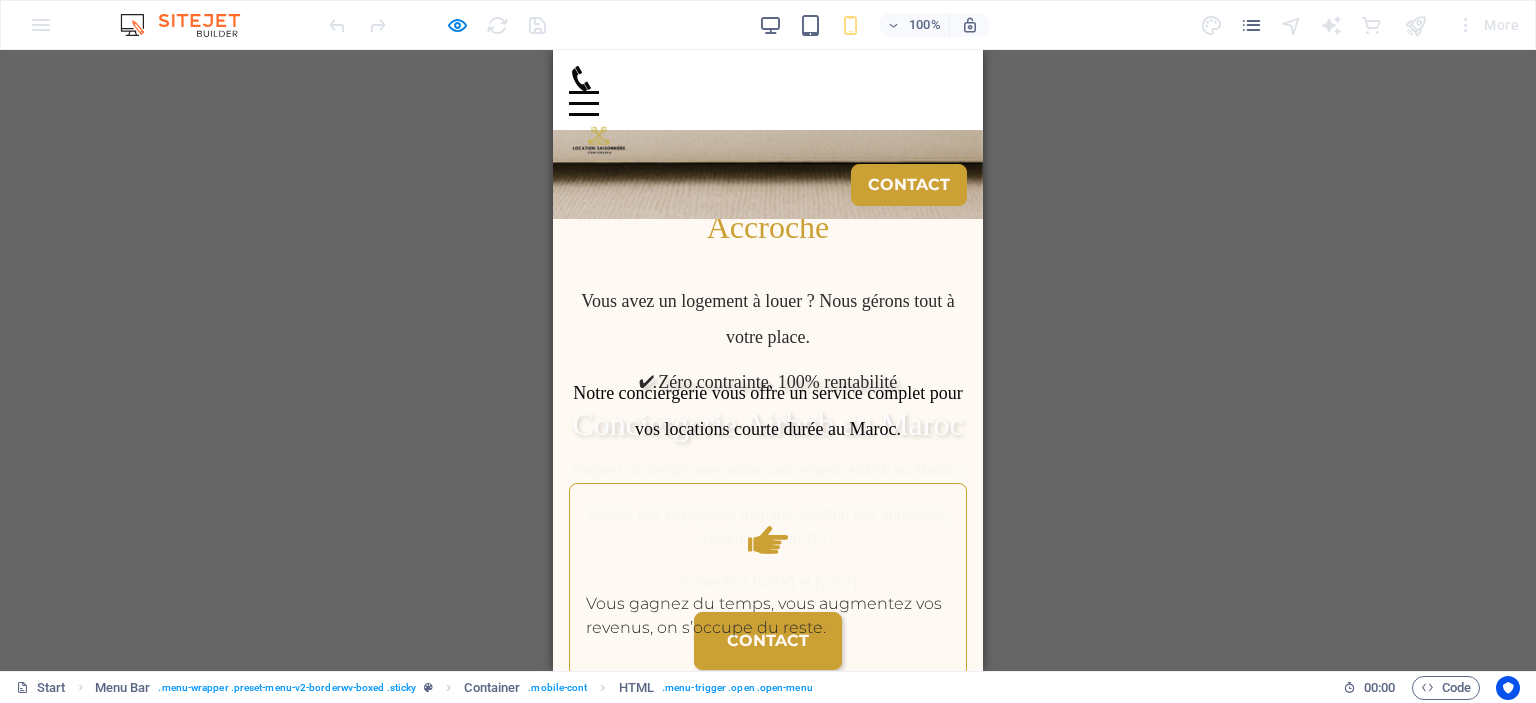 scroll, scrollTop: 0, scrollLeft: 0, axis: both 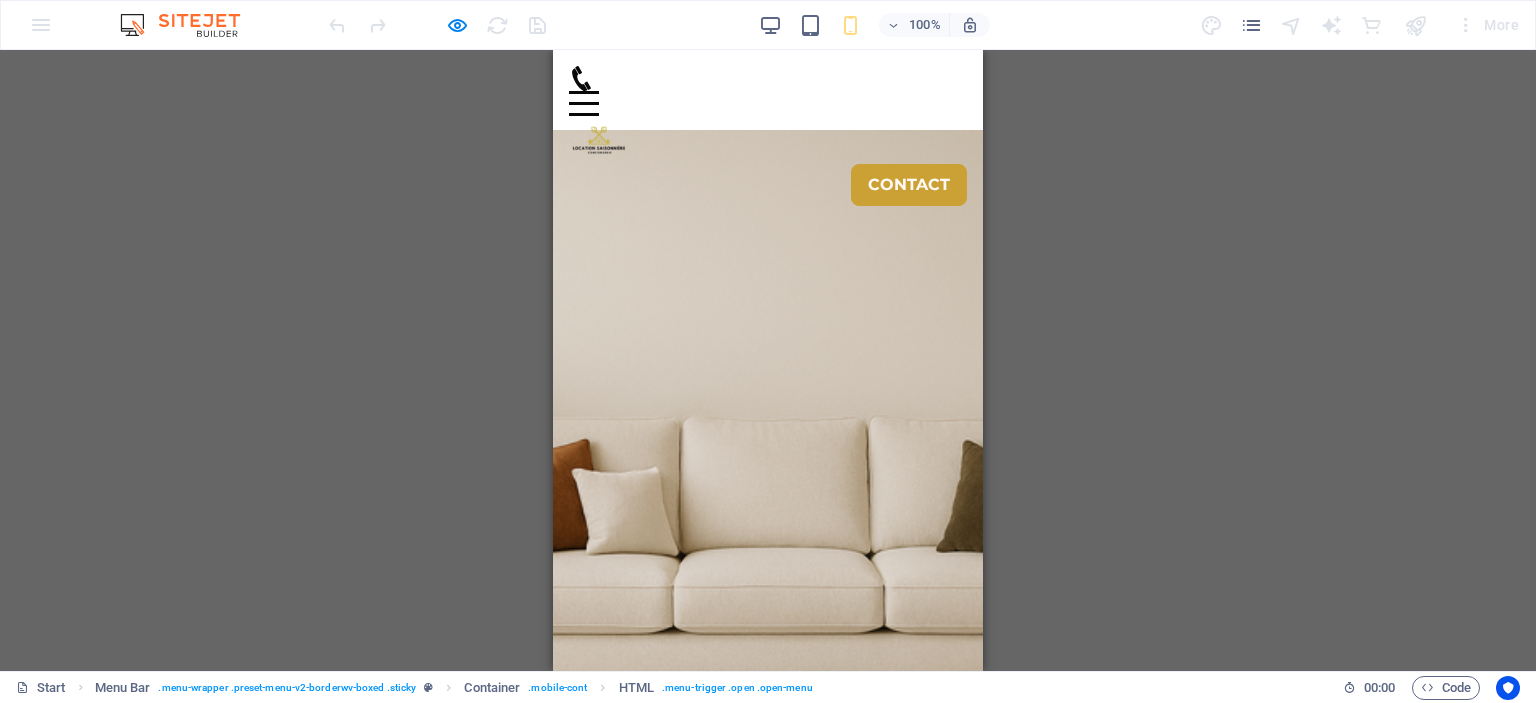 click on "100%" at bounding box center [874, 25] 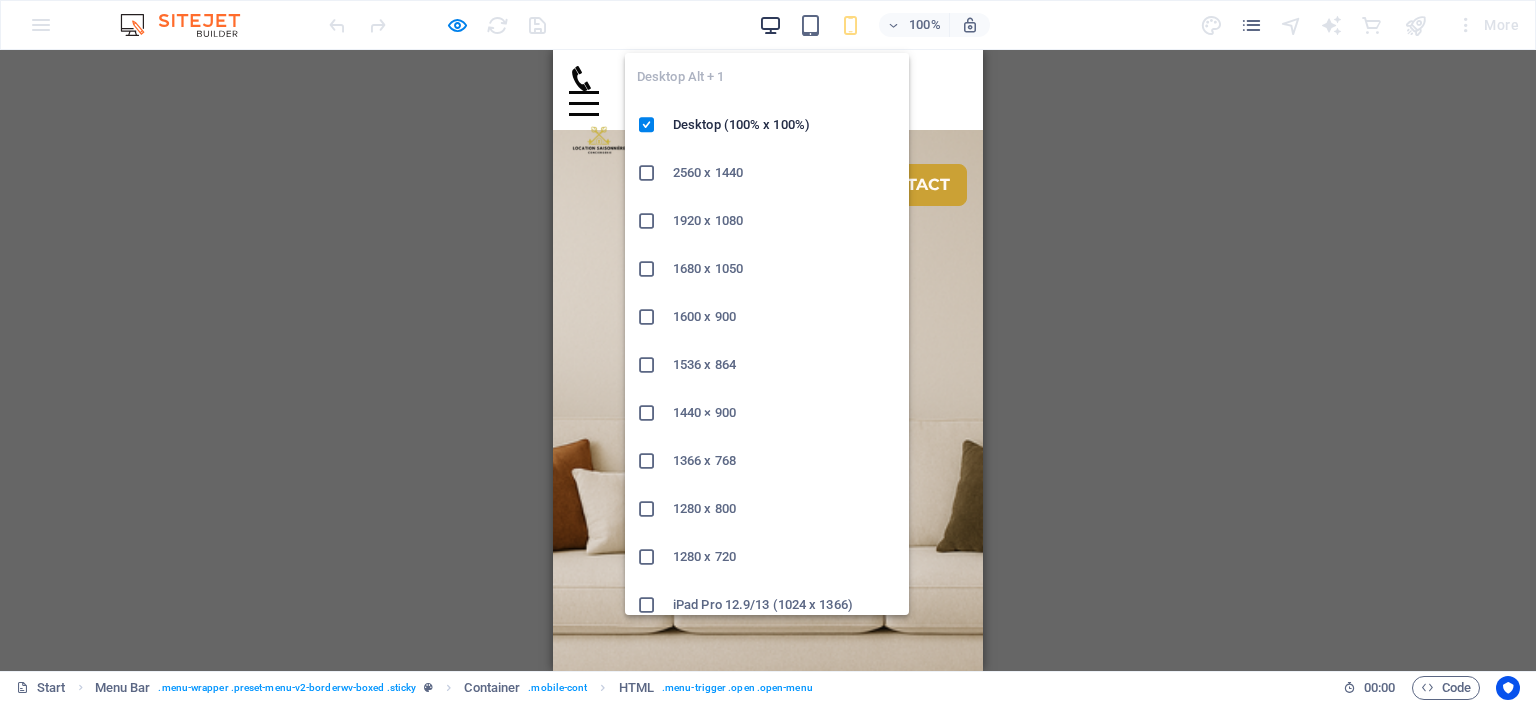 click at bounding box center [770, 25] 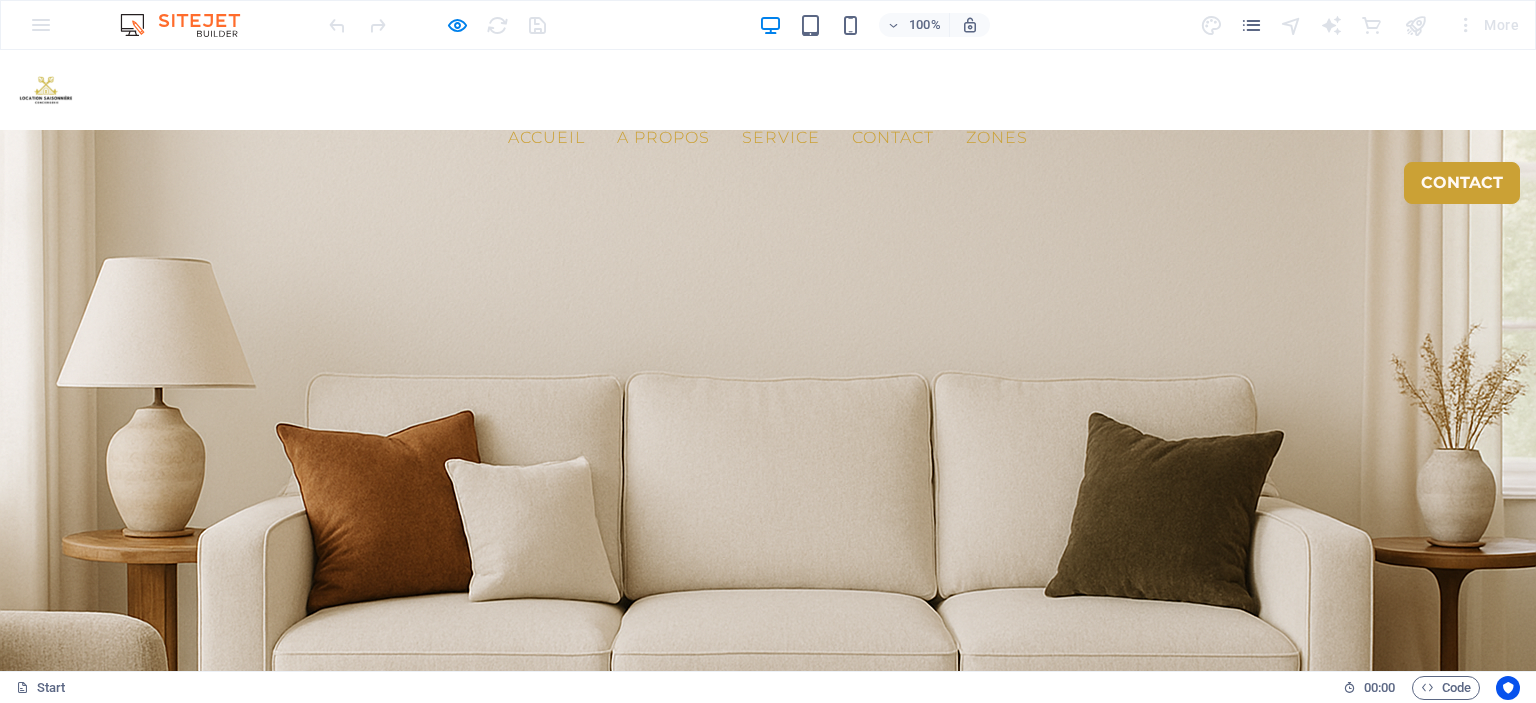 scroll, scrollTop: 0, scrollLeft: 0, axis: both 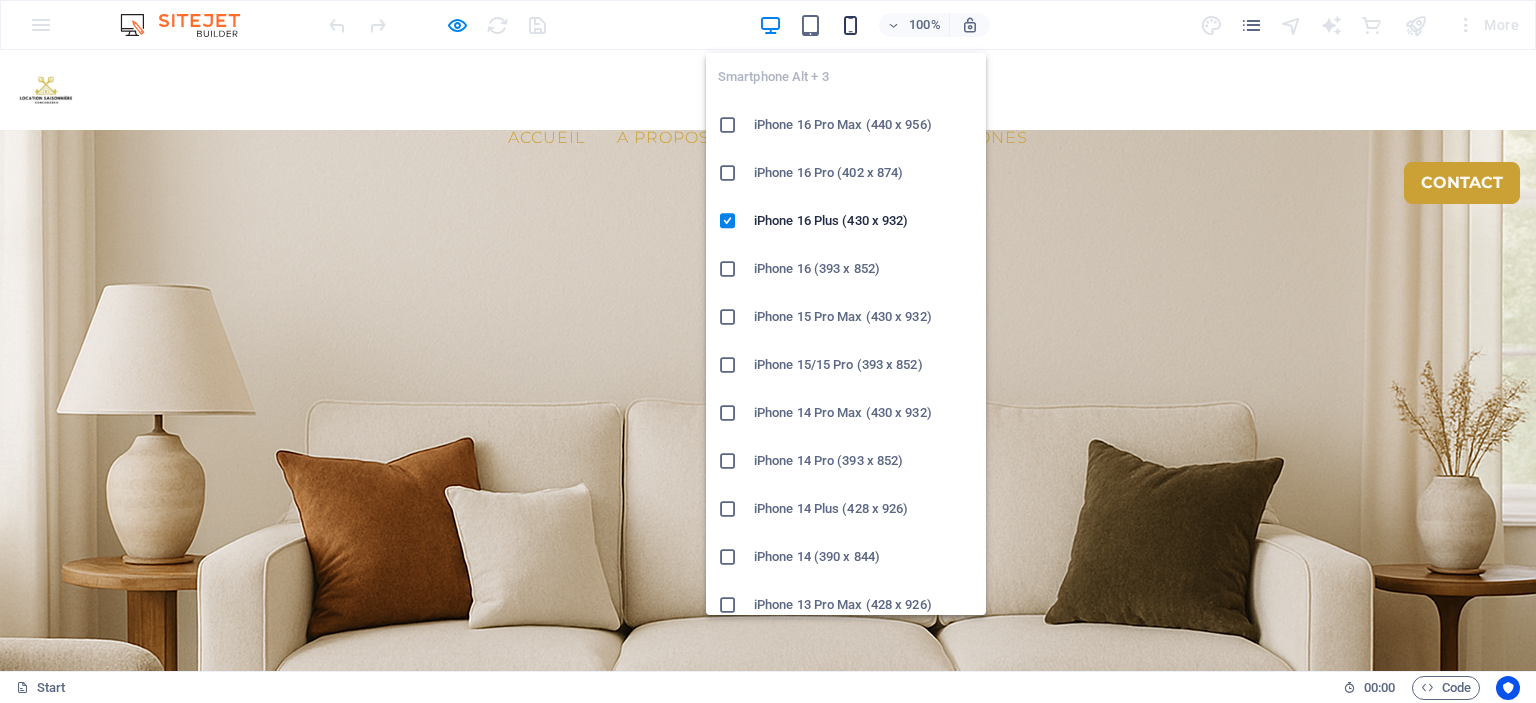 click at bounding box center (850, 25) 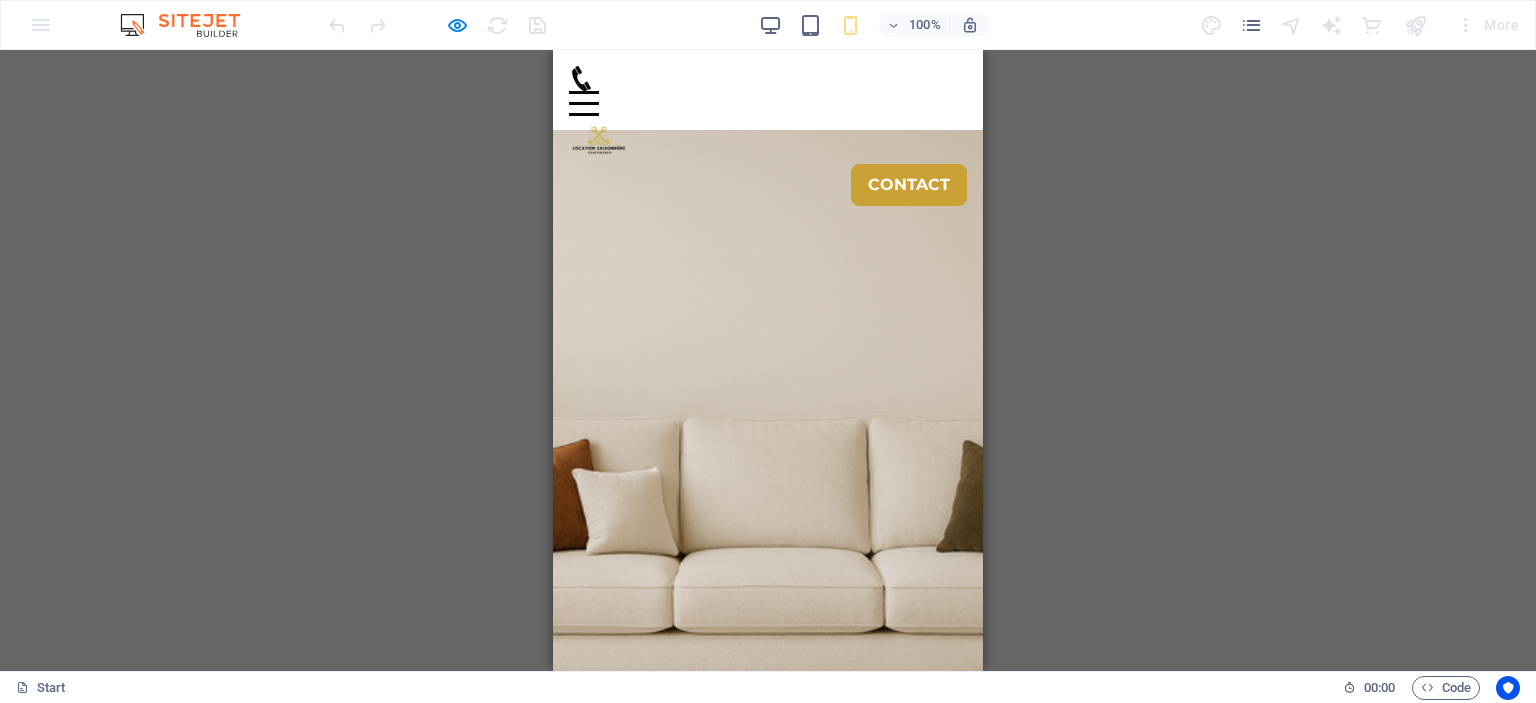 click on "Menu Accueil A propos Service Conciergerie complète Rénovation & Travaux Déco & Mobilier Contact Zones Contact" at bounding box center (768, 90) 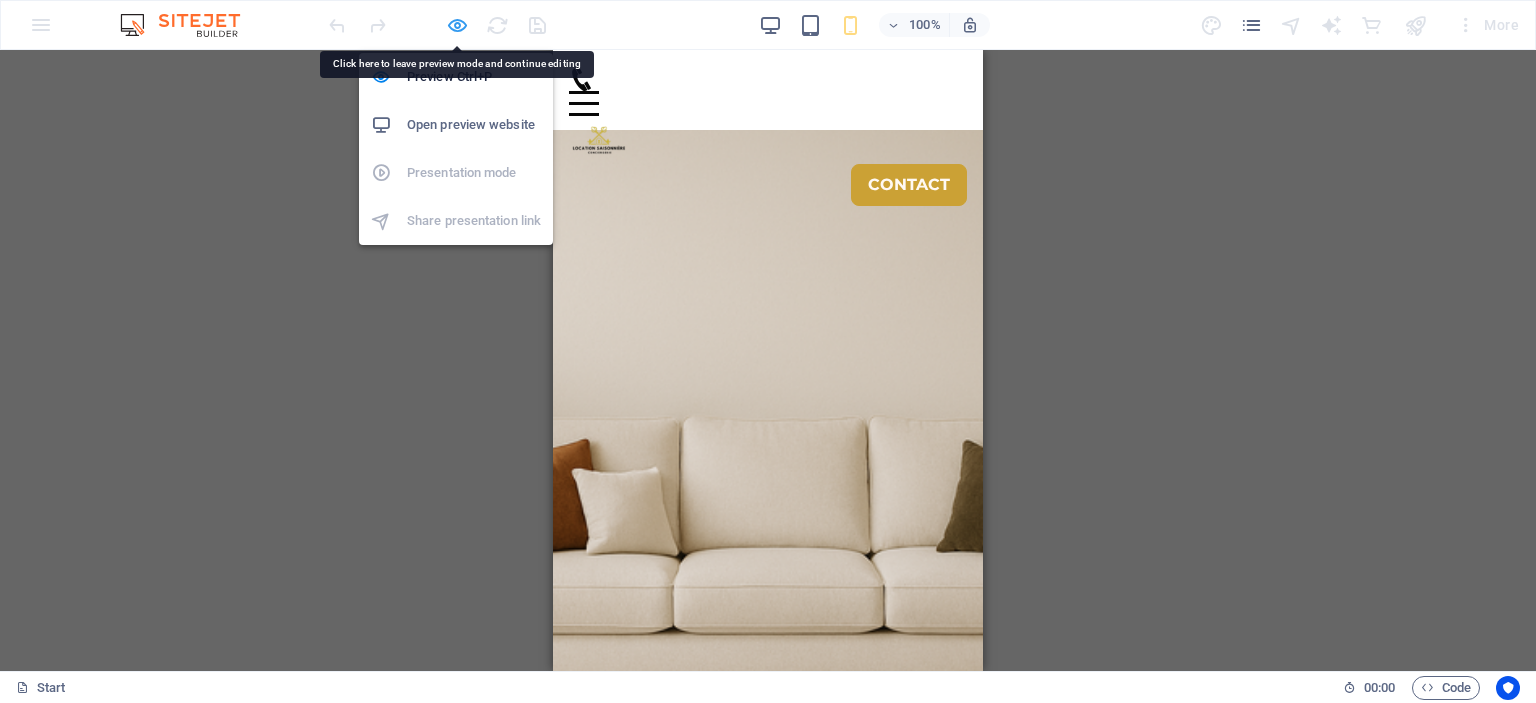 click at bounding box center [457, 25] 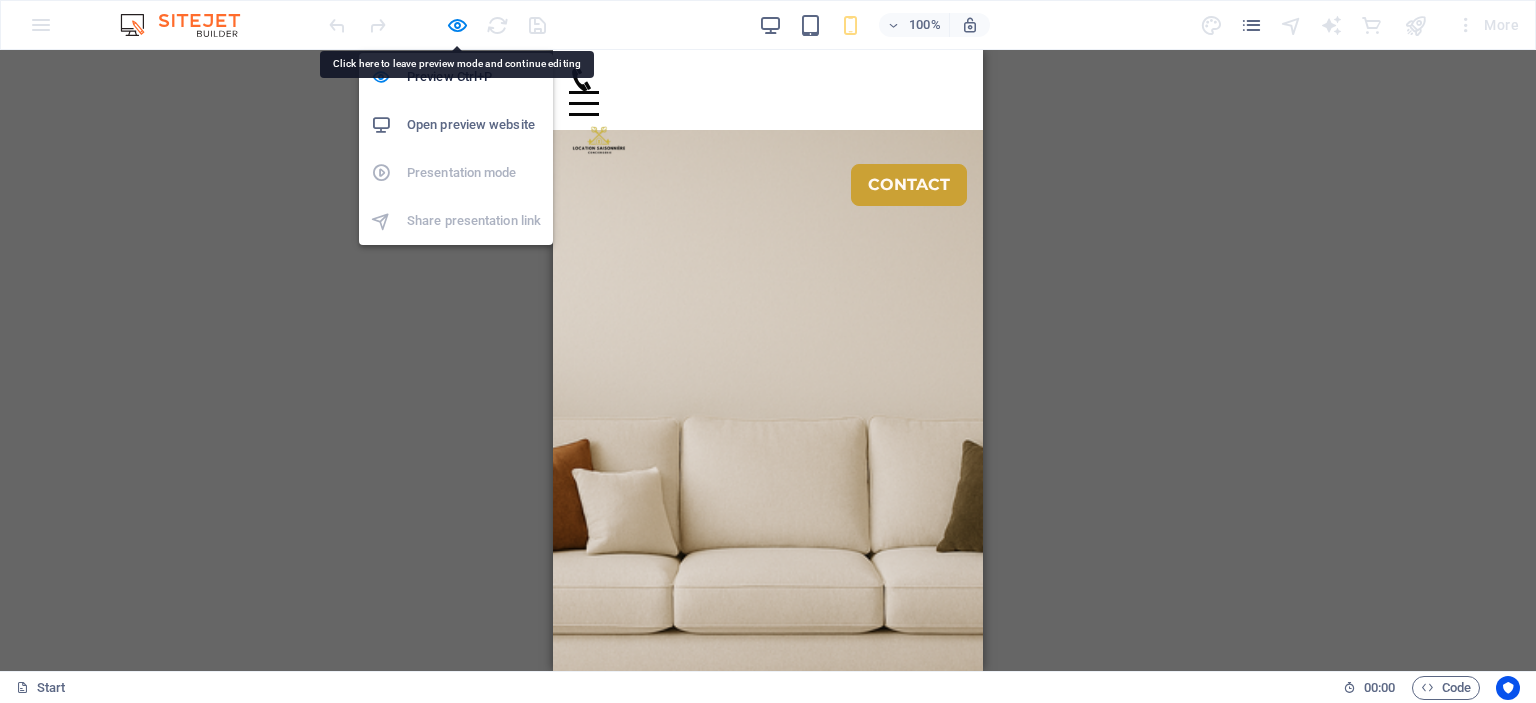 select on "rem" 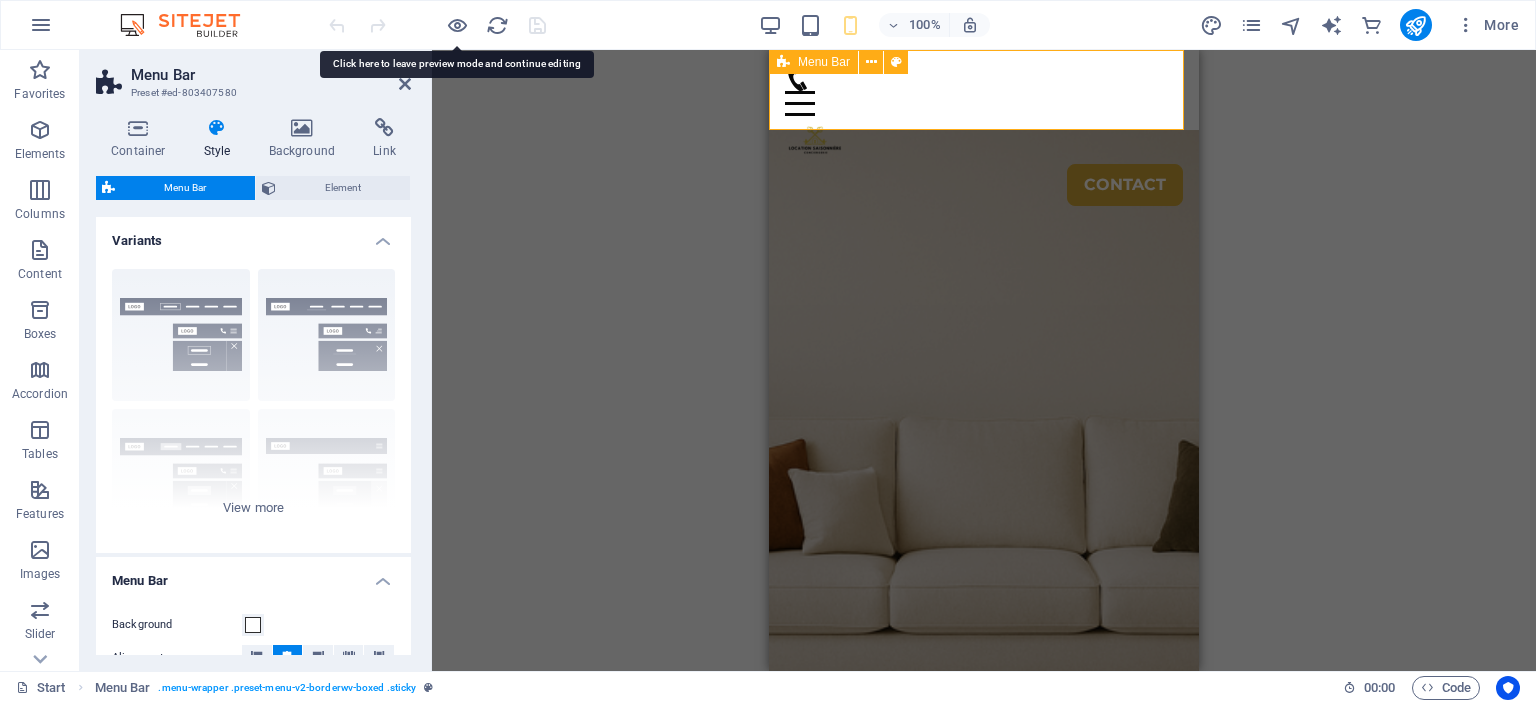 click on "Menu" at bounding box center (984, 91) 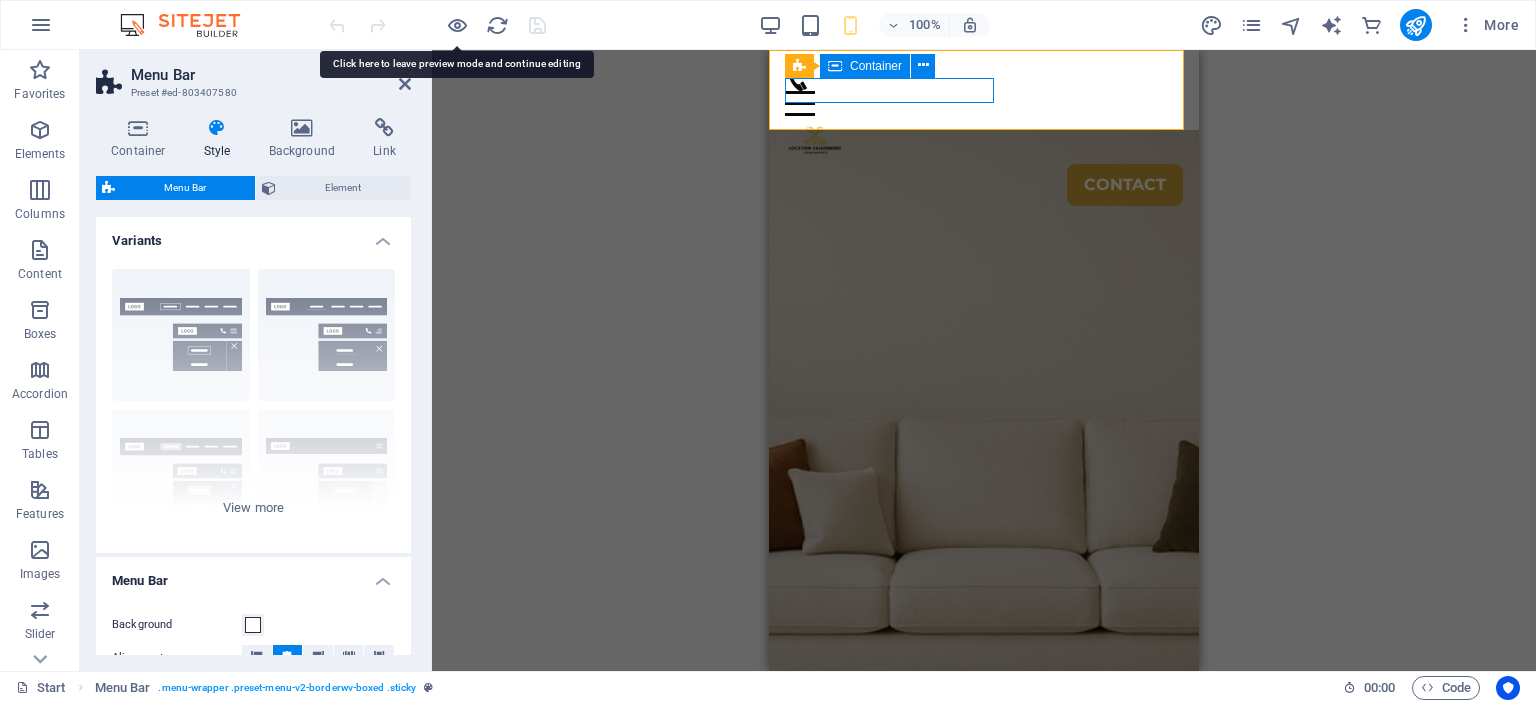 click on "Menu" at bounding box center [984, 91] 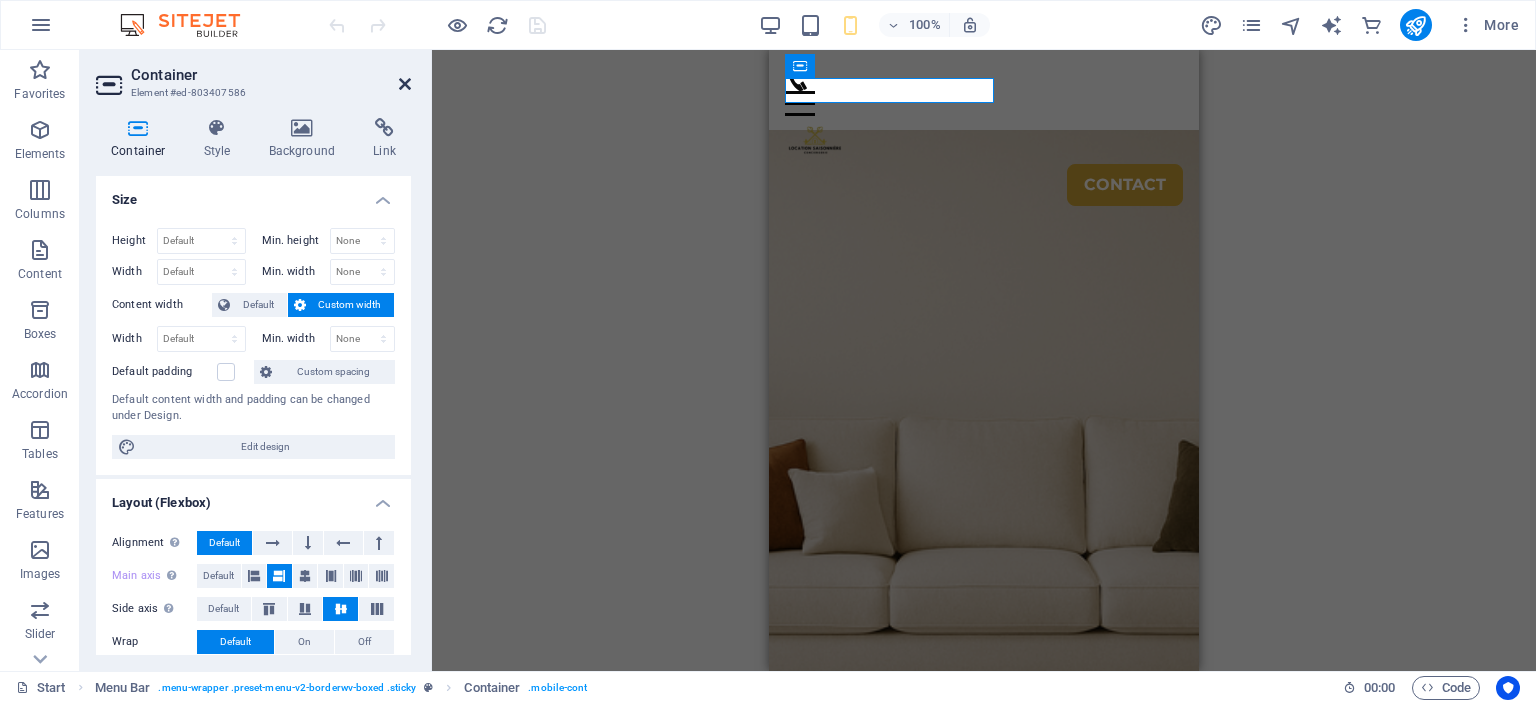 click at bounding box center (405, 84) 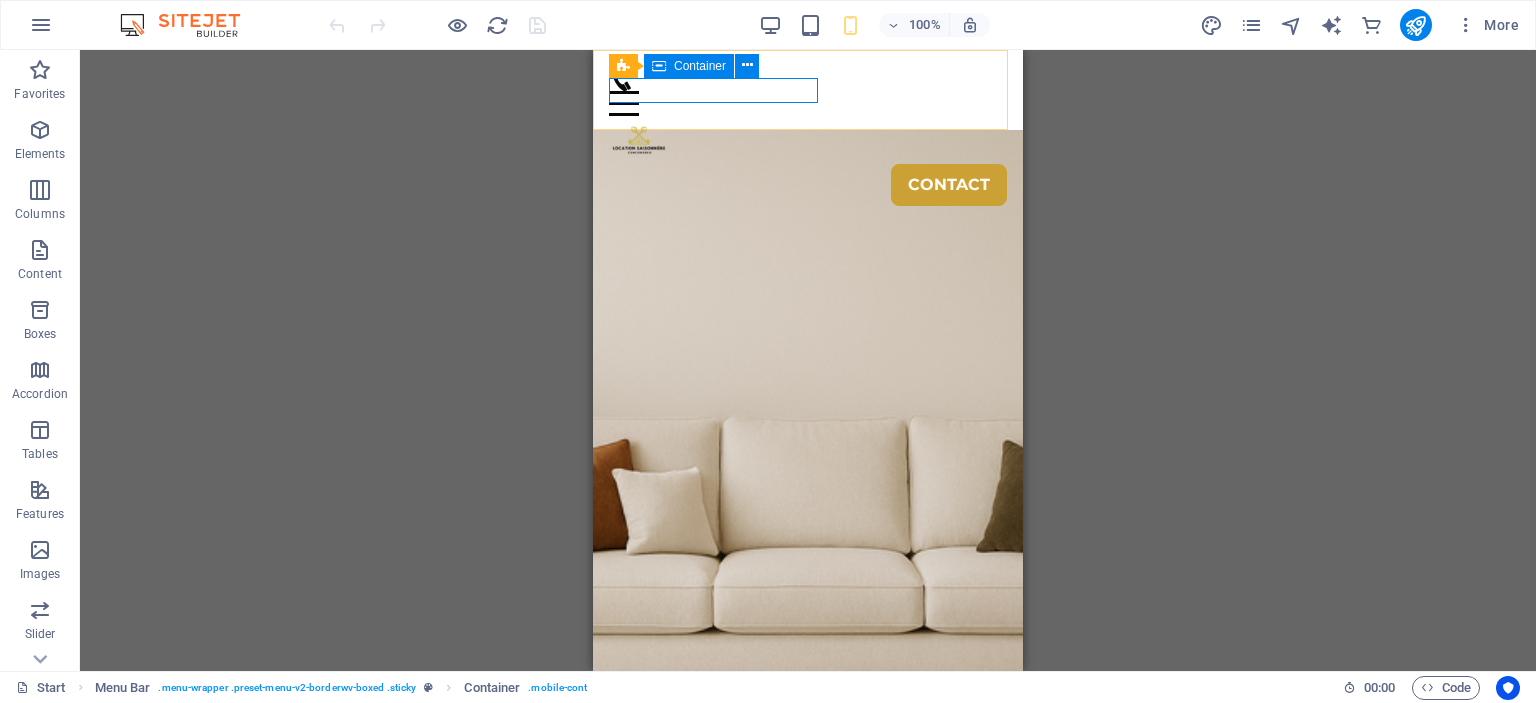click on "Menu" at bounding box center (808, 91) 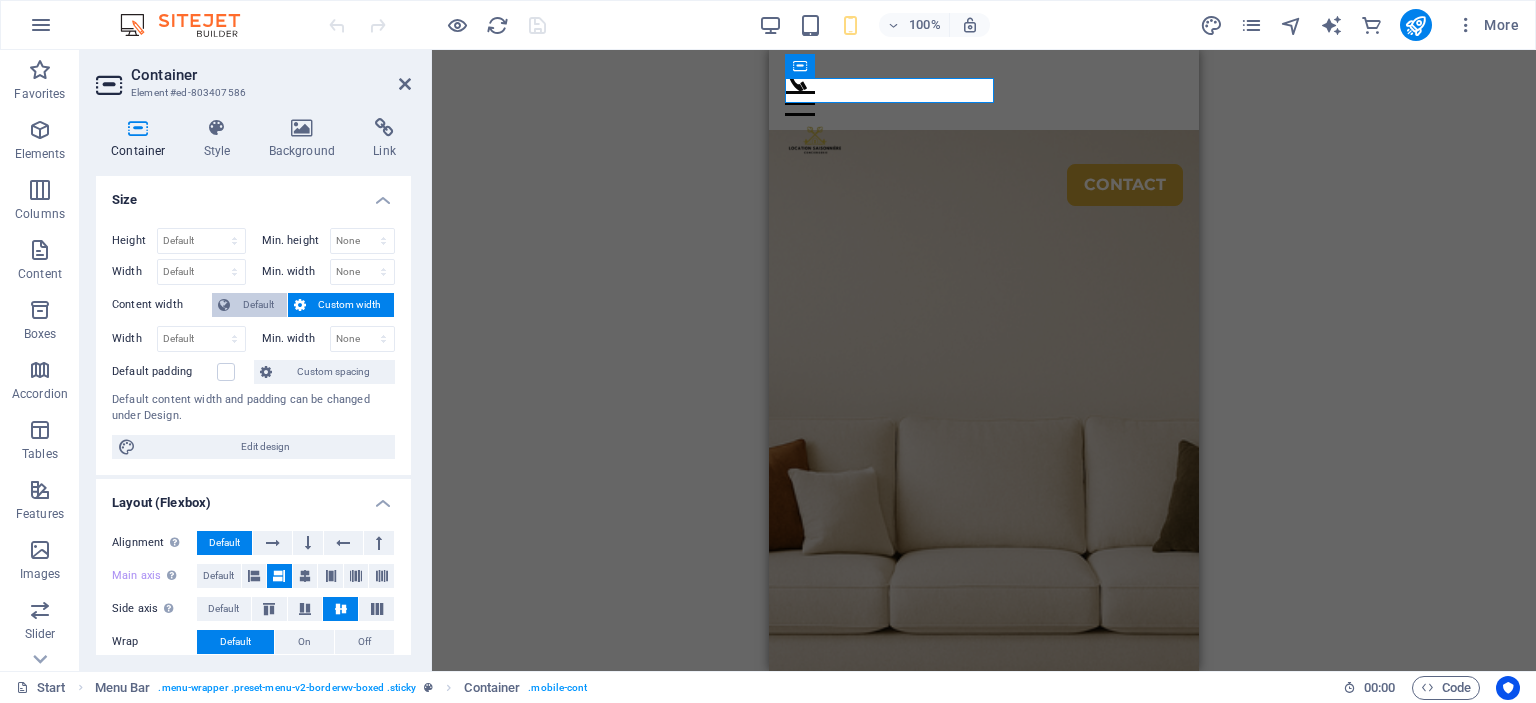 click on "Default" at bounding box center (258, 305) 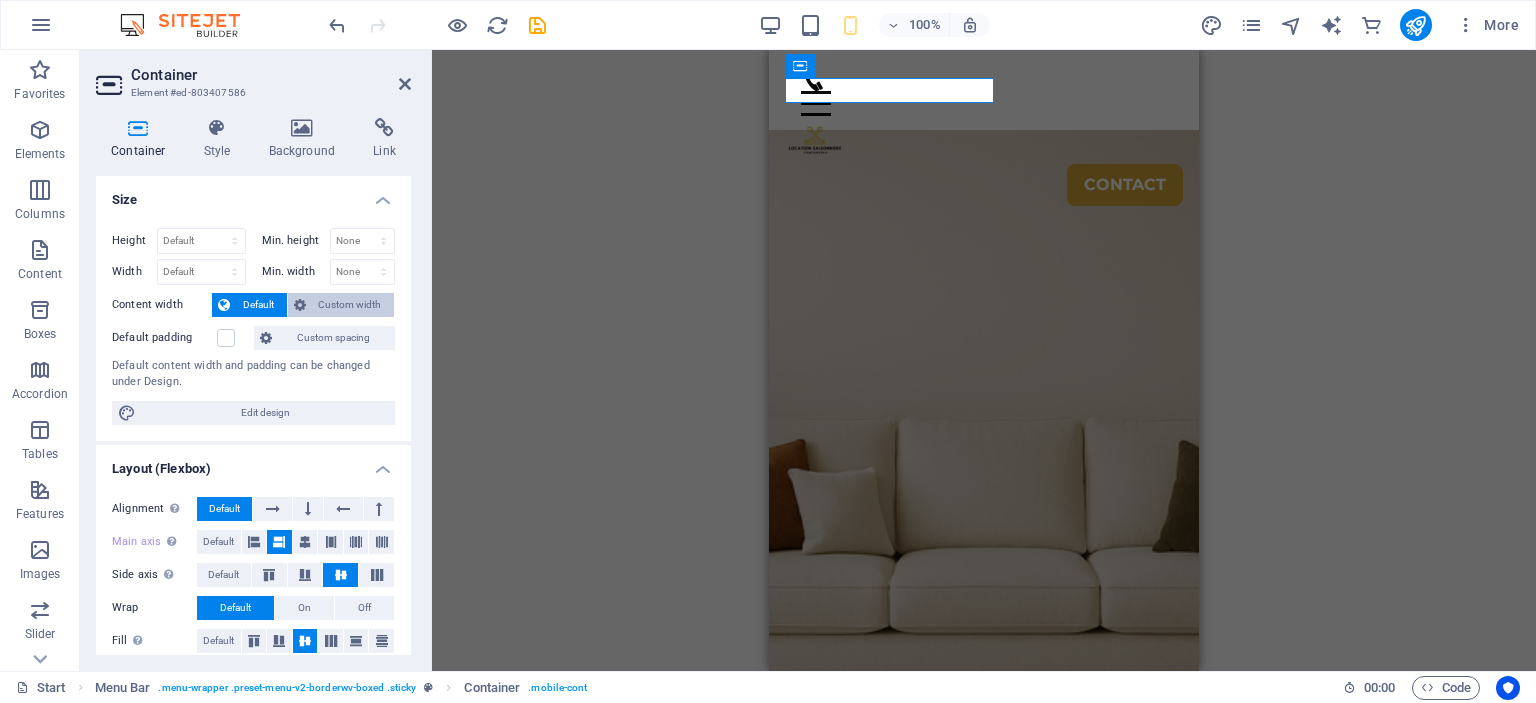 click at bounding box center (300, 305) 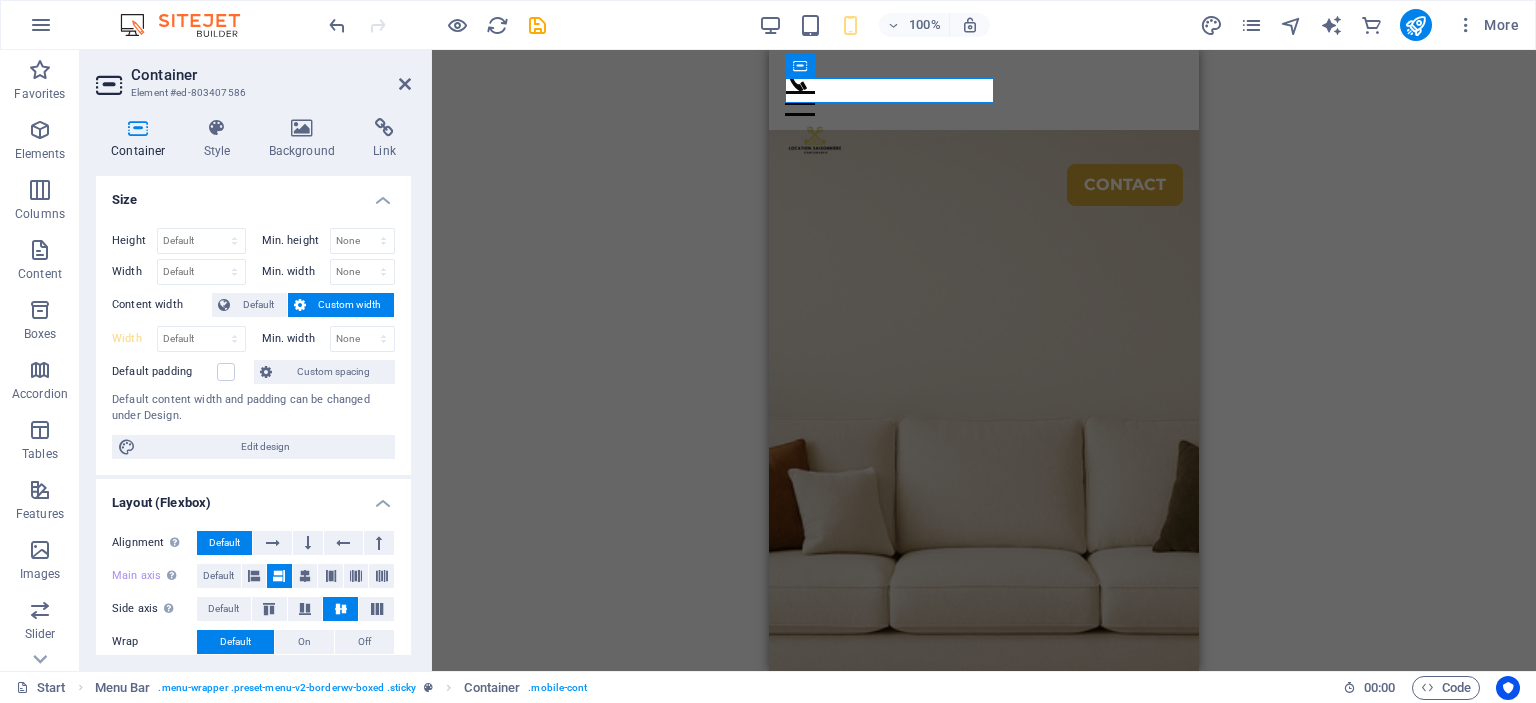 click on "Container Element #ed-803407586
Container Style Background Link Size Height Default px rem % vh vw Min. height None px rem % vh vw Width Default px rem % em vh vw Min. width None px rem % vh vw Content width Default Custom width Width Default px rem % em vh vw Min. width None px rem % vh vw Default padding Custom spacing Default content width and padding can be changed under Design. Edit design Layout (Flexbox) Alignment Determines the flex direction. Default Main axis Determine how elements should behave along the main axis inside this container (justify content). Default Side axis Control the vertical direction of the element inside of the container (align items). Default Wrap Default On Off Fill Controls the distances and direction of elements on the y-axis across several lines (align content). Default Accessibility ARIA helps assistive technologies (like screen readers) to understand the role, state, and behavior of web elements Role The ARIA role defines the purpose of an element.  None" at bounding box center (256, 360) 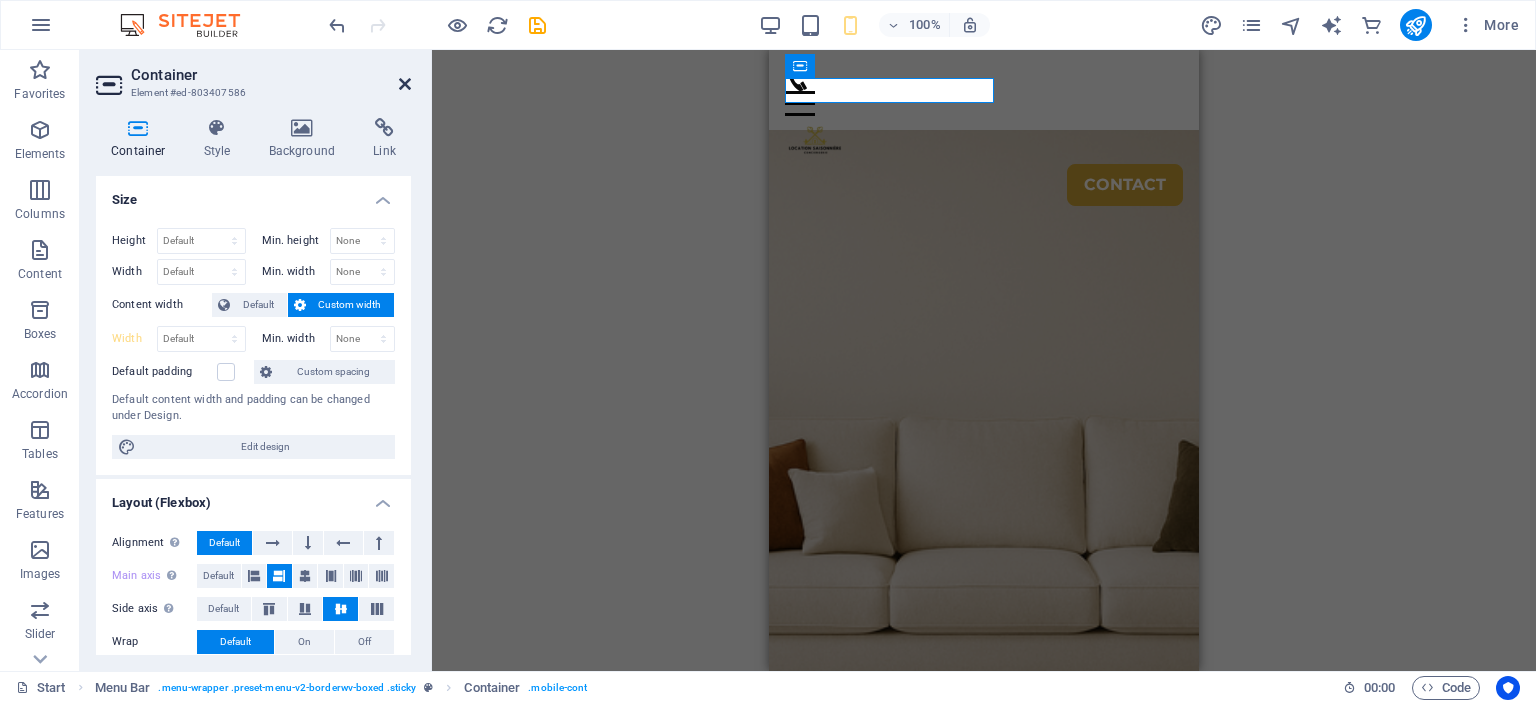 click at bounding box center [405, 84] 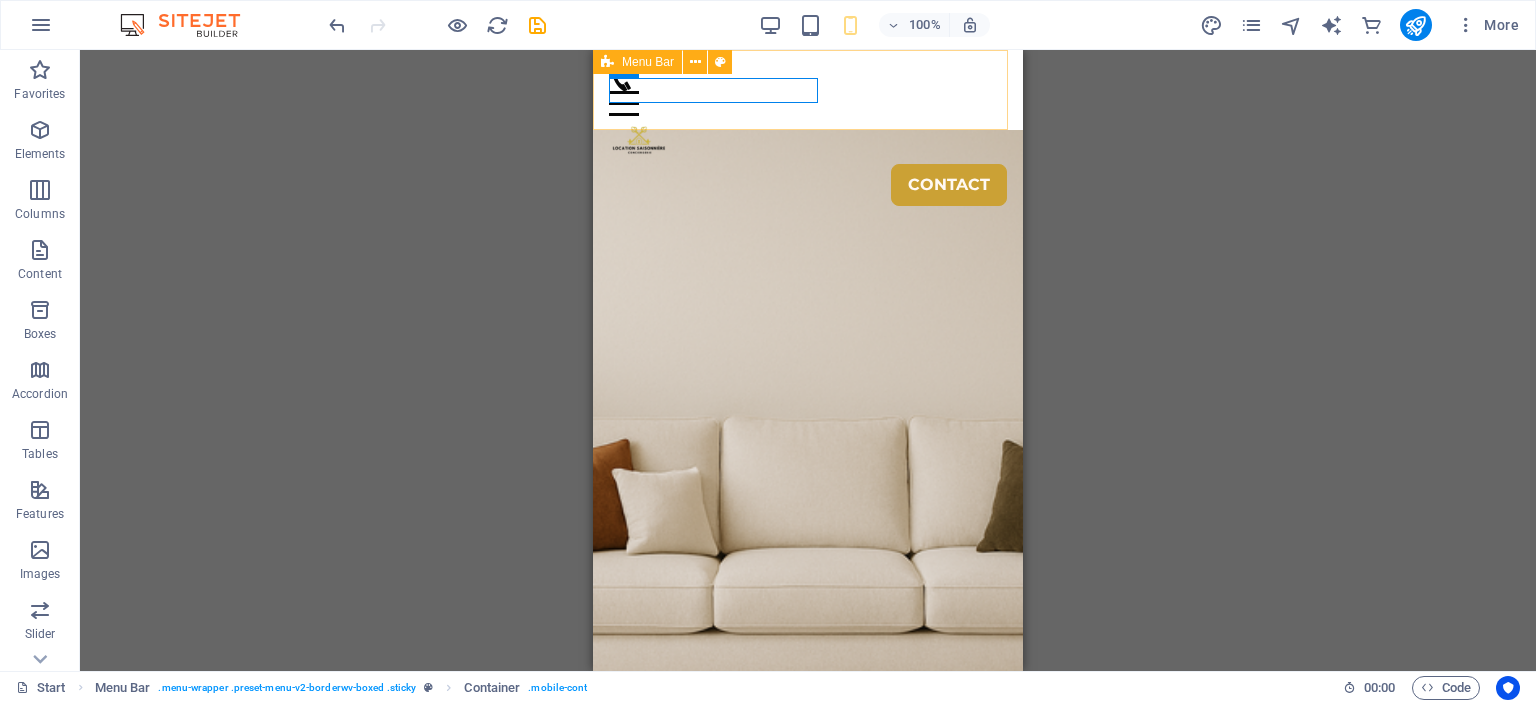 click on "Menu Accueil A propos Service Conciergerie complète Rénovation & Travaux Déco & Mobilier Contact Zones Contact" at bounding box center (808, 90) 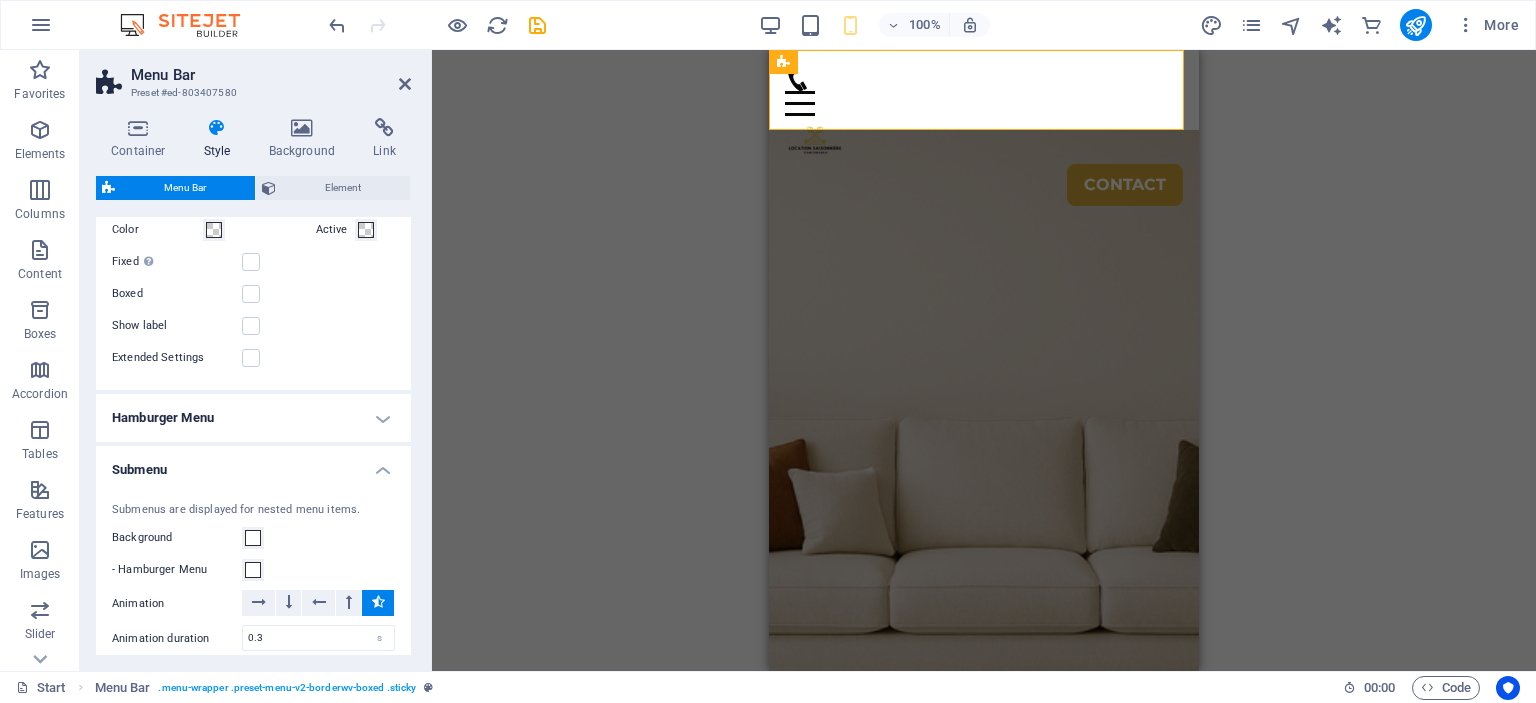 scroll, scrollTop: 842, scrollLeft: 0, axis: vertical 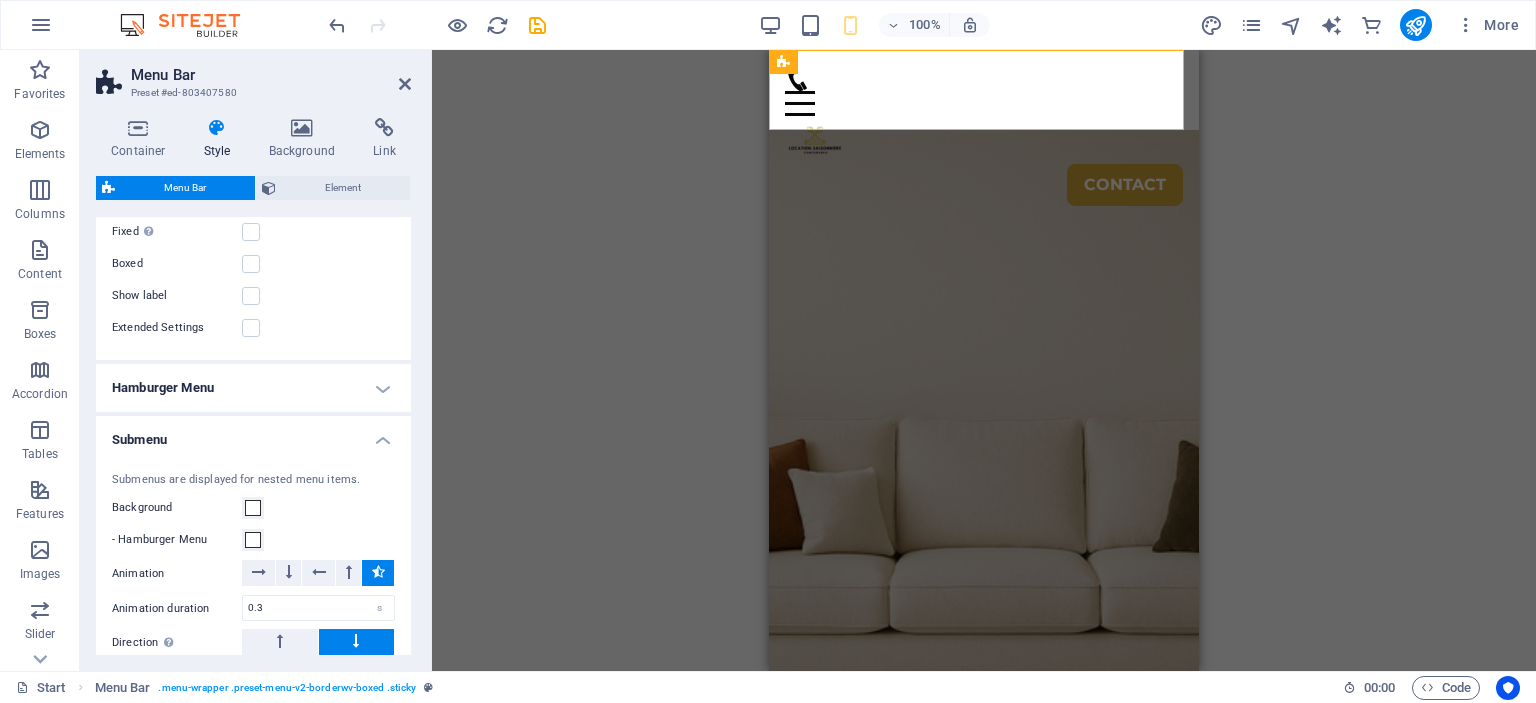 click on "Hamburger Menu" at bounding box center (253, 388) 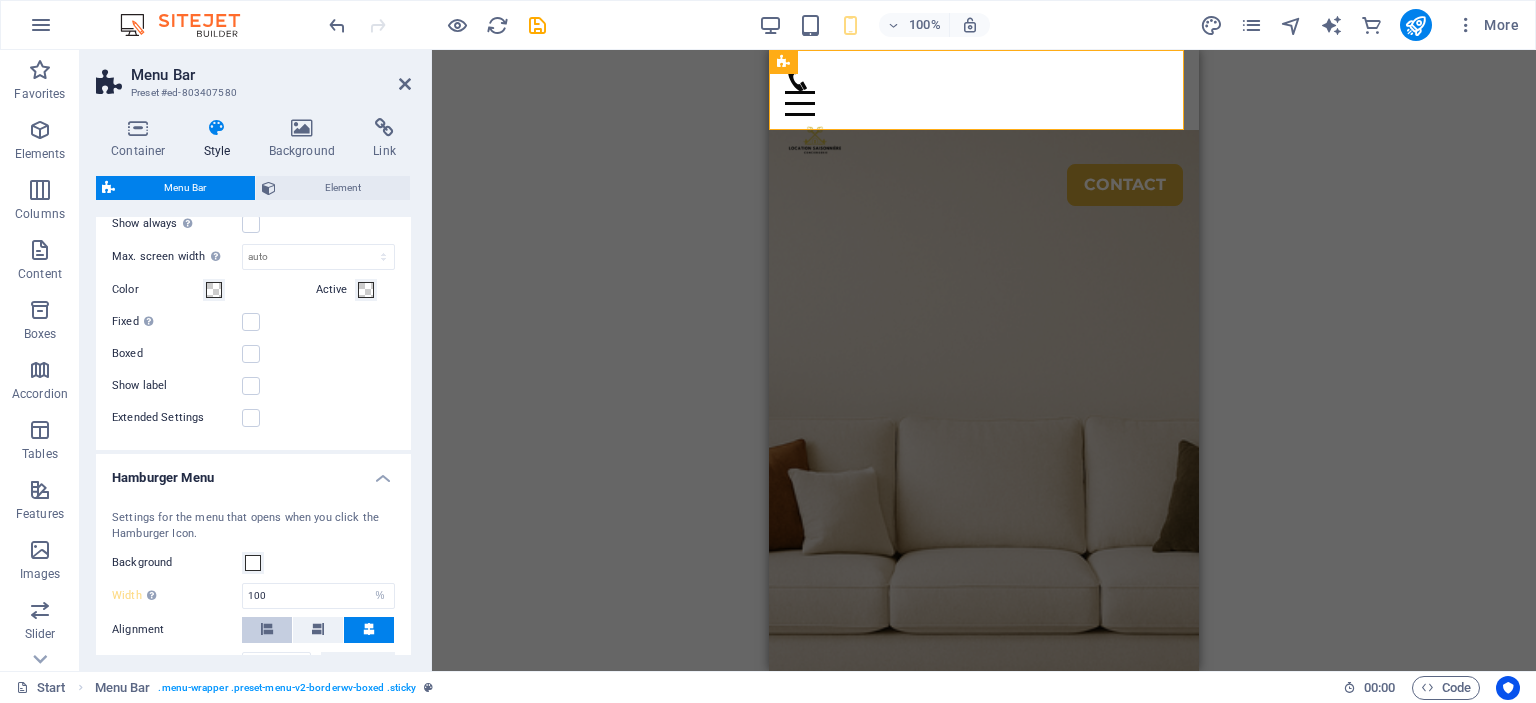 scroll, scrollTop: 642, scrollLeft: 0, axis: vertical 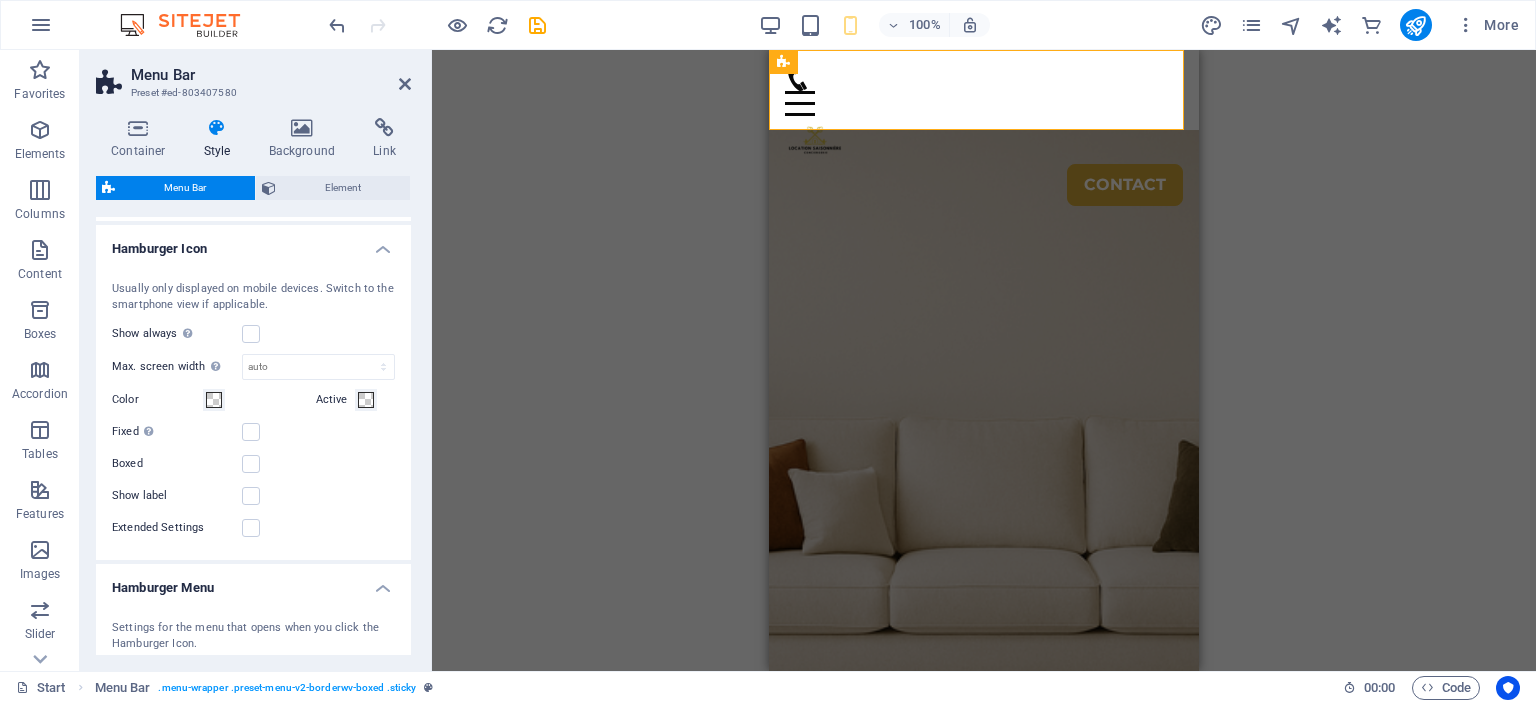 click on "Hamburger Icon" at bounding box center [253, 243] 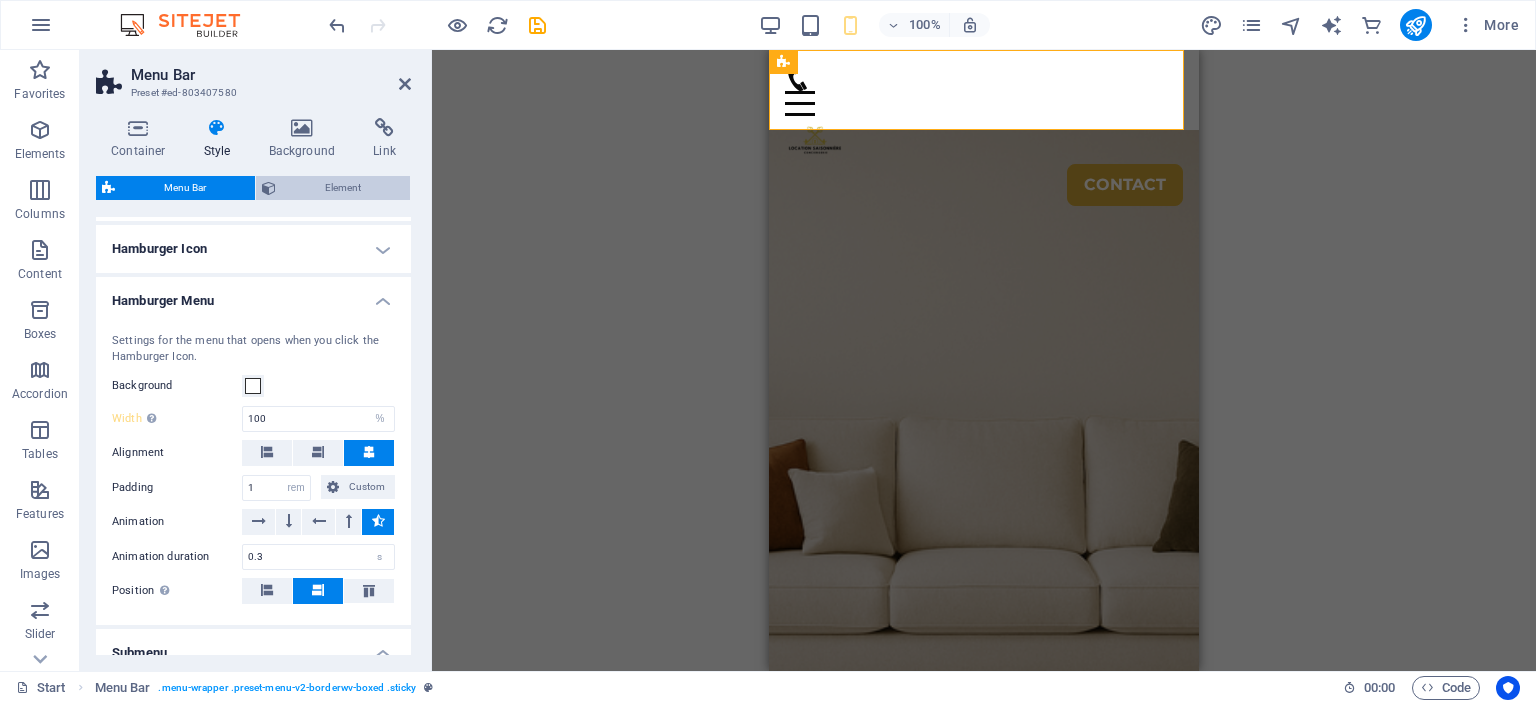 click on "Element" at bounding box center (343, 188) 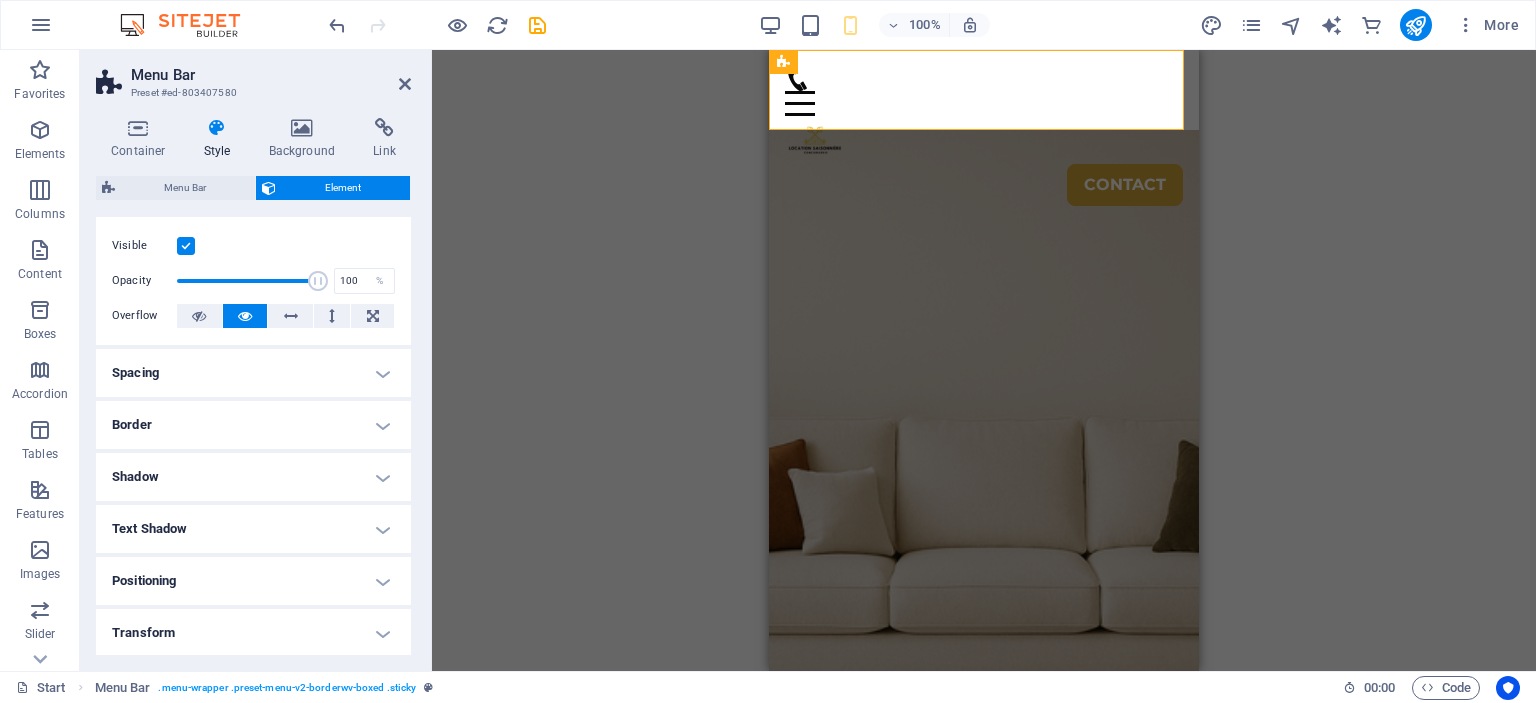 scroll, scrollTop: 0, scrollLeft: 0, axis: both 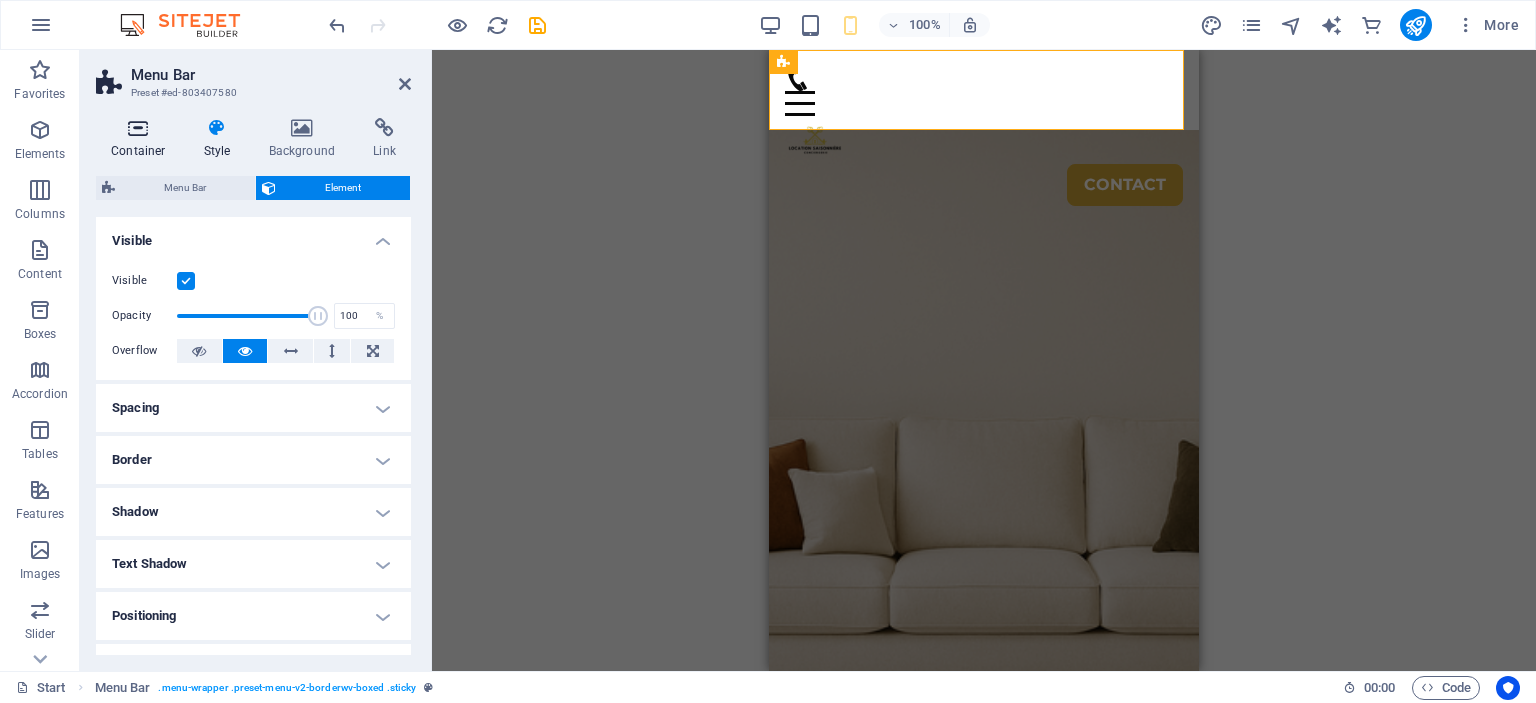 click at bounding box center (138, 128) 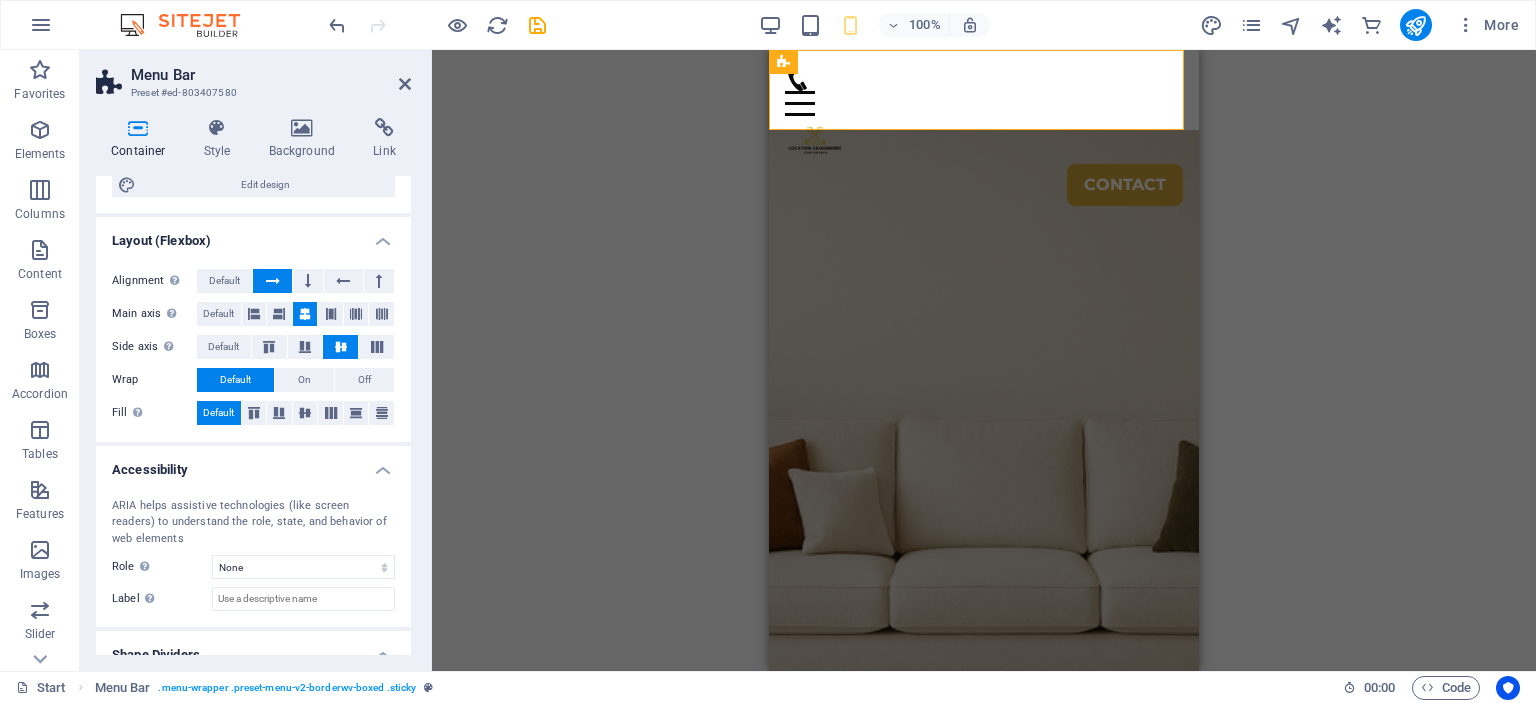 scroll, scrollTop: 328, scrollLeft: 0, axis: vertical 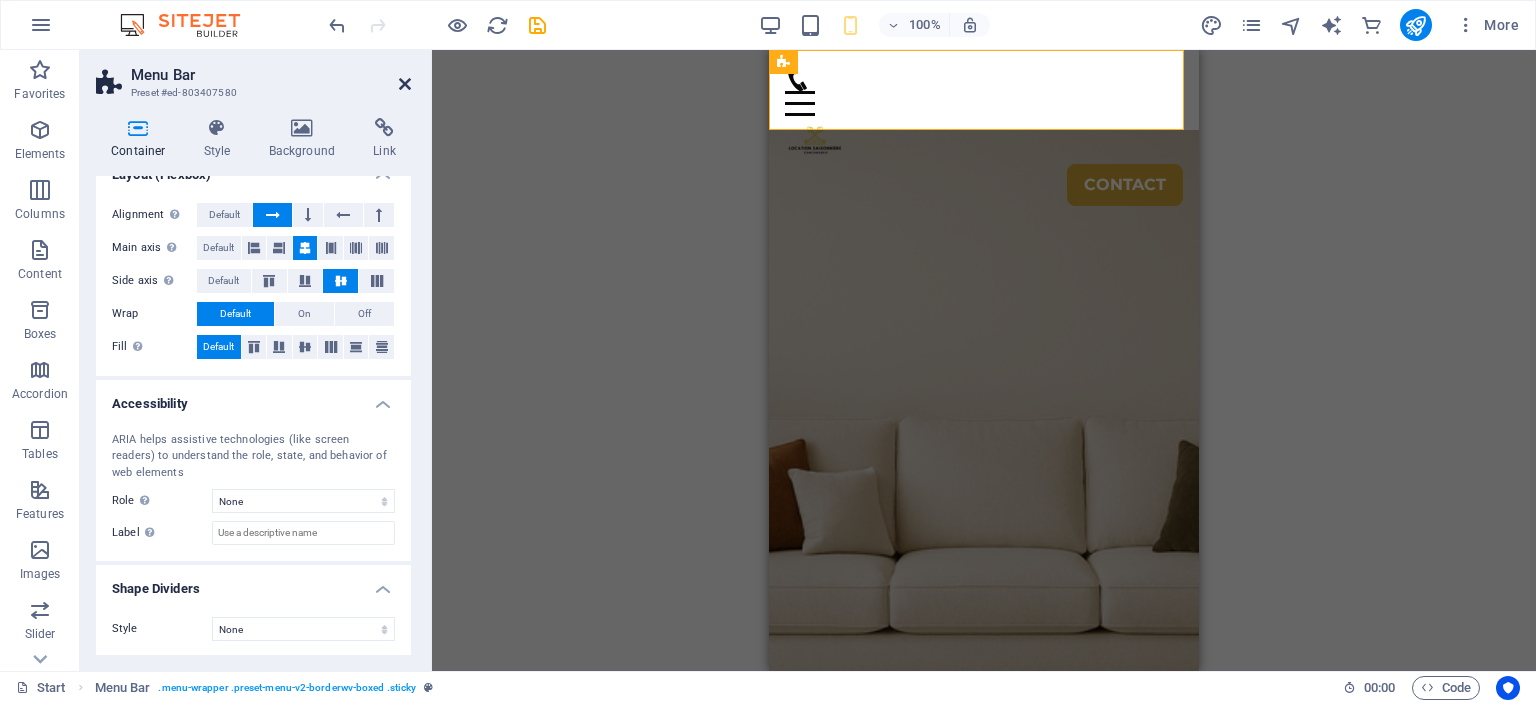 click at bounding box center [405, 84] 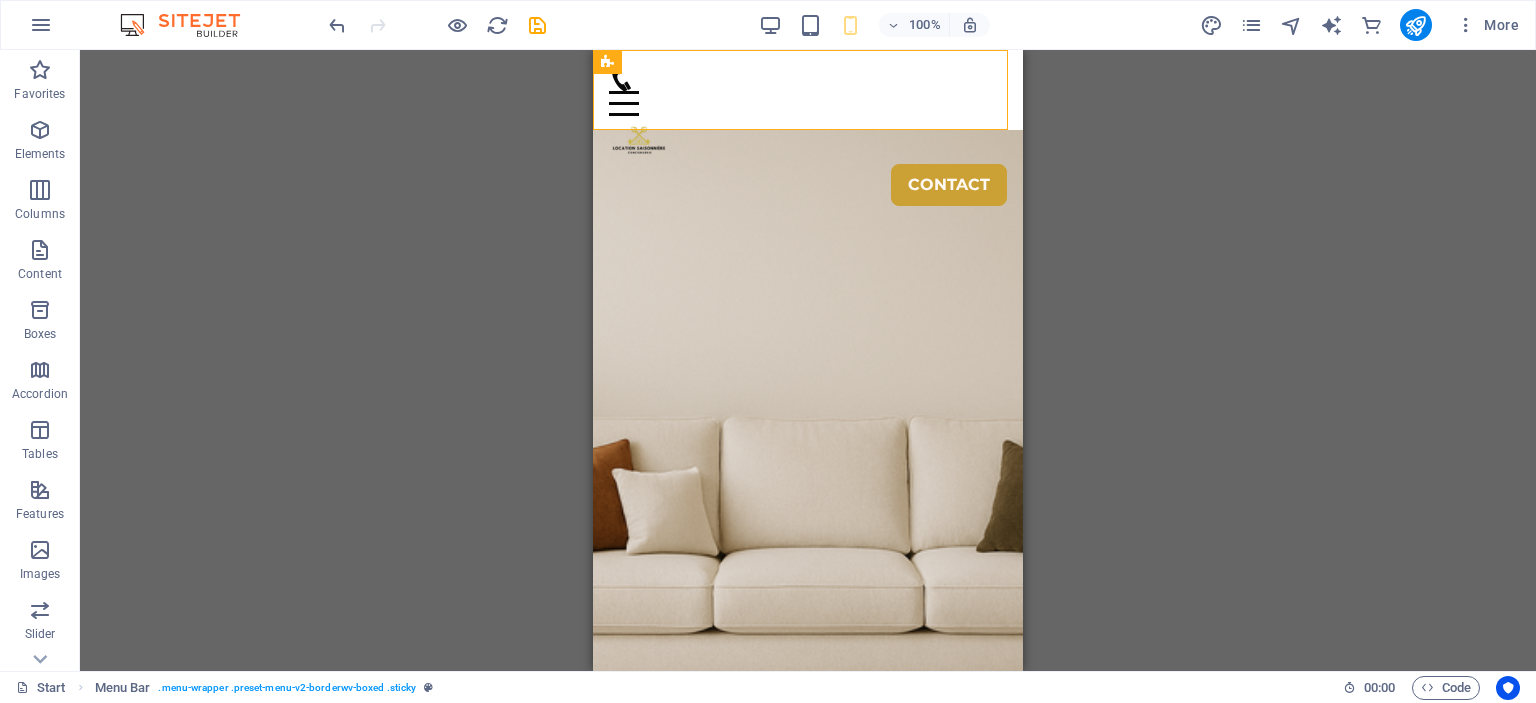 click on "H4   Container   Logo   Menu Bar   Menu Bar   Menu   H1   Text   Text   Text   Button   Container   H2   H4   Text   Container   Boxes   Container   Container   Icon   Container   Text   Boxes   Container   Container   Icon   Grid   Container   Container   Text   Boxes   Container   Container   Container   H3   Icon   Text   Icon   3 columns   3 columns   Container   Icon   3 columns   Container   Icon   3 columns   Container   Icon   3 columns   Icon   Spacer   Image   H2   Button   Container   H2   Text   Container   Container   Container   H3   Container   H3   Container   Container   Container   Container   H3   Container   Container   H3   Container   Container   Container   H3   Container   Container   Container   H3   Container   Container   H2   Text   2 columns   Container   Text   Container   Container   Text   H5   H5   Container   H2   Icon   Container   HTML" at bounding box center (808, 360) 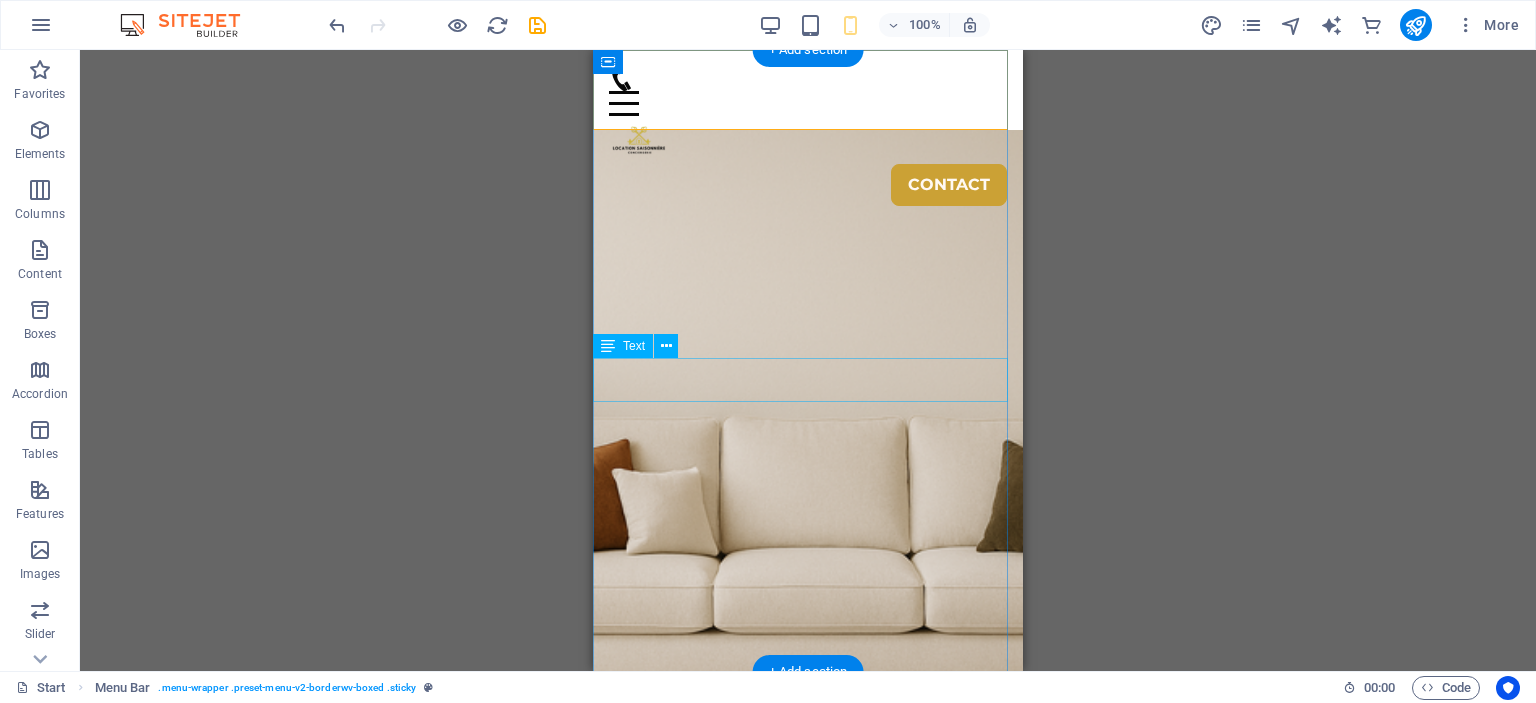 click on "Gagnez du temps avec notre conciergerie Airbnb au Maroc :" at bounding box center [808, 1002] 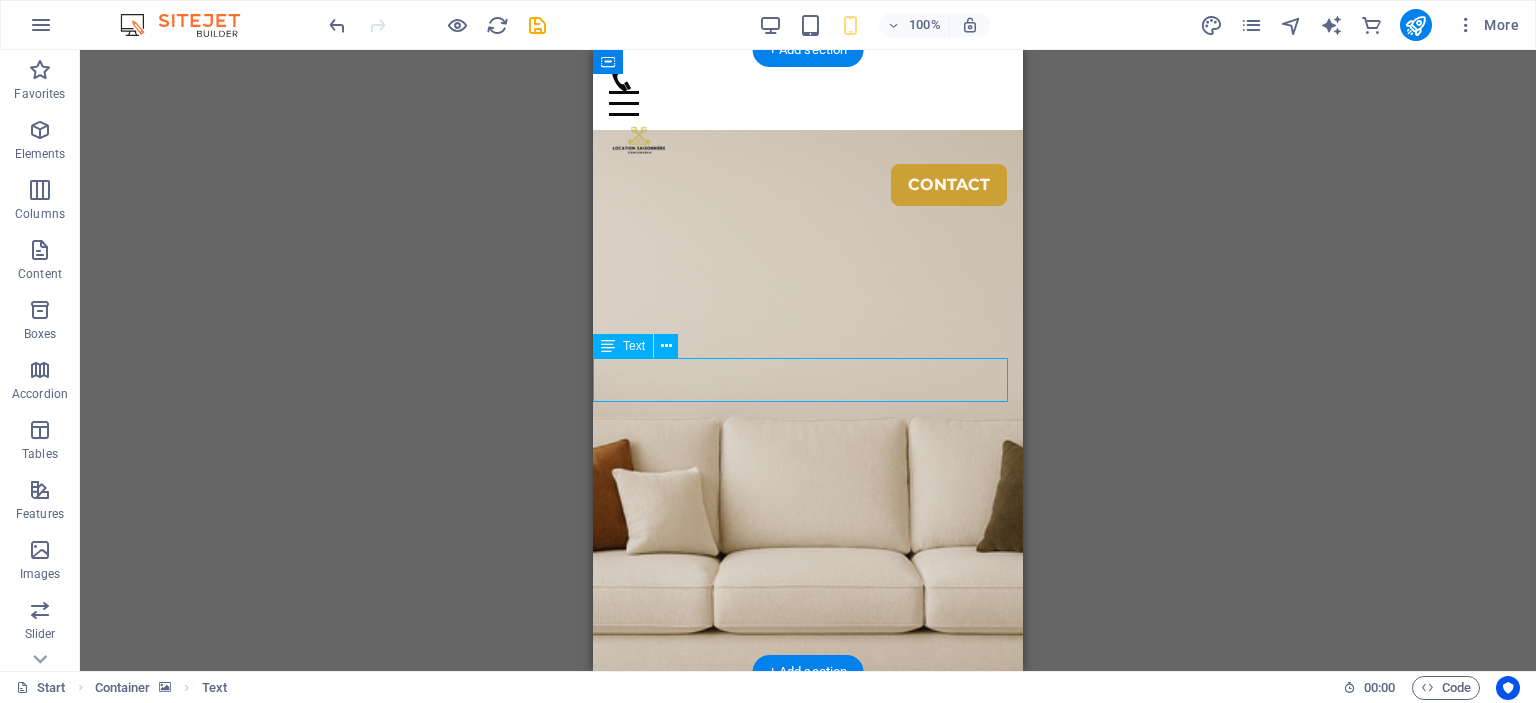 click on "Gagnez du temps avec notre conciergerie Airbnb au Maroc :" at bounding box center [808, 1002] 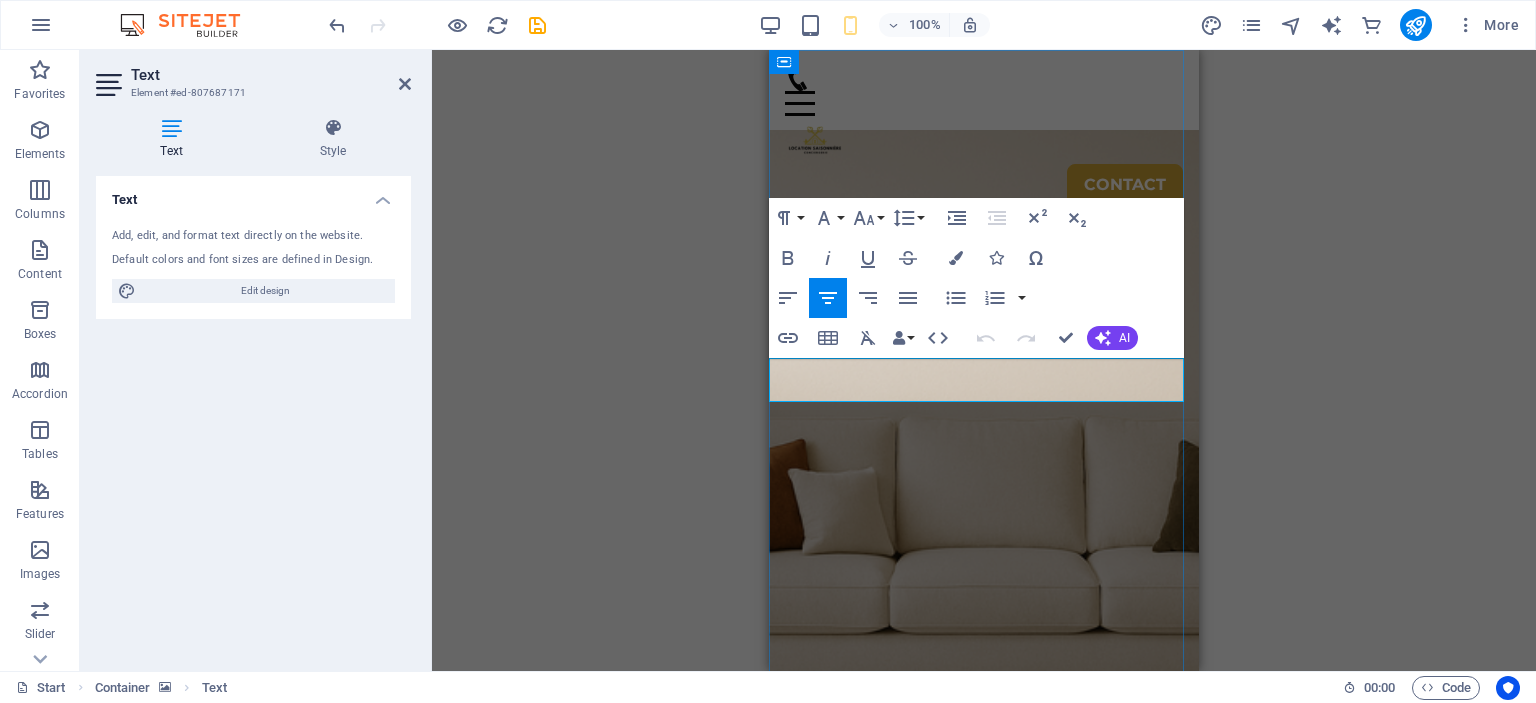 click on "Gagnez du temps avec notre conciergerie Airbnb au Maroc :" at bounding box center (983, 1002) 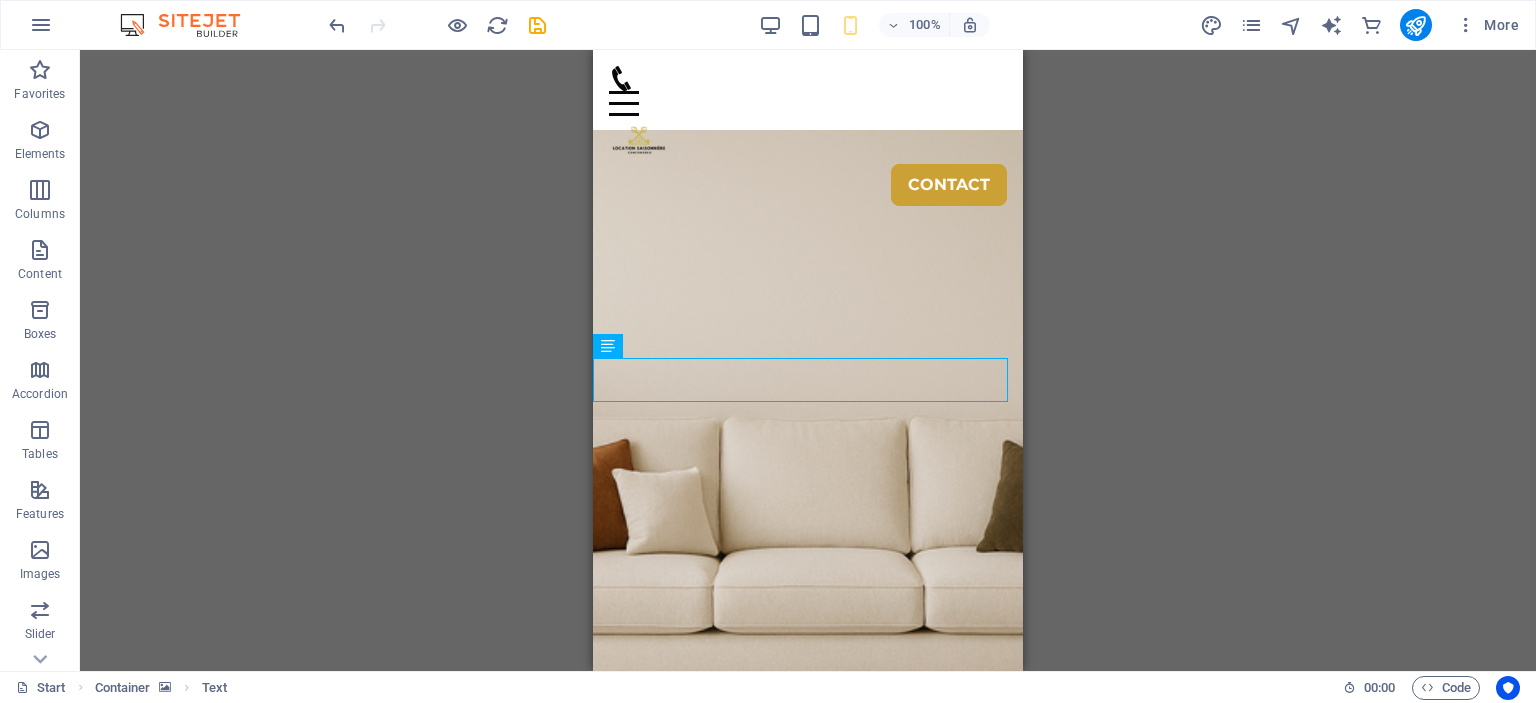 click on "H4   Container   Logo   Menu Bar   Menu Bar   Menu   H1   Text   Text   Text   Button   Container   H2   H4   Text   Container   Boxes   Container   Container   Icon   Container   Text   Boxes   Container   Container   Icon   Grid   Container   Container   Text   Boxes   Container   Container   Container   H3   Icon   Text   Icon   3 columns   3 columns   Container   Icon   3 columns   Container   Icon   3 columns   Container   Icon   3 columns   Icon   Spacer   Image   H2   Button   Container   H2   Text   Container   Container   Container   H3   Container   H3   Container   Container   Container   Container   H3   Container   Container   H3   Container   Container   Container   H3   Container   Container   Container   H3   Container   Container   H2   Text   2 columns   Container   Text   Container   Container   Text   H5   H5   Container   H2   Icon   Container   HTML" at bounding box center (808, 360) 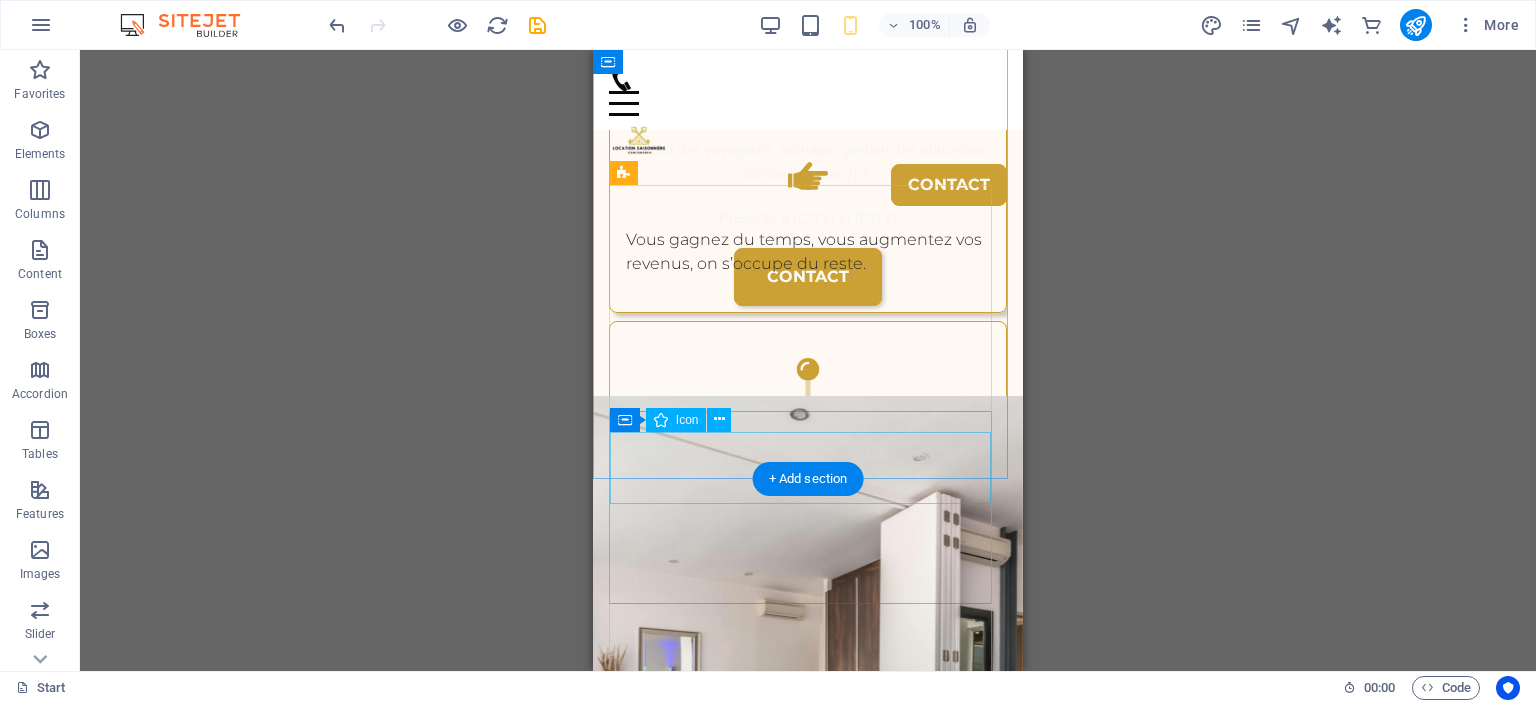 scroll, scrollTop: 900, scrollLeft: 0, axis: vertical 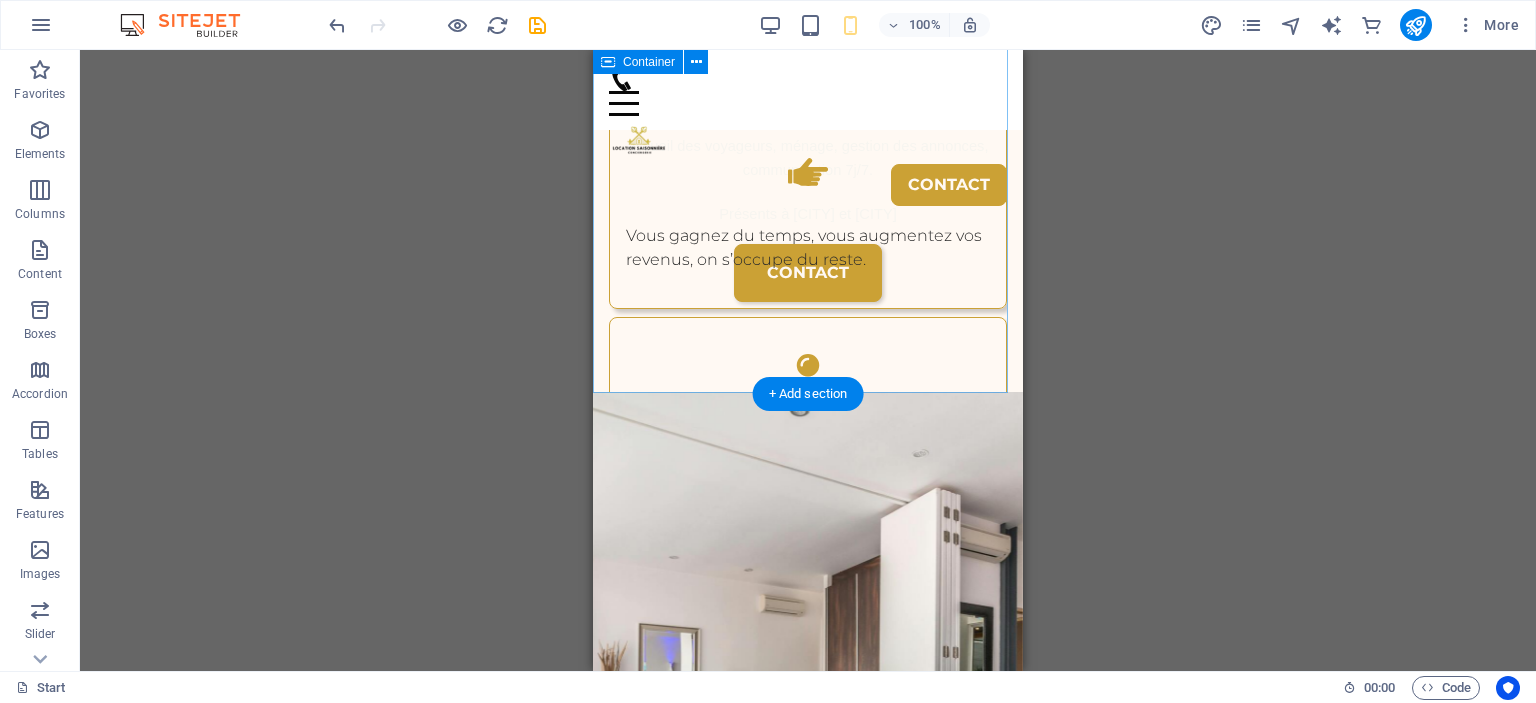 click on "Zones desservies : [CITY] et alentours - [CITY] Contact rapide par WhatsApp ou via notre formulaire" at bounding box center [808, 81] 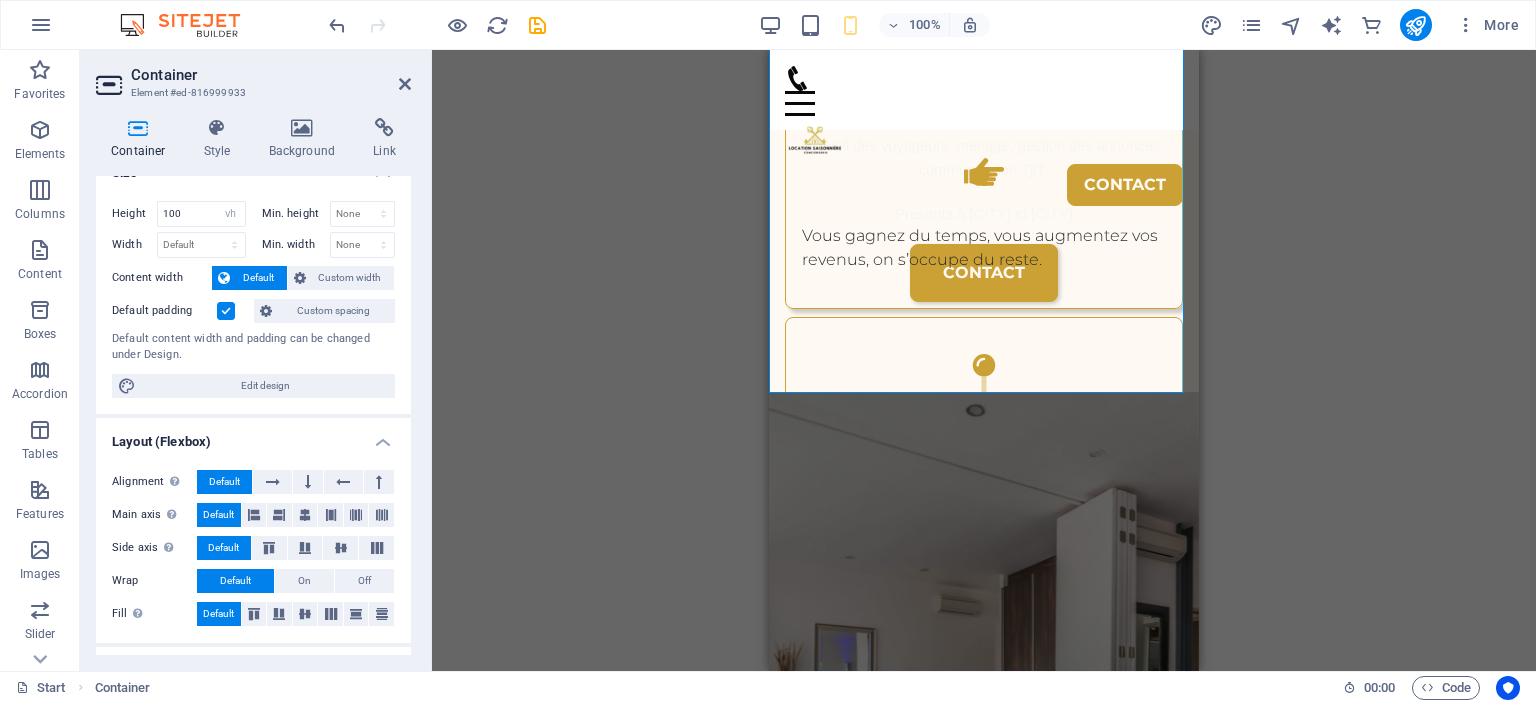 scroll, scrollTop: 0, scrollLeft: 0, axis: both 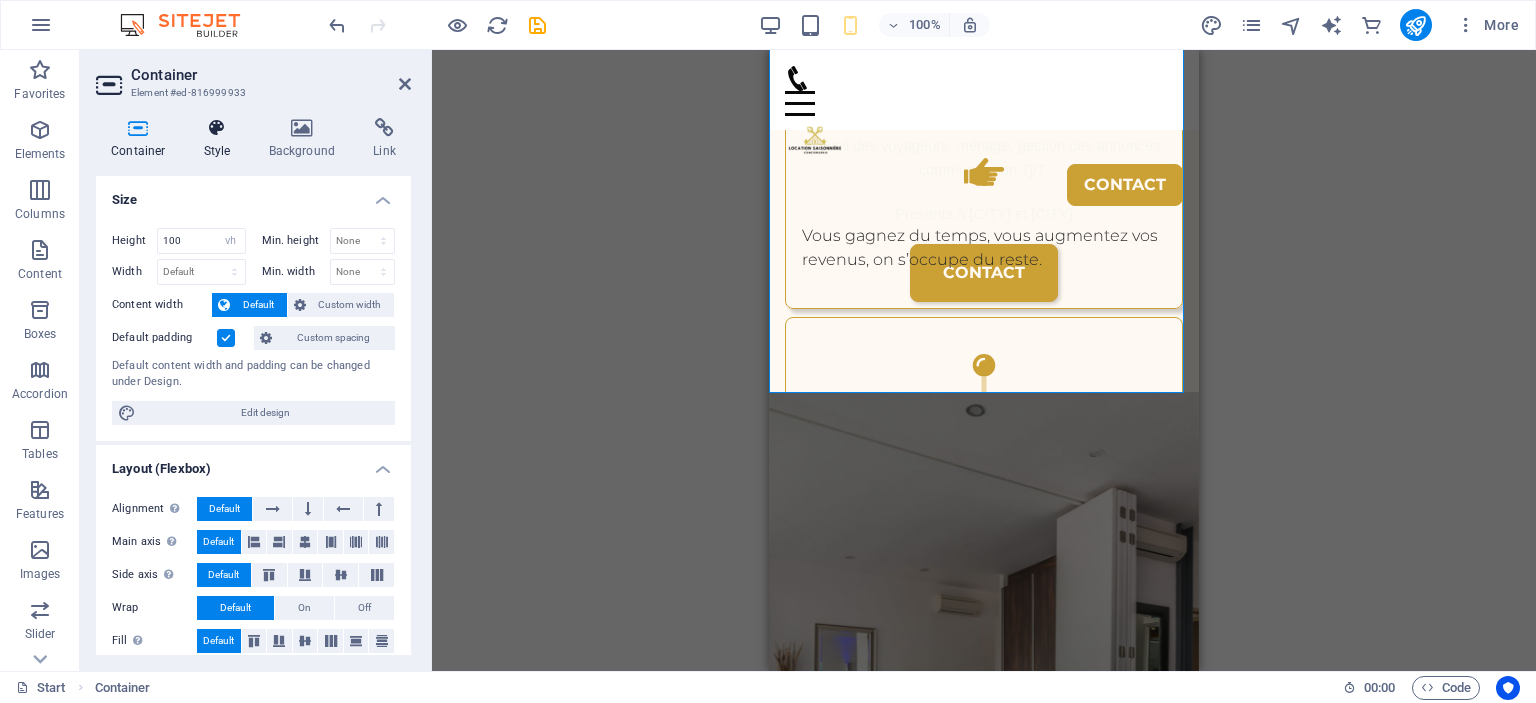 click at bounding box center [217, 128] 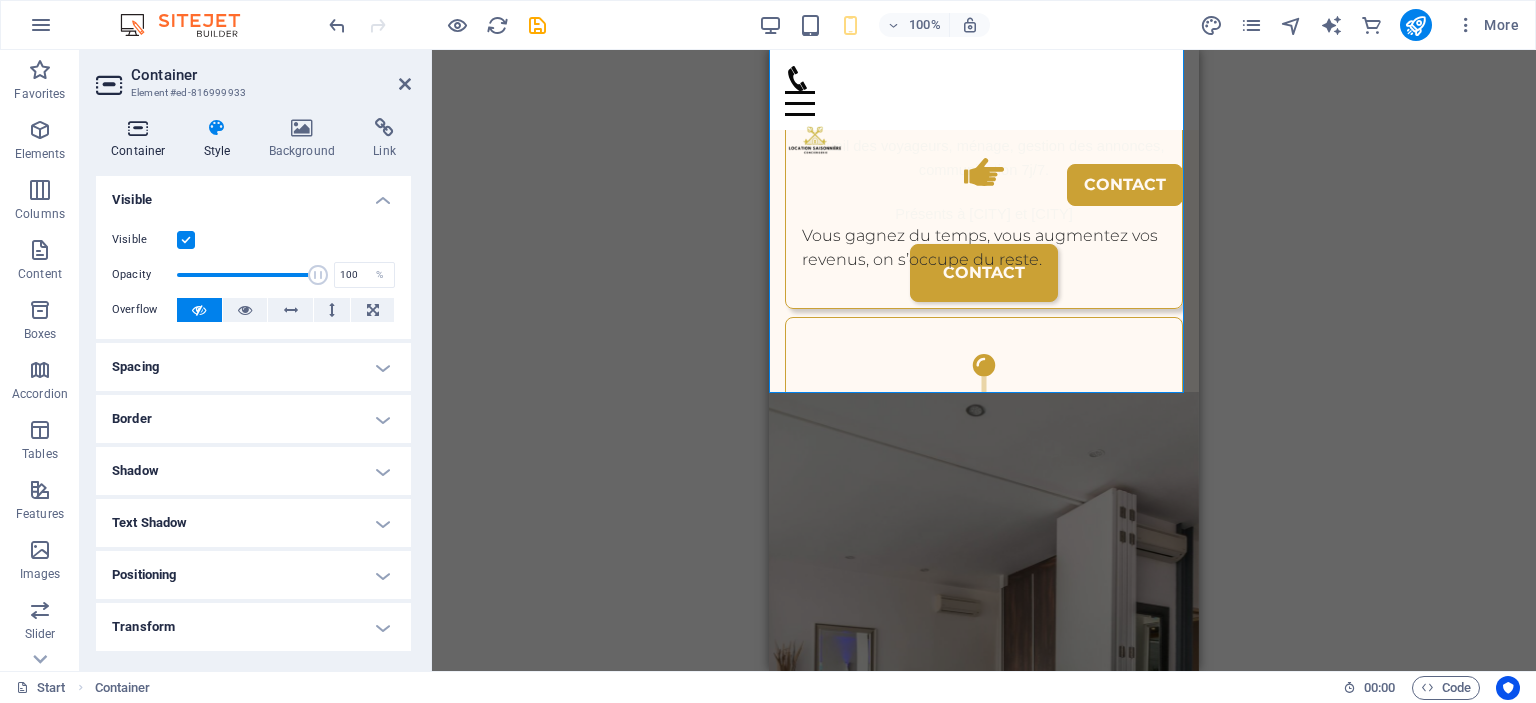 click on "Container" at bounding box center (142, 139) 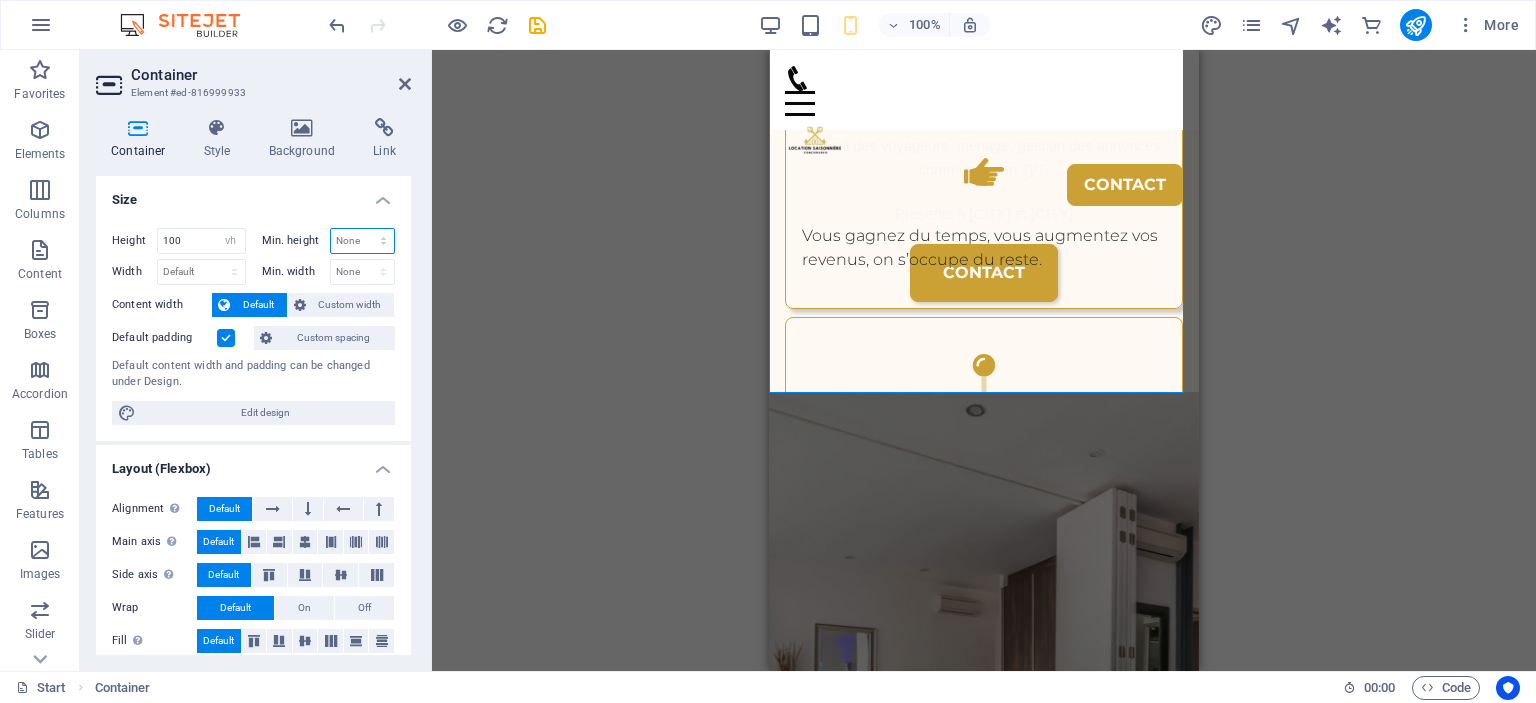 click on "None px rem % vh vw" at bounding box center [363, 241] 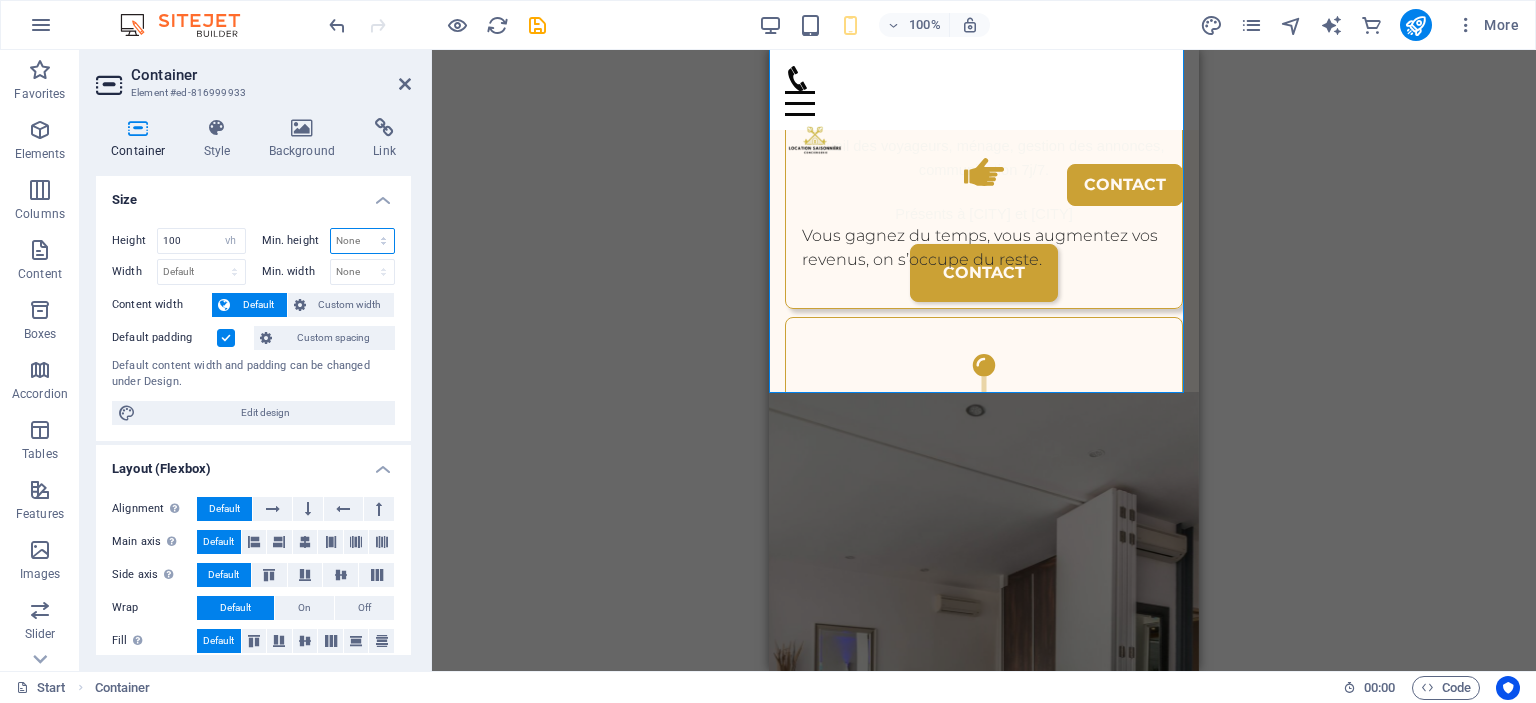 select on "vh" 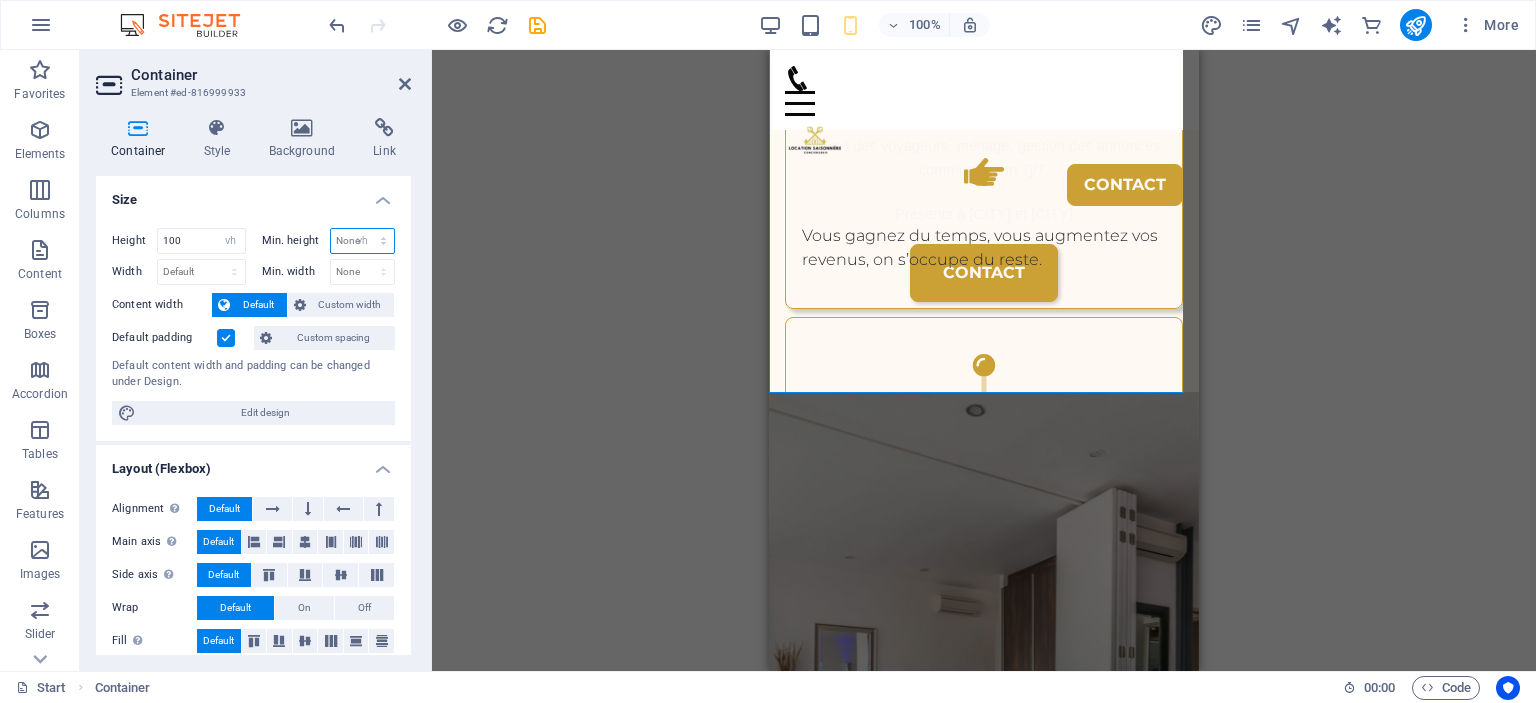 click on "None px rem % vh vw" at bounding box center [363, 241] 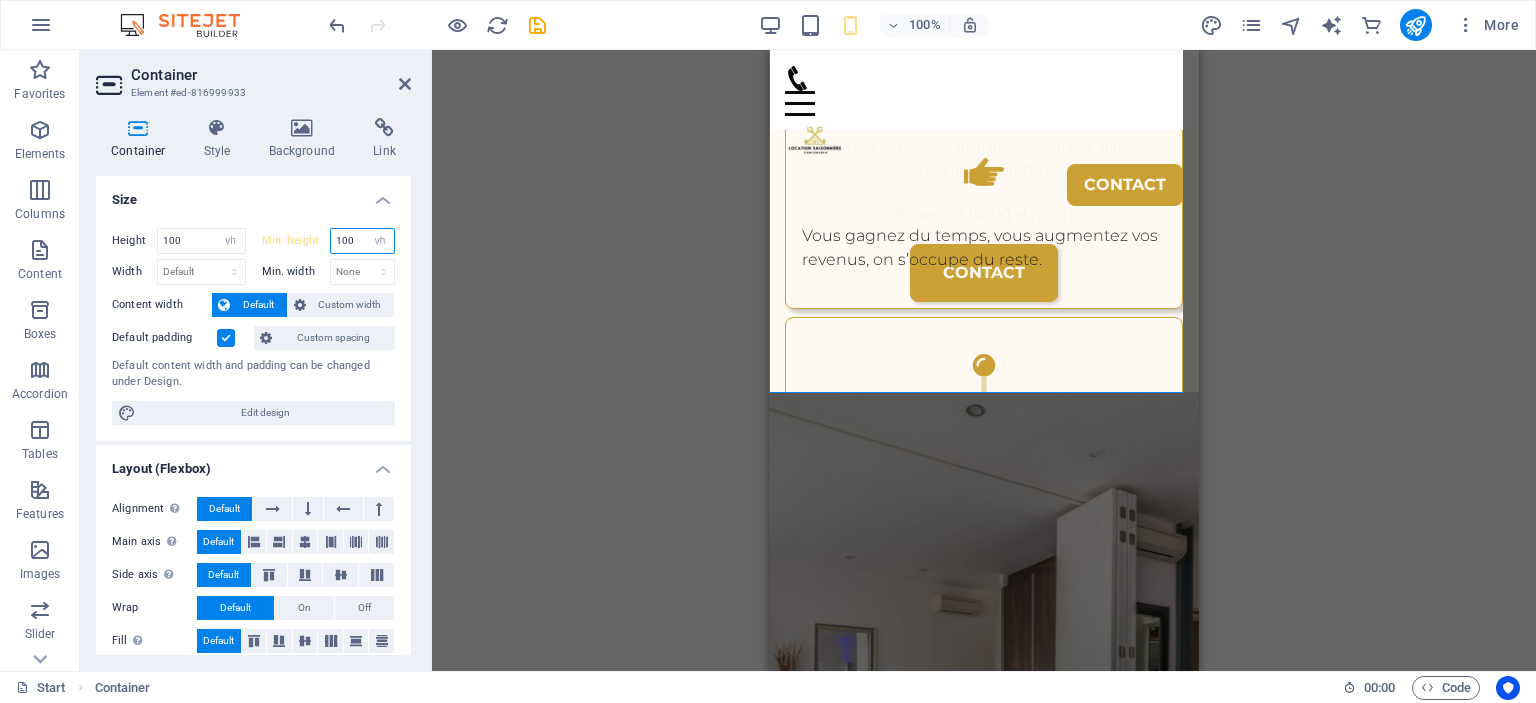 type on "100" 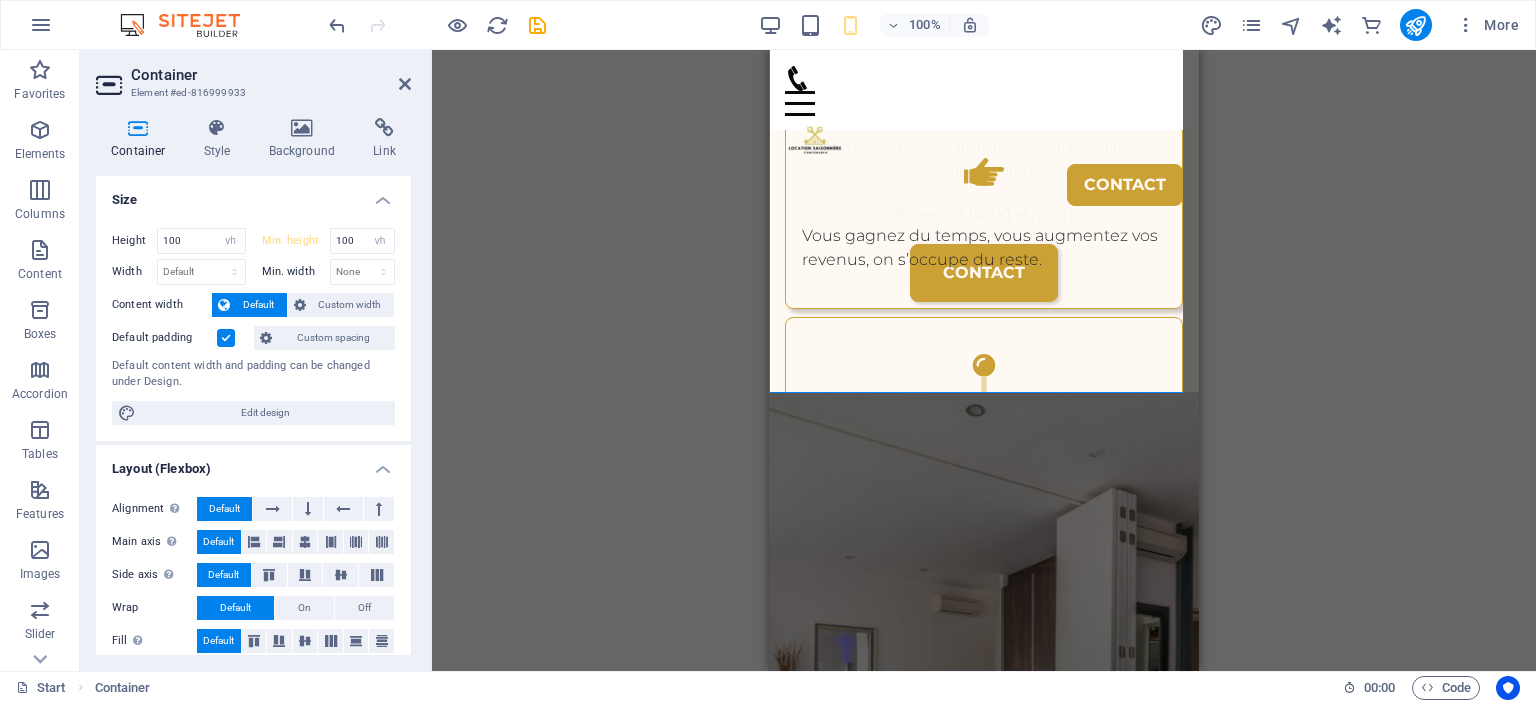 click on "Container Style Background Link Size Height 100 Default px rem % vh vw Min. height 100 None px rem % vh vw Width Default px rem % em vh vw Min. width None px rem % vh vw Content width Default Custom width Width Default px rem % em vh vw Min. width None px rem % vh vw Default padding Custom spacing Default content width and padding can be changed under Design. Edit design Layout (Flexbox) Alignment Determines the flex direction. Default Main axis Determine how elements should behave along the main axis inside this container (justify content). Default Side axis Control the vertical direction of the element inside of the container (align items). Default Wrap Default On Off Fill Controls the distances and direction of elements on the y-axis across several lines (align content). Default Accessibility ARIA helps assistive technologies (like screen readers) to understand the role, state, and behavior of web elements Role The ARIA role defines the purpose of an element.  None Alert Article Banner Fan" at bounding box center [253, 386] 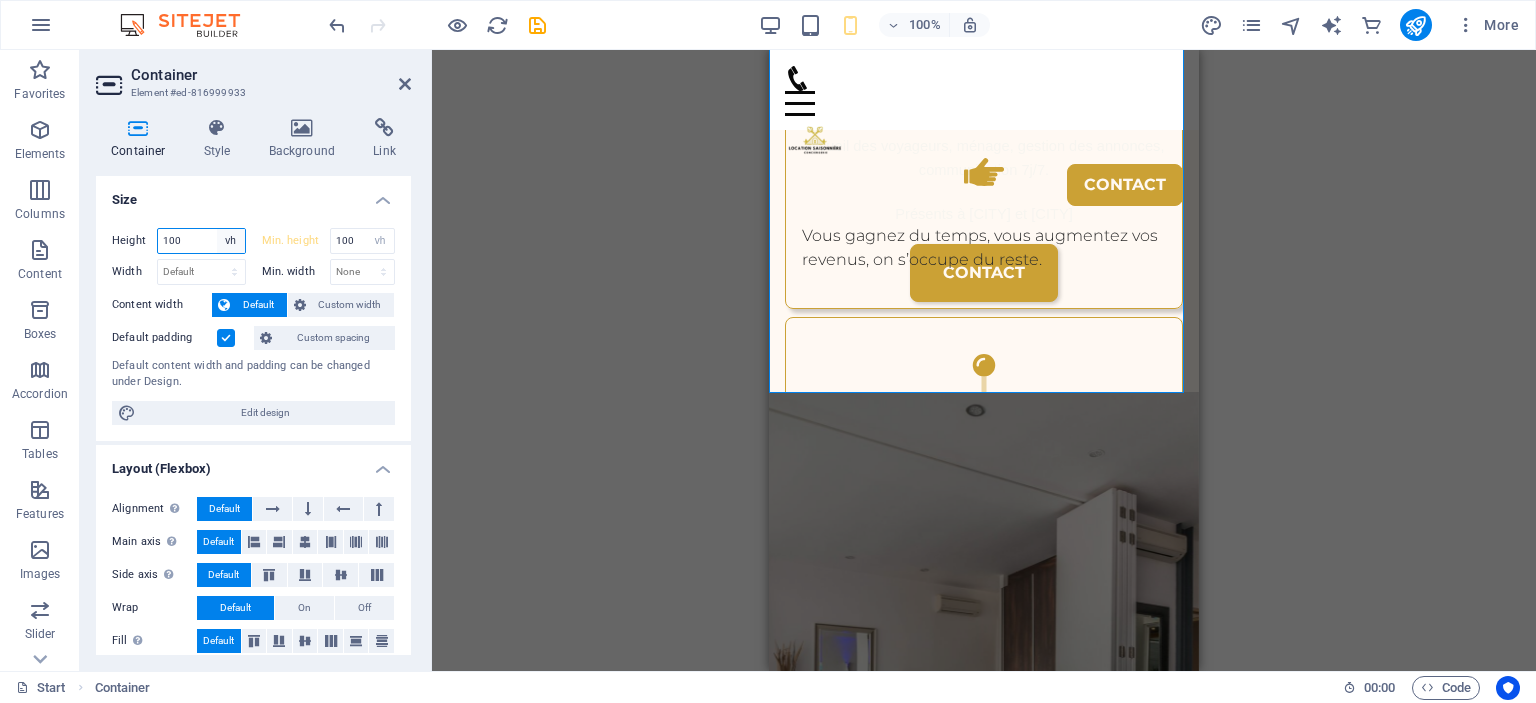 click on "Default px rem % vh vw" at bounding box center [231, 241] 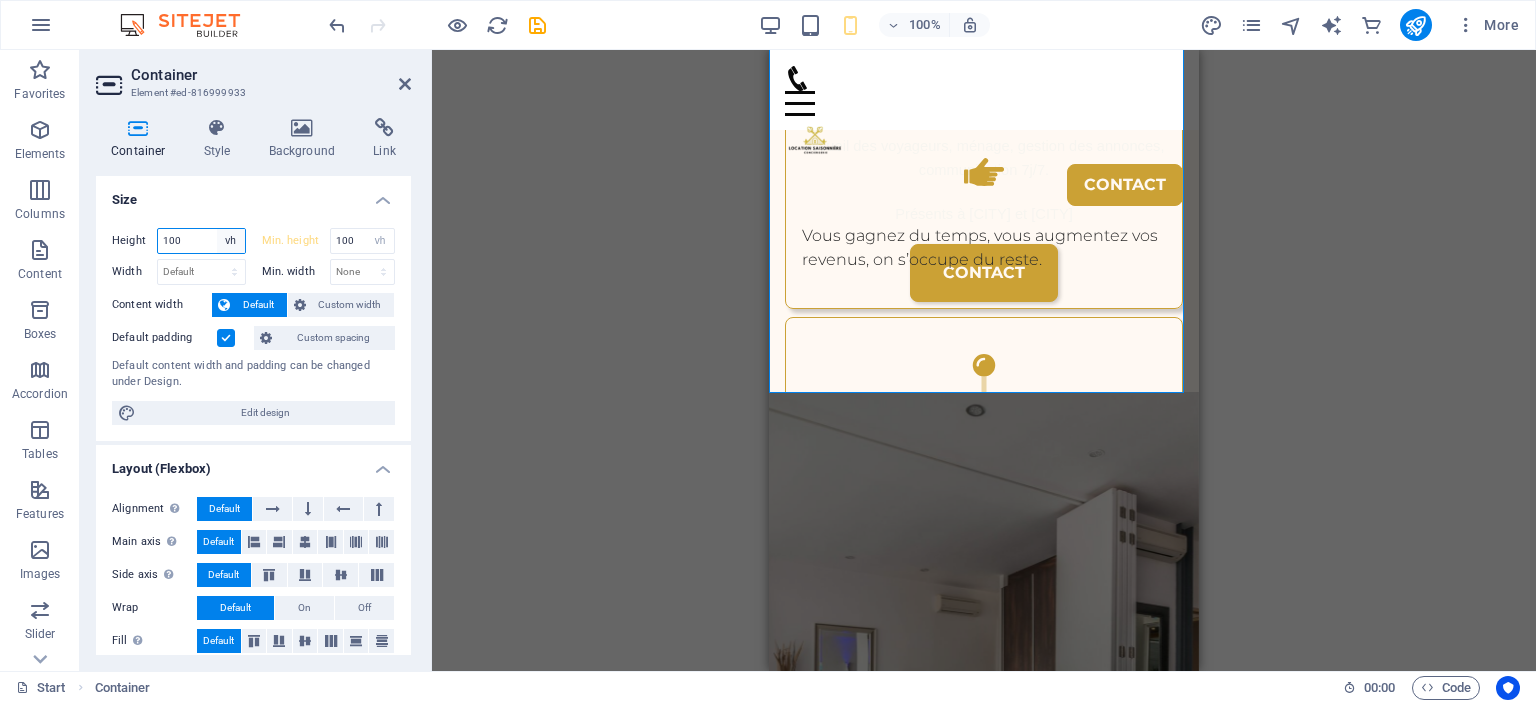 select on "default" 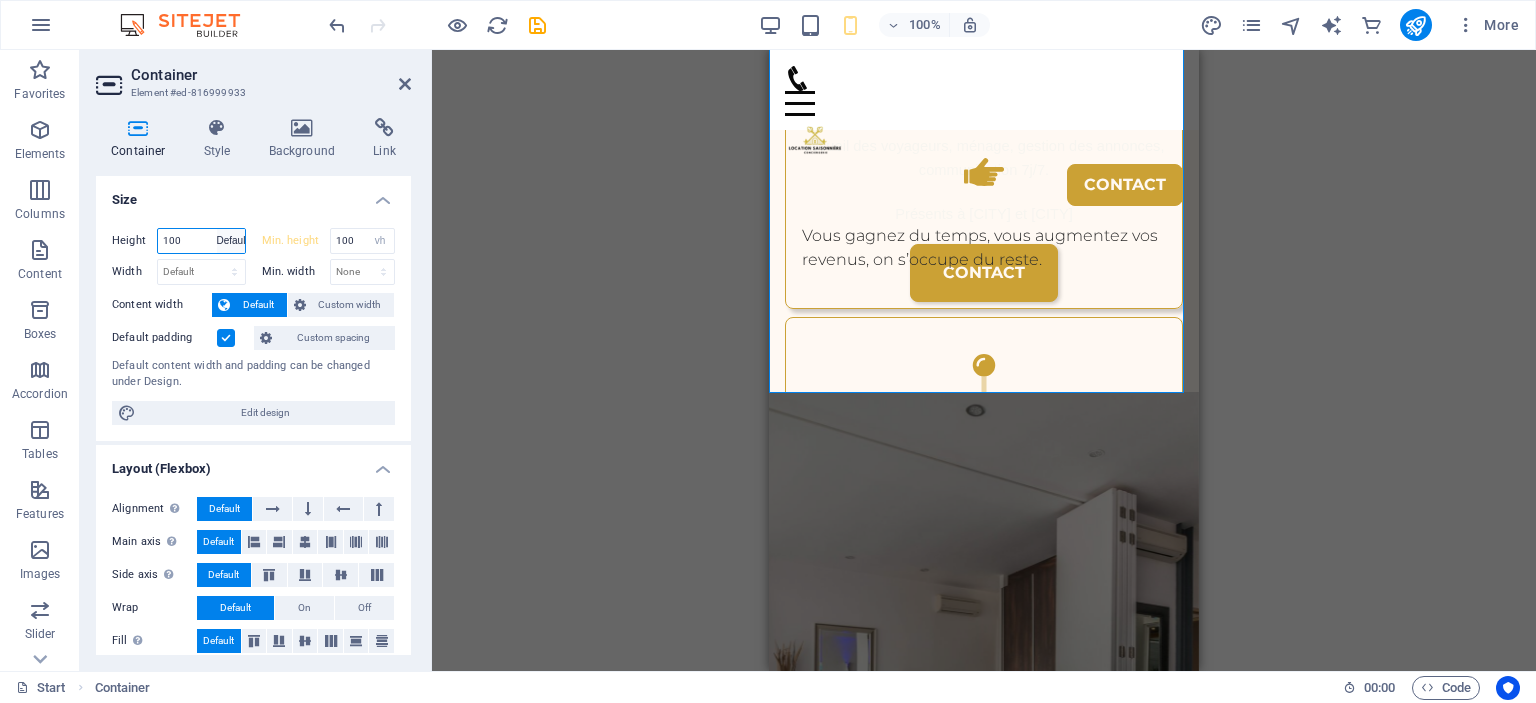 click on "Default px rem % vh vw" at bounding box center [231, 241] 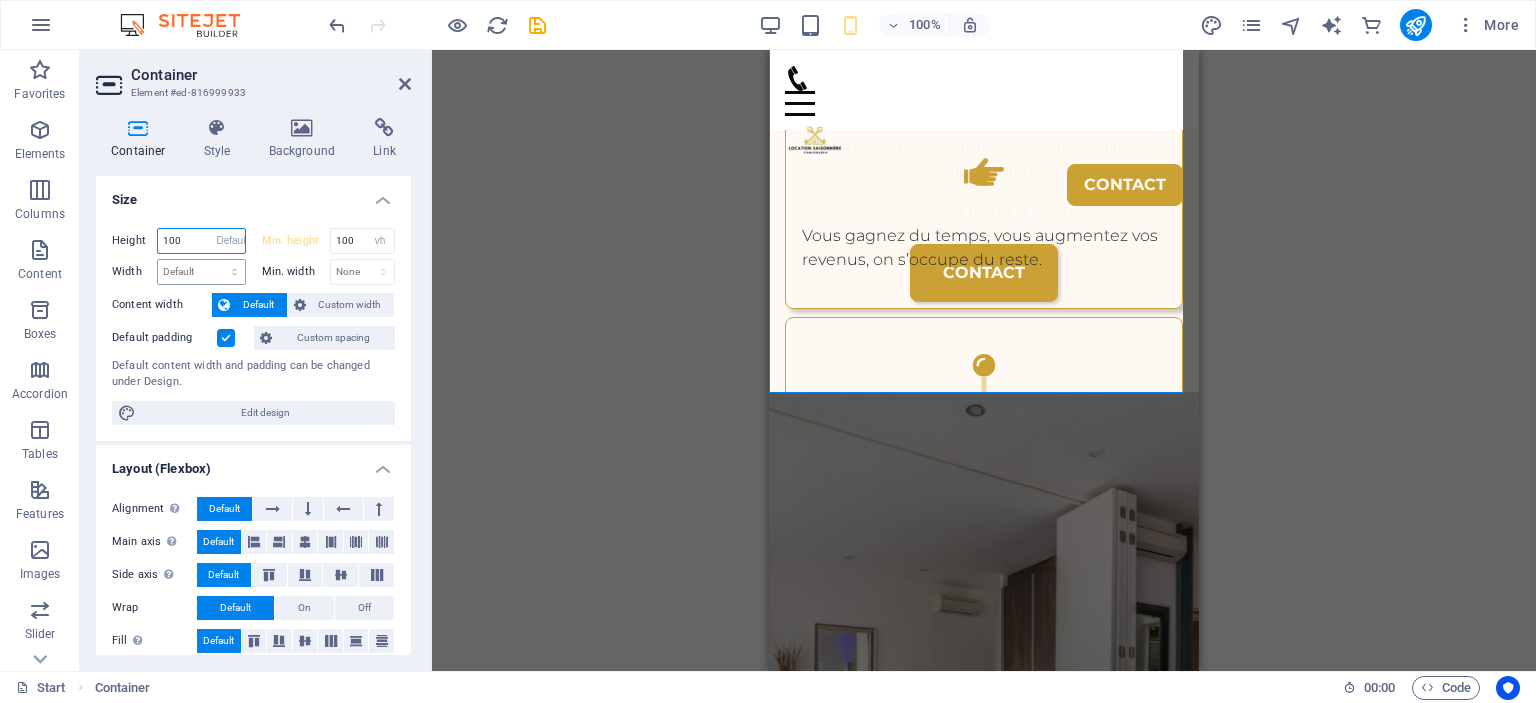 type on "100" 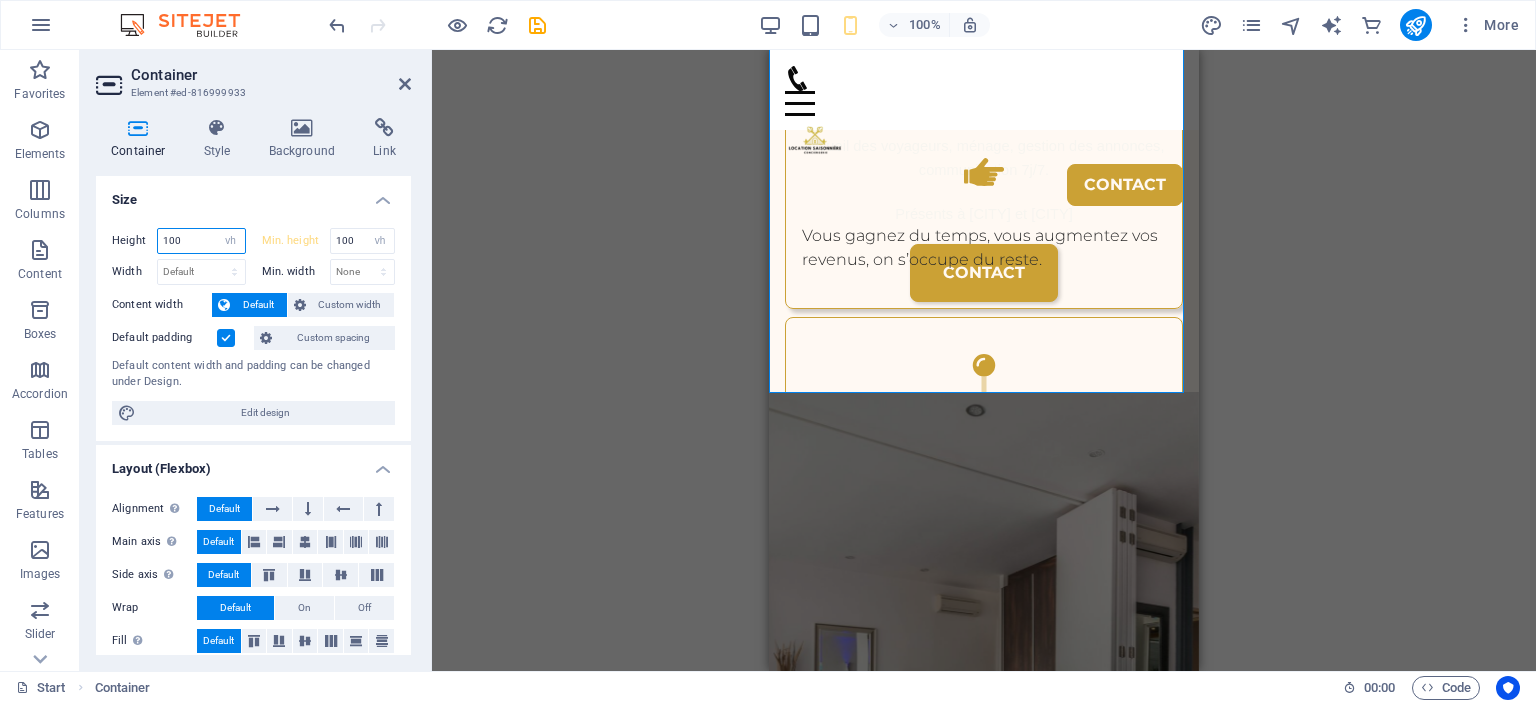 click at bounding box center (429, 360) 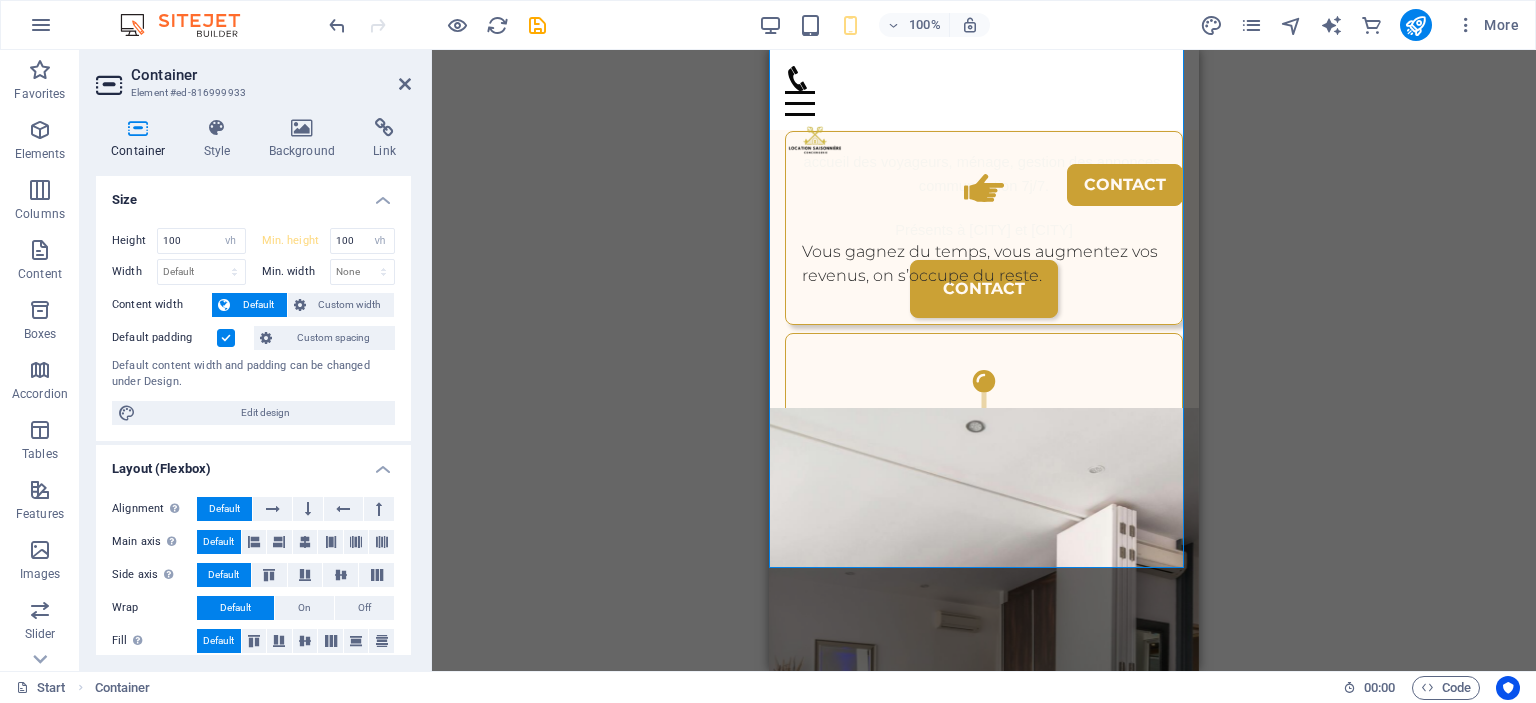 scroll, scrollTop: 900, scrollLeft: 0, axis: vertical 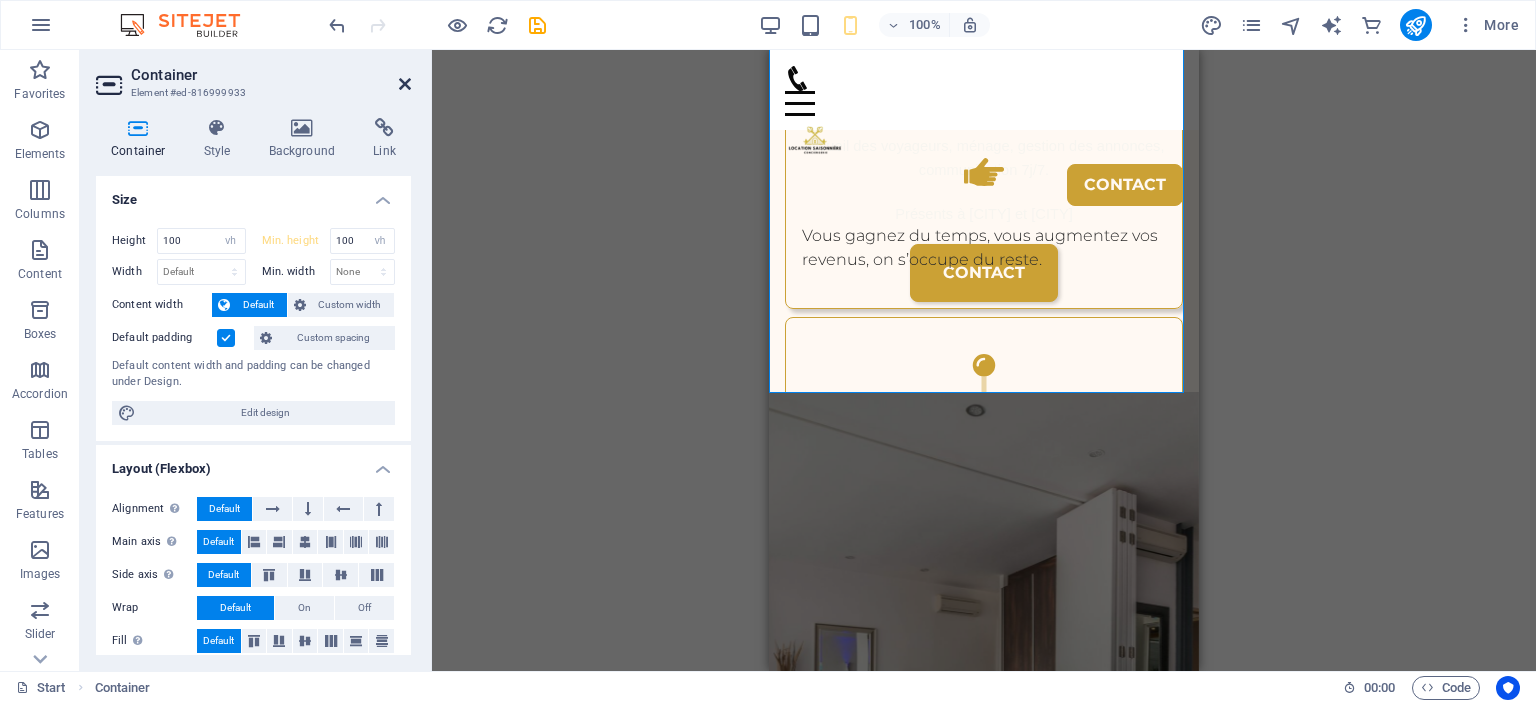 click at bounding box center (405, 84) 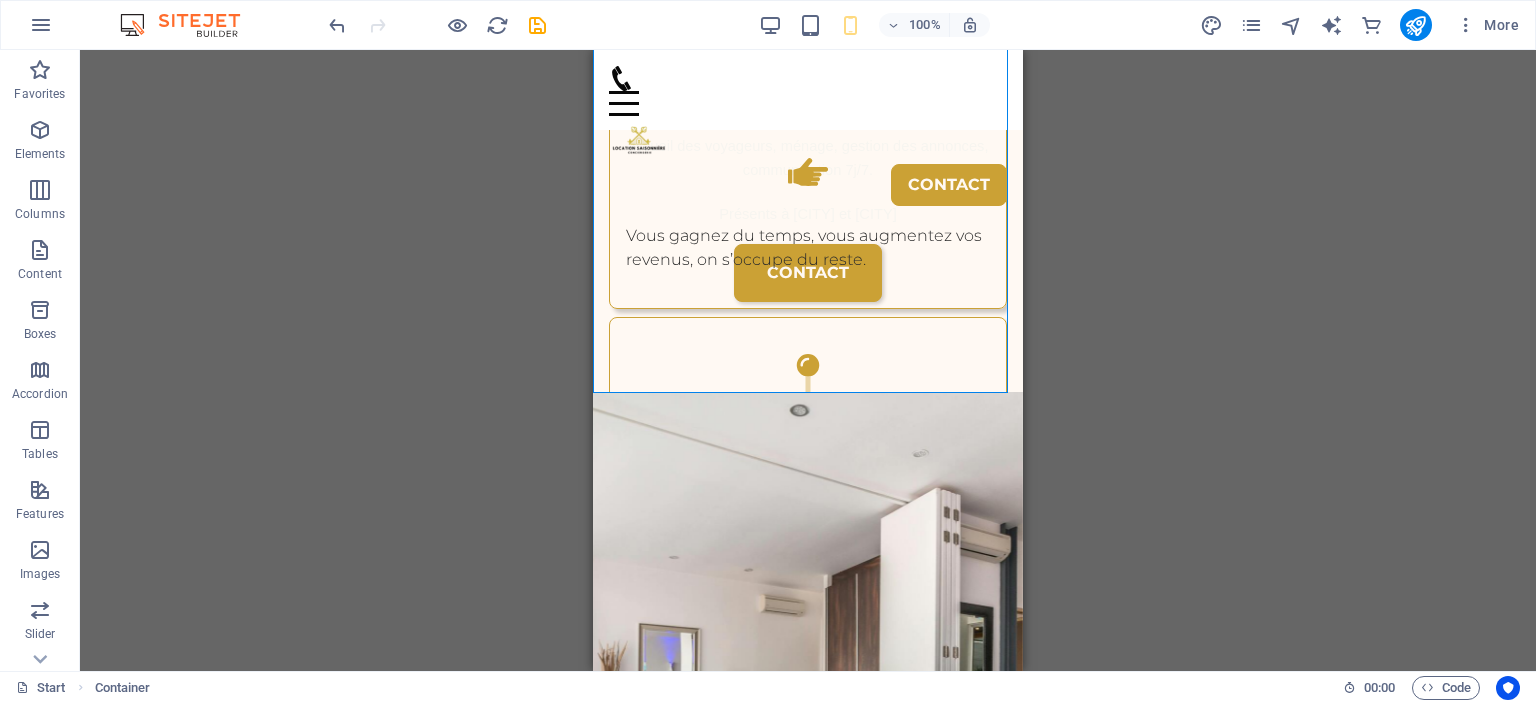 click on "Drag here to replace the existing content. Press “Ctrl” if you want to create a new element.
H4   Container   Logo   Menu Bar   Menu Bar   Menu   H1   Text   Text   Text   Button   Container   H2   H4   Text   Container   Boxes   Container   Icon   Container   Text   Boxes   Container   Container   Container   Icon   Grid   Container   Container   Text   Boxes   Container   Container   Container   H3   Icon   Text   Icon   3 columns   3 columns   Container   Icon   3 columns   Container   Icon   3 columns   Container   Icon   3 columns   Icon   Spacer   Image   H2   Button   Container   H2   Text   Container   Container   Container   H3   Container   H3   Container   Container   Container   Container   H3   Container   Container   H3   Container   Container   Container   H3   Container   Container   Container   H3   Container   Container   H2   Text   2 columns   Container   Text   Container   Container   Text   H5   H5   Container   H2   Icon   Container   HTML" at bounding box center (808, 360) 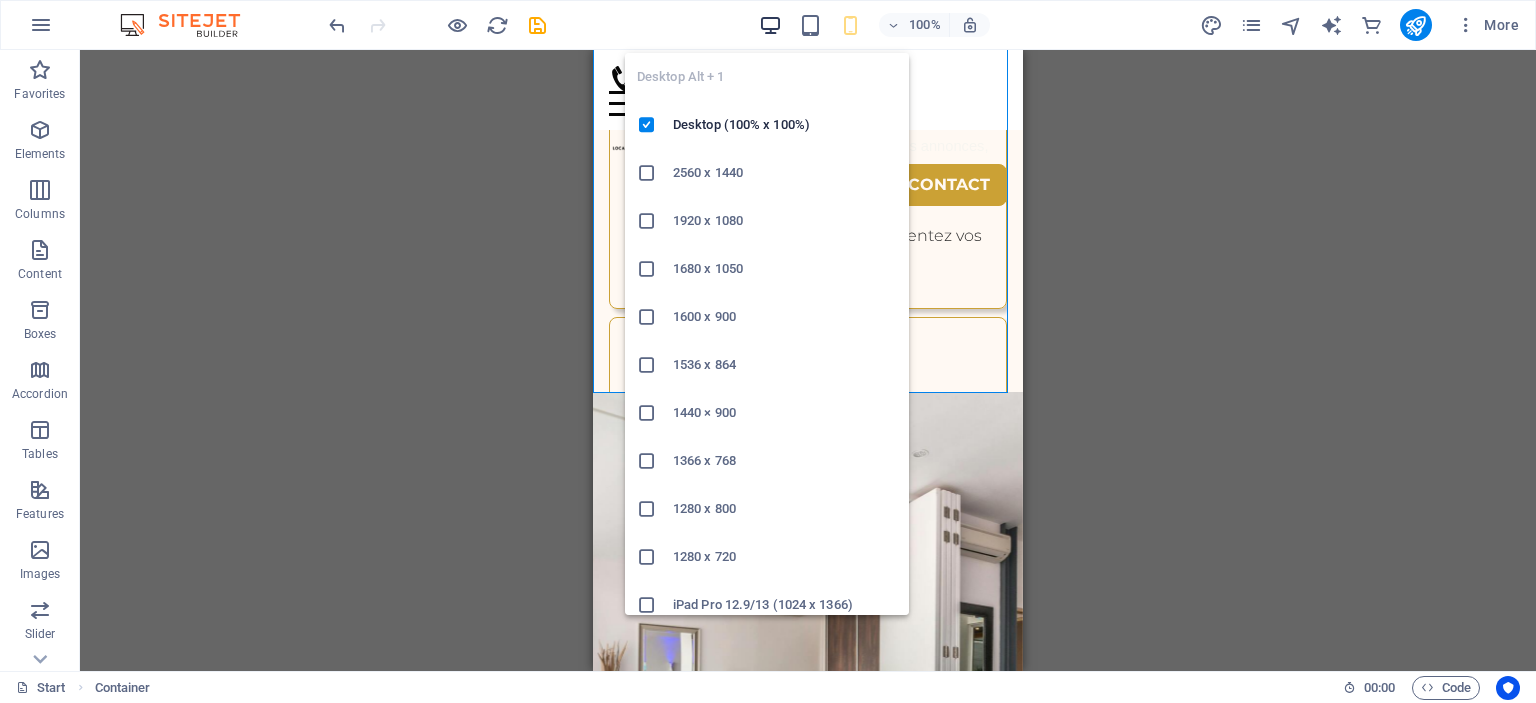 click at bounding box center (770, 25) 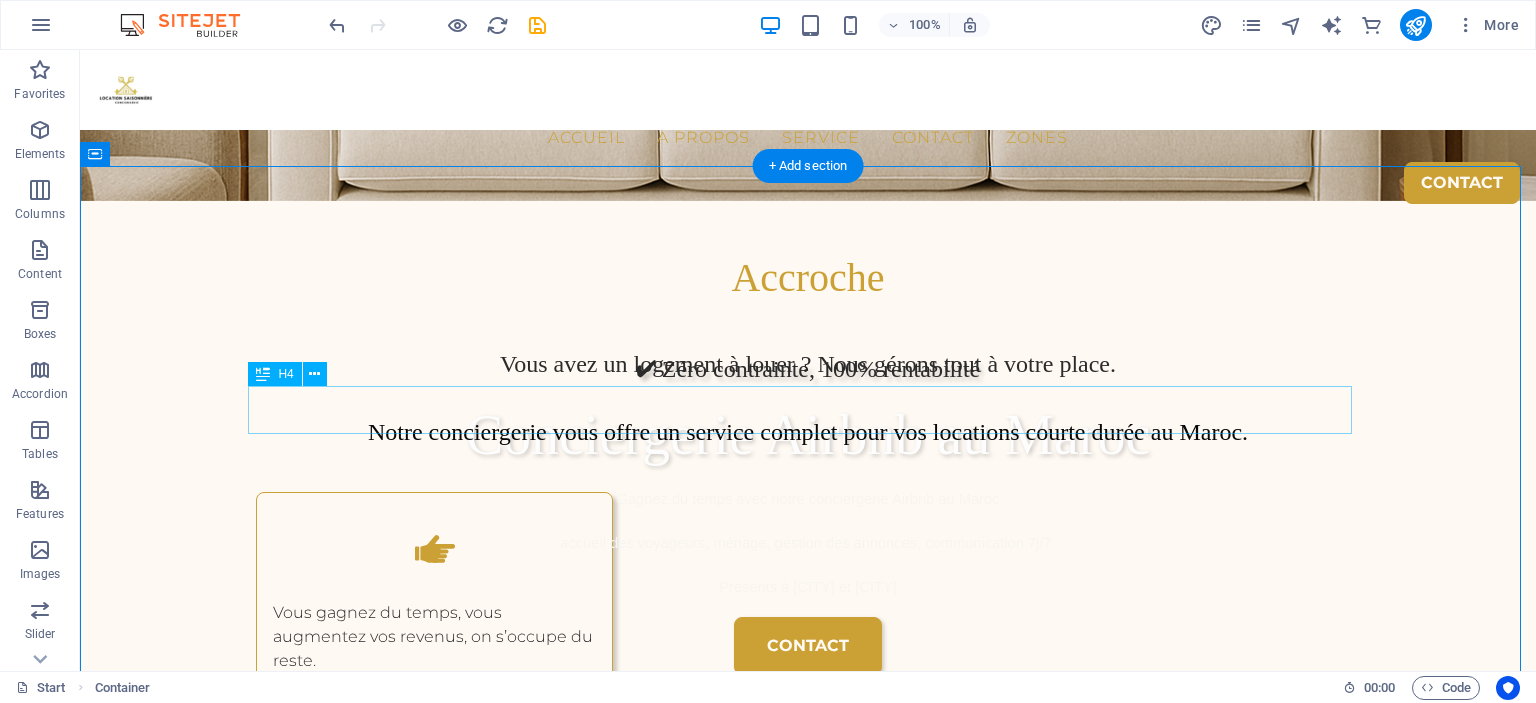 scroll, scrollTop: 600, scrollLeft: 0, axis: vertical 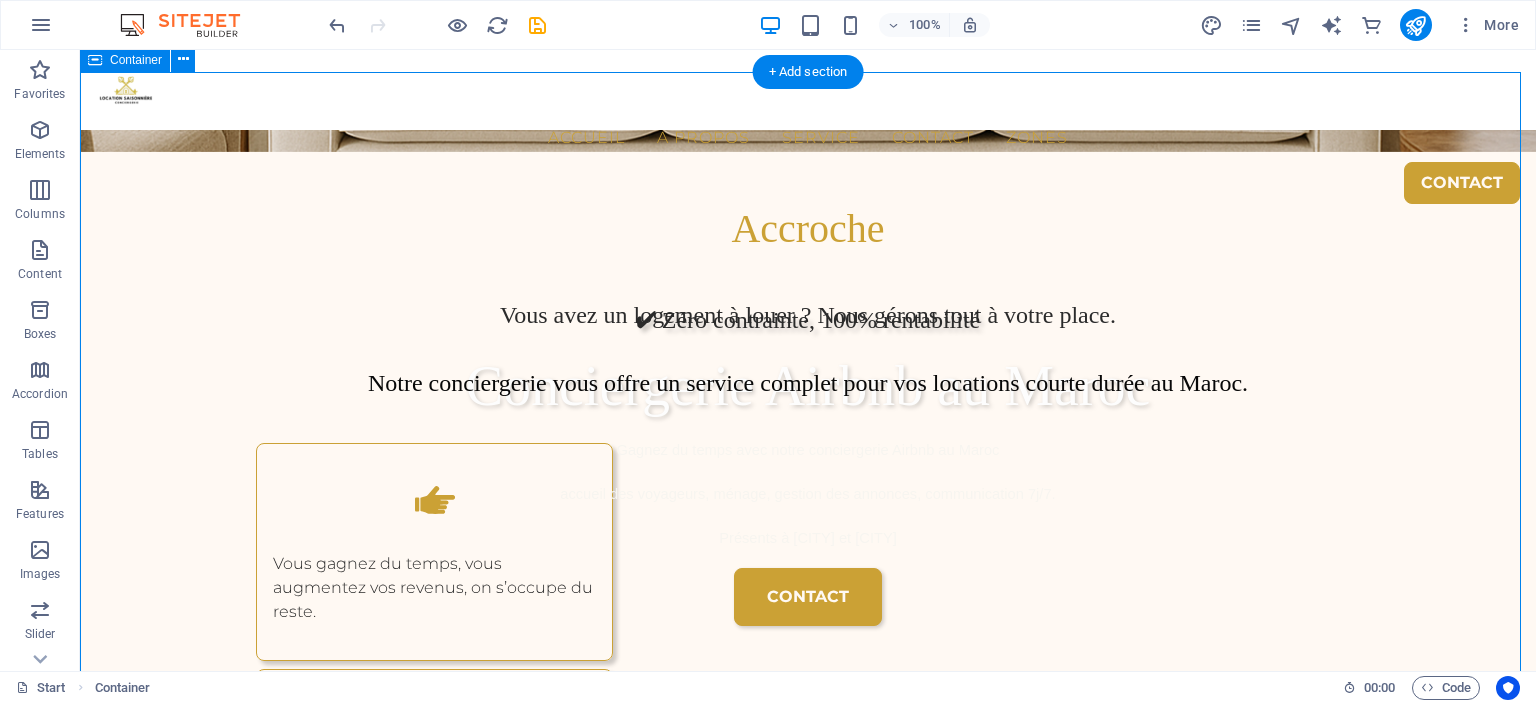 click on "Zones desservies : [CITY] et alentours - [CITY] Contact rapide par WhatsApp ou via notre formulaire" at bounding box center (808, 381) 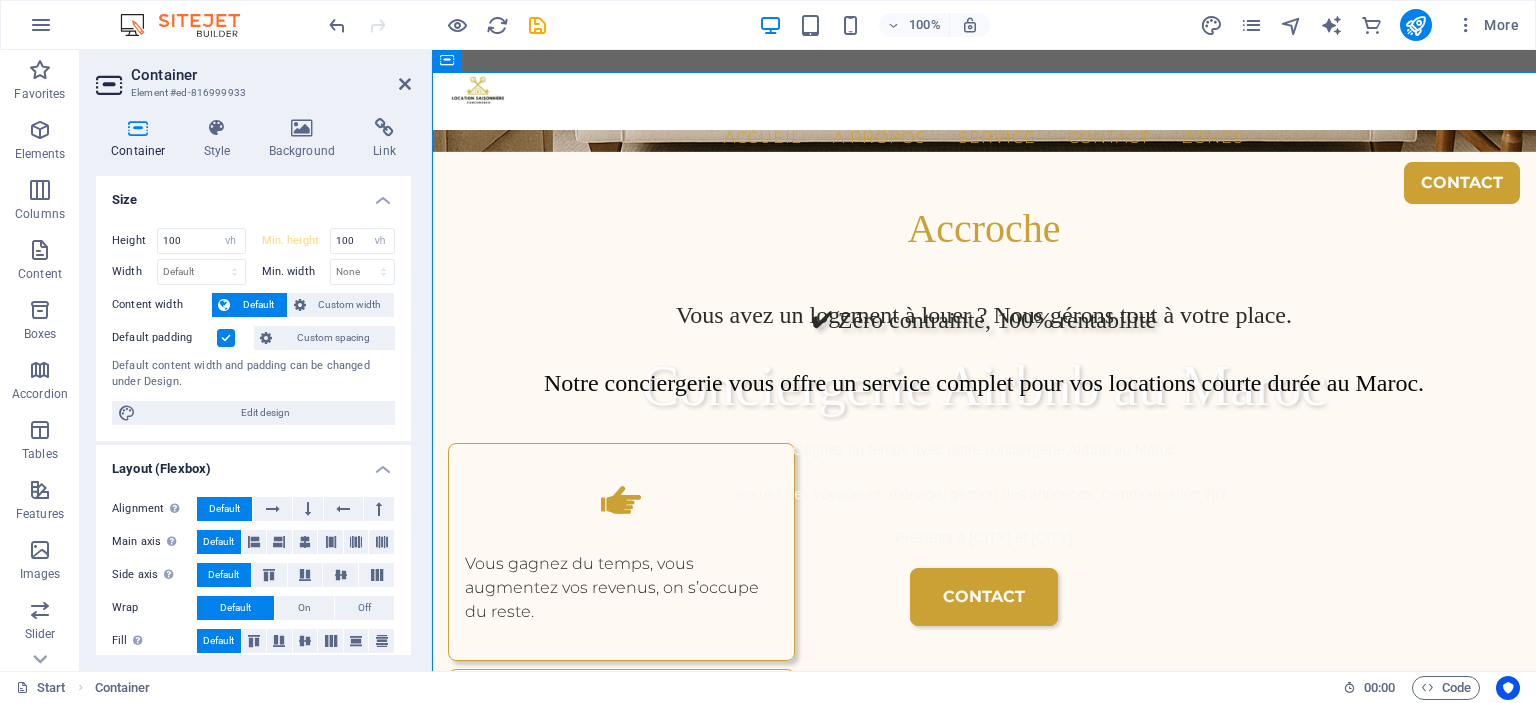 type 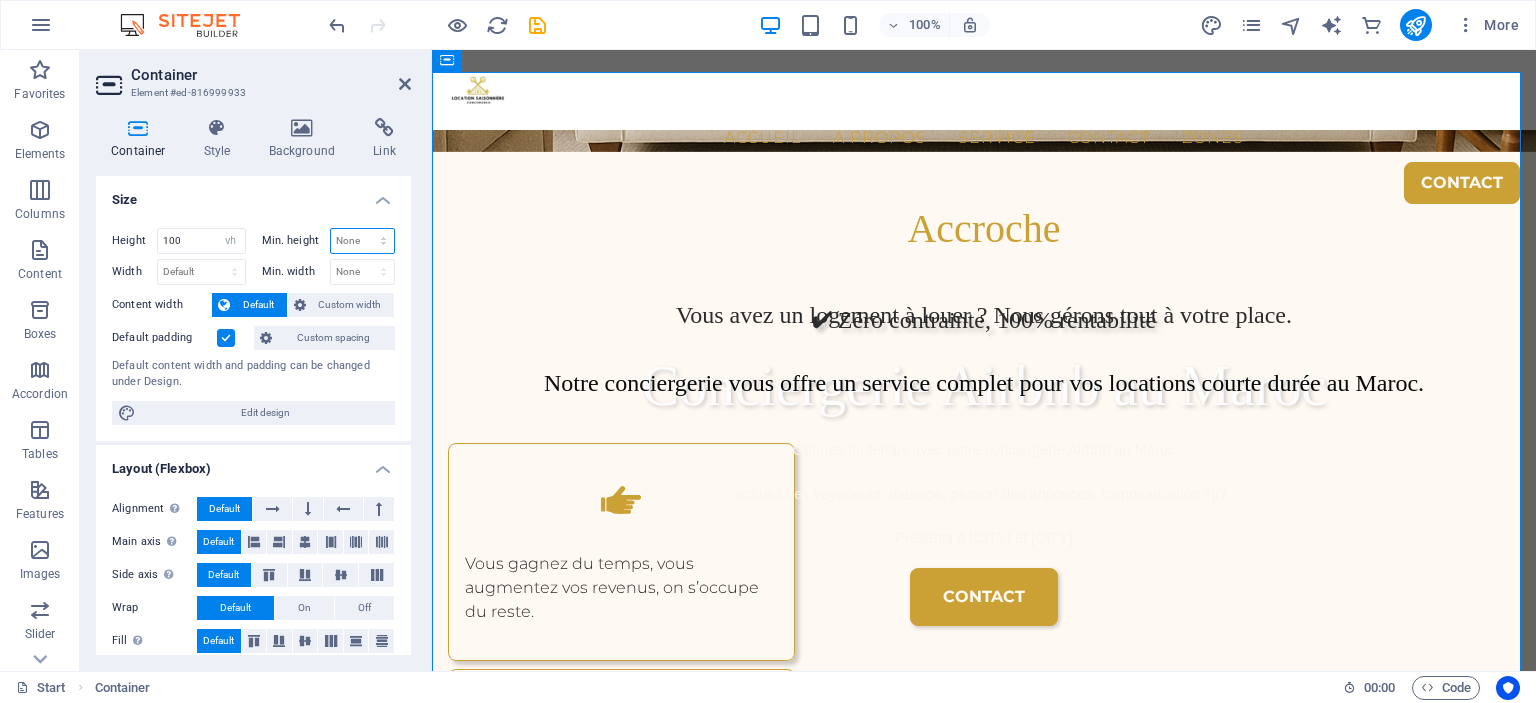 click on "None px rem % vh vw" at bounding box center [363, 241] 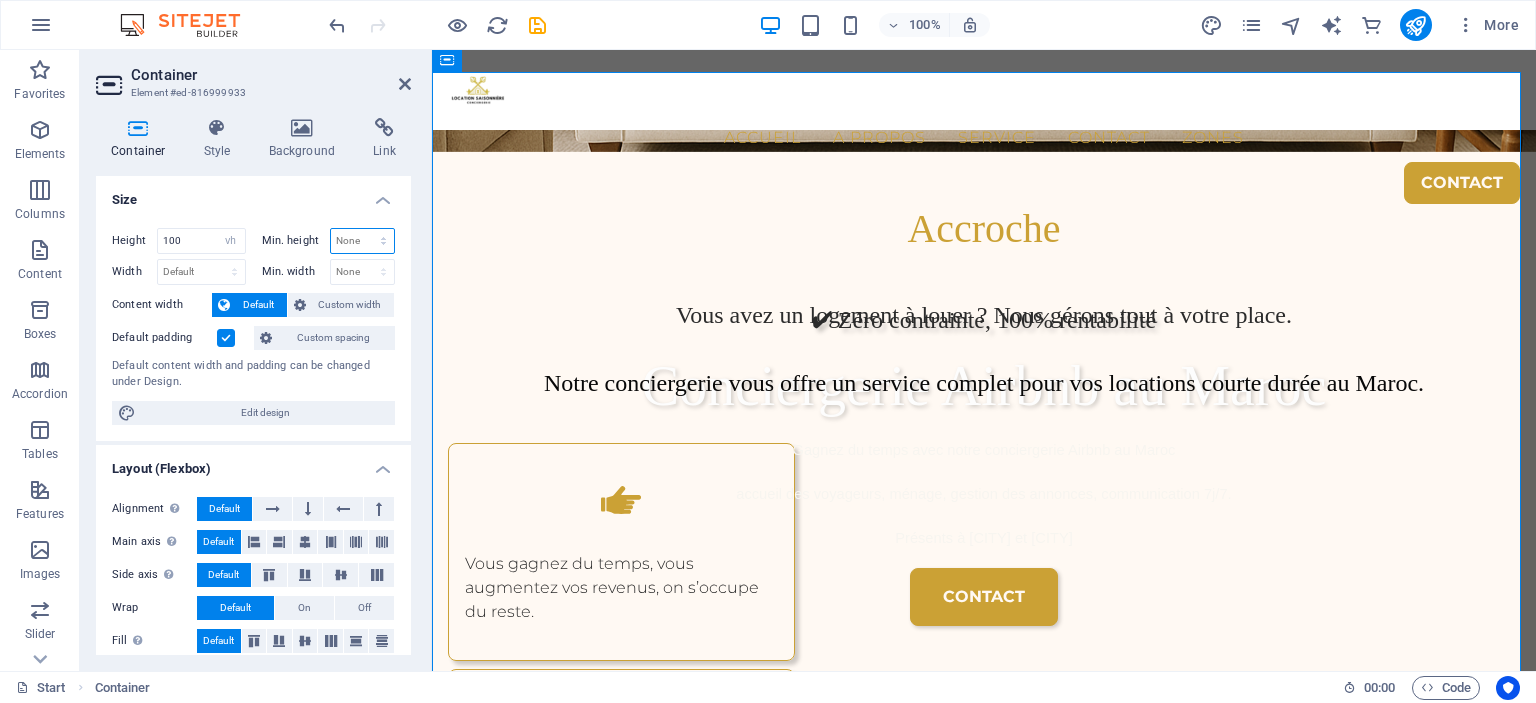 select on "vh" 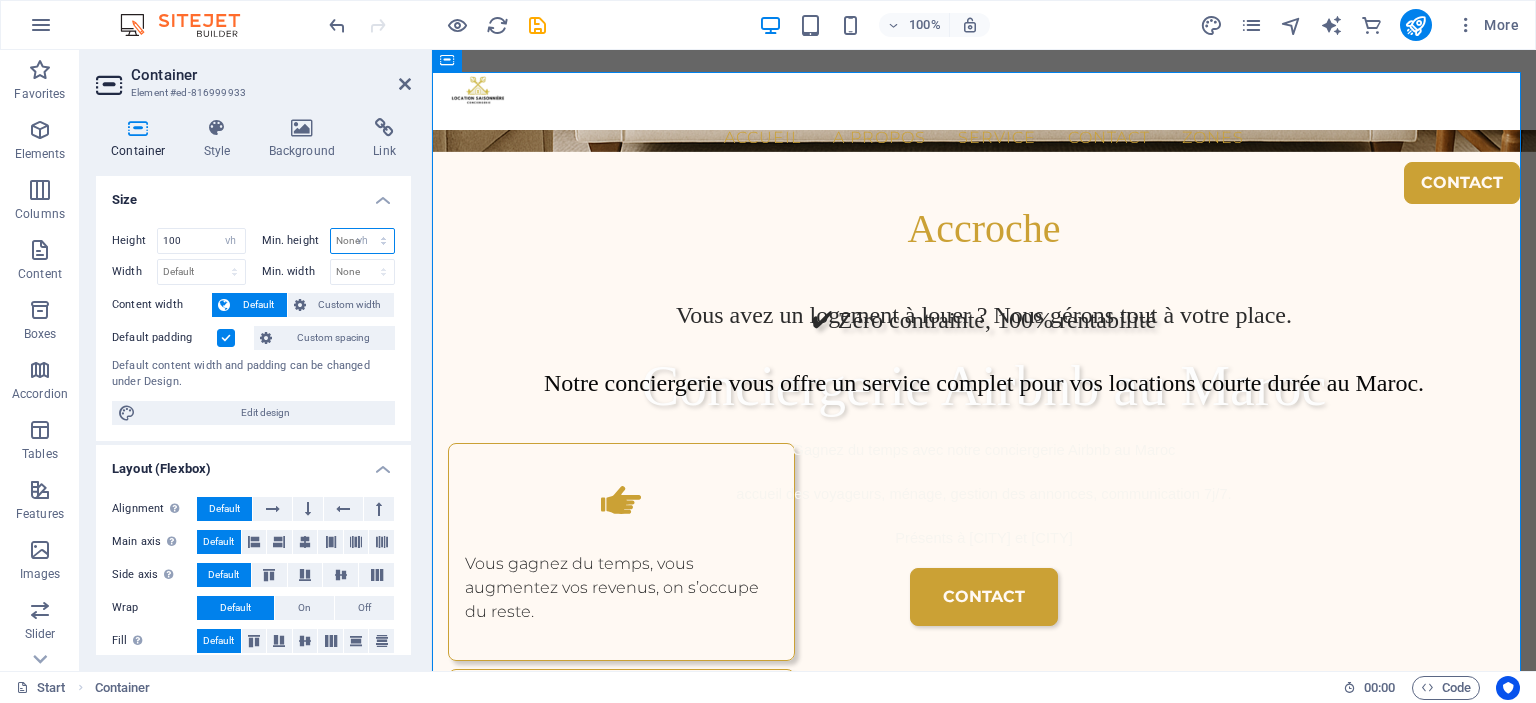 click on "None px rem % vh vw" at bounding box center (363, 241) 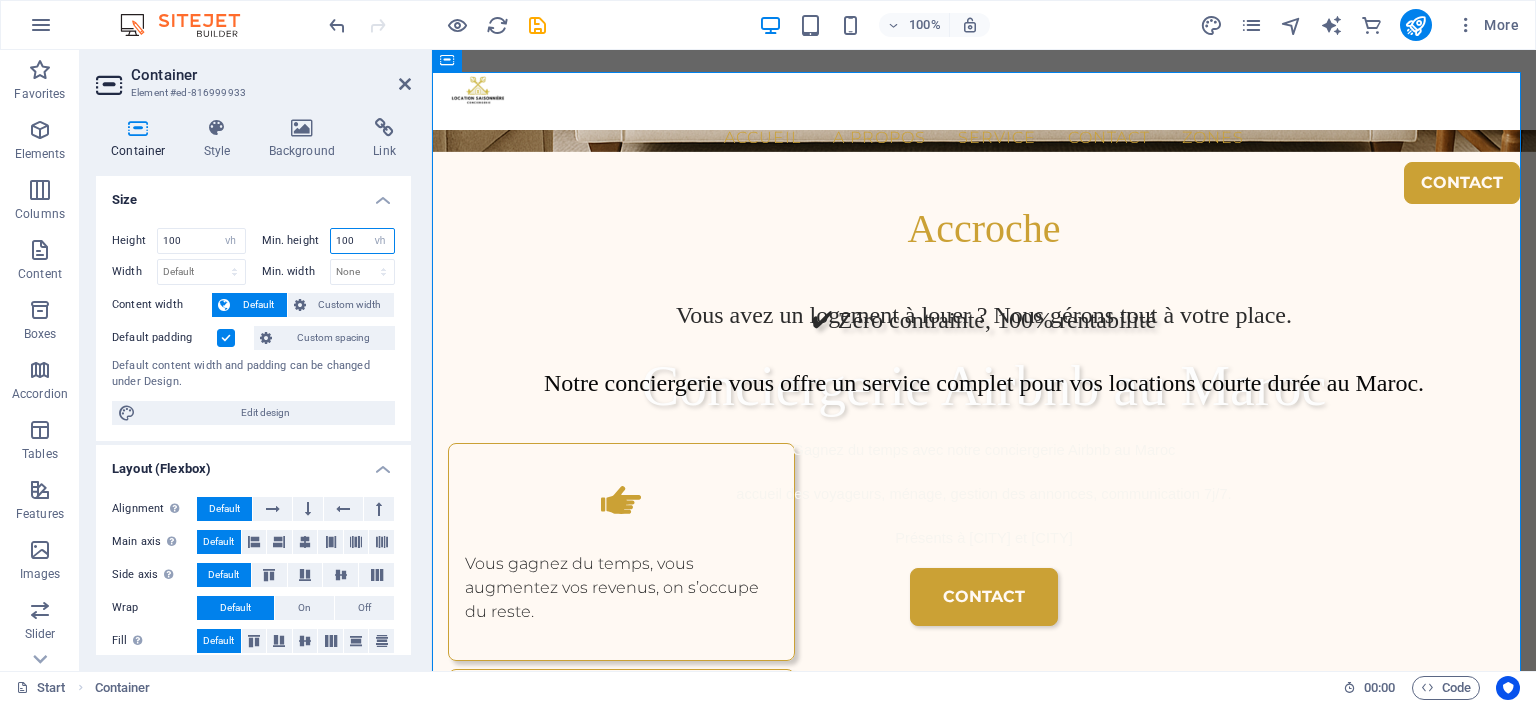 type on "100" 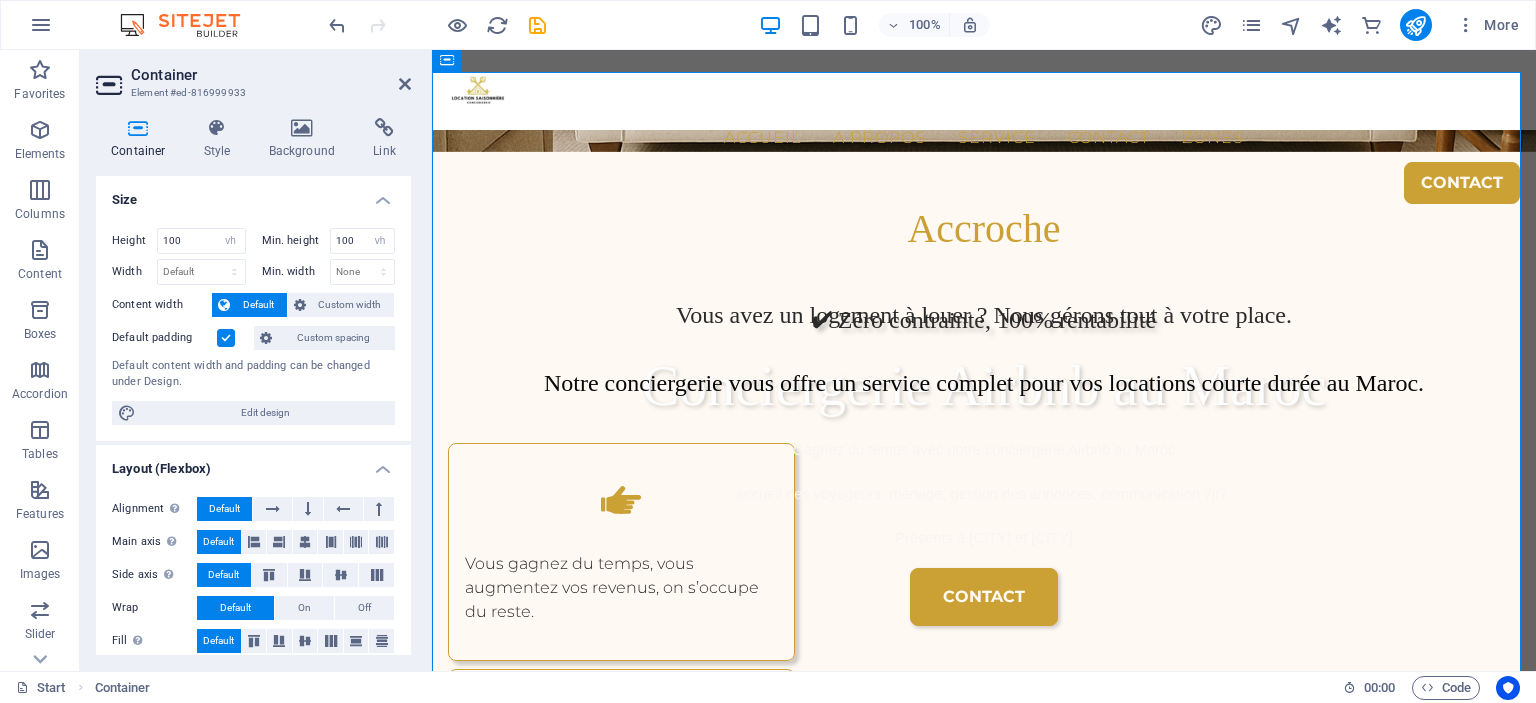 click on "Size" at bounding box center (253, 194) 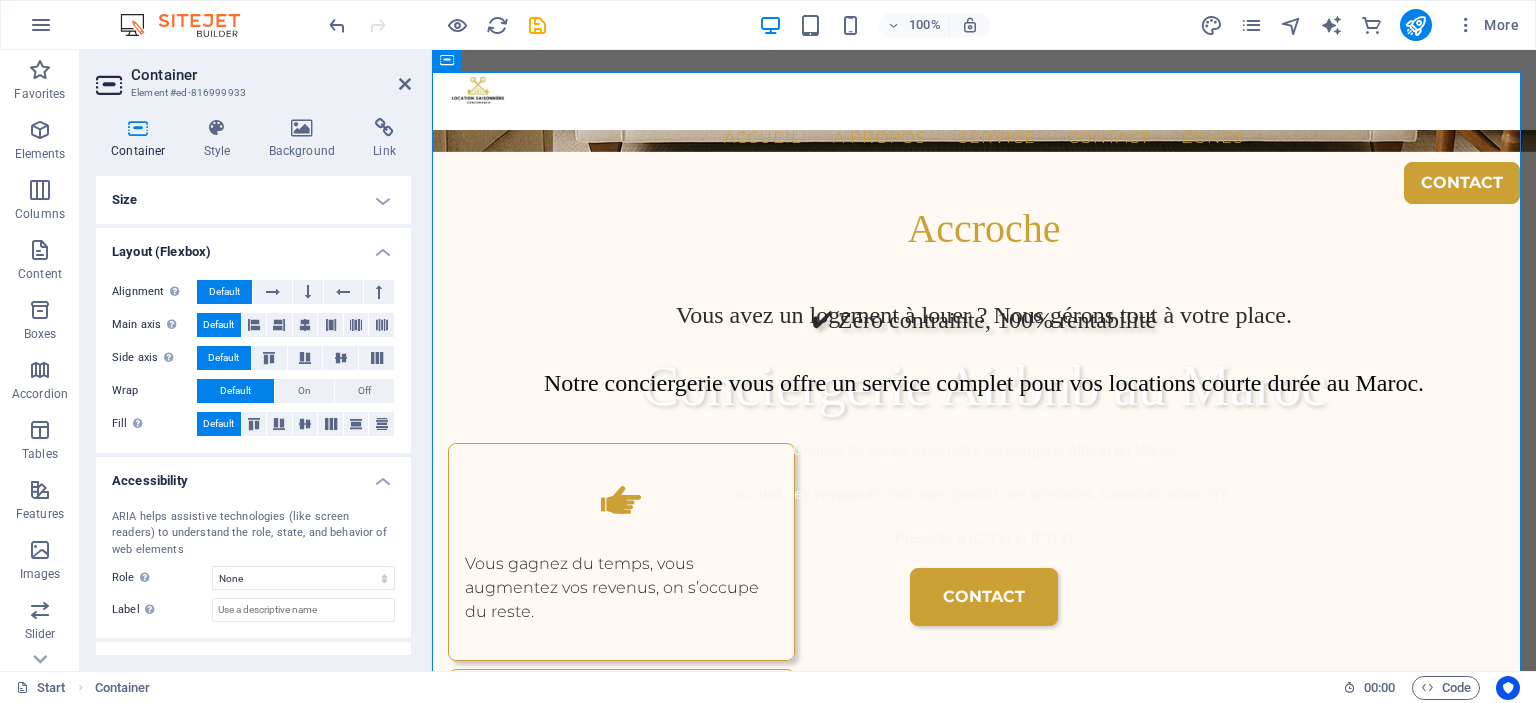 click on "Size" at bounding box center [253, 200] 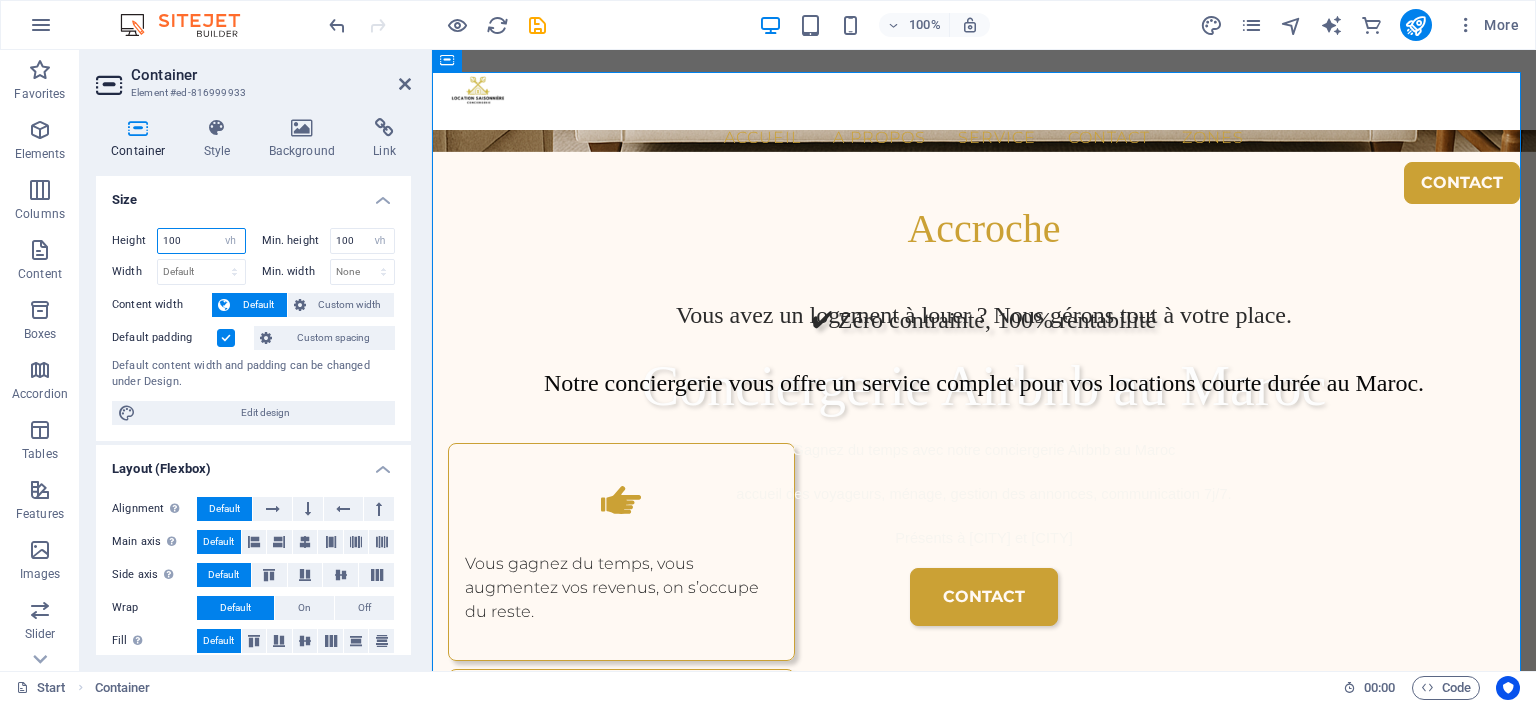 click on "100" at bounding box center (201, 241) 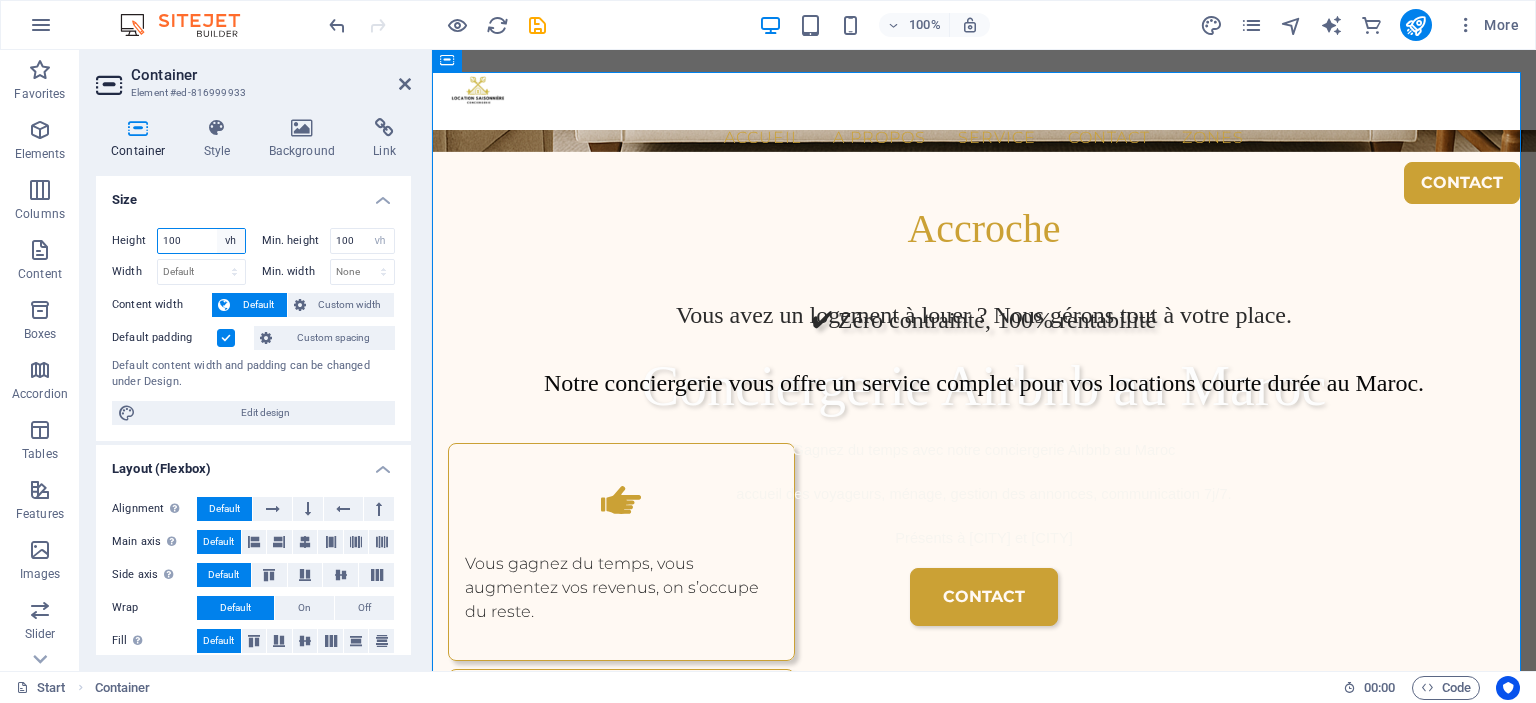 click on "Default px rem % vh vw" at bounding box center (231, 241) 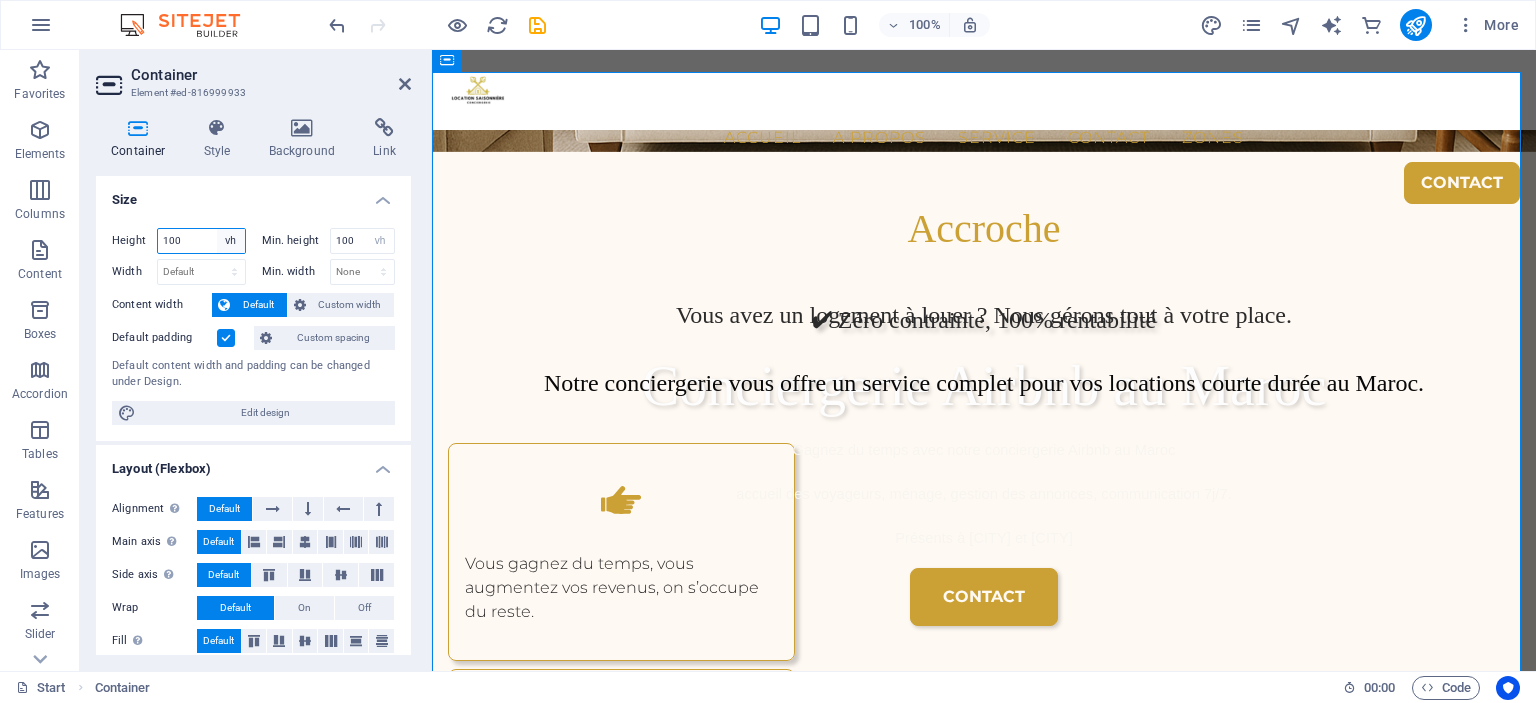 select on "default" 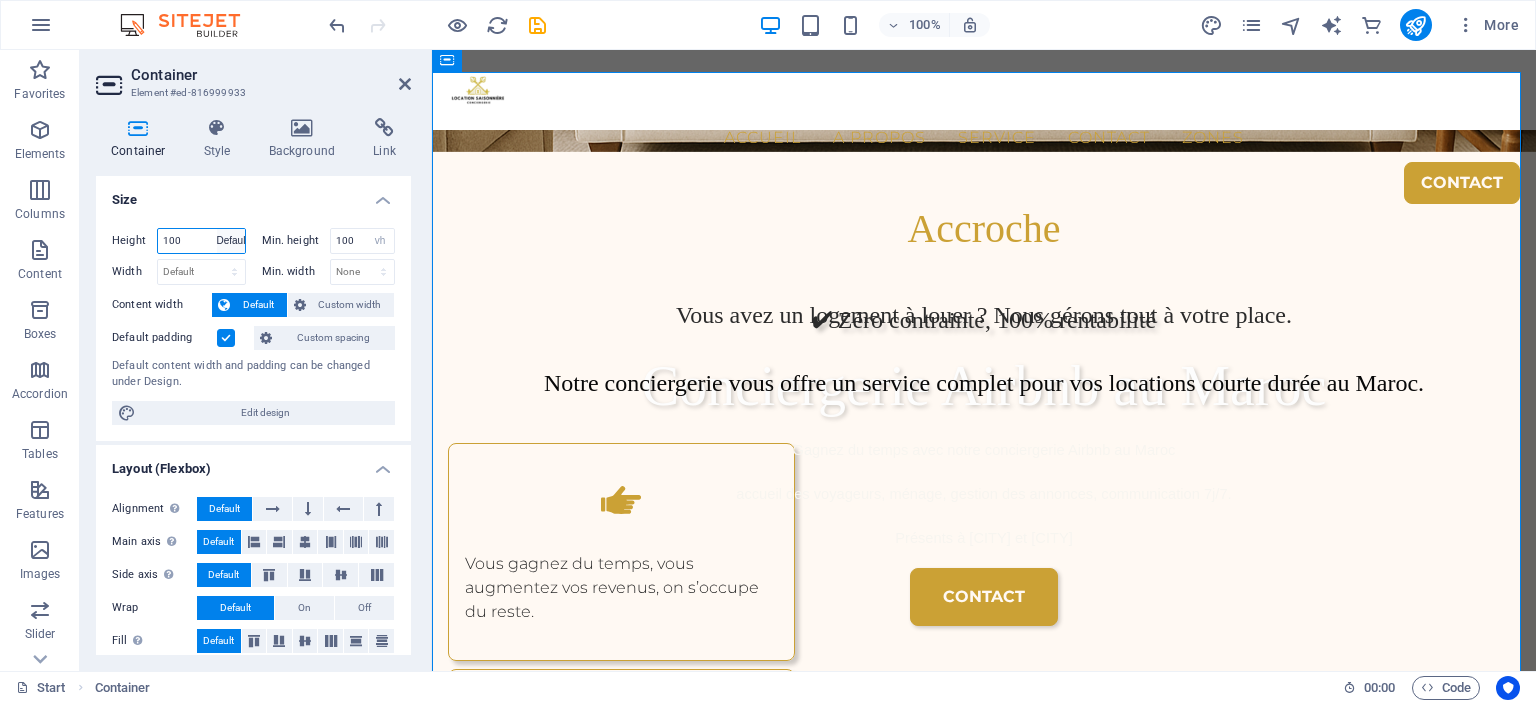 click on "Default px rem % vh vw" at bounding box center (231, 241) 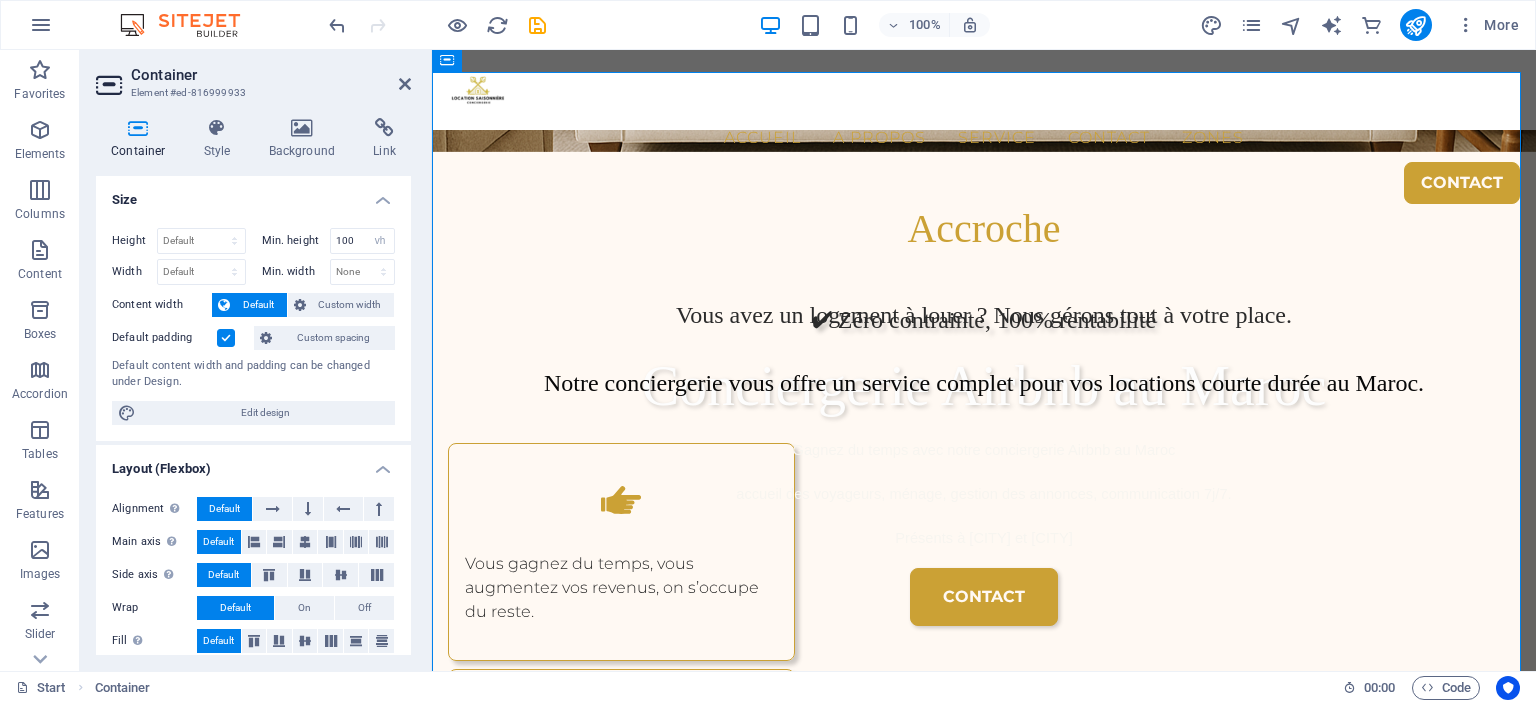 click on "Size" at bounding box center (253, 194) 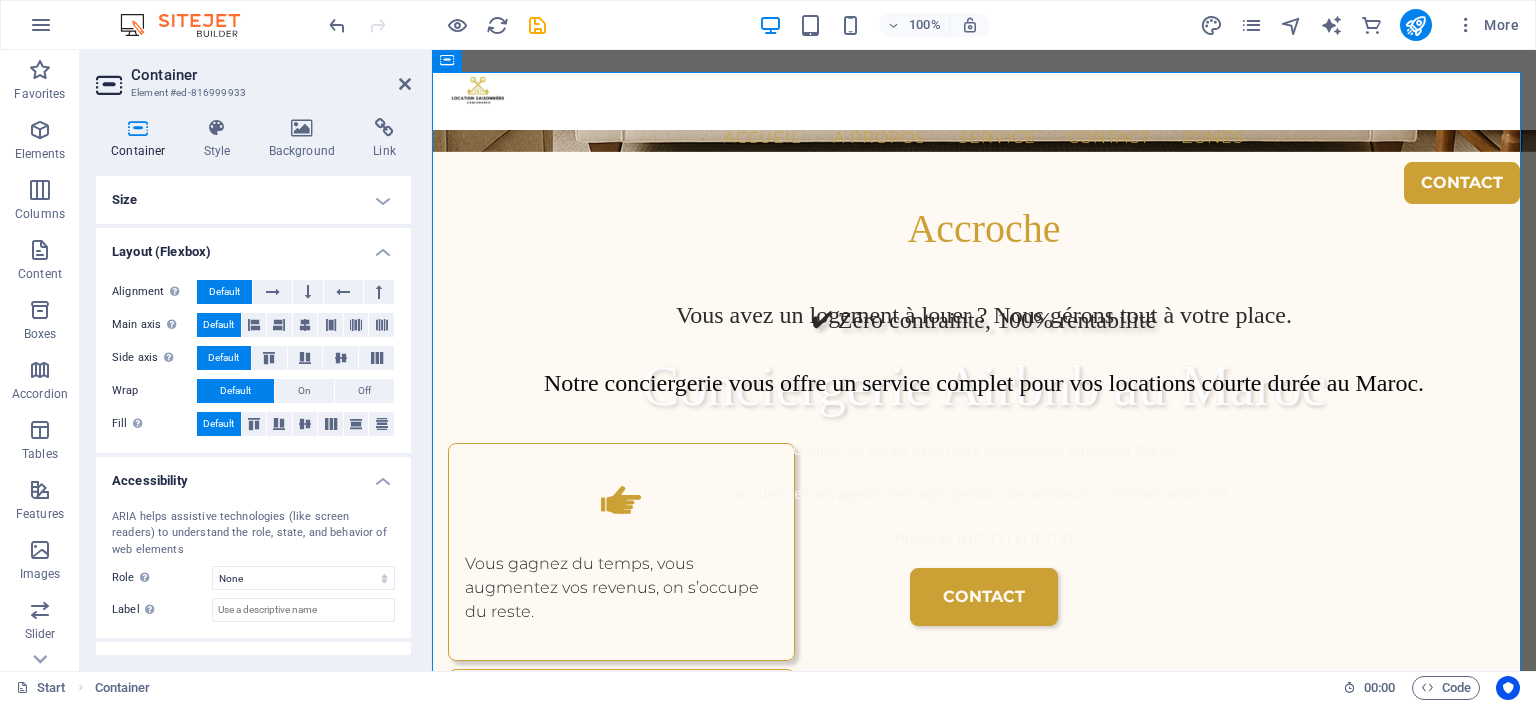 click on "Size" at bounding box center [253, 200] 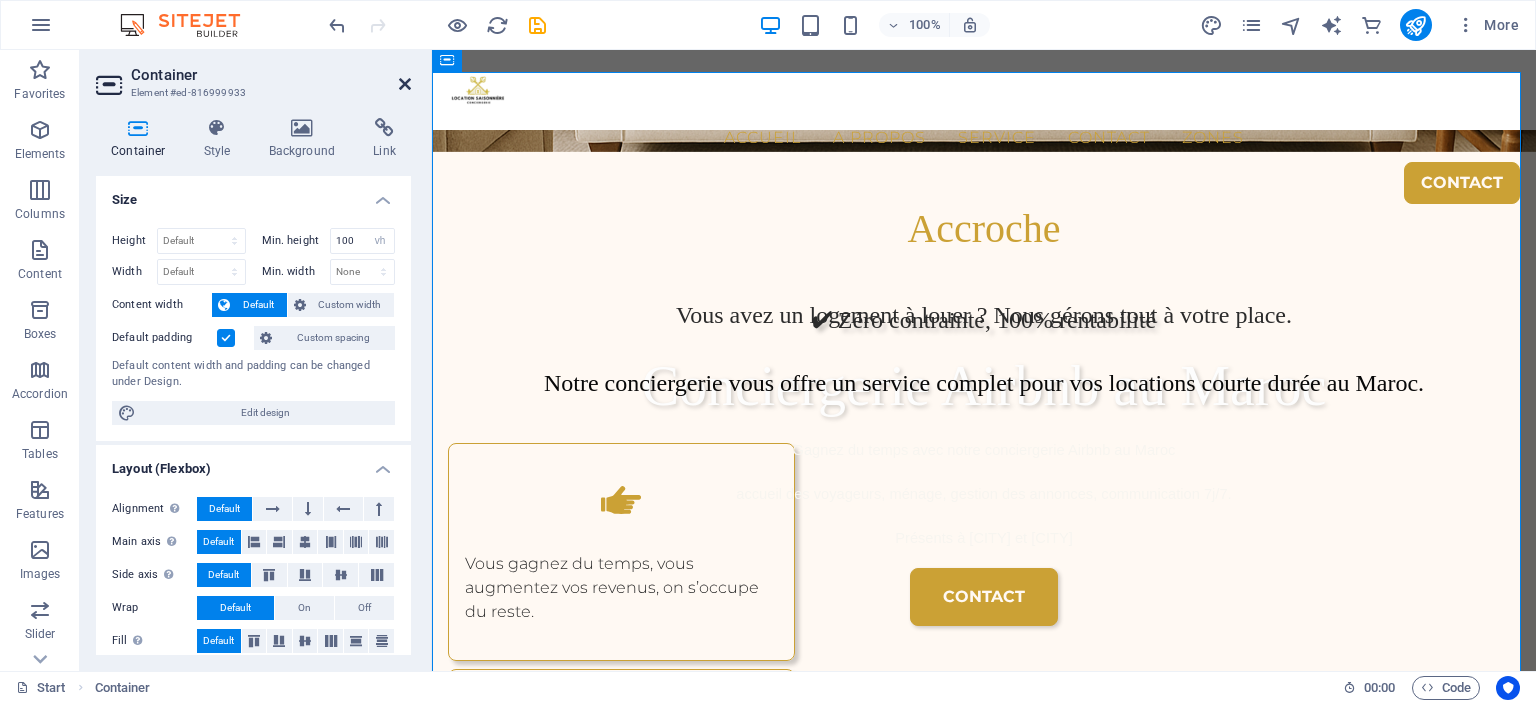 click at bounding box center [405, 84] 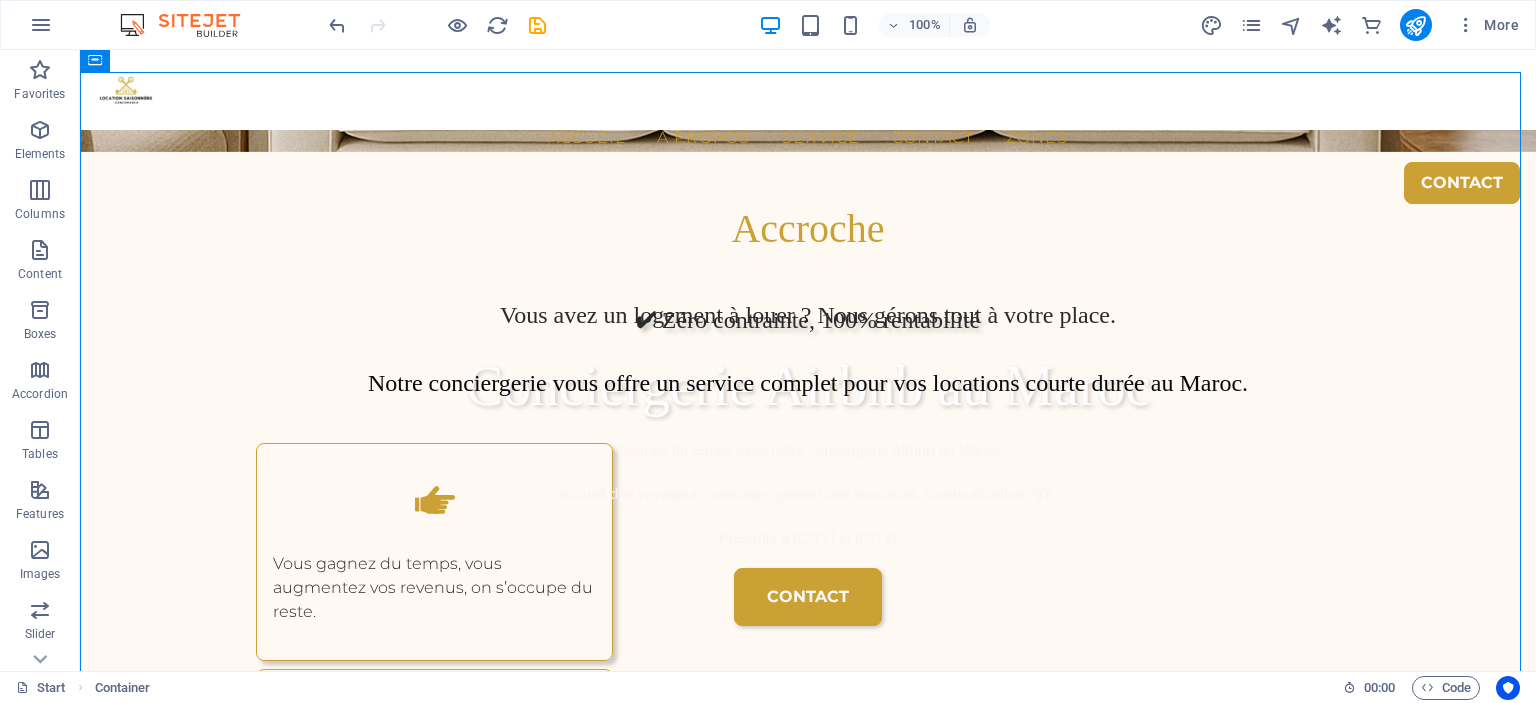 click on "100%" at bounding box center [874, 25] 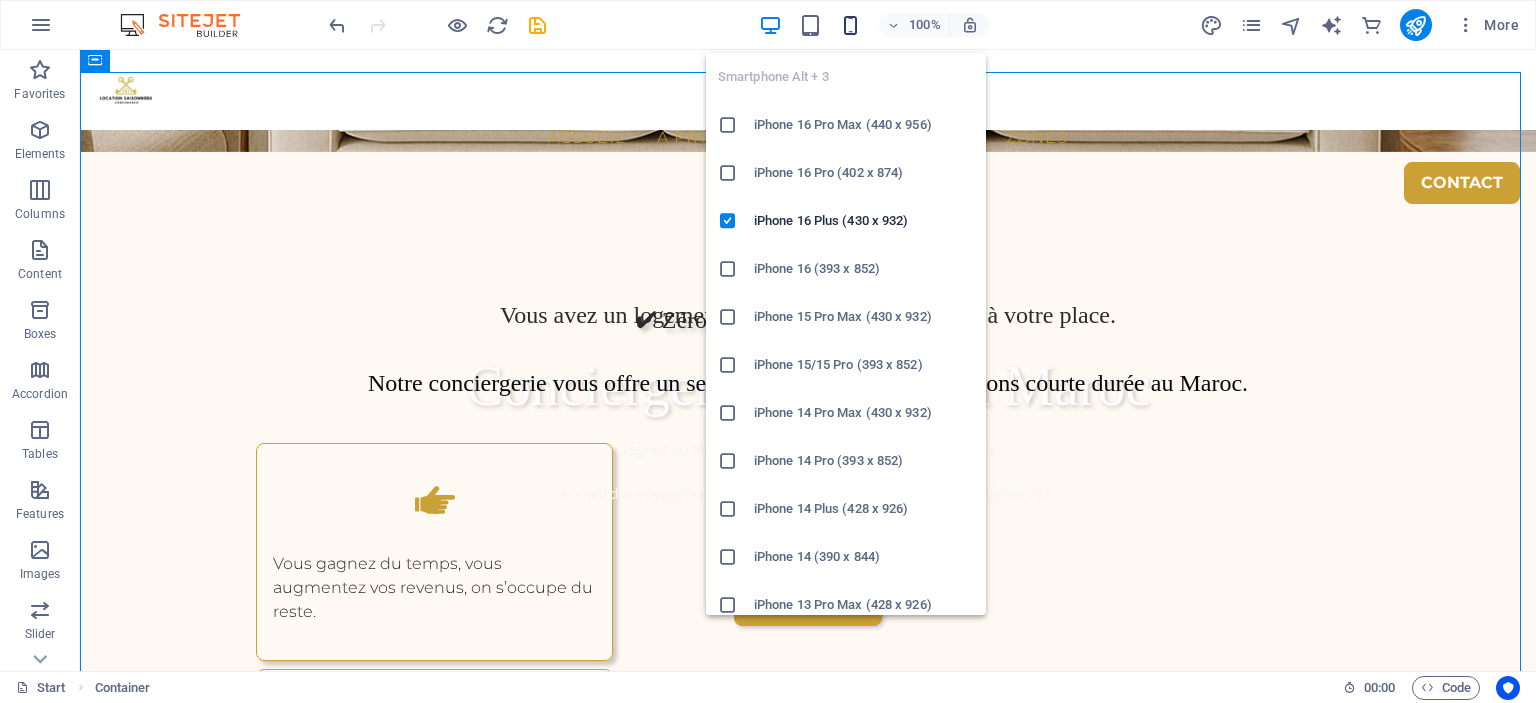 click at bounding box center (850, 25) 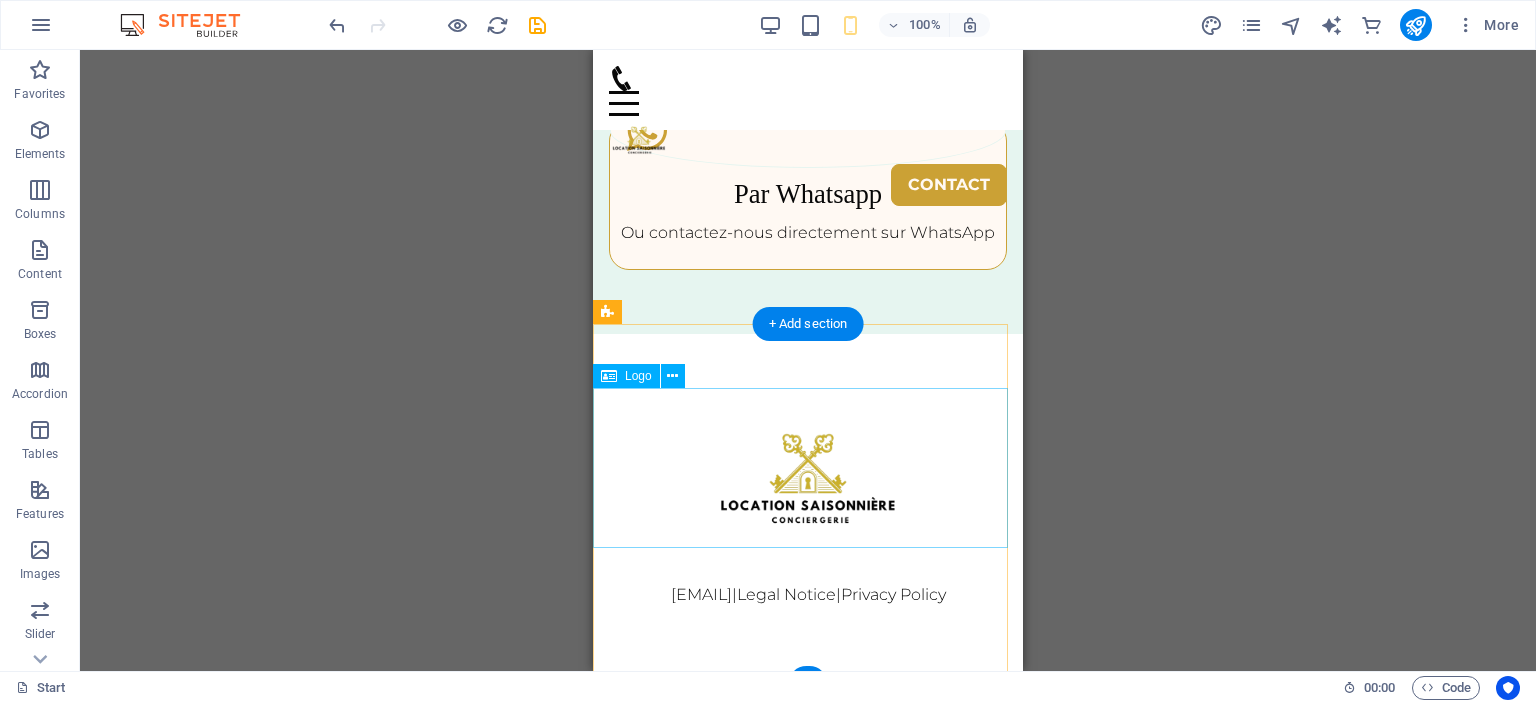 scroll, scrollTop: 5626, scrollLeft: 0, axis: vertical 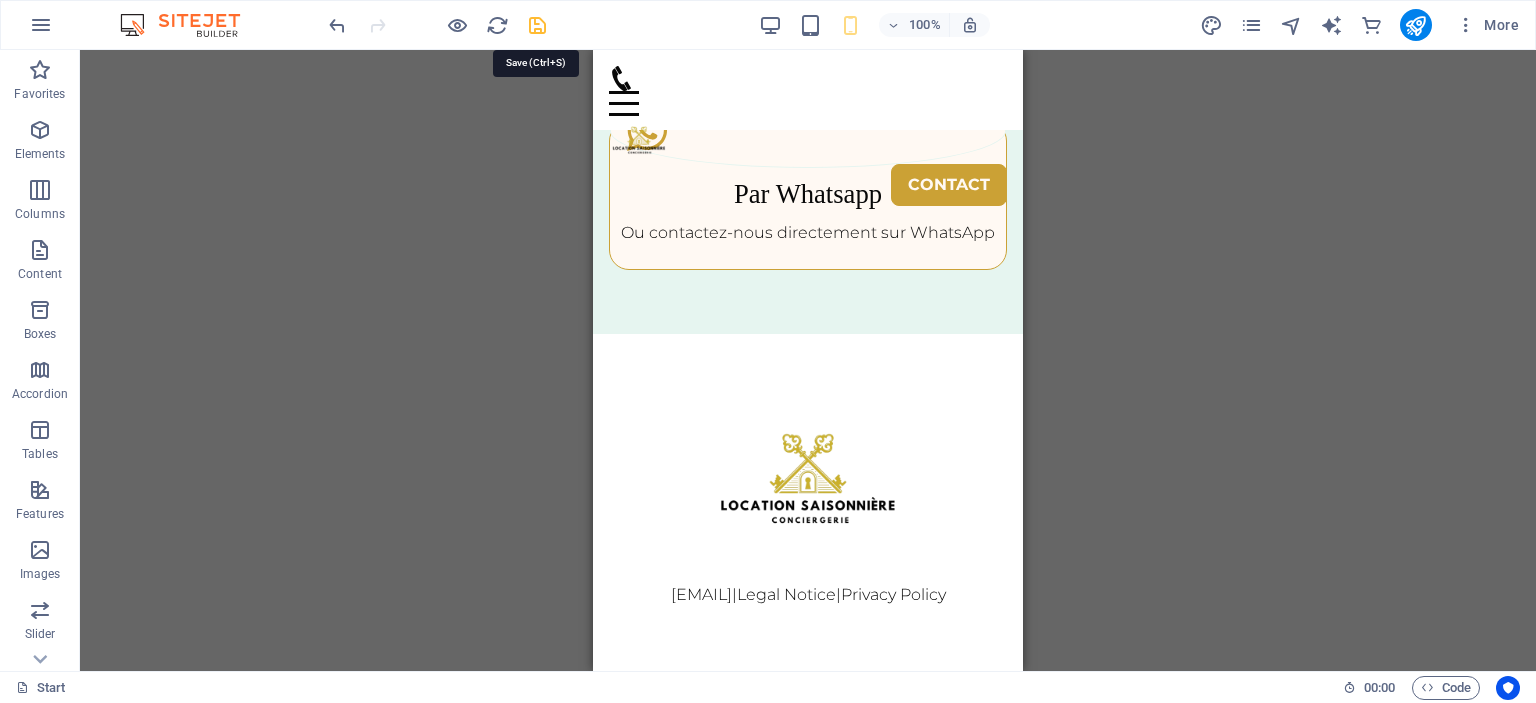 click at bounding box center (537, 25) 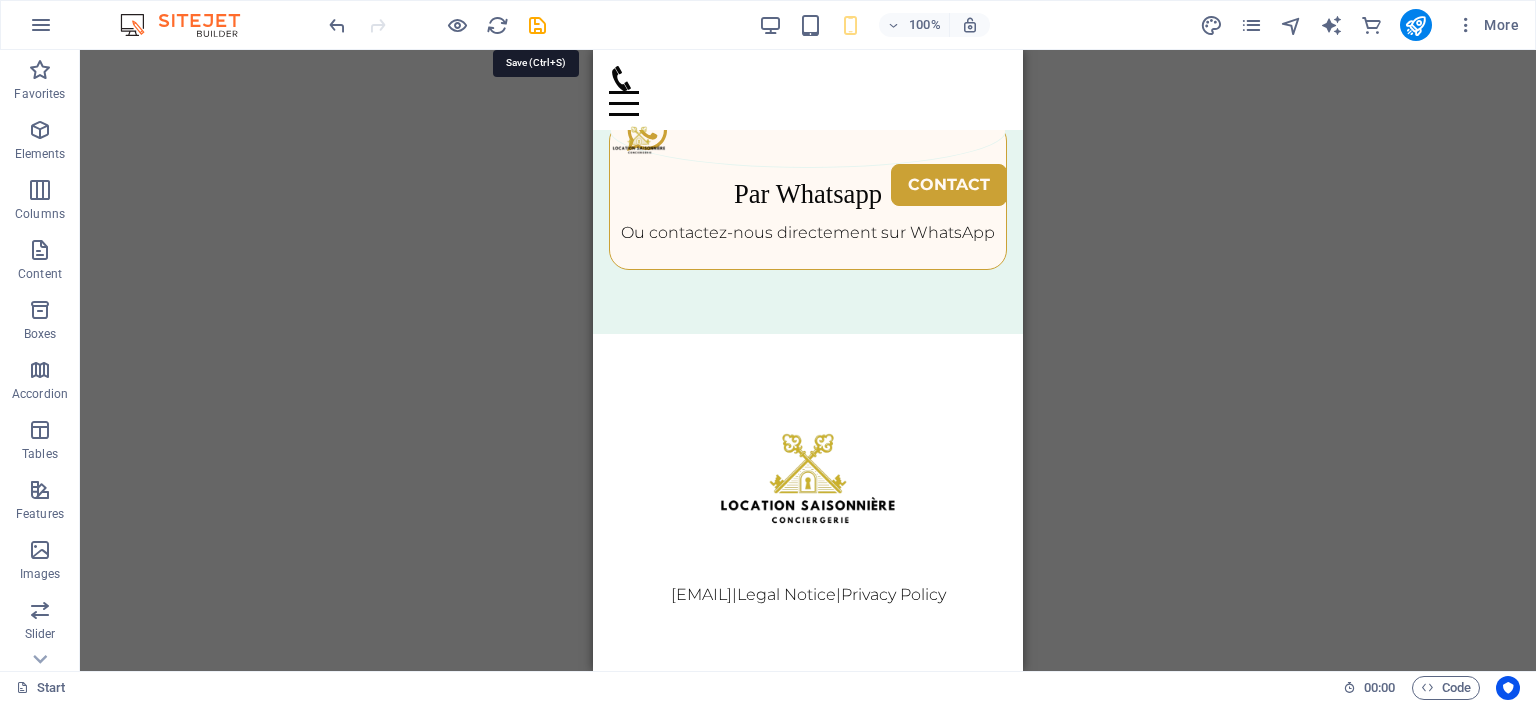 select on "px" 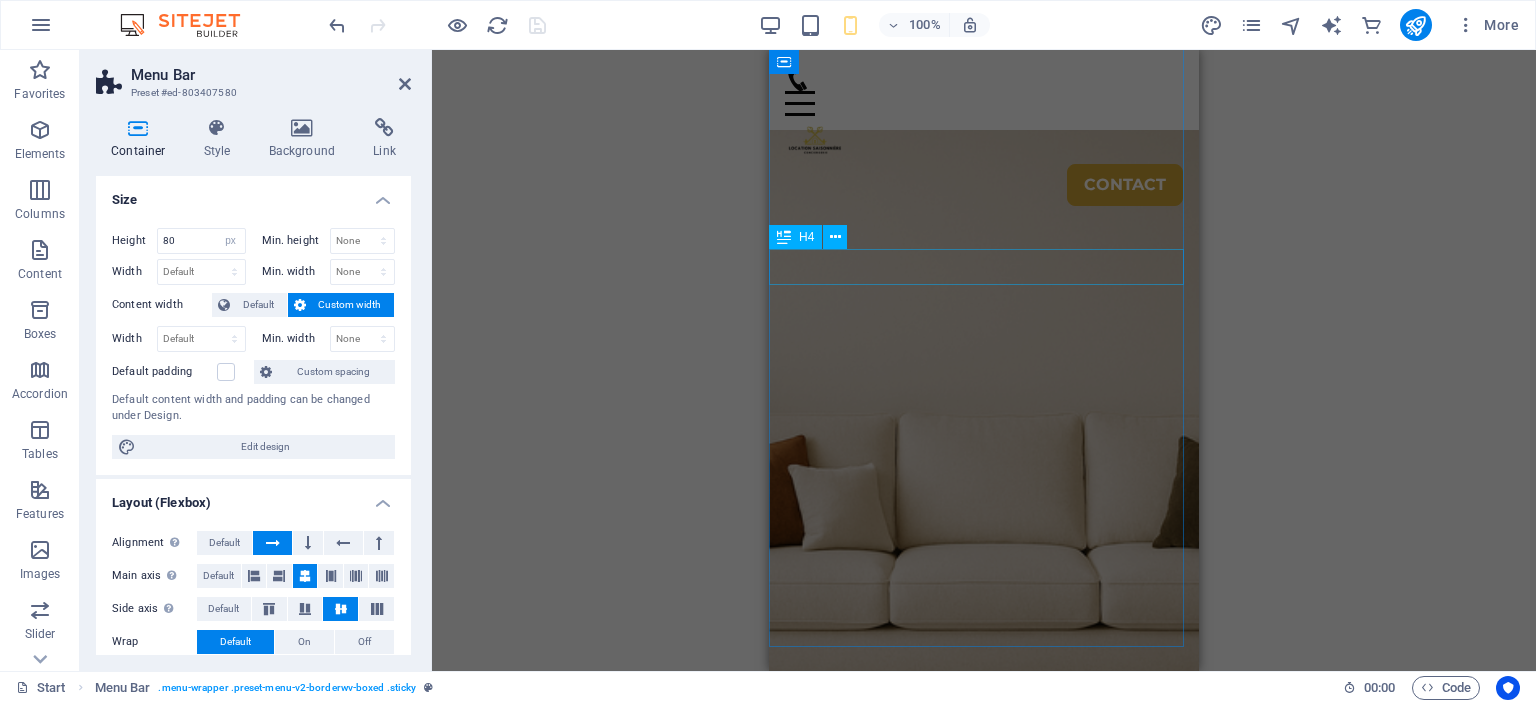 scroll, scrollTop: 0, scrollLeft: 0, axis: both 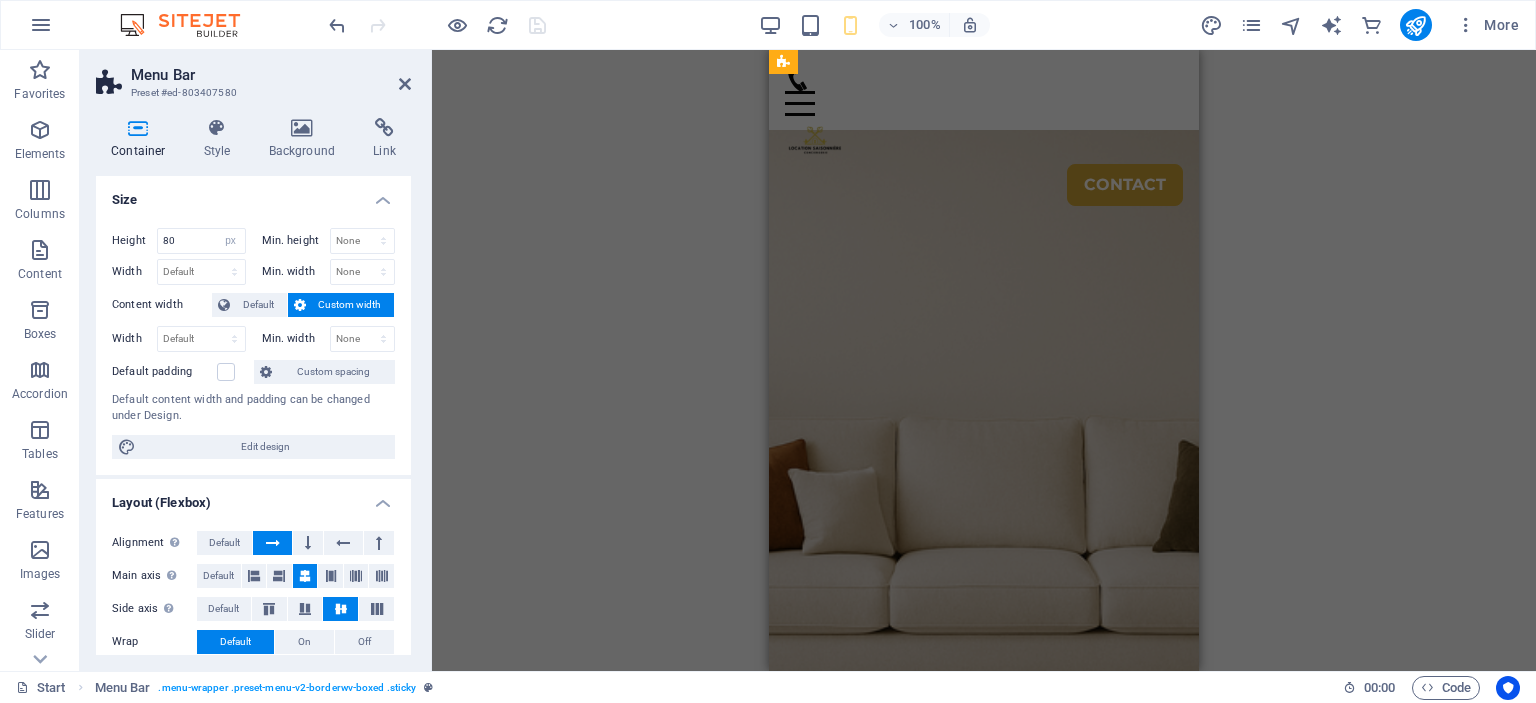click on "100%" at bounding box center (874, 25) 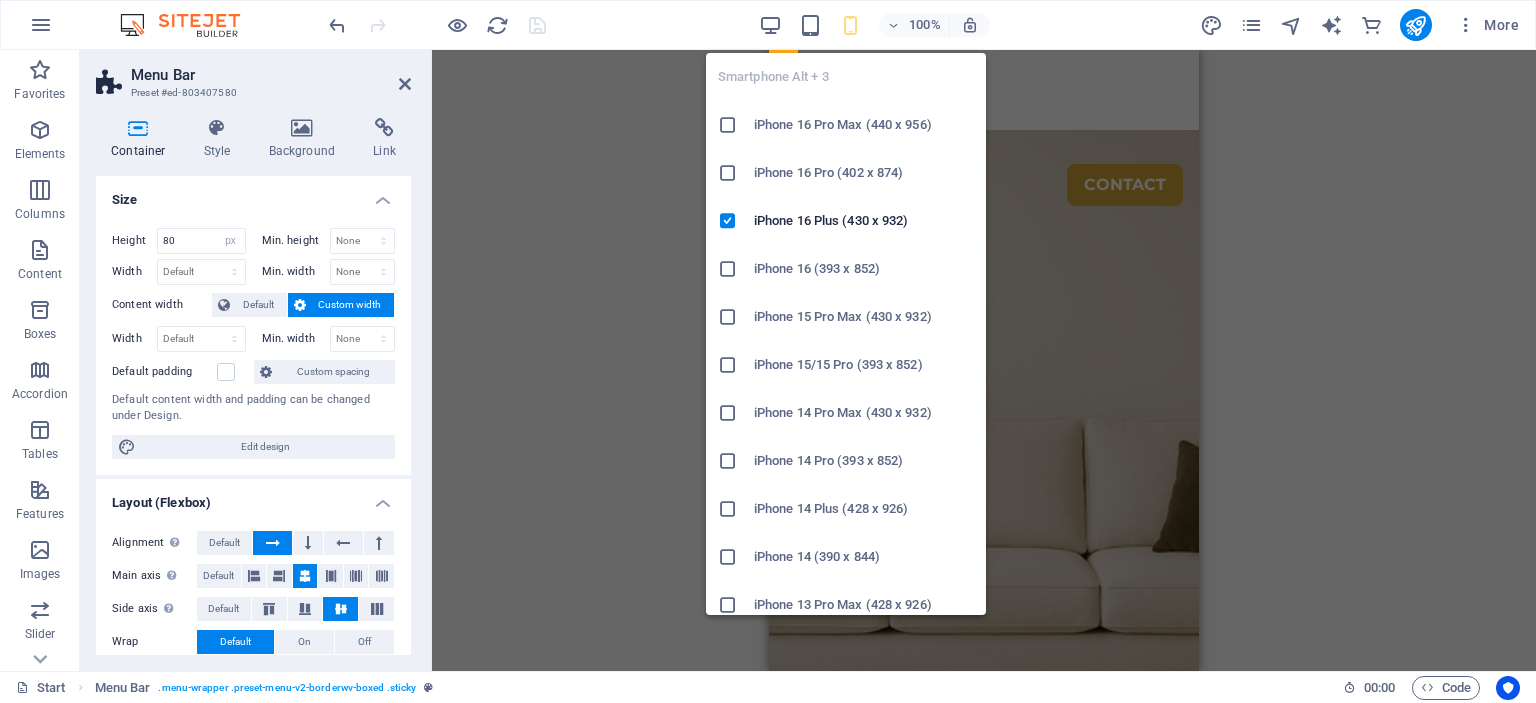 click at bounding box center (850, 25) 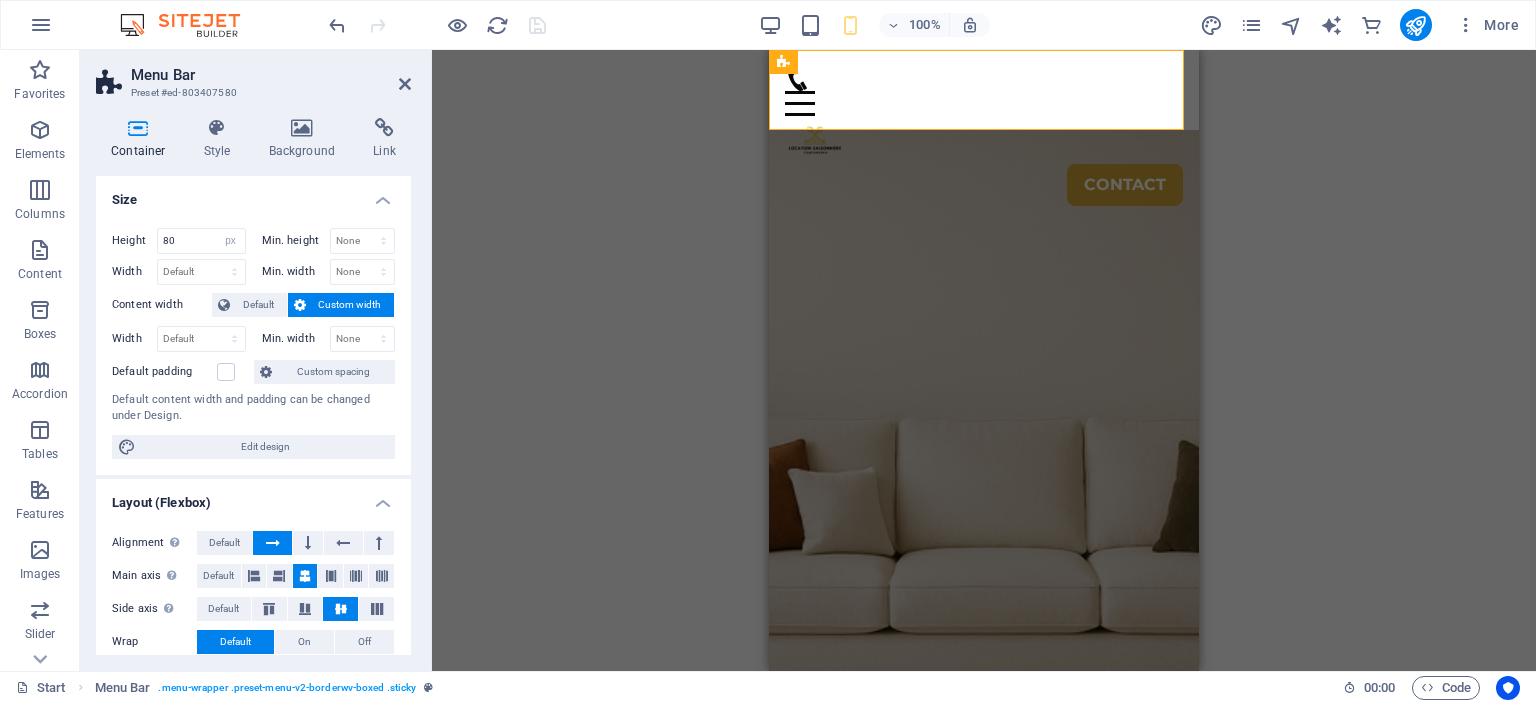 click on "H4   Container   Logo   Menu Bar   Menu   H1   Text   Text   Text   Button   Container   H2   H4   Text   Container   Boxes   Container   Icon   Container   Text   Boxes   Container   Container   Icon   Grid   Container   Container   Text   Boxes   Container   Container   Container   H3   Icon   Text   Icon   3 columns   Container   Icon   3 columns   Container   Icon   3 columns   Container   Icon   3 columns   Icon   Spacer   Image   H2   Button   Container   H2   Text   Container   Container   Container   H3   Container   H3   Container   Container   Container   Container   H3   Container   Container   H3   Container   Container   Container   H3   Container   Container   Container   H3   Container   Container   H2   Text   2 columns   Container   Text   Container   Container   Text   H5   H5   Container   H2   Icon   Container   HTML   Text   Container   Icon   Container   Container   Text   H2   Text   H2   H2   H5   H2   H5   Icon   Icon   Icon   Icon   H4   Text   Icon   Container" at bounding box center [984, 360] 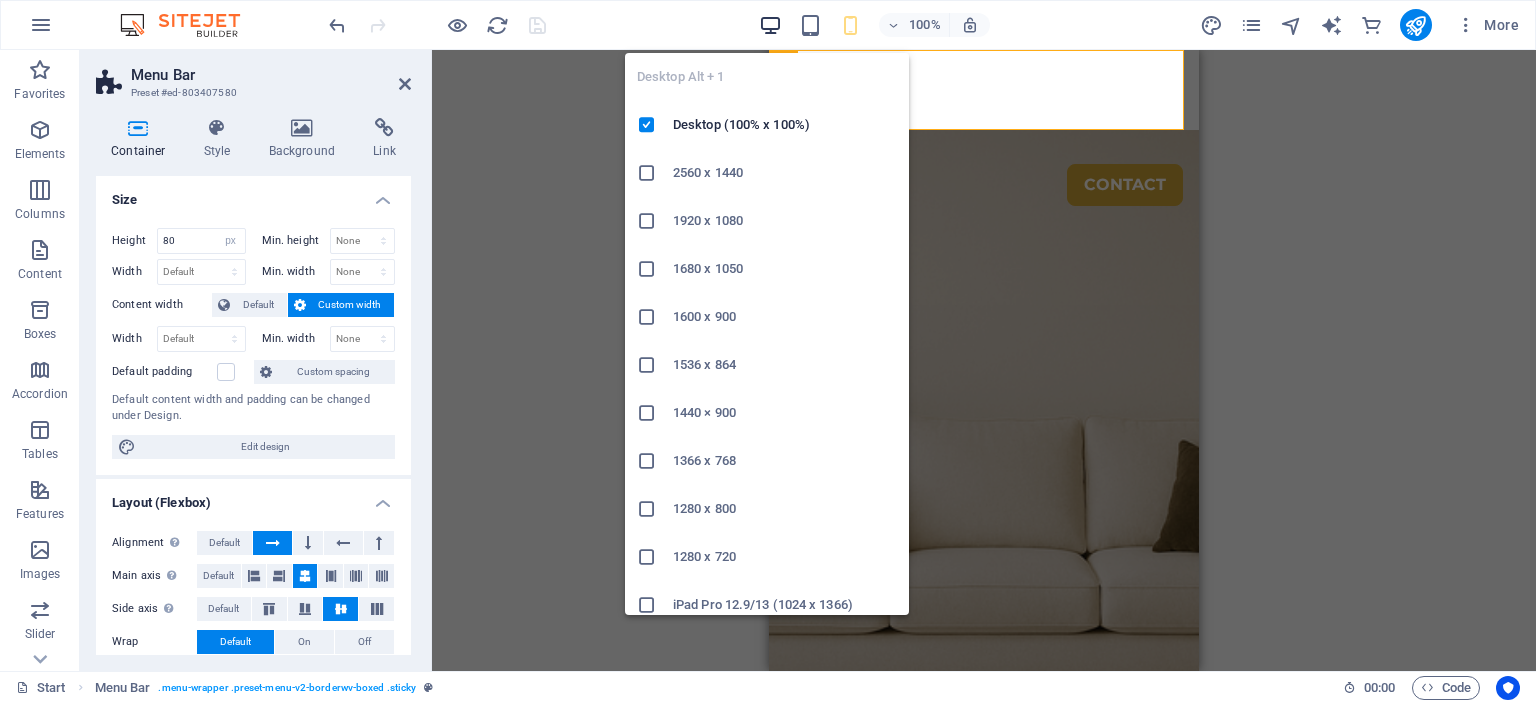click at bounding box center (770, 25) 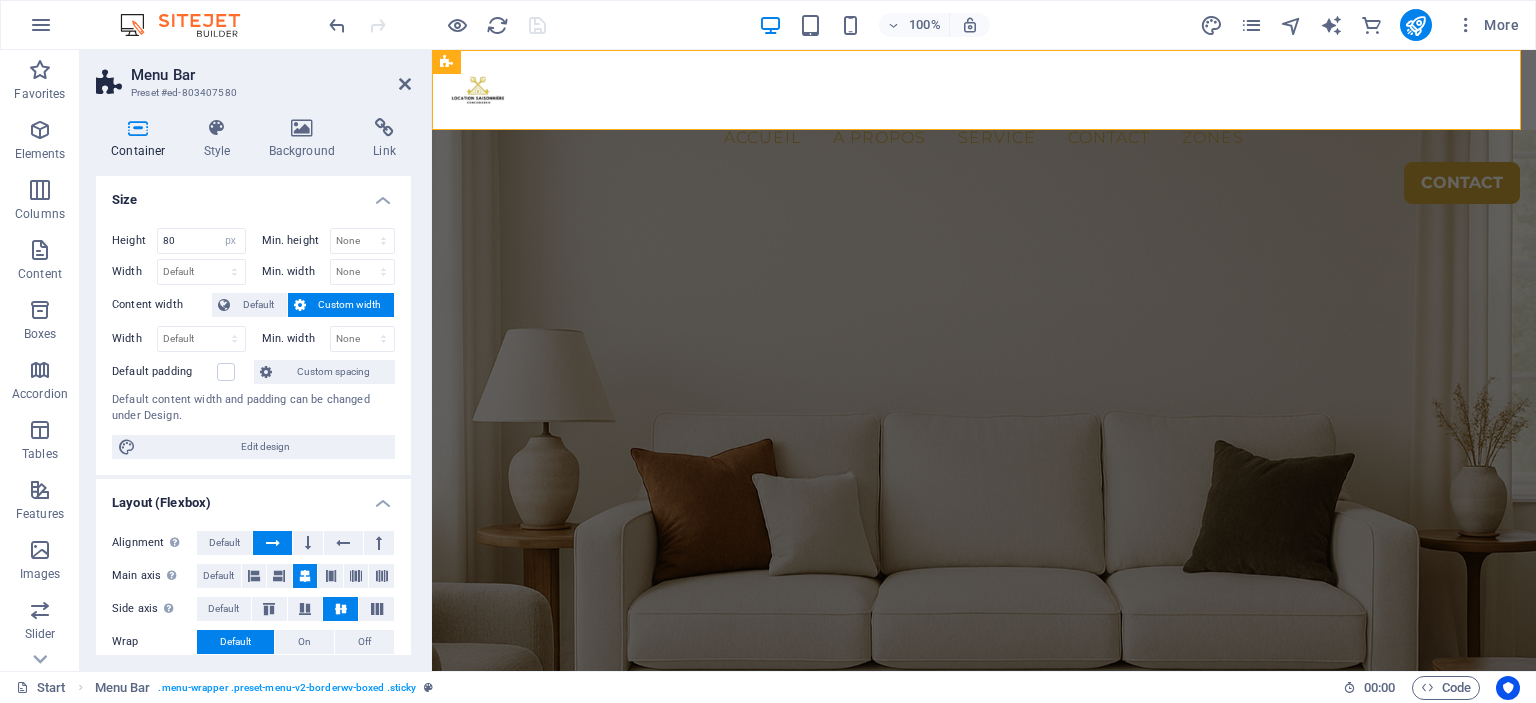 click on "Menu Bar Preset #ed-803407580" at bounding box center (253, 76) 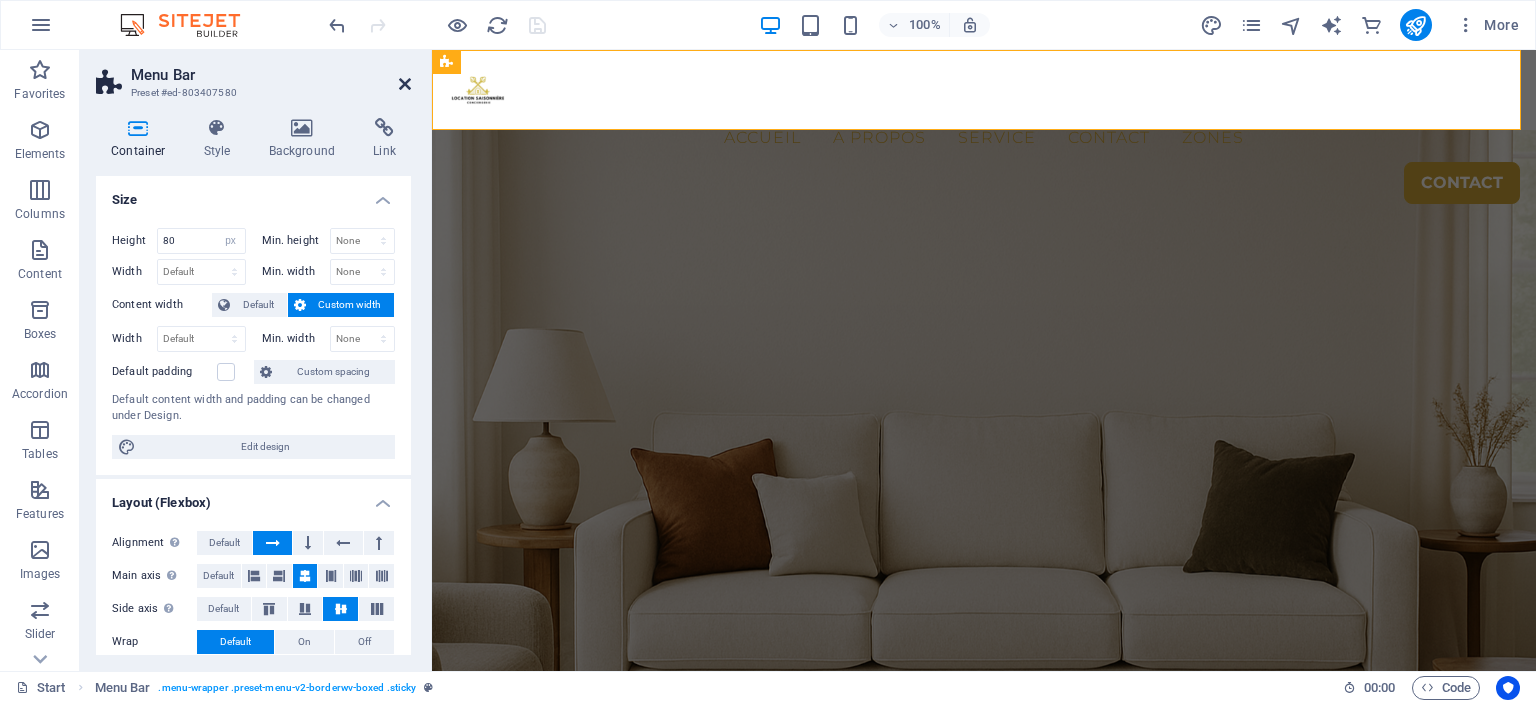 click at bounding box center (405, 84) 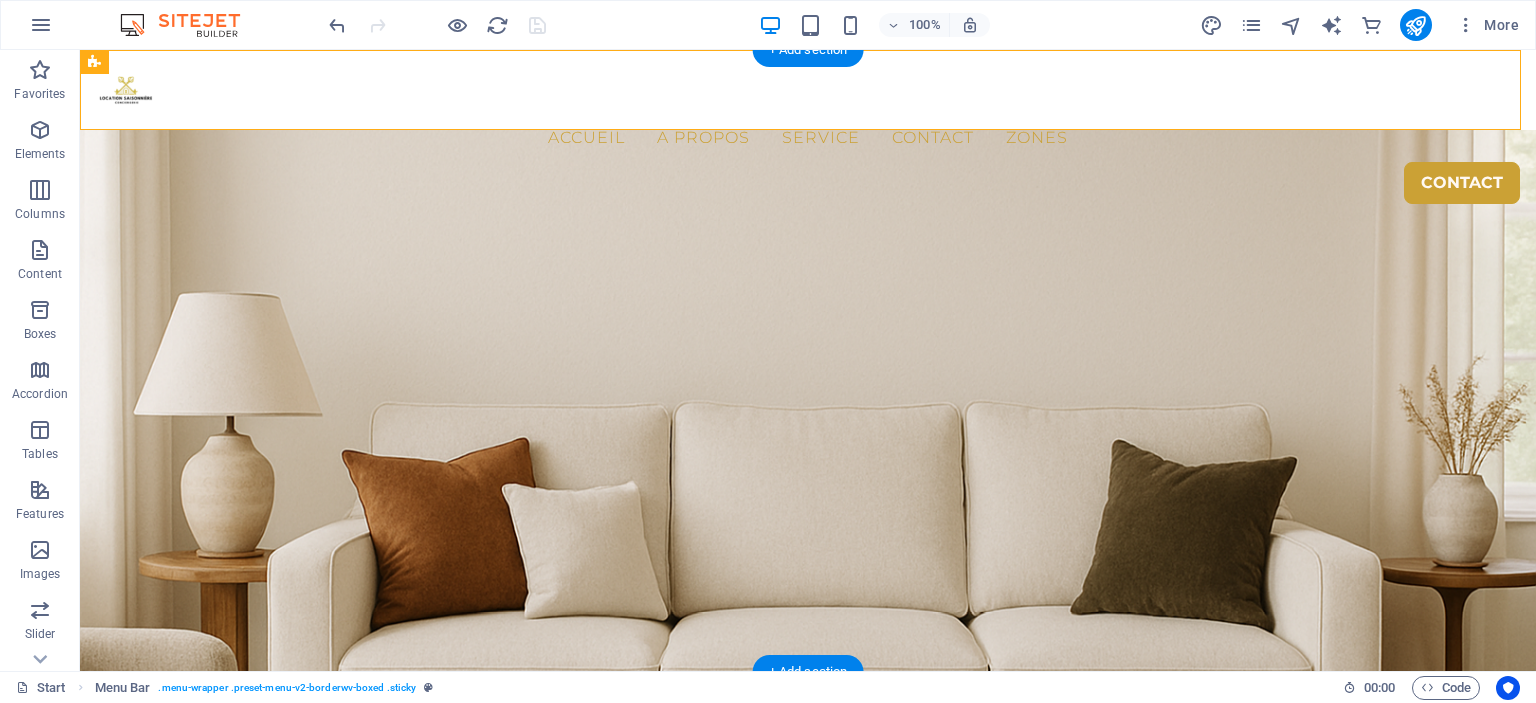 click at bounding box center (808, 441) 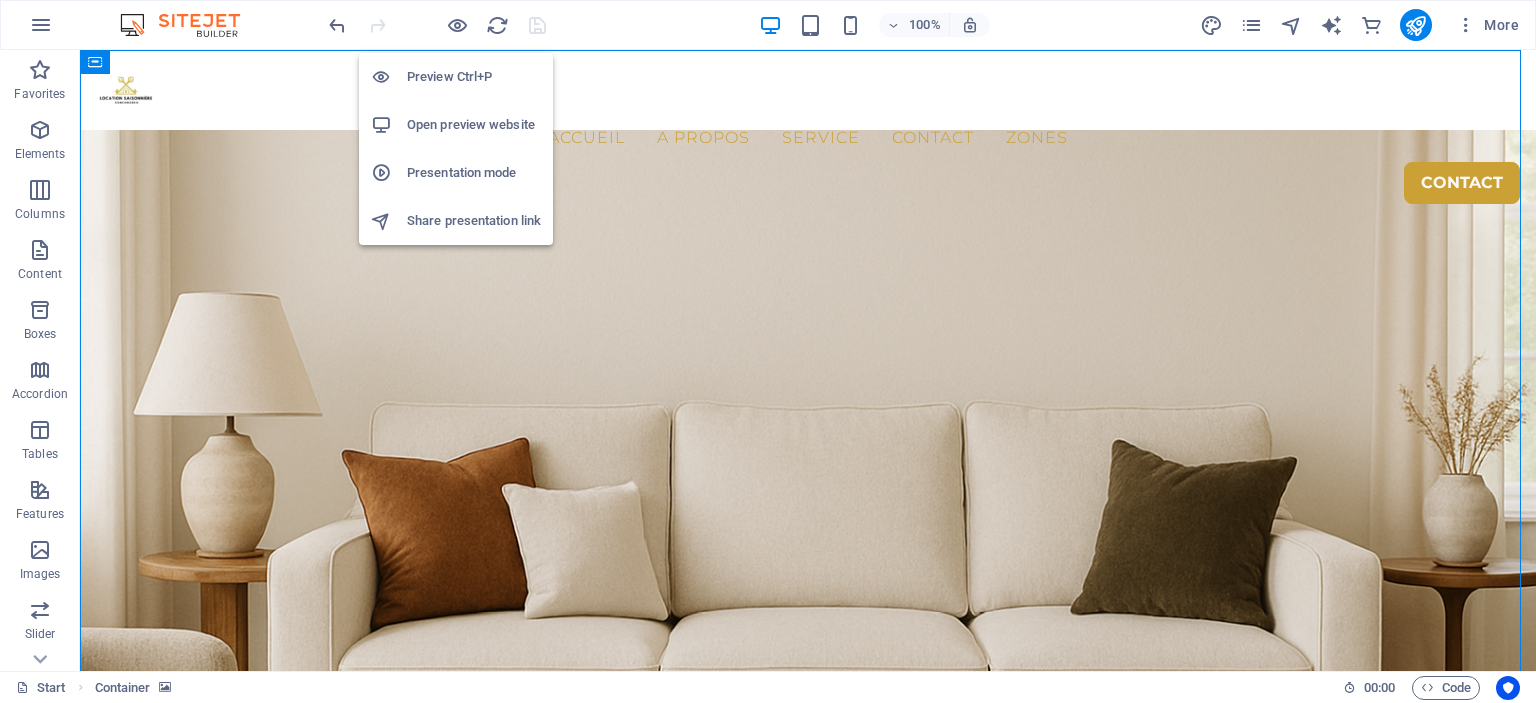 drag, startPoint x: 461, startPoint y: 28, endPoint x: 534, endPoint y: 47, distance: 75.43209 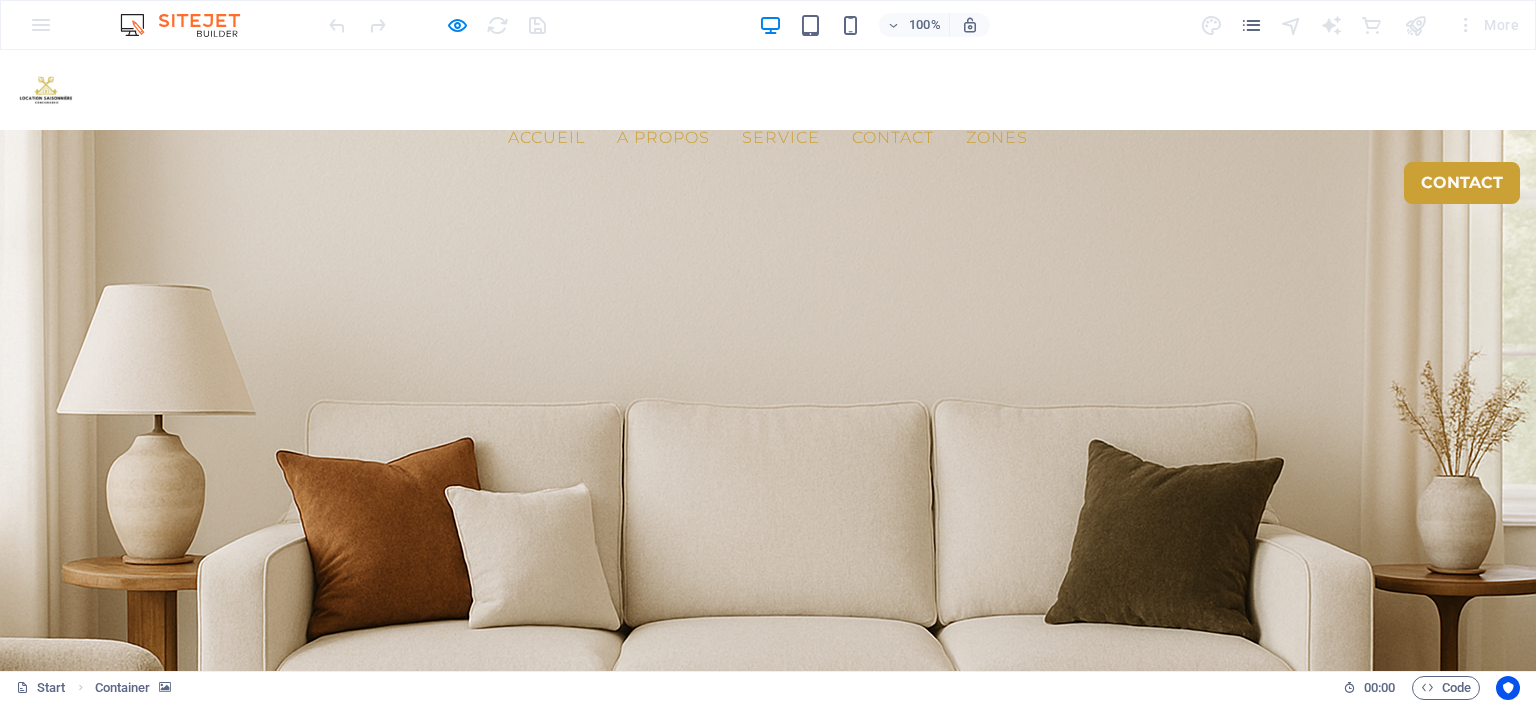 click on "A propos" at bounding box center [663, 138] 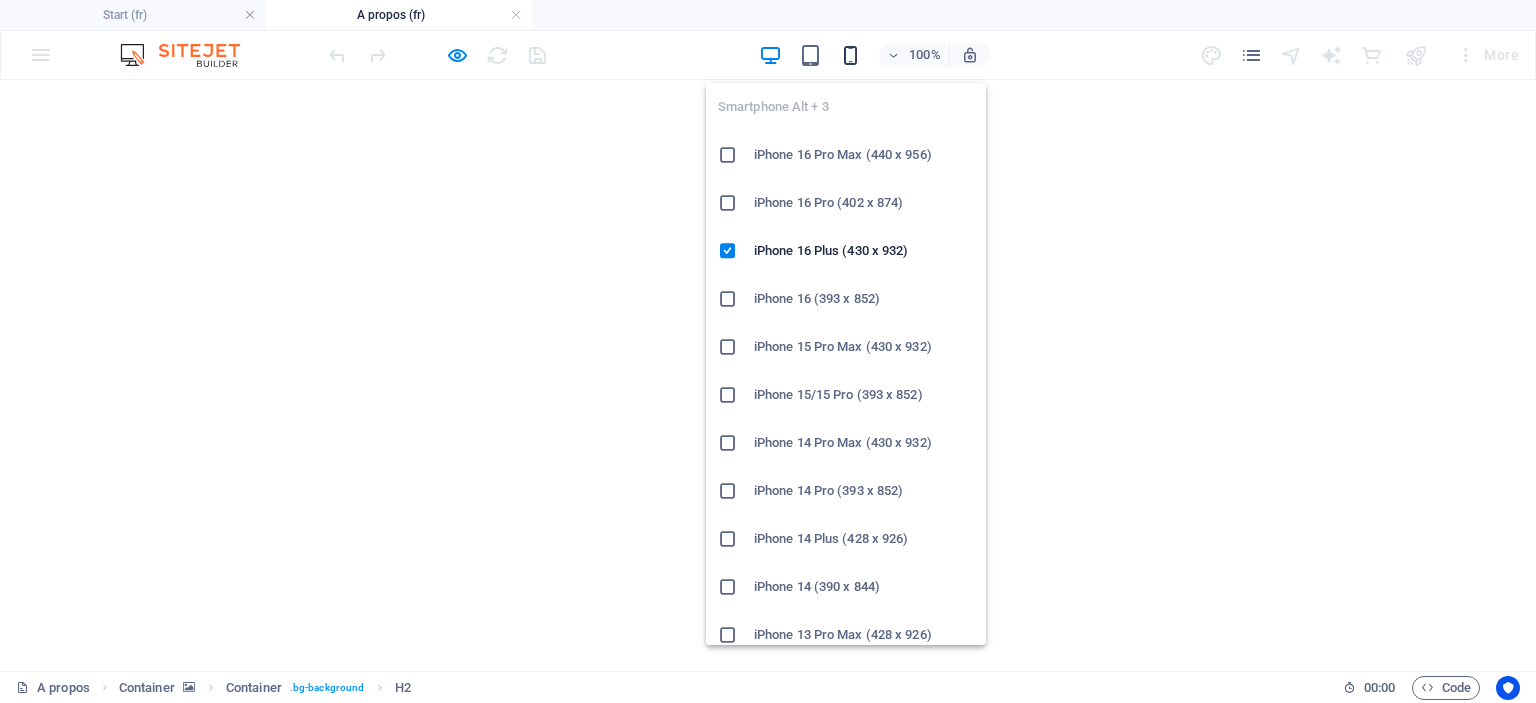 click at bounding box center (850, 55) 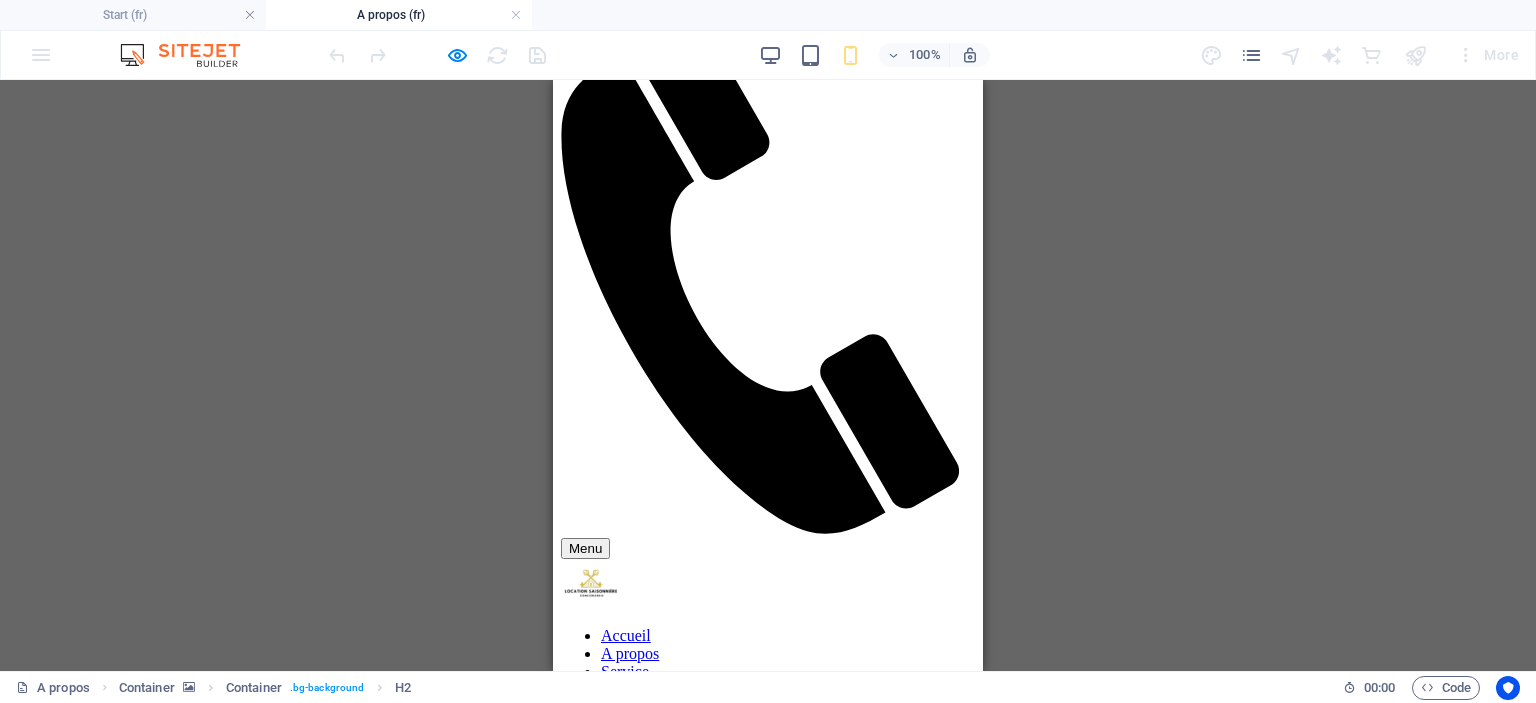 scroll, scrollTop: 0, scrollLeft: 0, axis: both 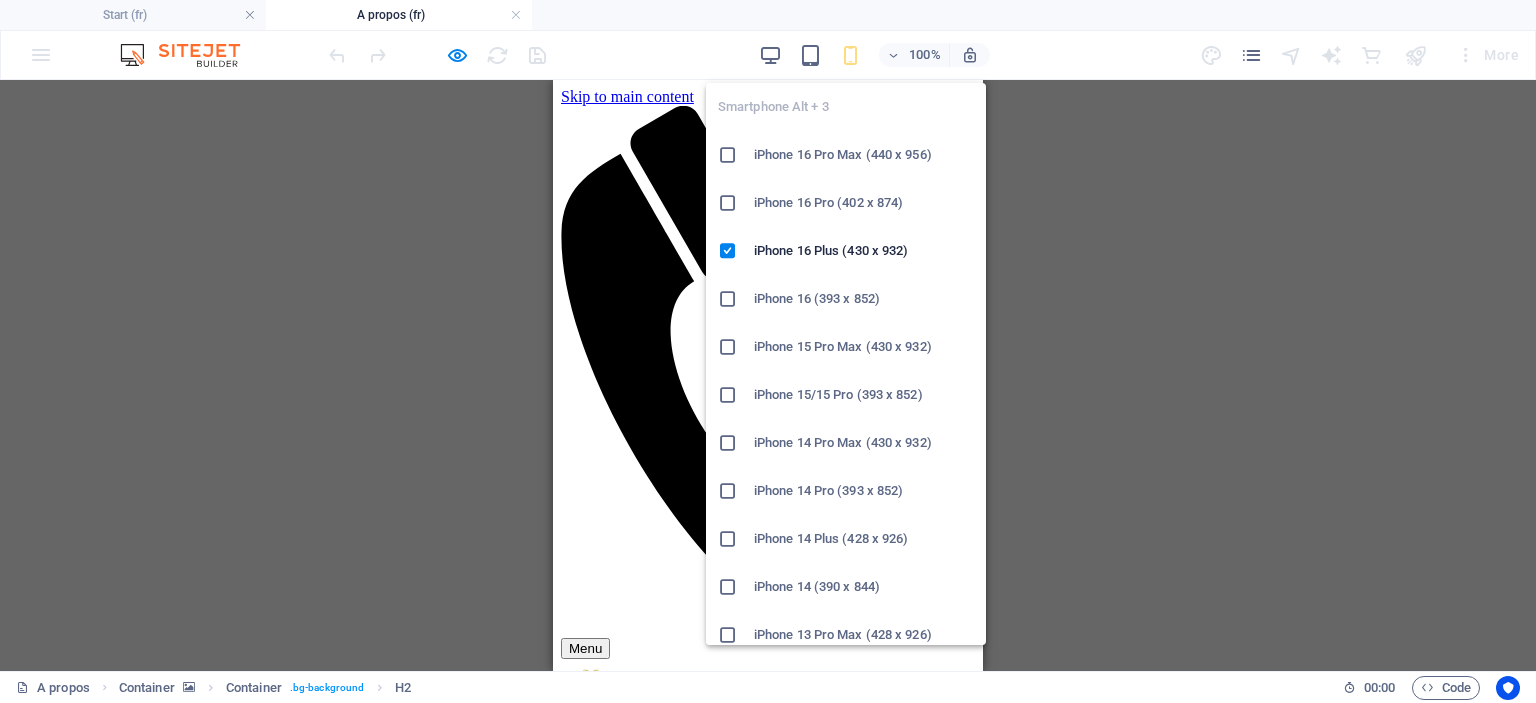 click at bounding box center [850, 55] 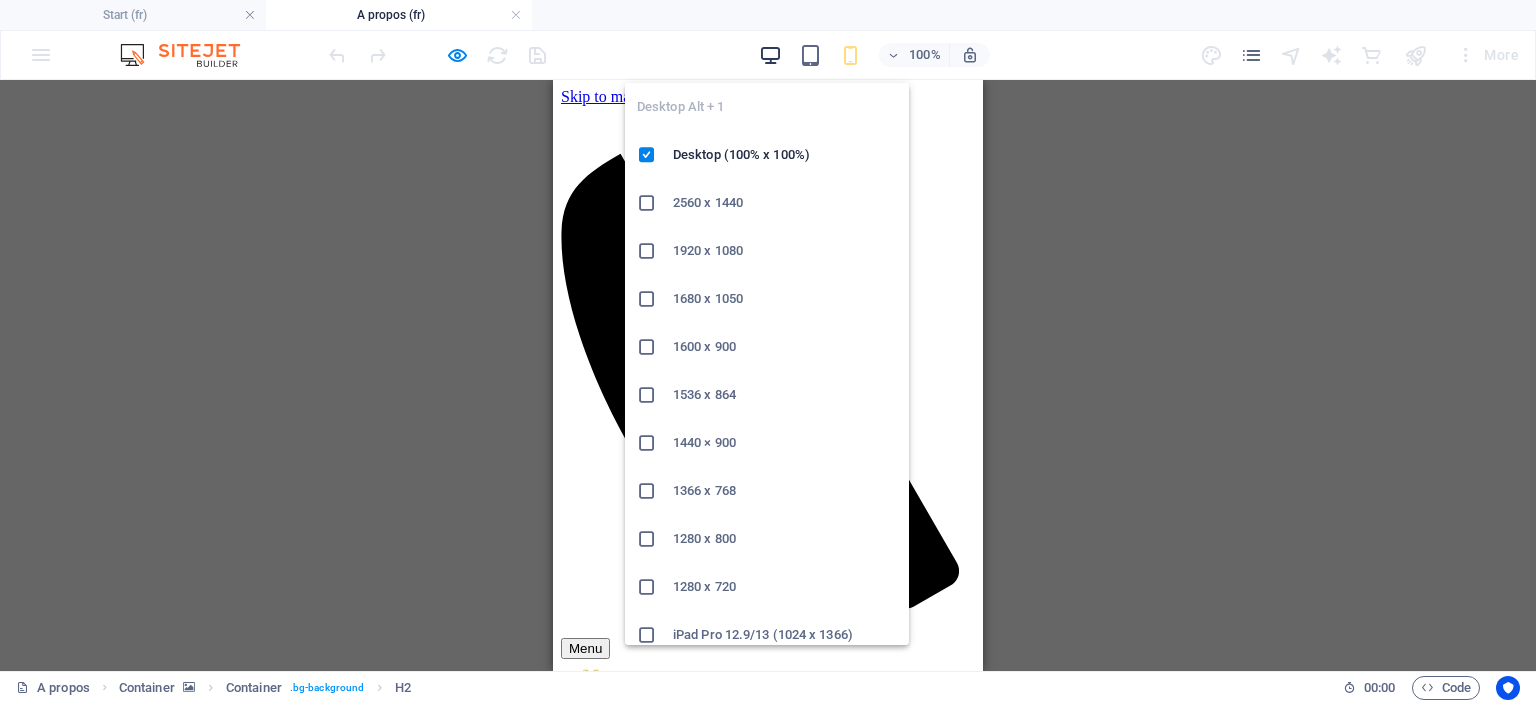 click at bounding box center (770, 55) 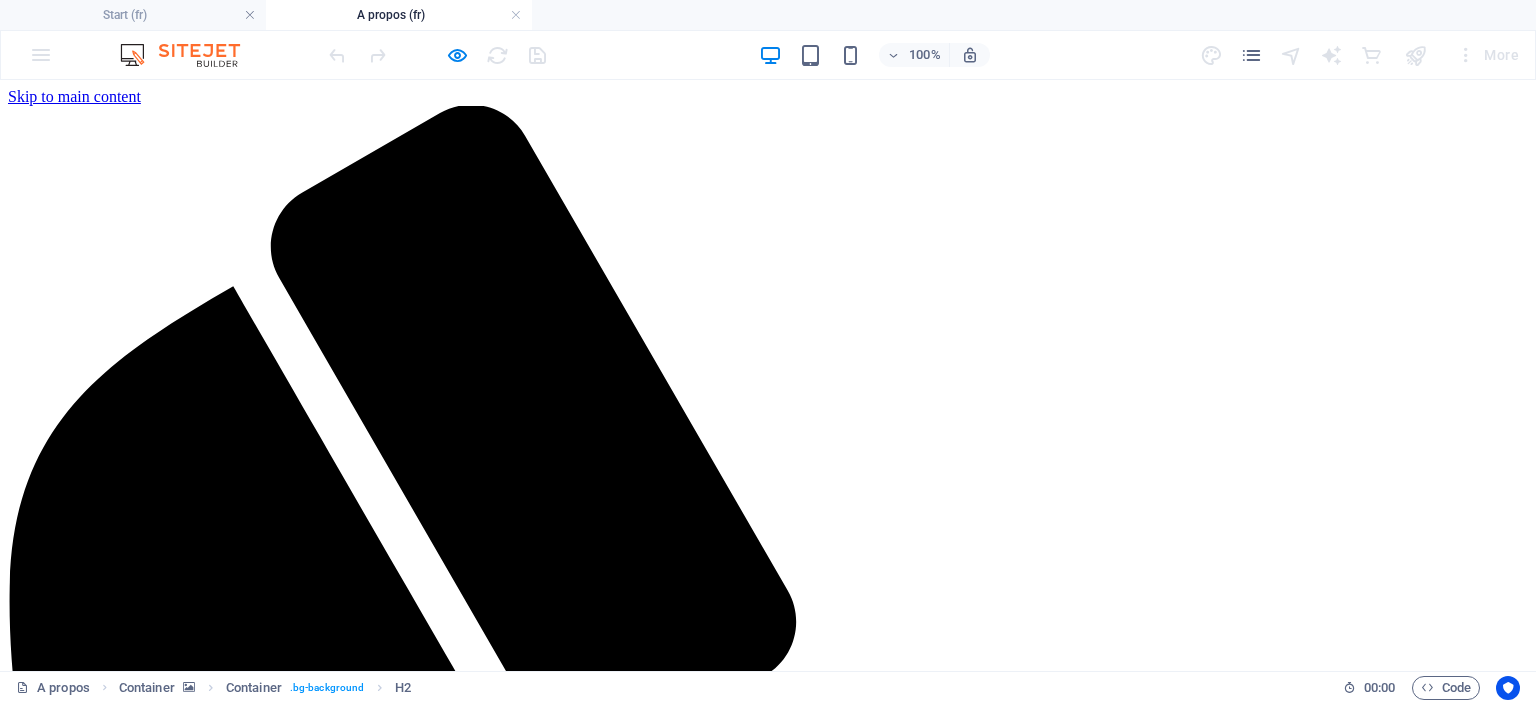 click on "À propos – Votre conciergerie locale et engagée au Maroc Découvrez l’histoire de notre conciergerie au Maroc. Proximité, réactivité et excellence au service de vos locations Airbnb. [CITY], [CITY]." at bounding box center [464, 883] 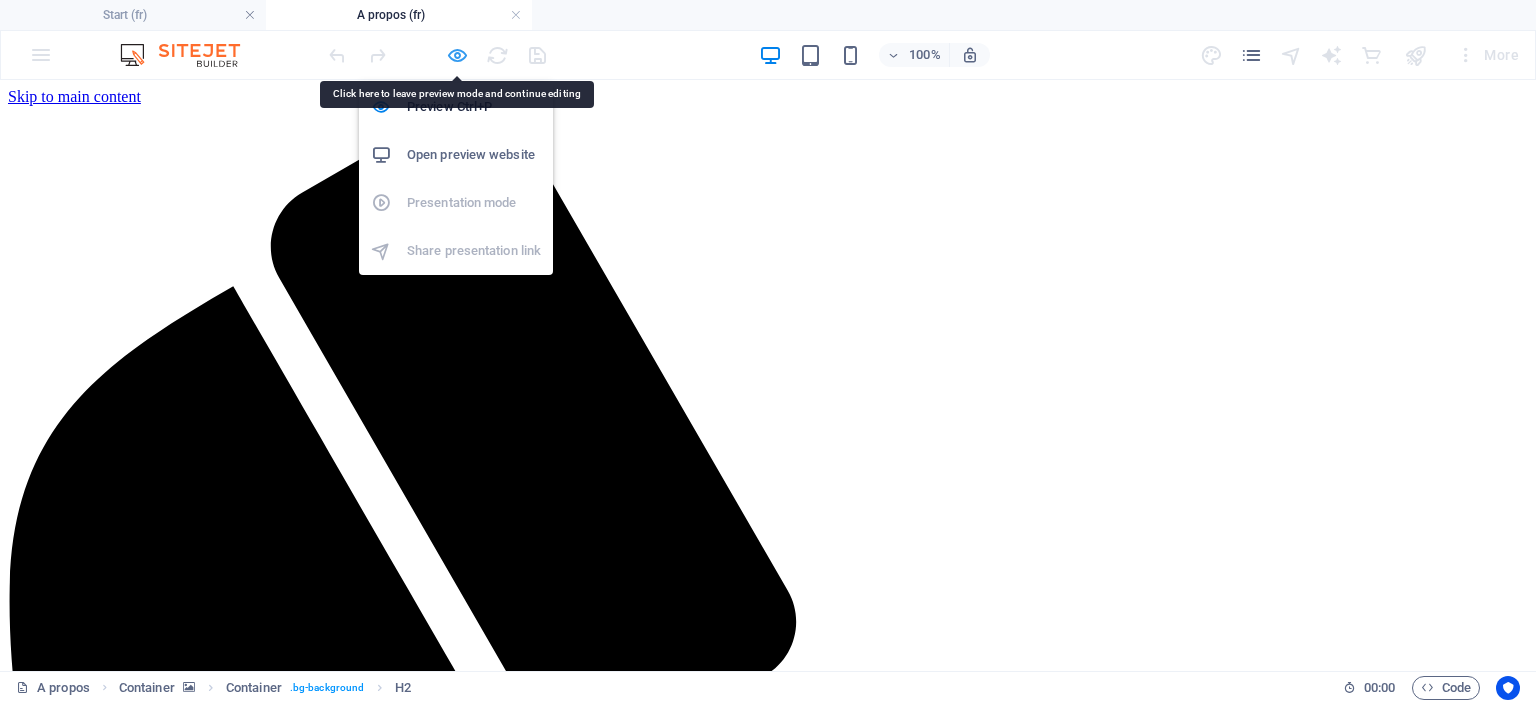 click at bounding box center [457, 55] 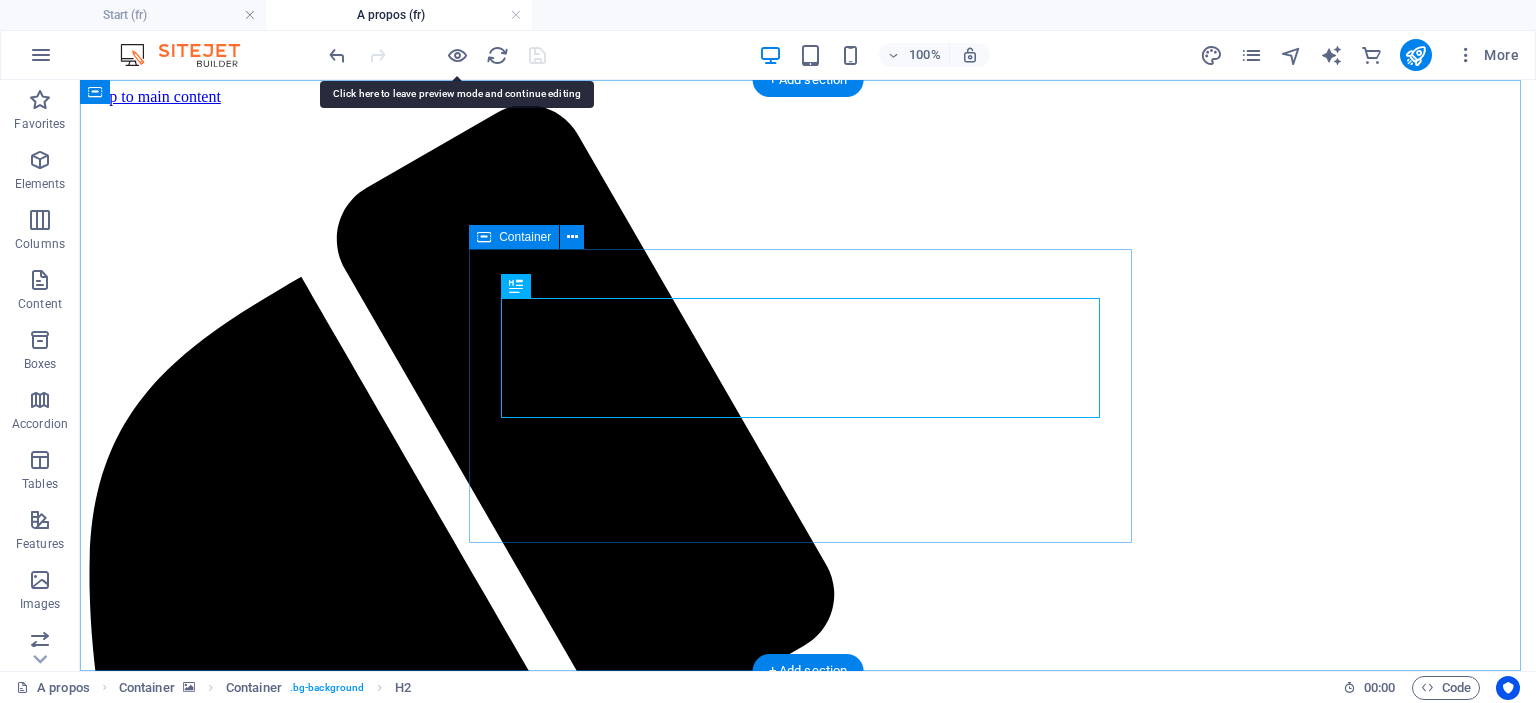 click on "À propos – Votre conciergerie locale et engagée au Maroc Découvrez l’histoire de notre conciergerie au Maroc. Proximité, réactivité et excellence au service de vos locations Airbnb. [CITY], [CITY]." at bounding box center [520, 883] 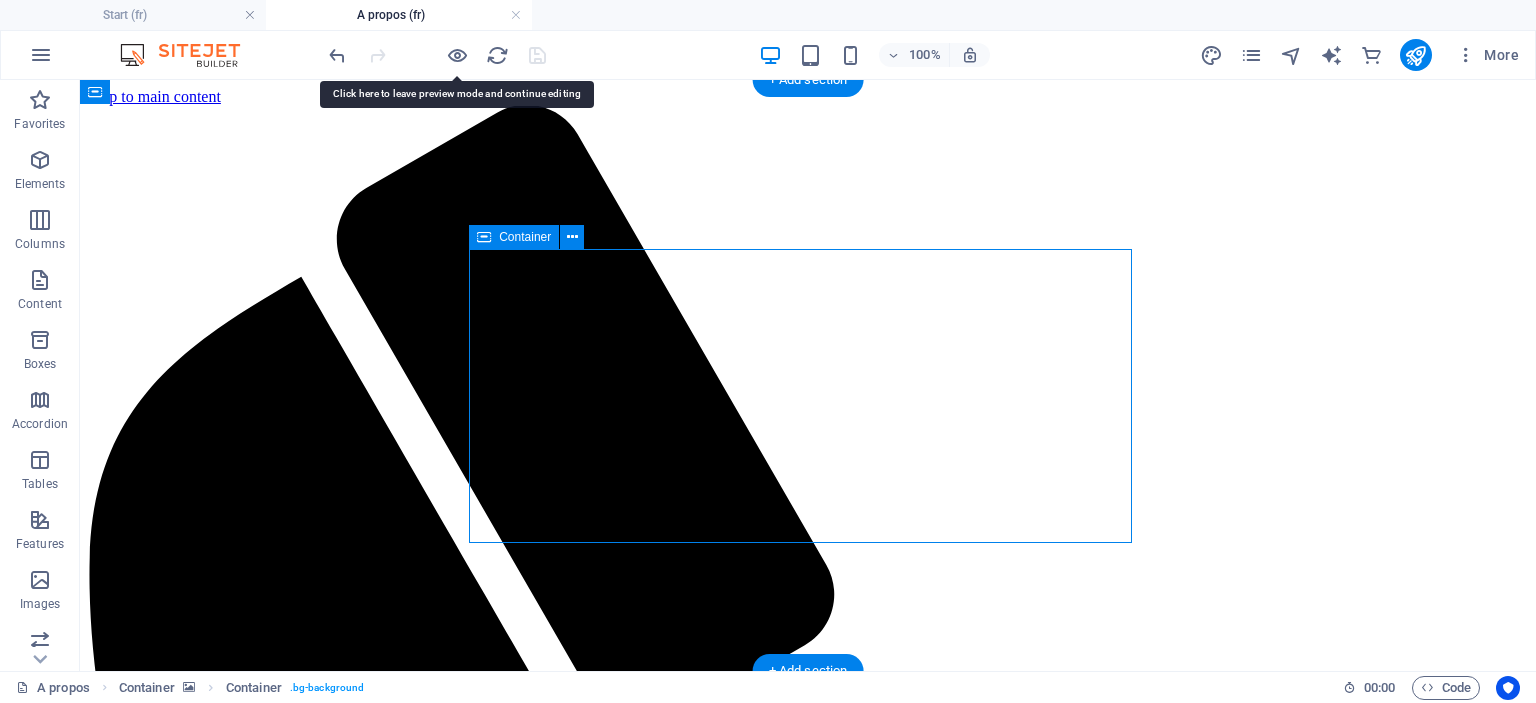 click on "À propos – Votre conciergerie locale et engagée au Maroc Découvrez l’histoire de notre conciergerie au Maroc. Proximité, réactivité et excellence au service de vos locations Airbnb. [CITY], [CITY]." at bounding box center [520, 883] 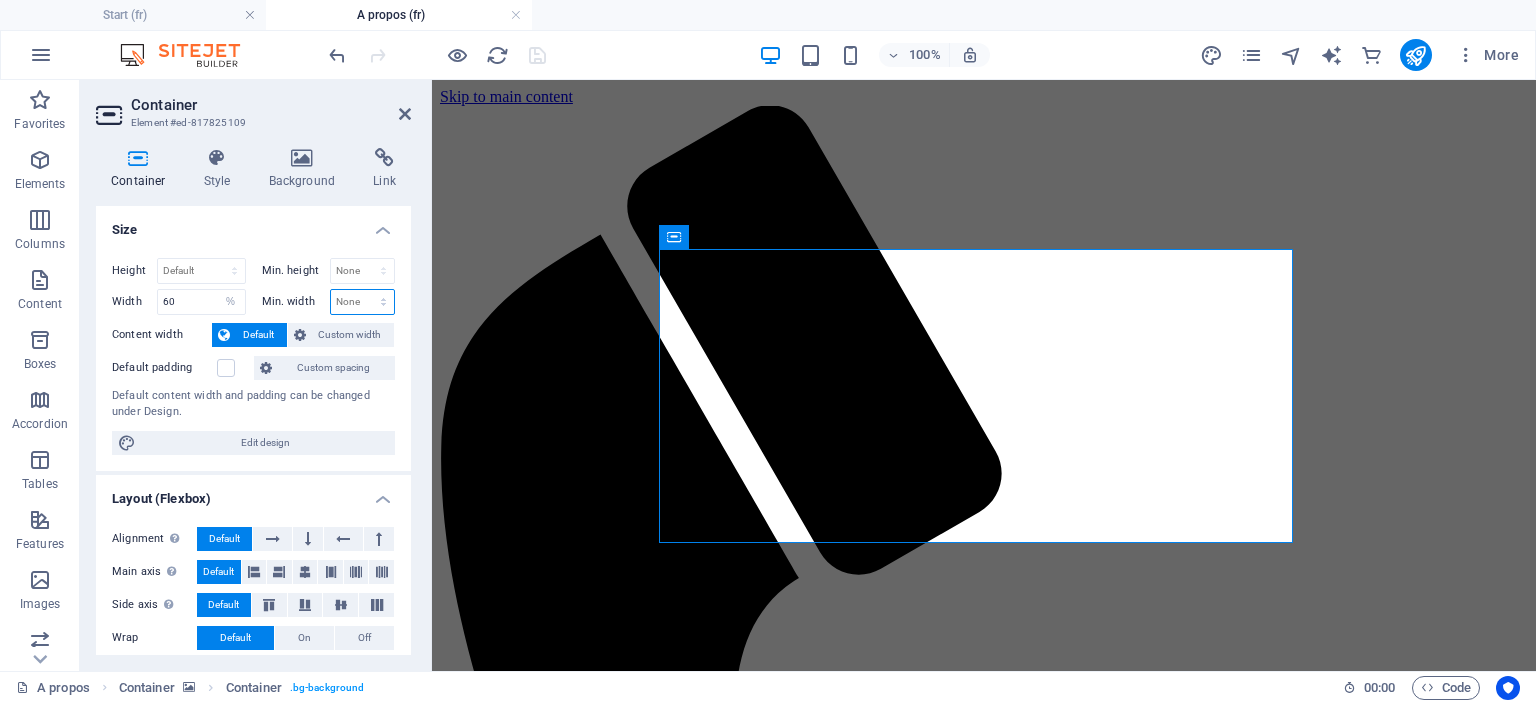 click on "None px rem % vh vw" at bounding box center [363, 302] 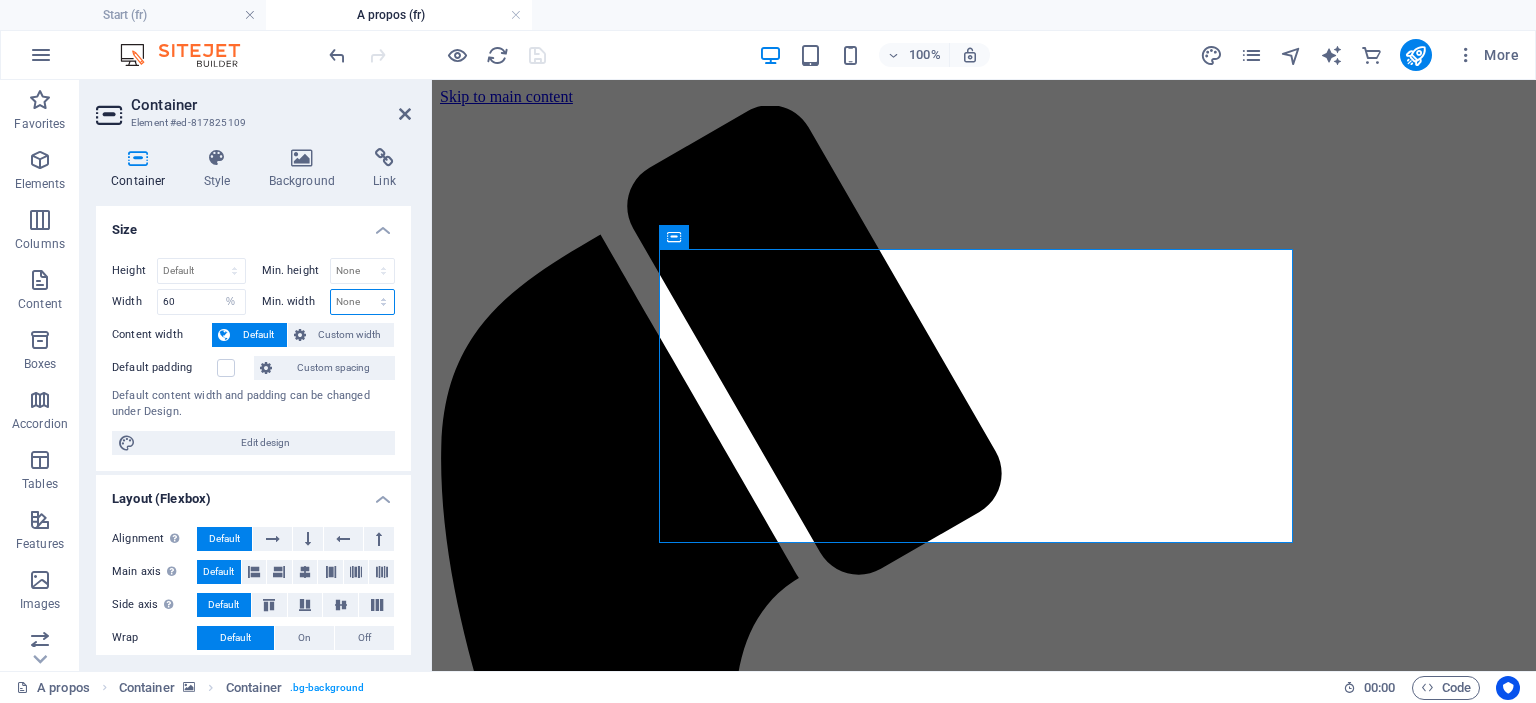 select on "%" 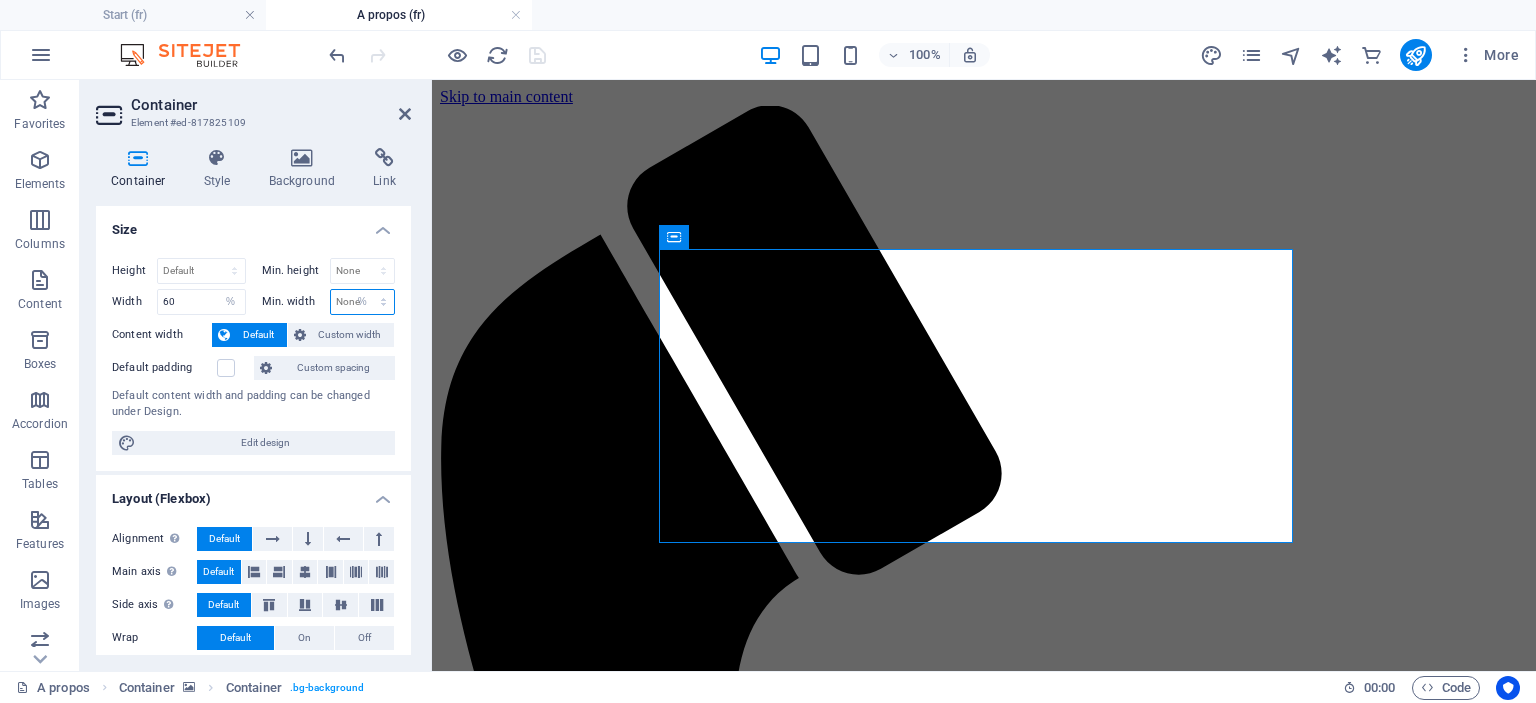 click on "None px rem % vh vw" at bounding box center (363, 302) 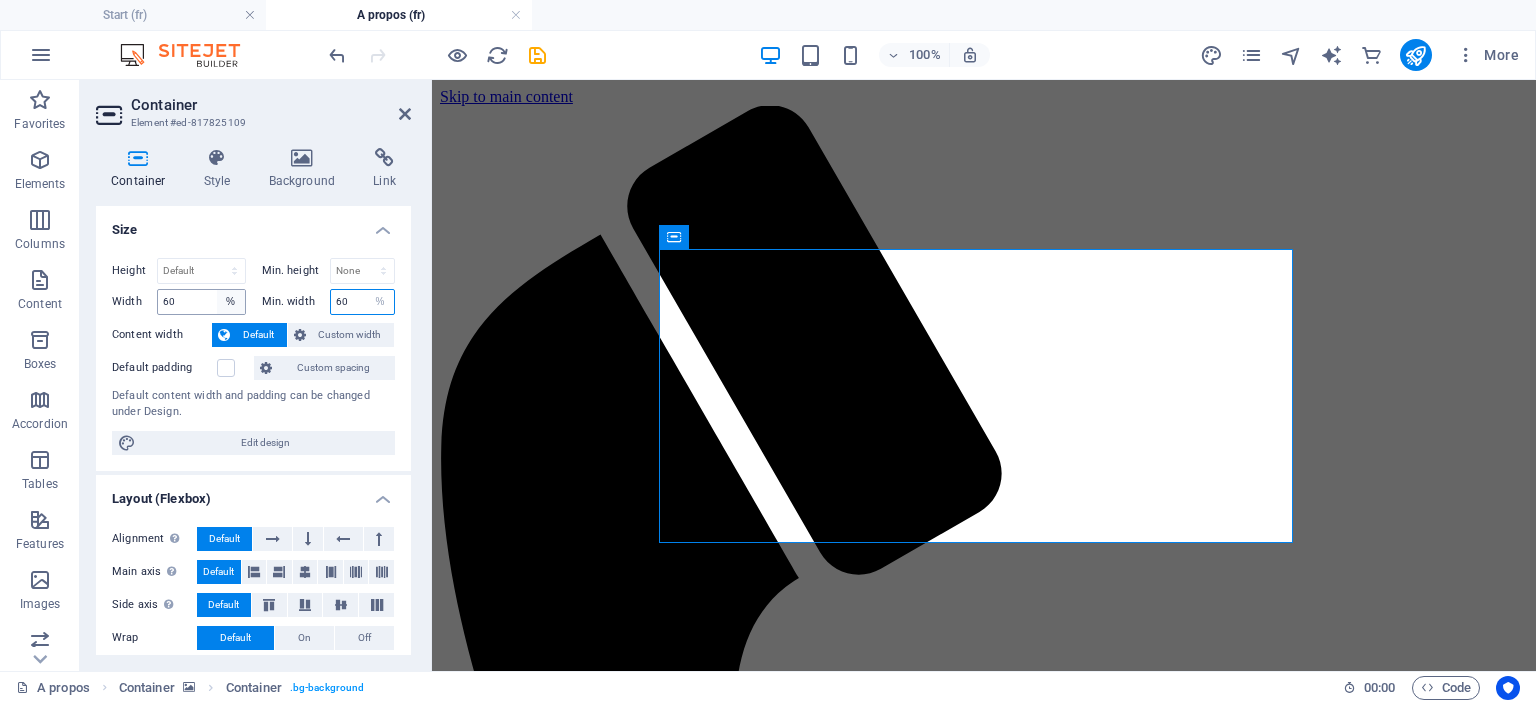 type on "60" 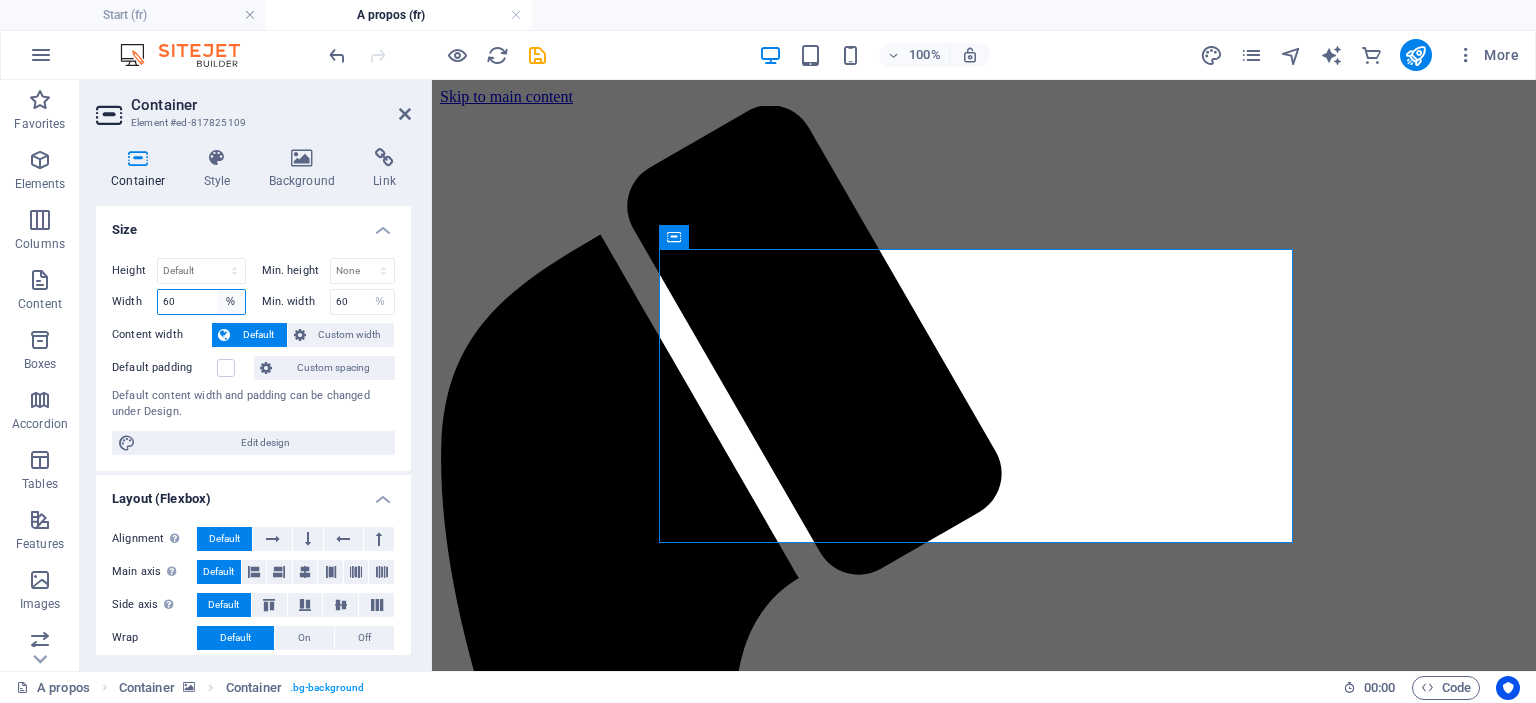 click on "Default px rem % em vh vw" at bounding box center (231, 302) 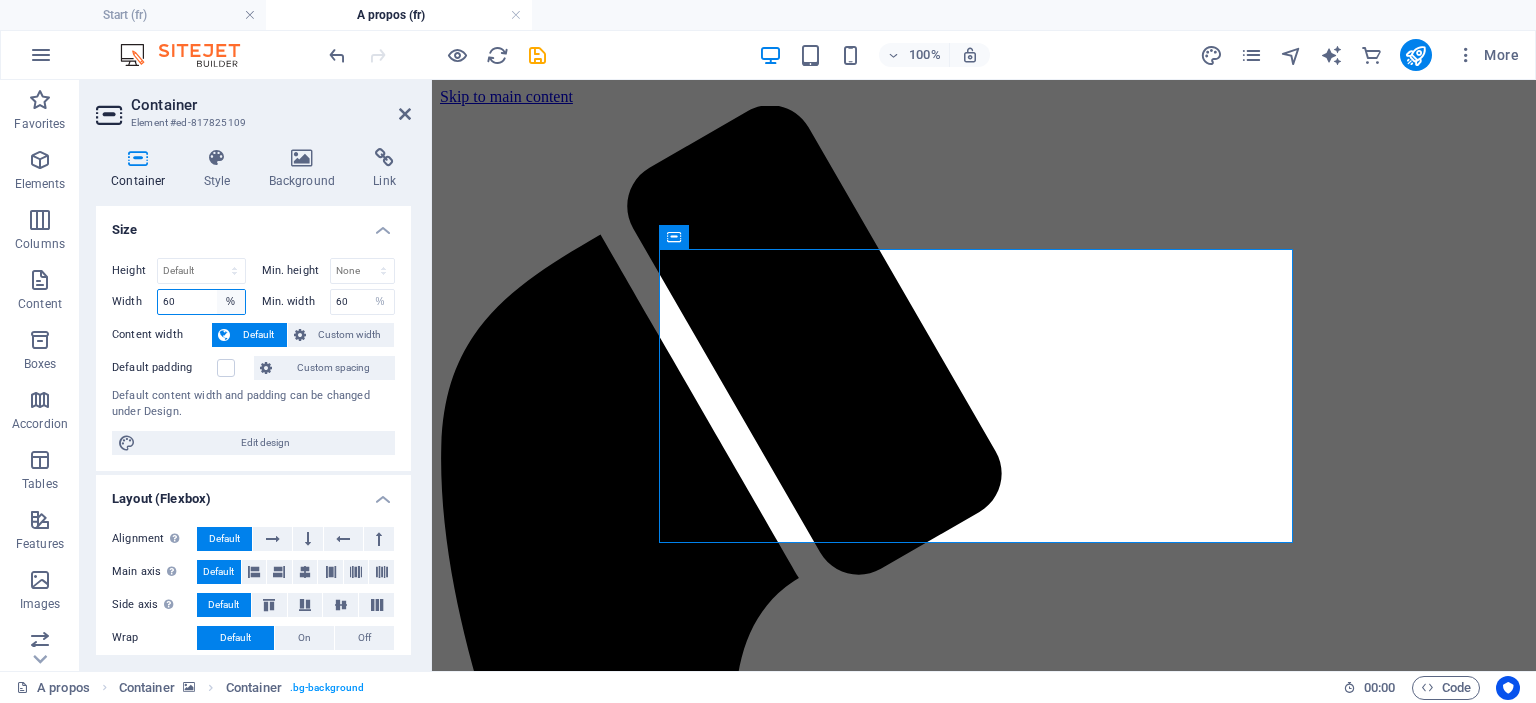 click on "Default px rem % em vh vw" at bounding box center [231, 302] 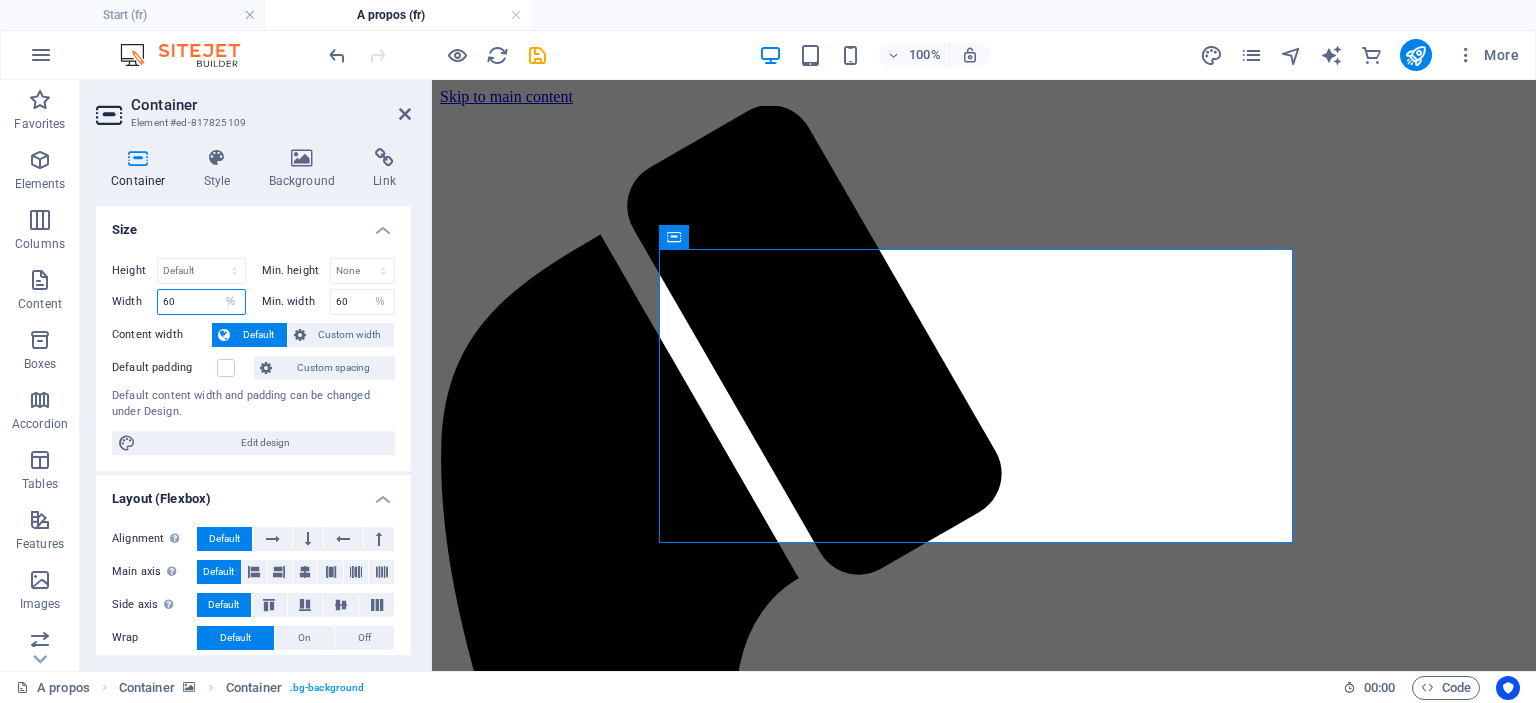 click on "60" at bounding box center [201, 302] 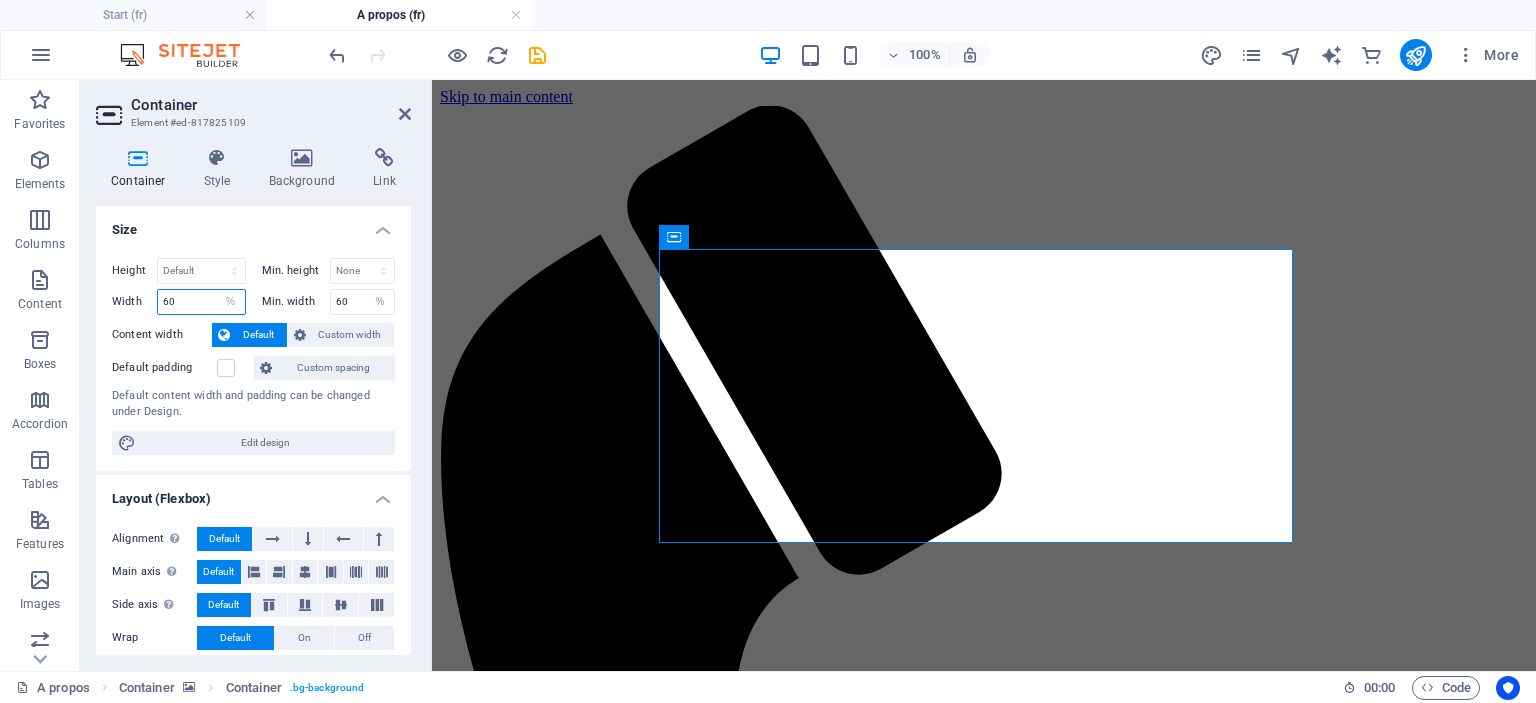 click on "60" at bounding box center [201, 302] 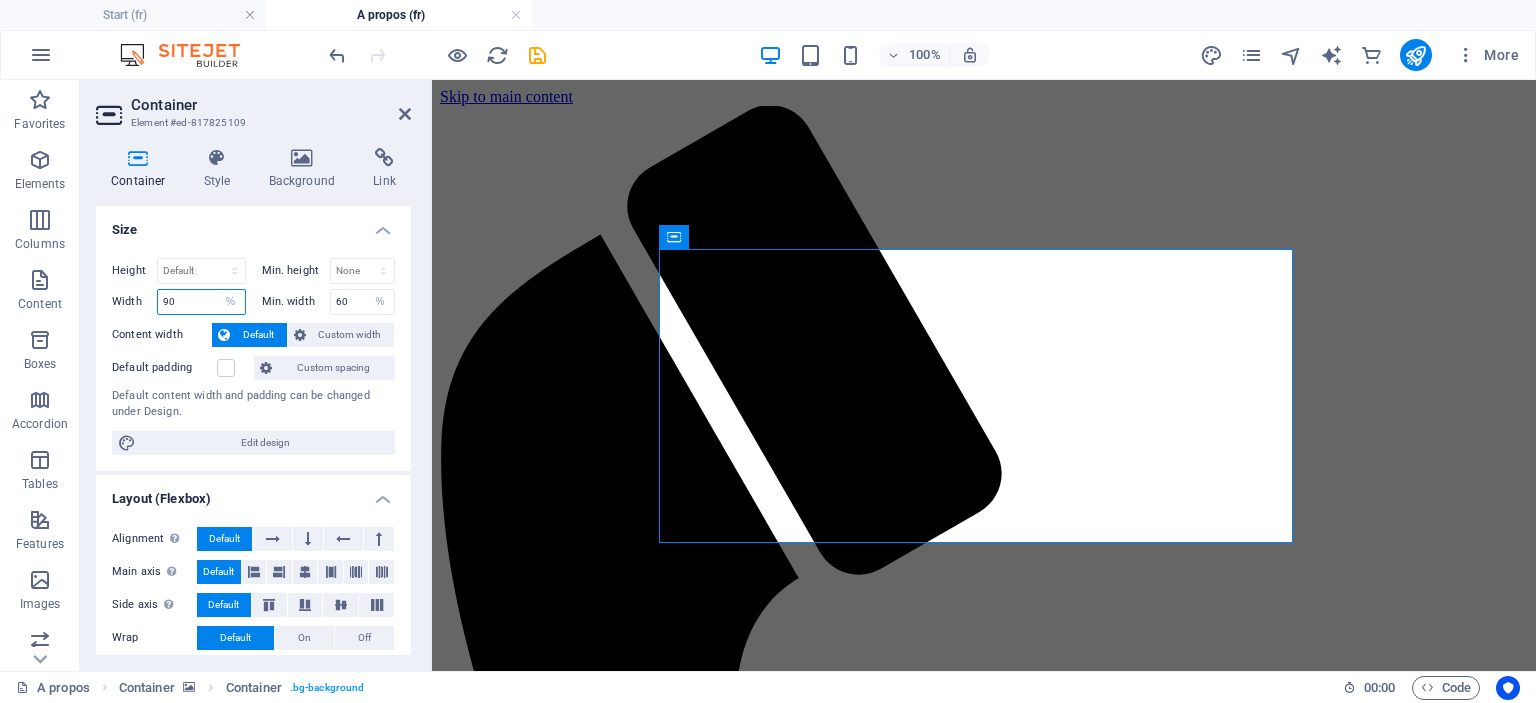 type on "90" 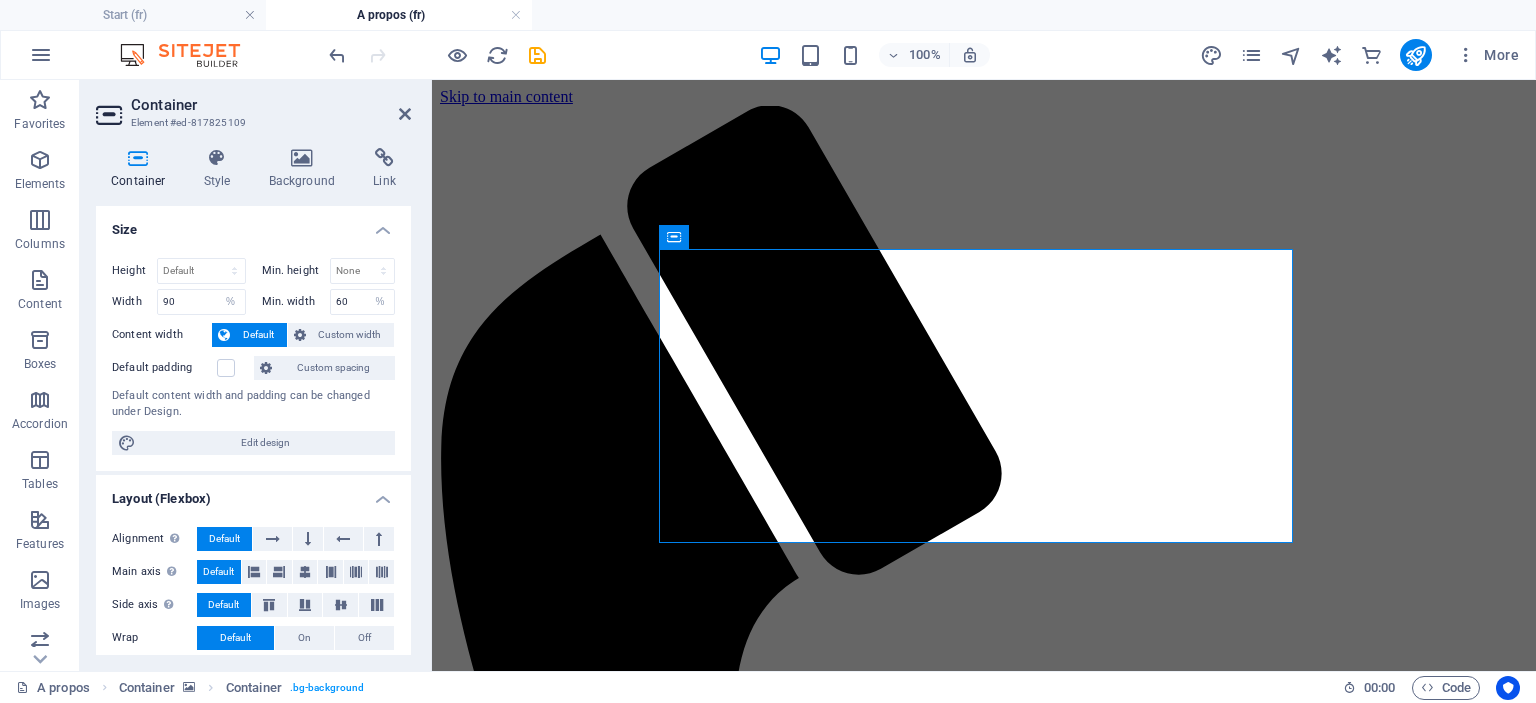 click on "Container Style Background Link Size Height Default px rem % vh vw Min. height None px rem % vh vw Width 90 Default px rem % em vh vw Min. width 60 None px rem % vh vw Content width Default Custom width Width Default px rem % em vh vw Min. width None px rem % vh vw Default padding Custom spacing Default content width and padding can be changed under Design. Edit design Layout (Flexbox) Alignment Determines the flex direction. Default Main axis Determine how elements should behave along the main axis inside this container (justify content). Default Side axis Control the vertical direction of the element inside of the container (align items). Default Wrap Default On Off Fill Controls the distances and direction of elements on the y-axis across several lines (align content). Default Accessibility ARIA helps assistive technologies (like screen readers) to understand the role, state, and behavior of web elements Role The ARIA role defines the purpose of an element.  None Alert Article Banner Timer" at bounding box center (253, 401) 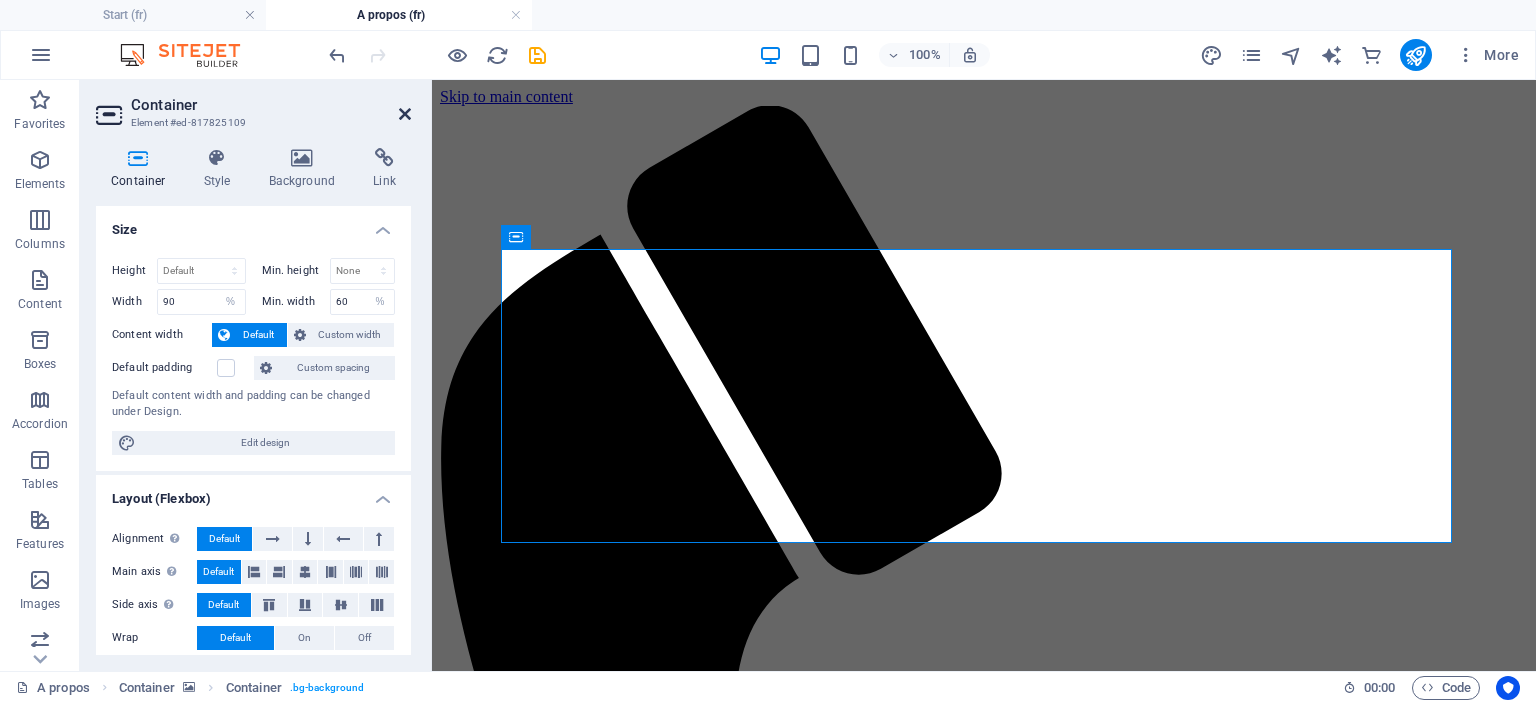 click at bounding box center [405, 114] 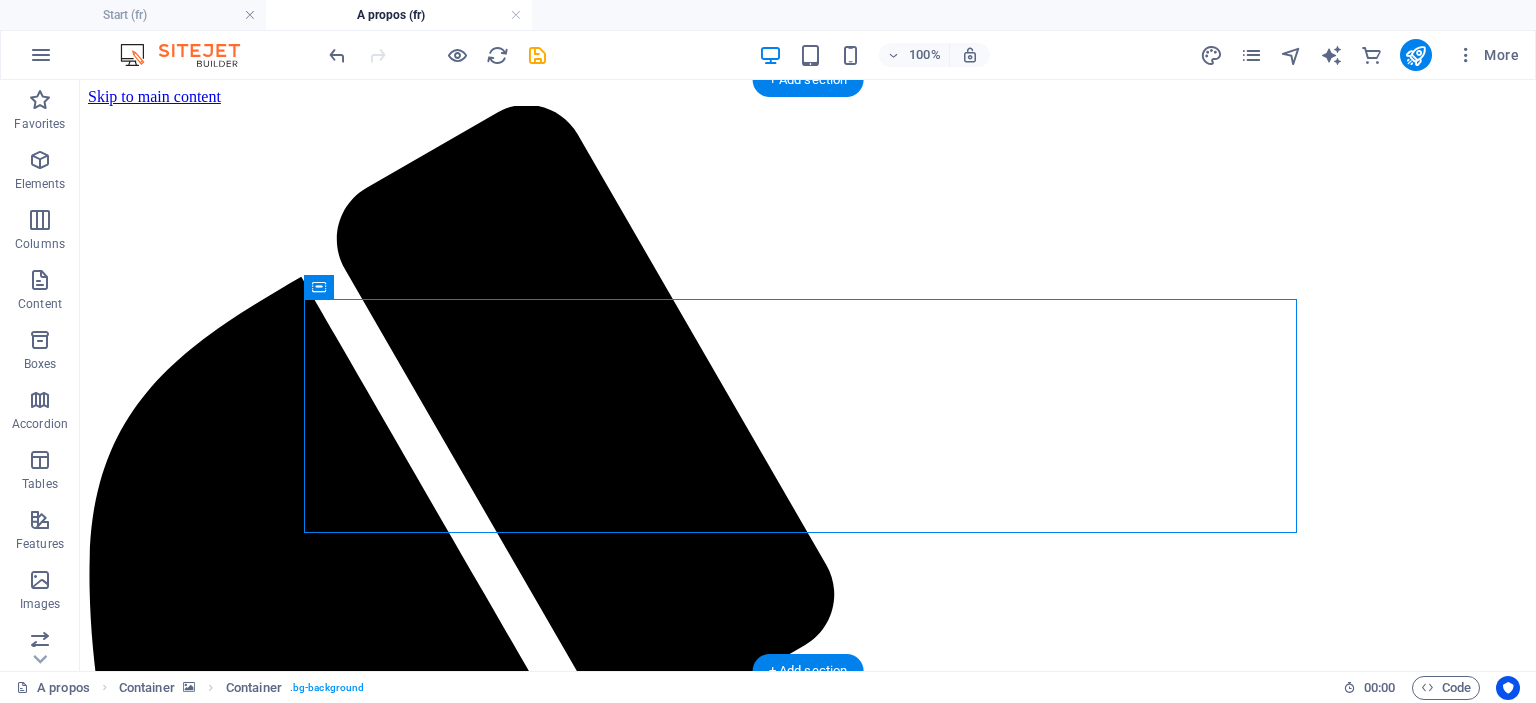 click at bounding box center (808, 186) 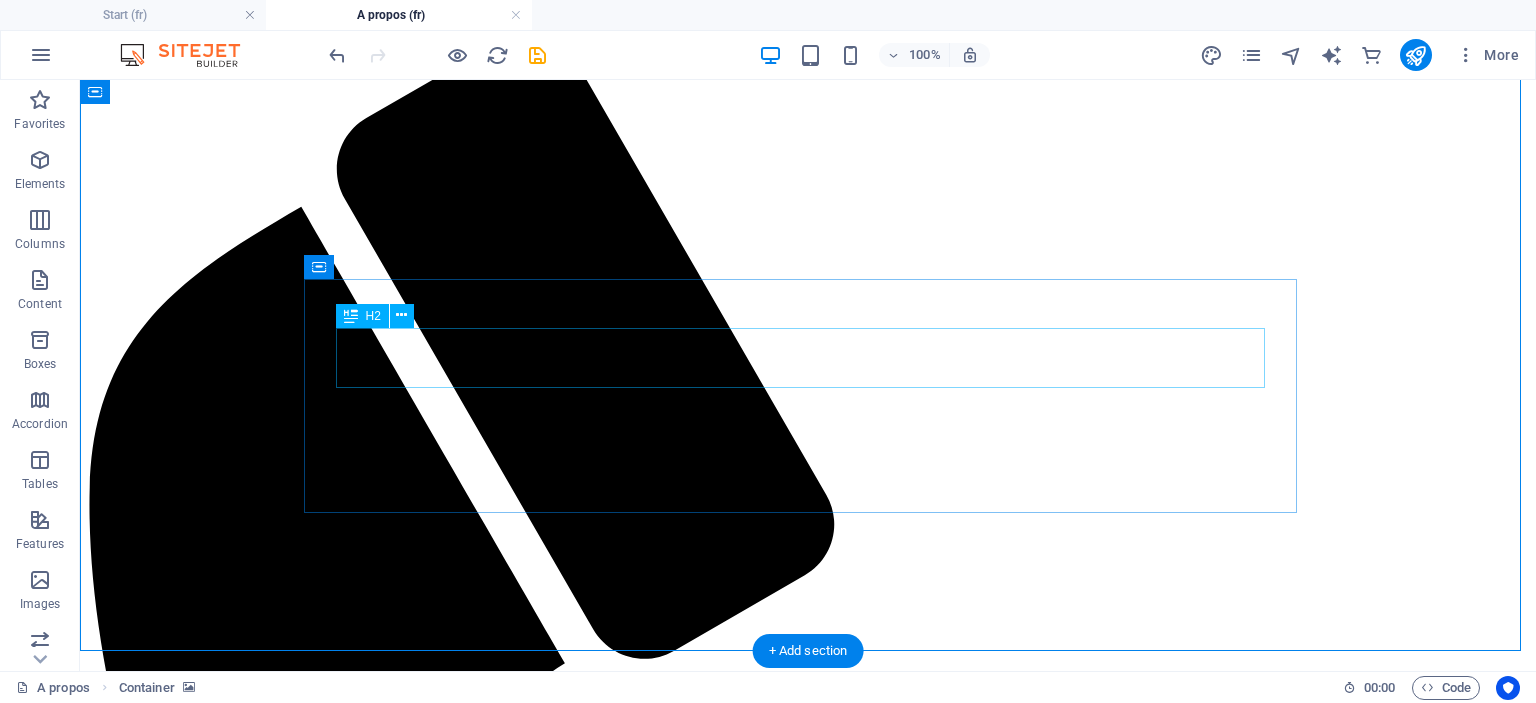 scroll, scrollTop: 0, scrollLeft: 0, axis: both 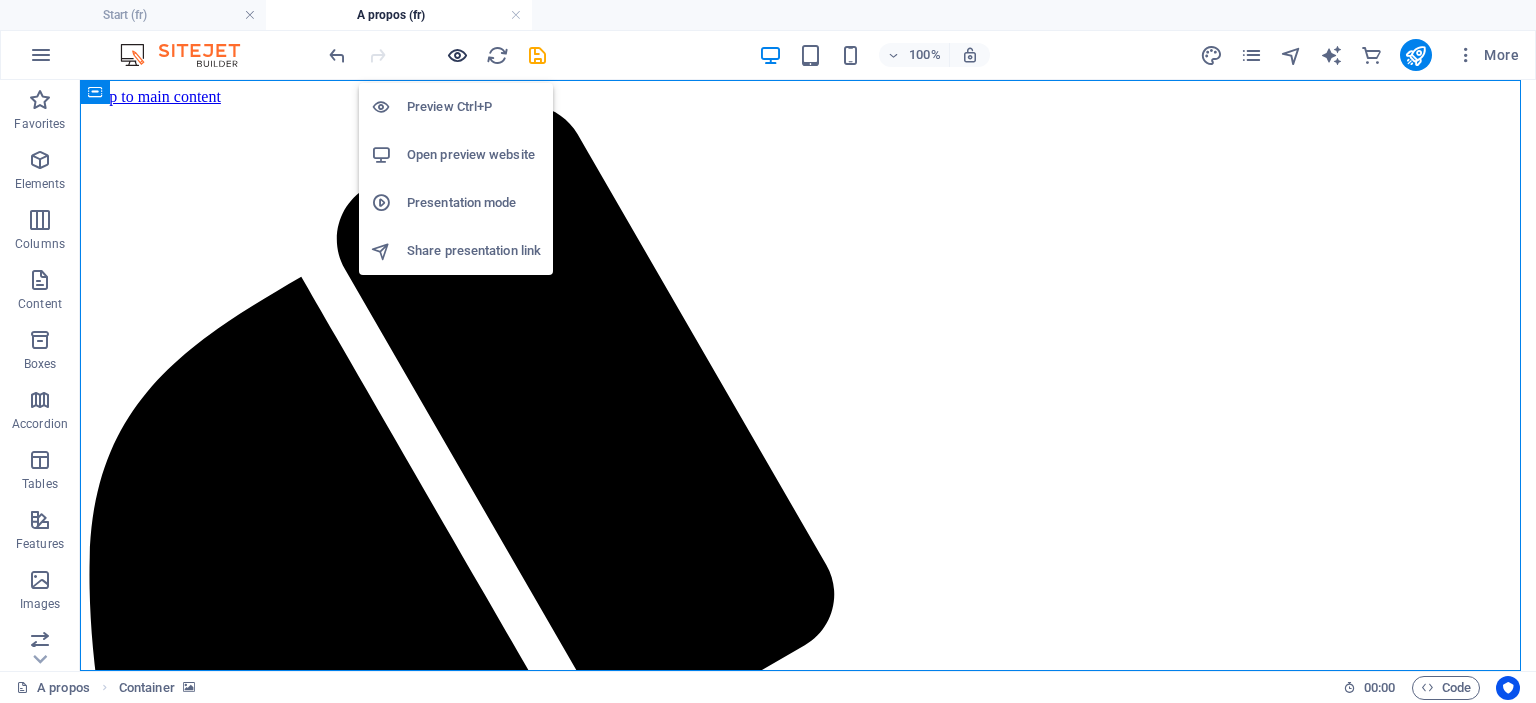 click at bounding box center (457, 55) 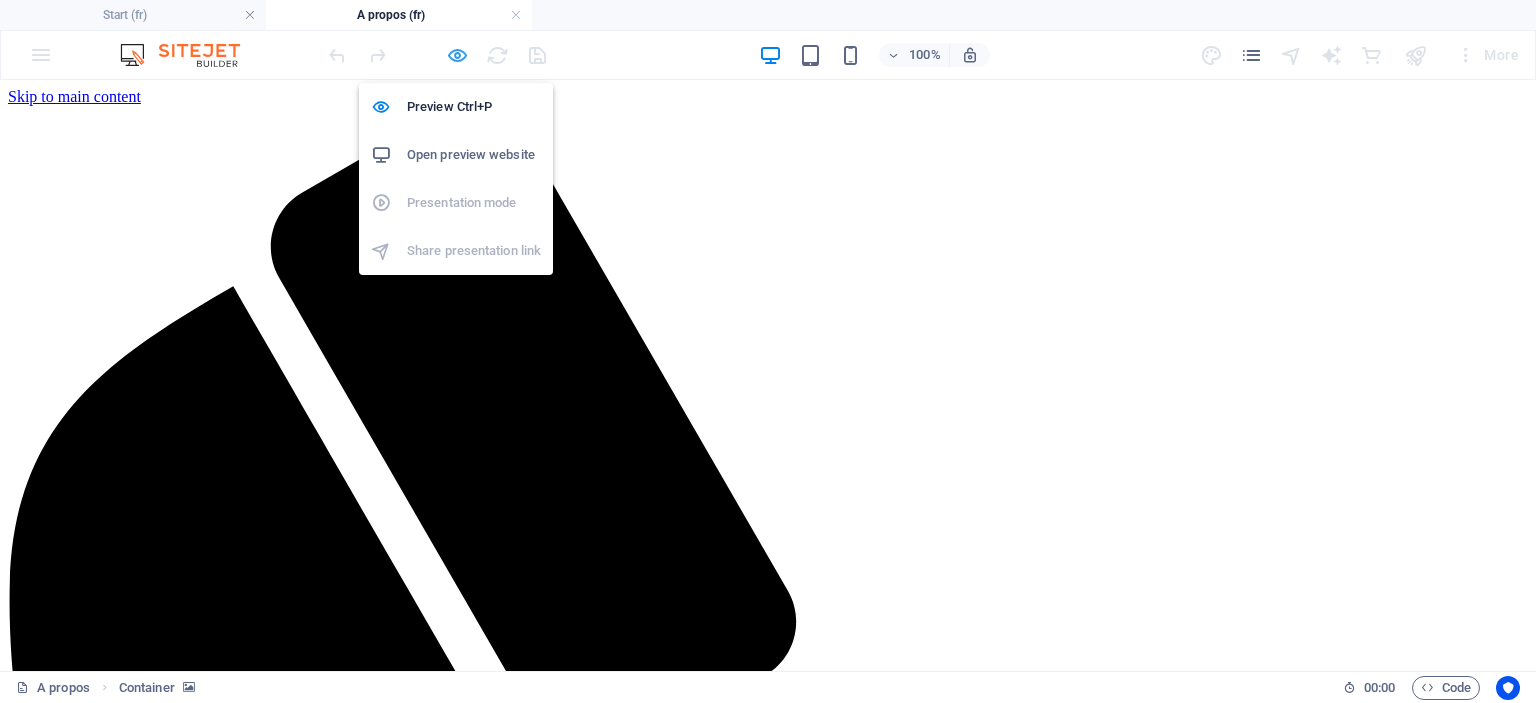 click at bounding box center (457, 55) 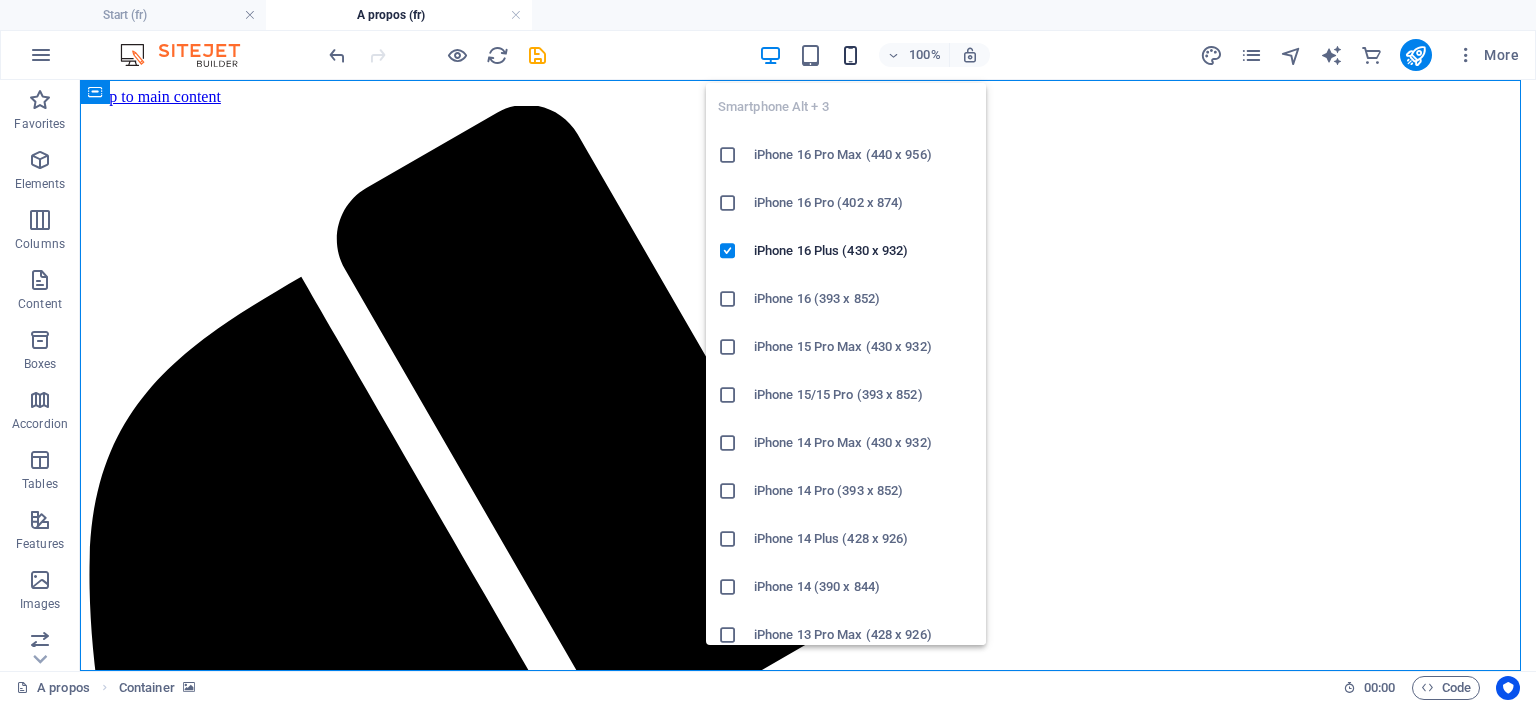 click at bounding box center (850, 55) 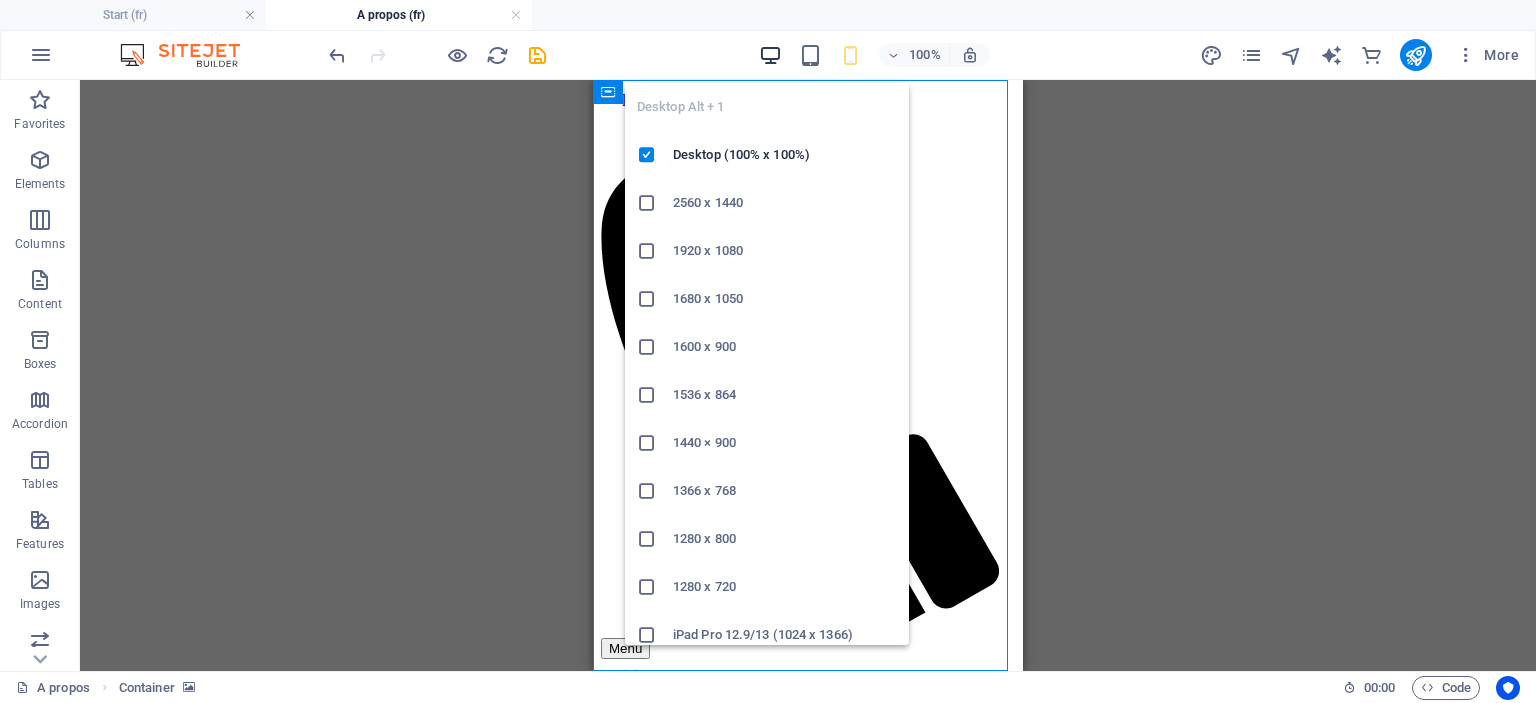 click at bounding box center [770, 55] 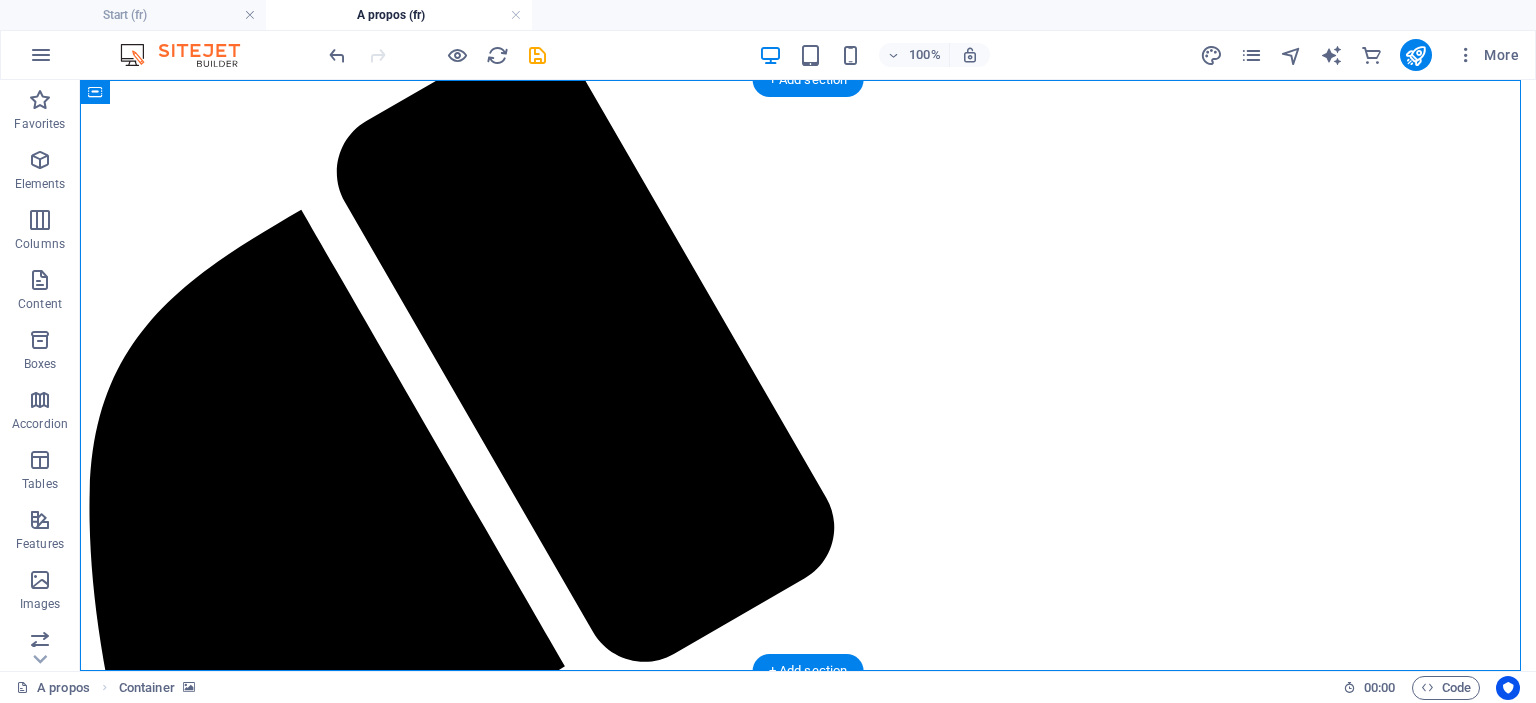 scroll, scrollTop: 100, scrollLeft: 0, axis: vertical 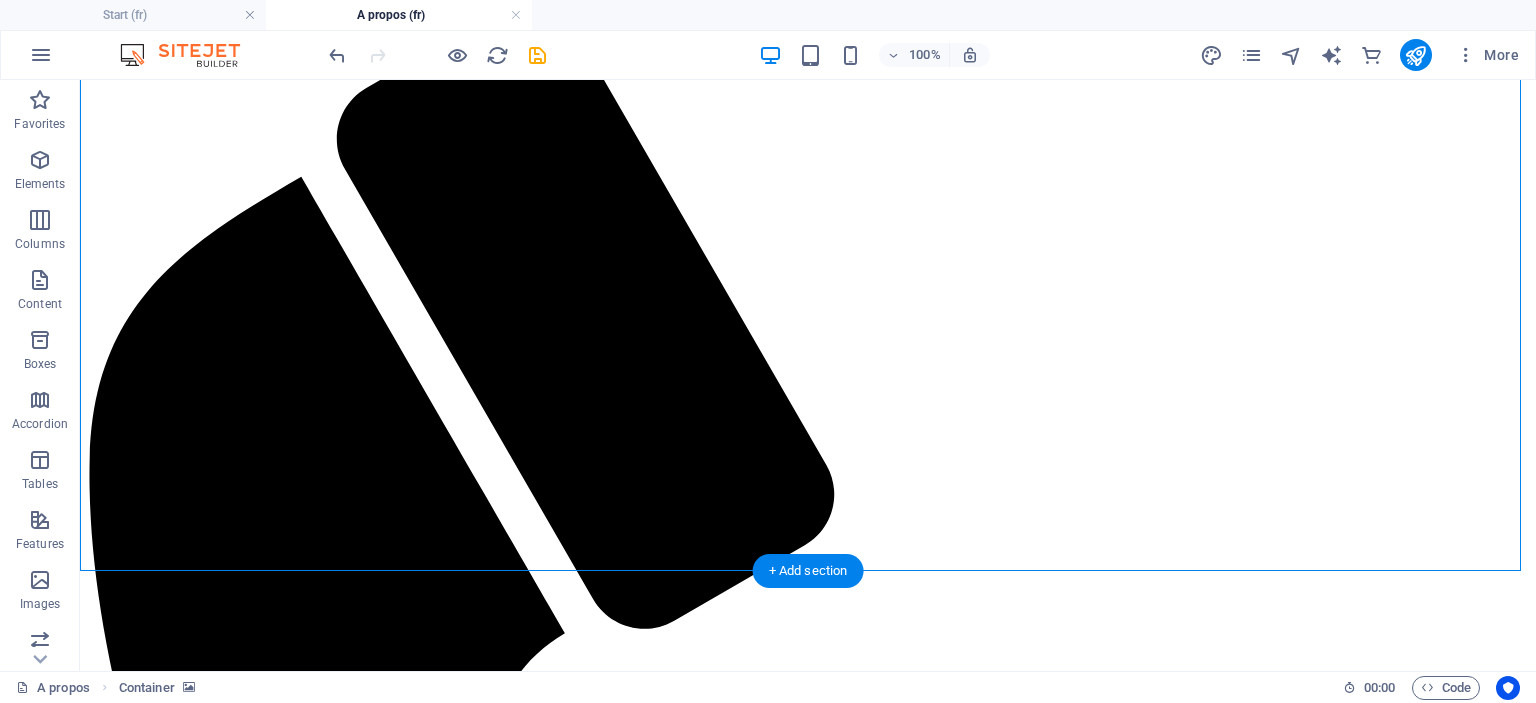 click at bounding box center [808, 86] 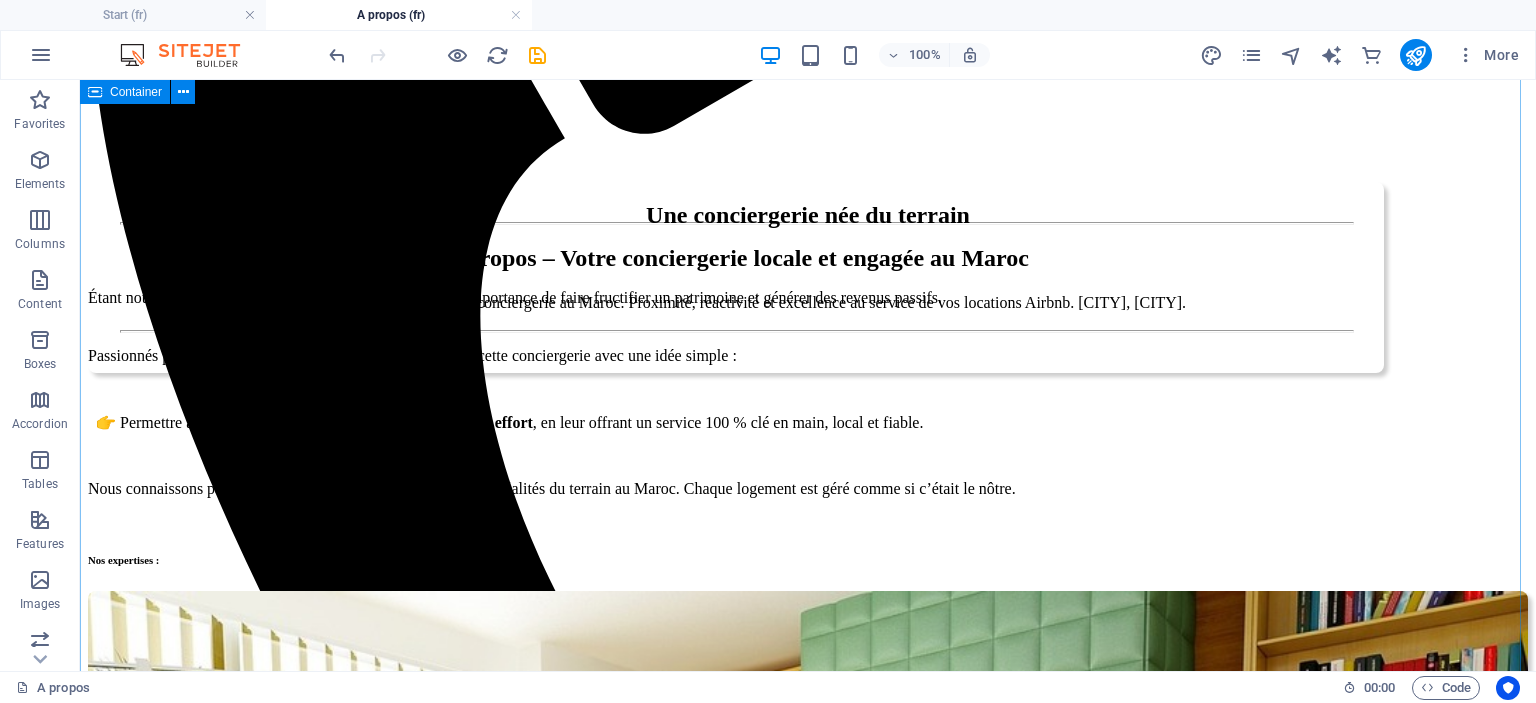scroll, scrollTop: 500, scrollLeft: 0, axis: vertical 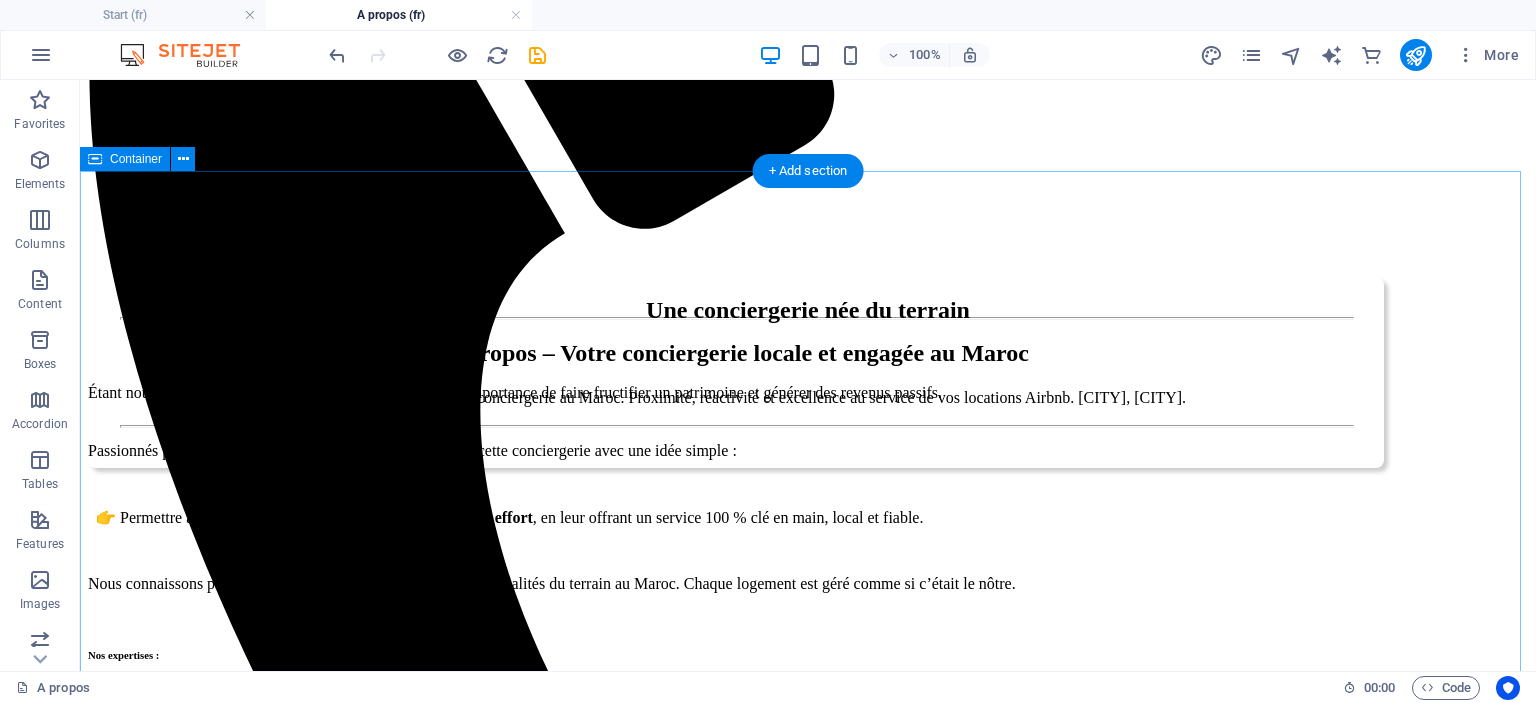 click on "Une conciergerie née du terrain Étant nous mêmes des investisseurs, nous avons compris l’importance de faire fructifier un patrimoine et générer des revenus passifs. Passionnés par l’immobilier et l’hospitalité, nous avons créé cette conciergerie avec une idée simple : 👉 Permettre aux propriétaires  de rentabiliser leur bien sans effort , en leur offrant un service 100 % clé en main, local et fiable. Nous connaissons parfaitement les attentes des voyageurs et les réalités du terrain au Maroc. Chaque logement est géré comme si c’était le nôtre. Nos expertises :  Gestion et location du bien immobilier Rénovations et travaux d'aménagements Agencement intérieur et extérieur" at bounding box center (808, 1791) 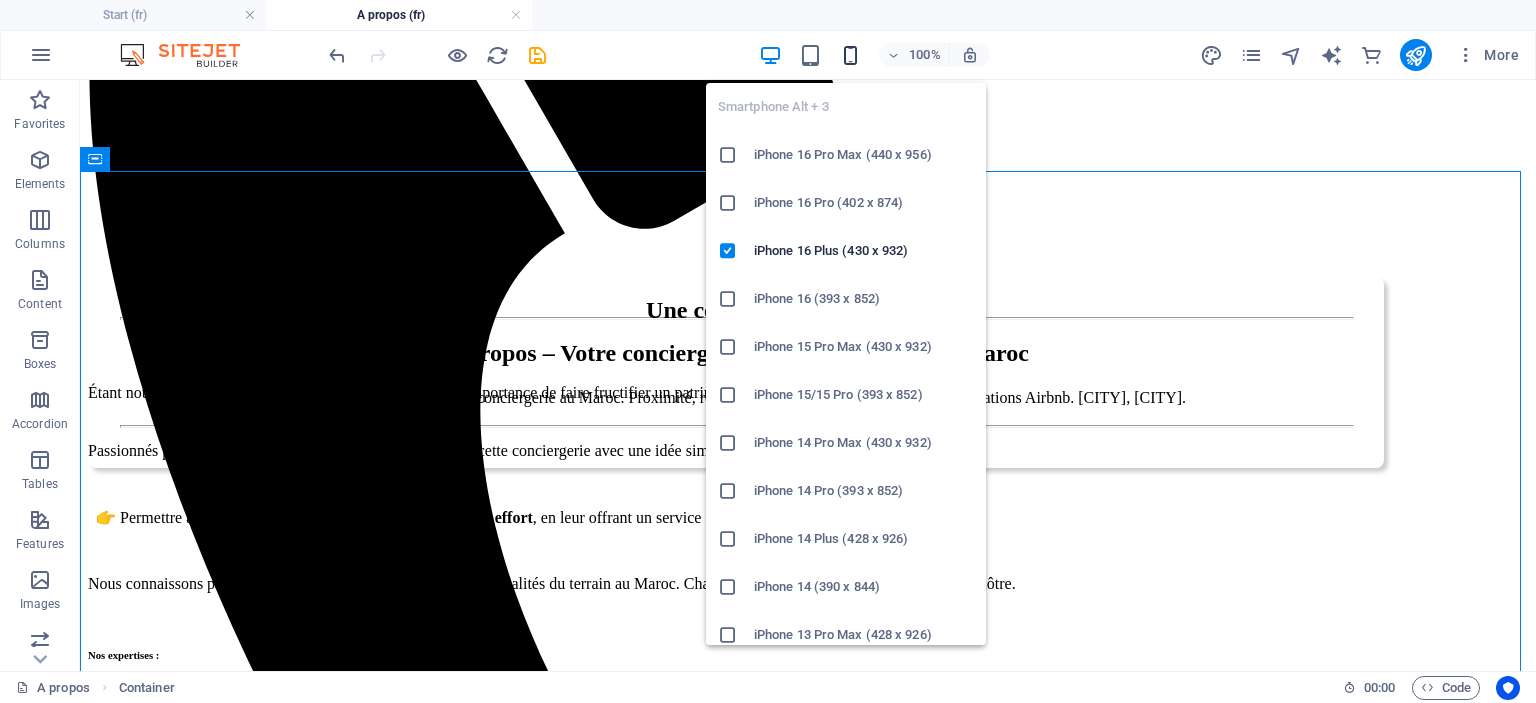 click at bounding box center (850, 55) 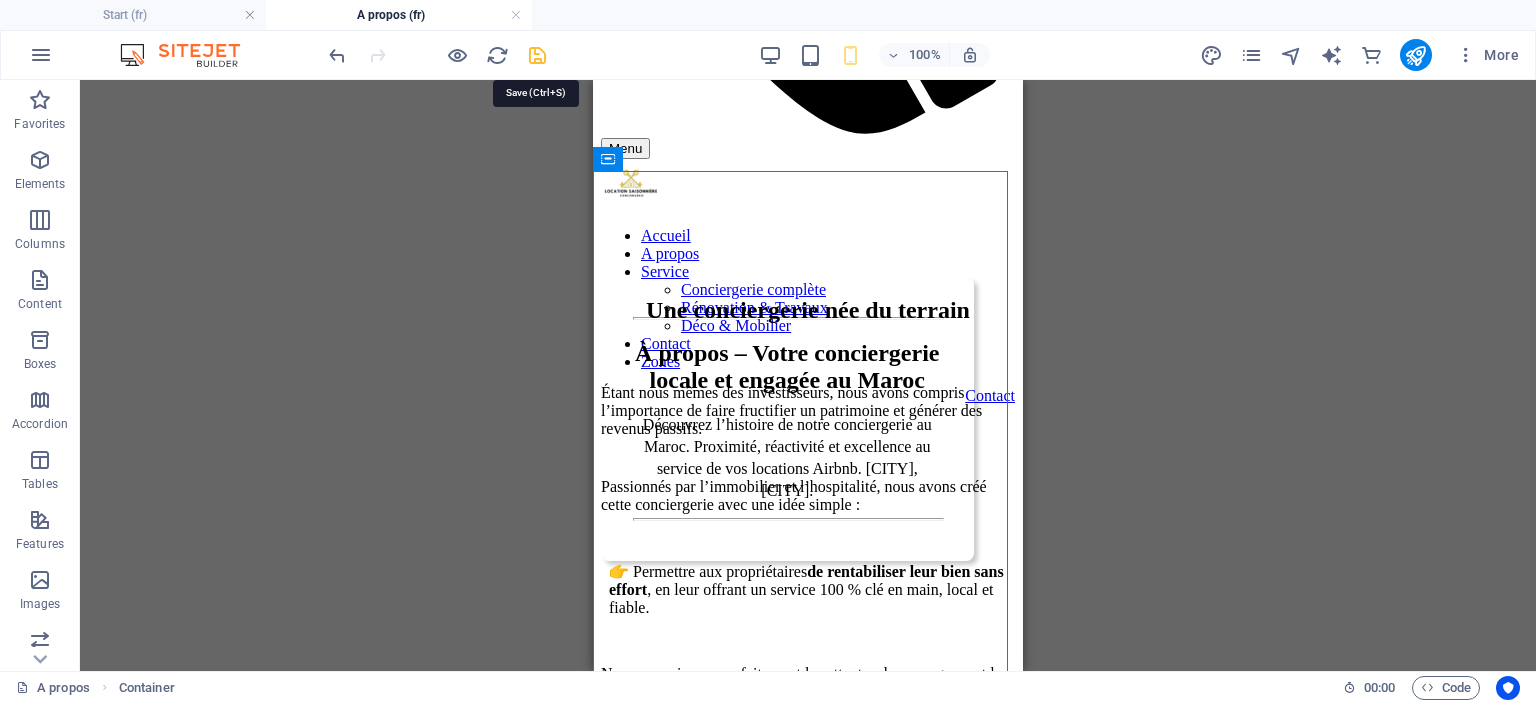 click at bounding box center [537, 55] 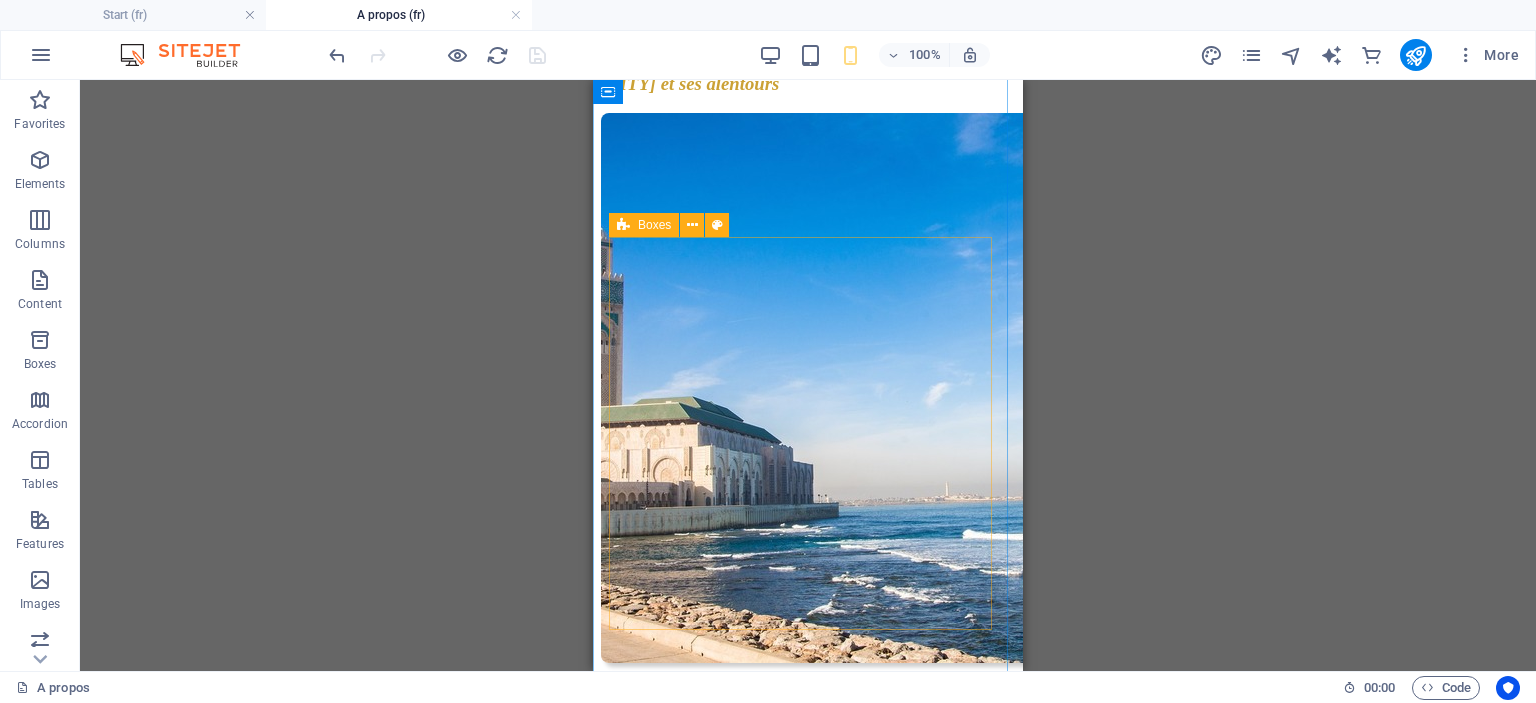 scroll, scrollTop: 5523, scrollLeft: 0, axis: vertical 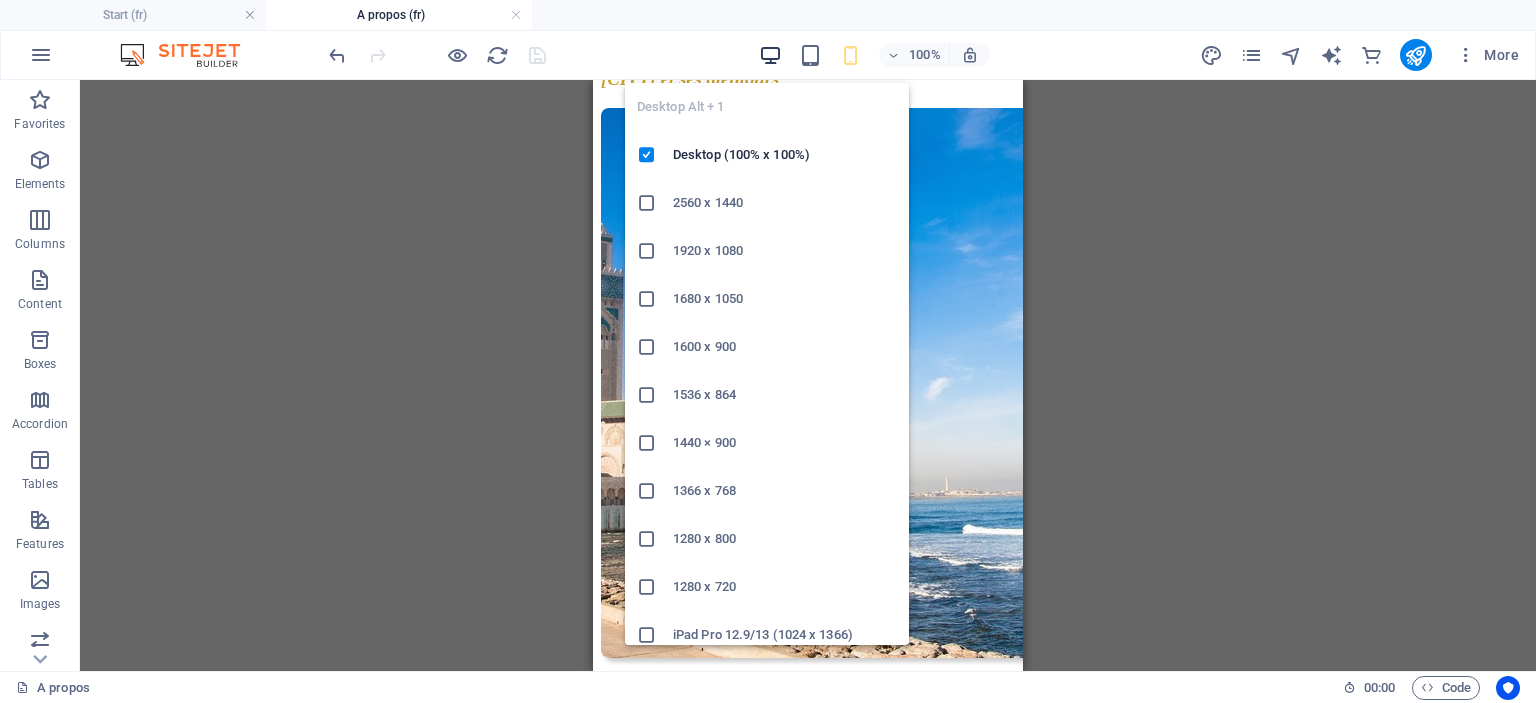 click at bounding box center (770, 55) 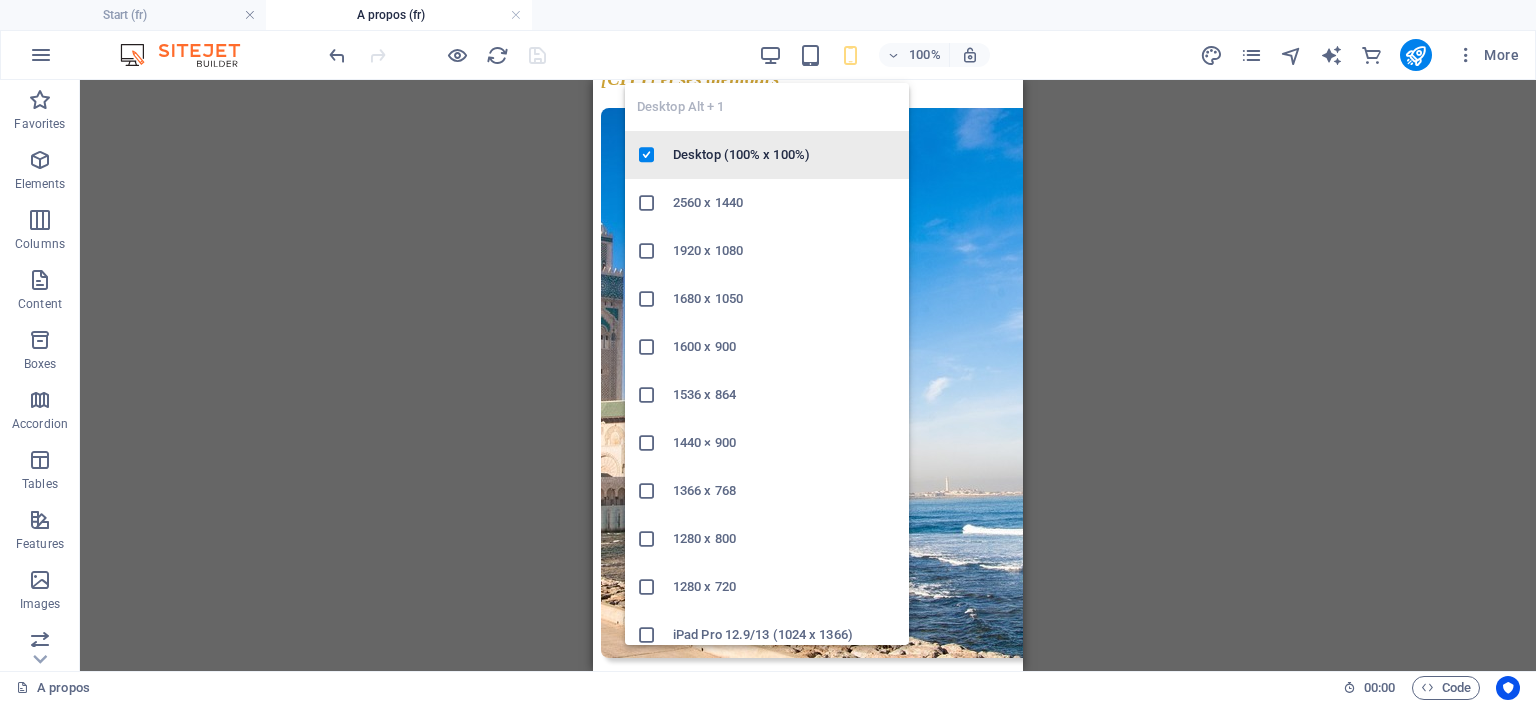 scroll, scrollTop: 3553, scrollLeft: 0, axis: vertical 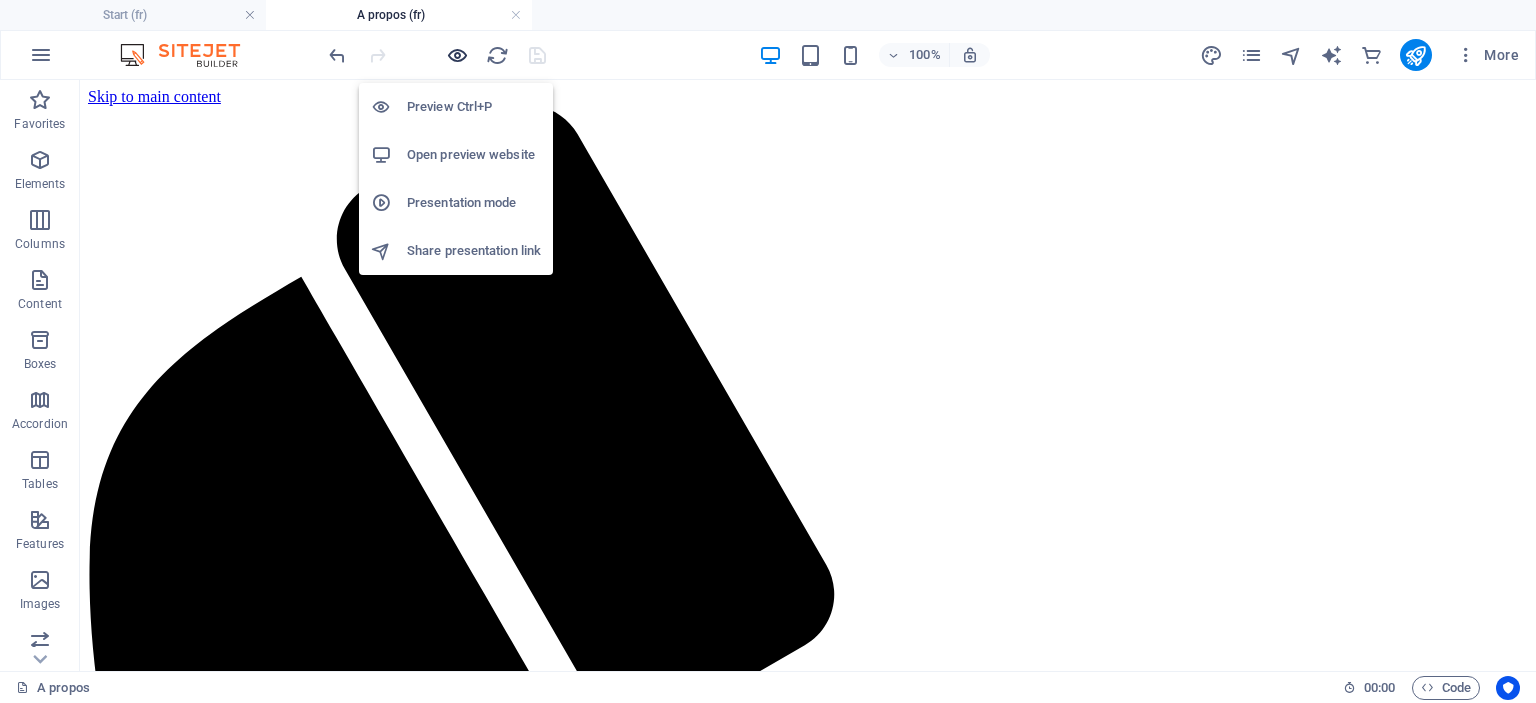 click at bounding box center (457, 55) 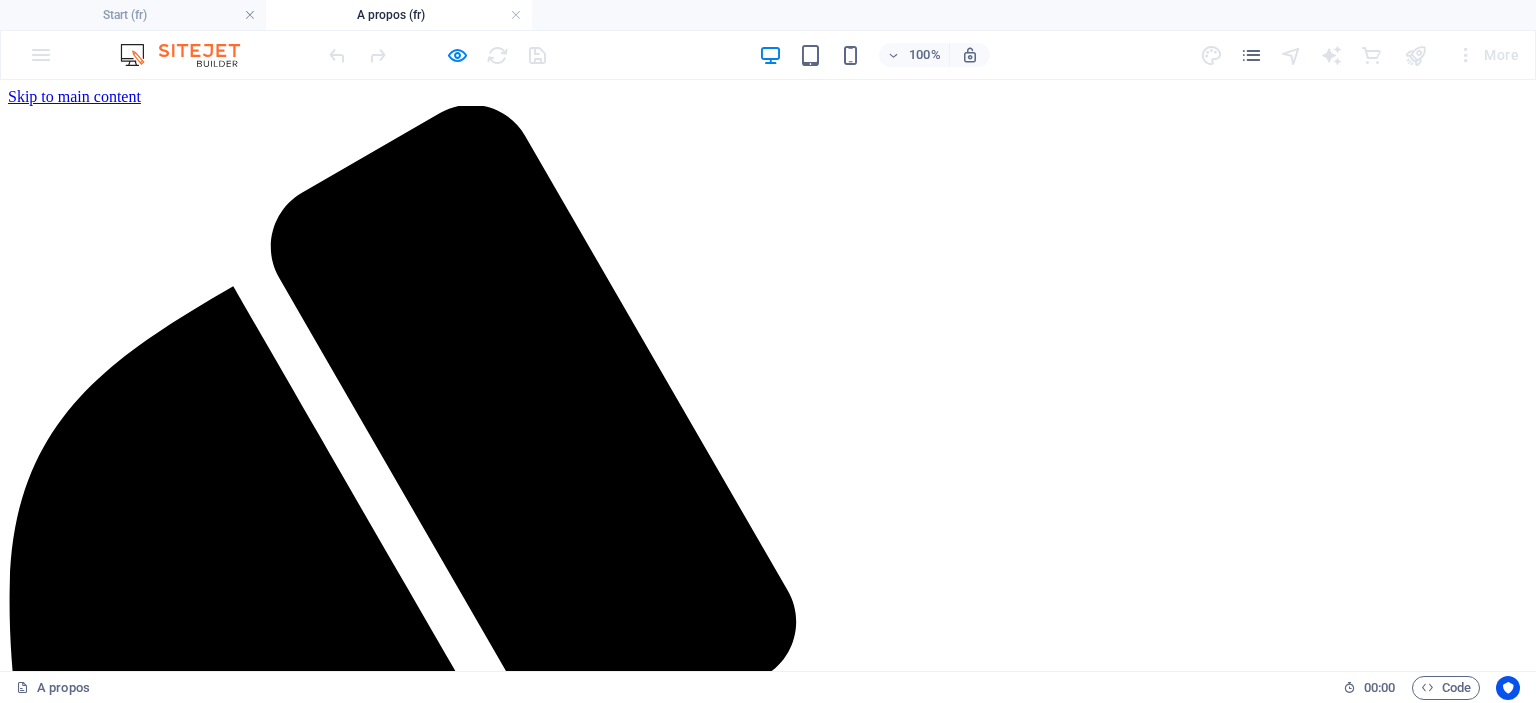 click at bounding box center [768, 186] 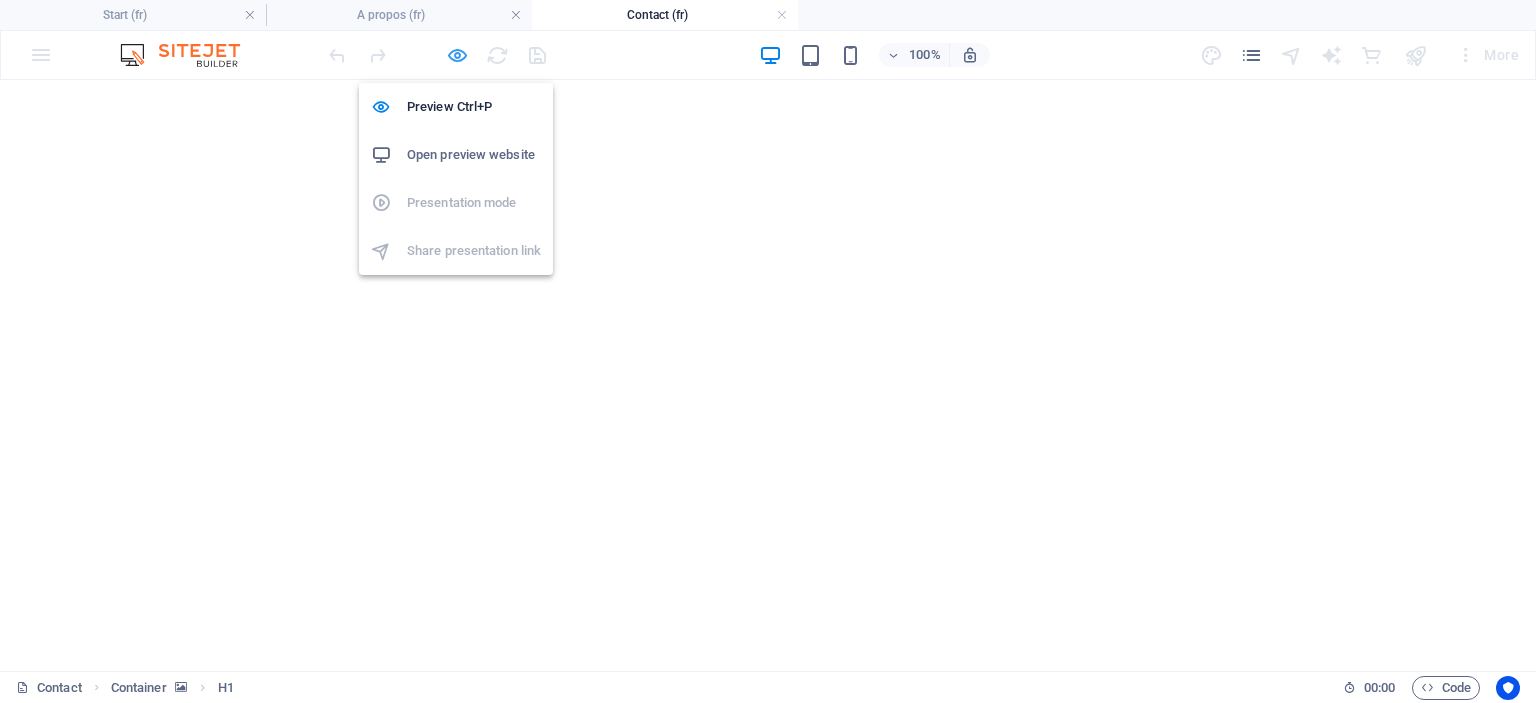 click at bounding box center (457, 55) 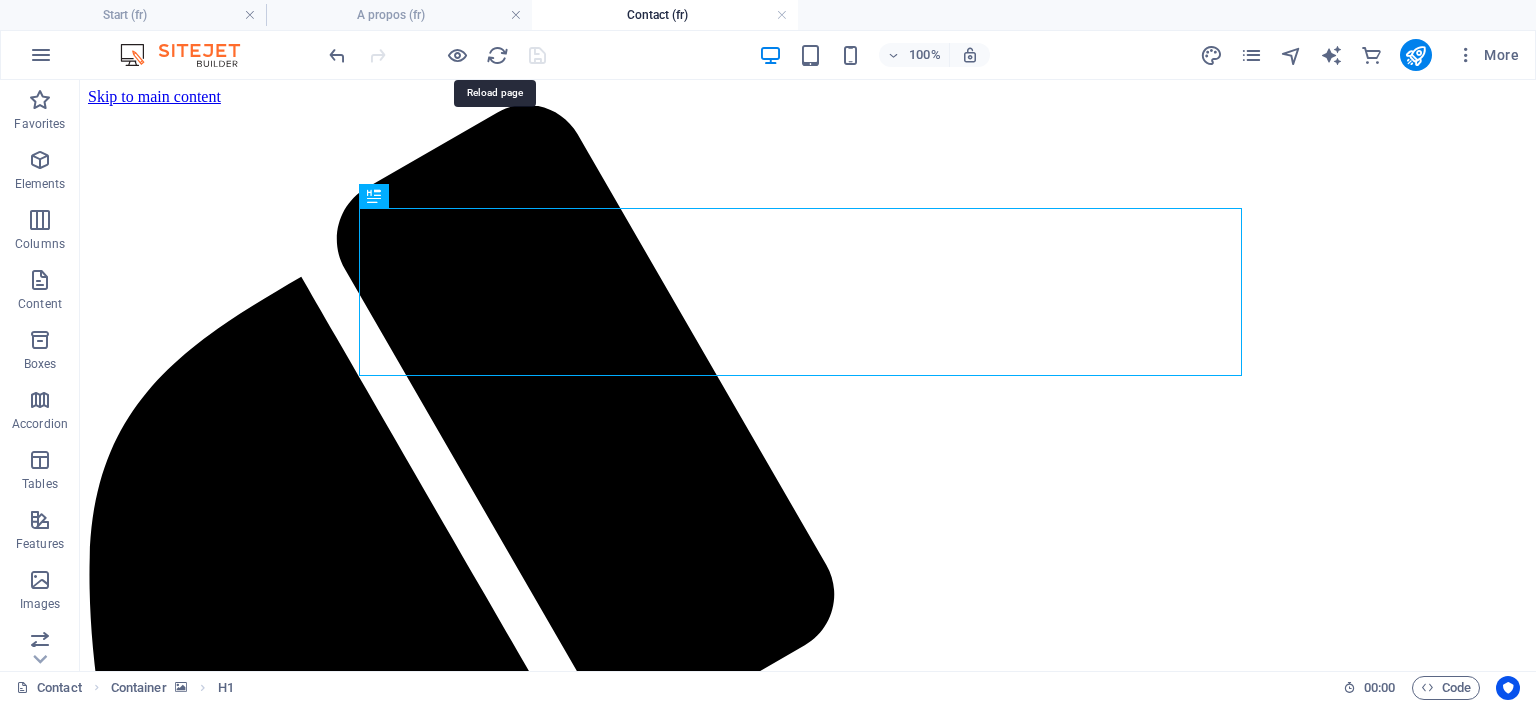 scroll, scrollTop: 0, scrollLeft: 0, axis: both 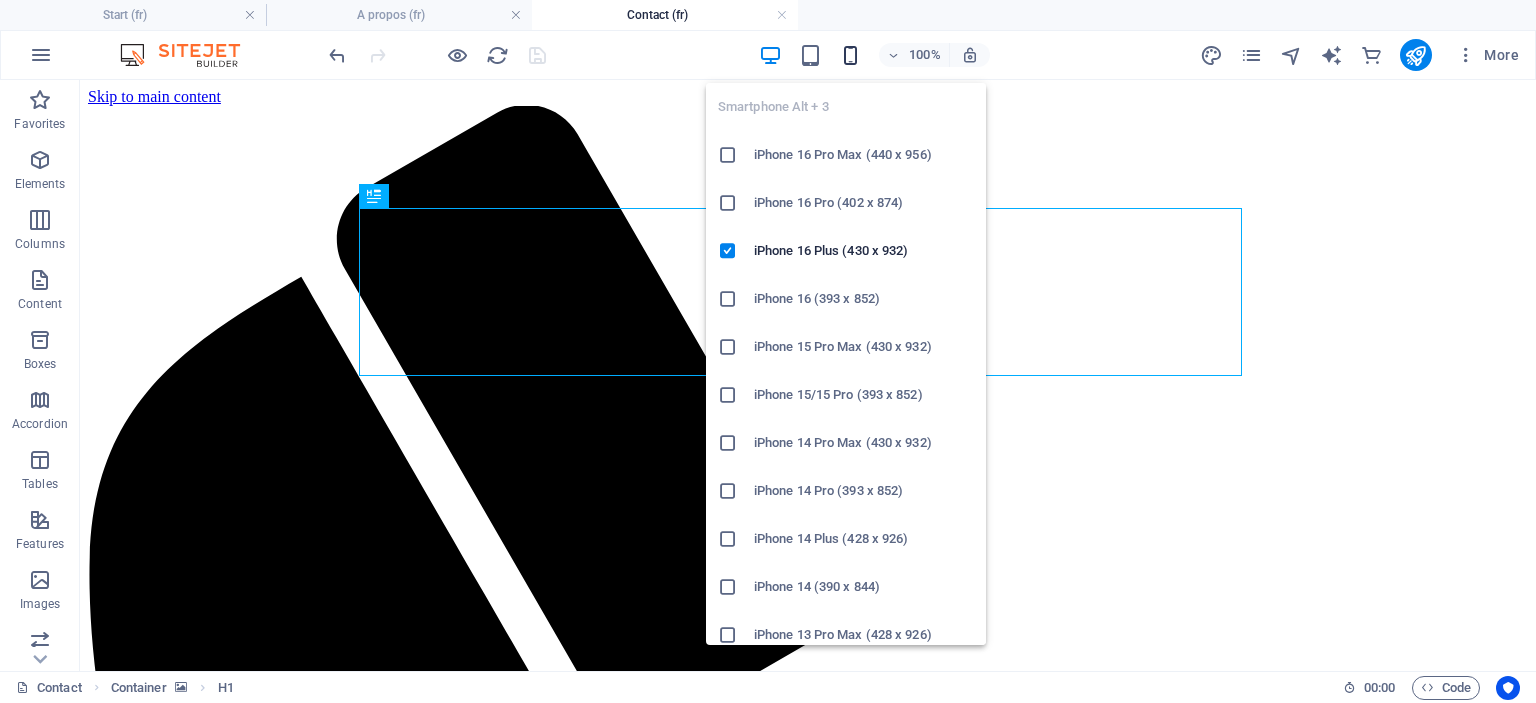 click at bounding box center [850, 55] 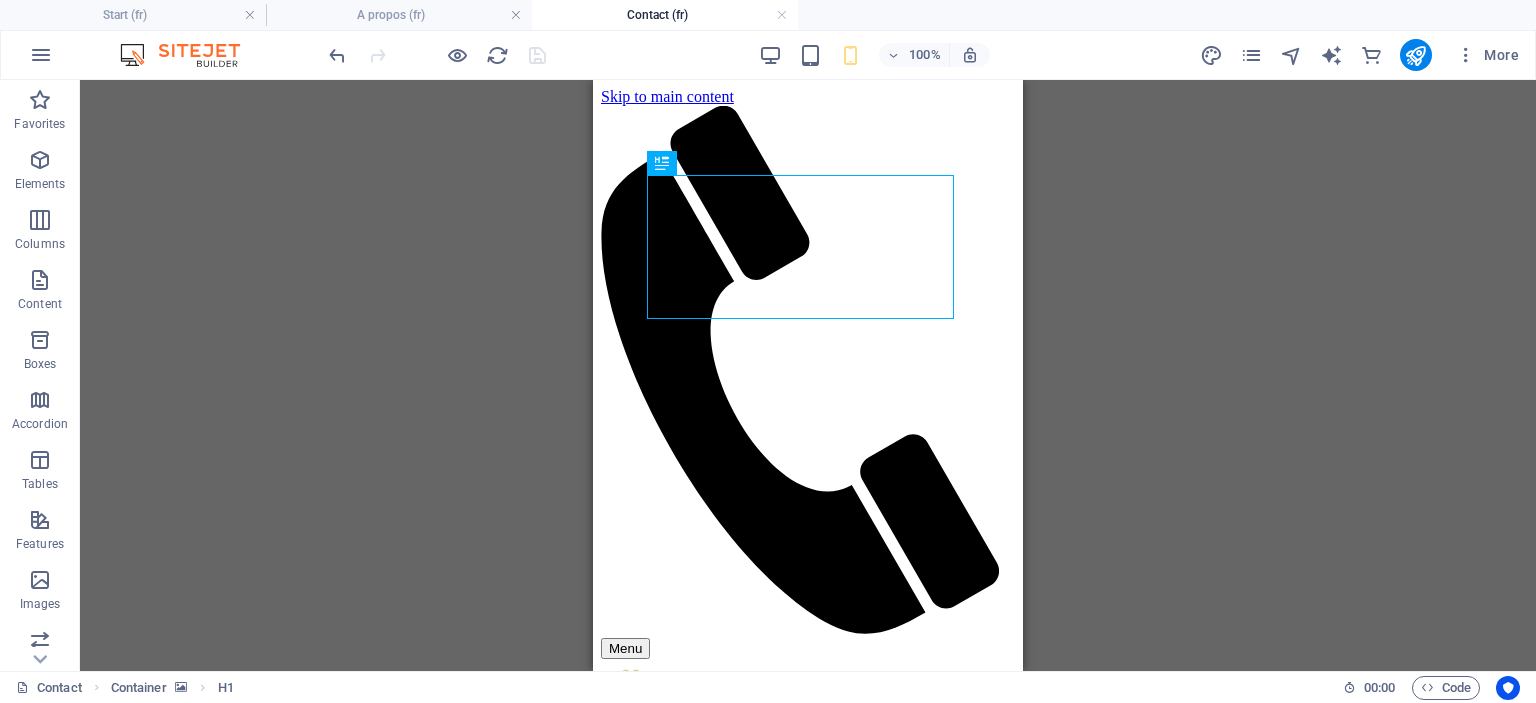 click on "Drag here to replace the existing content. Press “Ctrl” if you want to create a new element.
H1   Container   Reference" at bounding box center (808, 375) 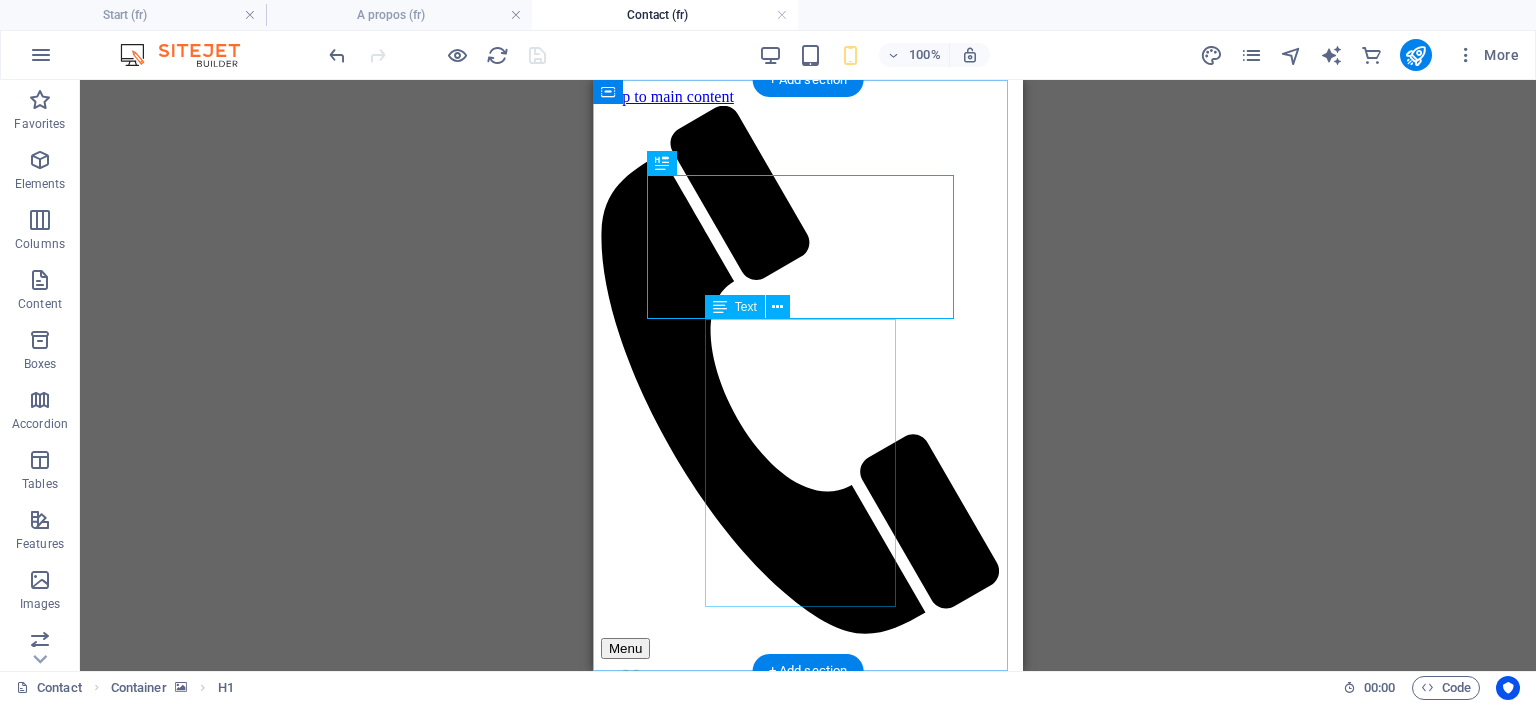 click at bounding box center [808, 186] 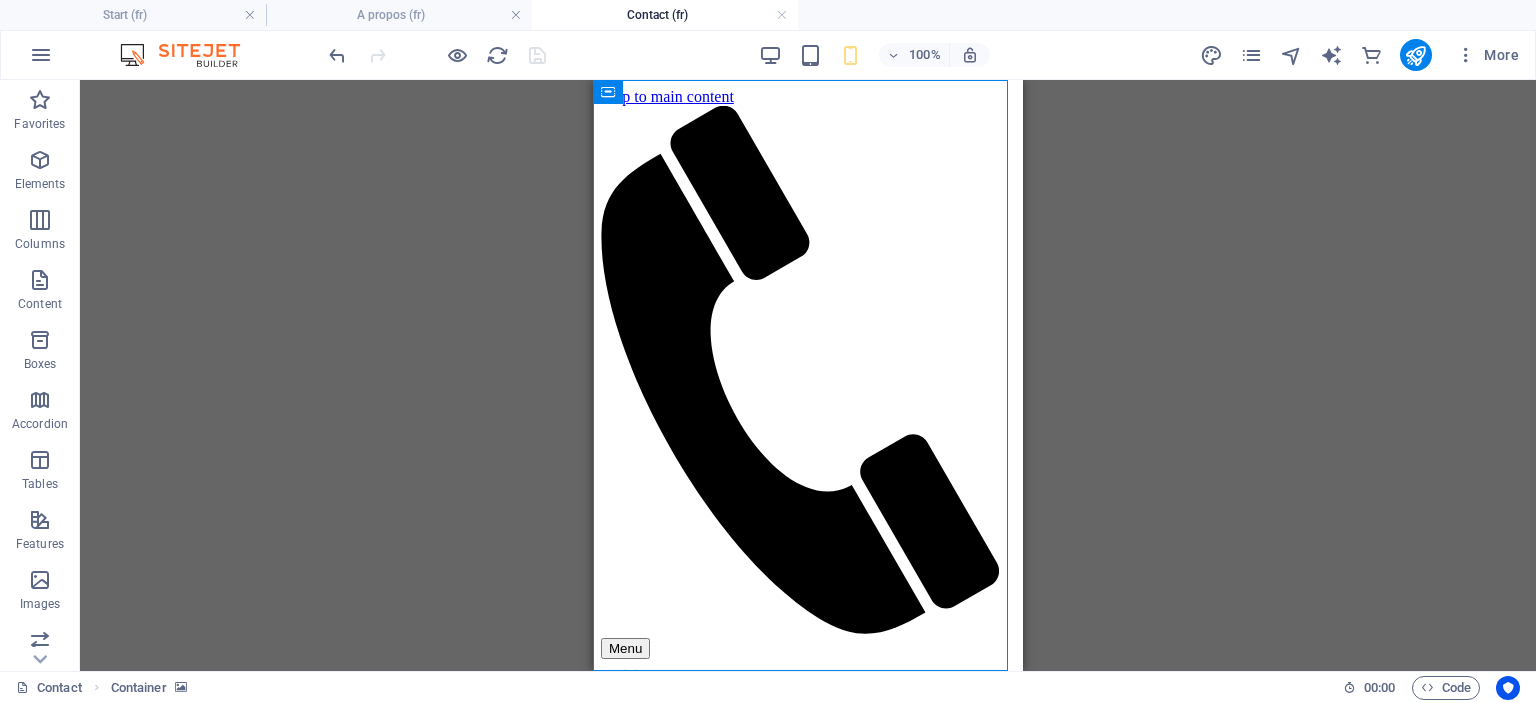 click on "Drag here to replace the existing content. Press “Ctrl” if you want to create a new element.
H1   Container   Reference   Text" at bounding box center [808, 375] 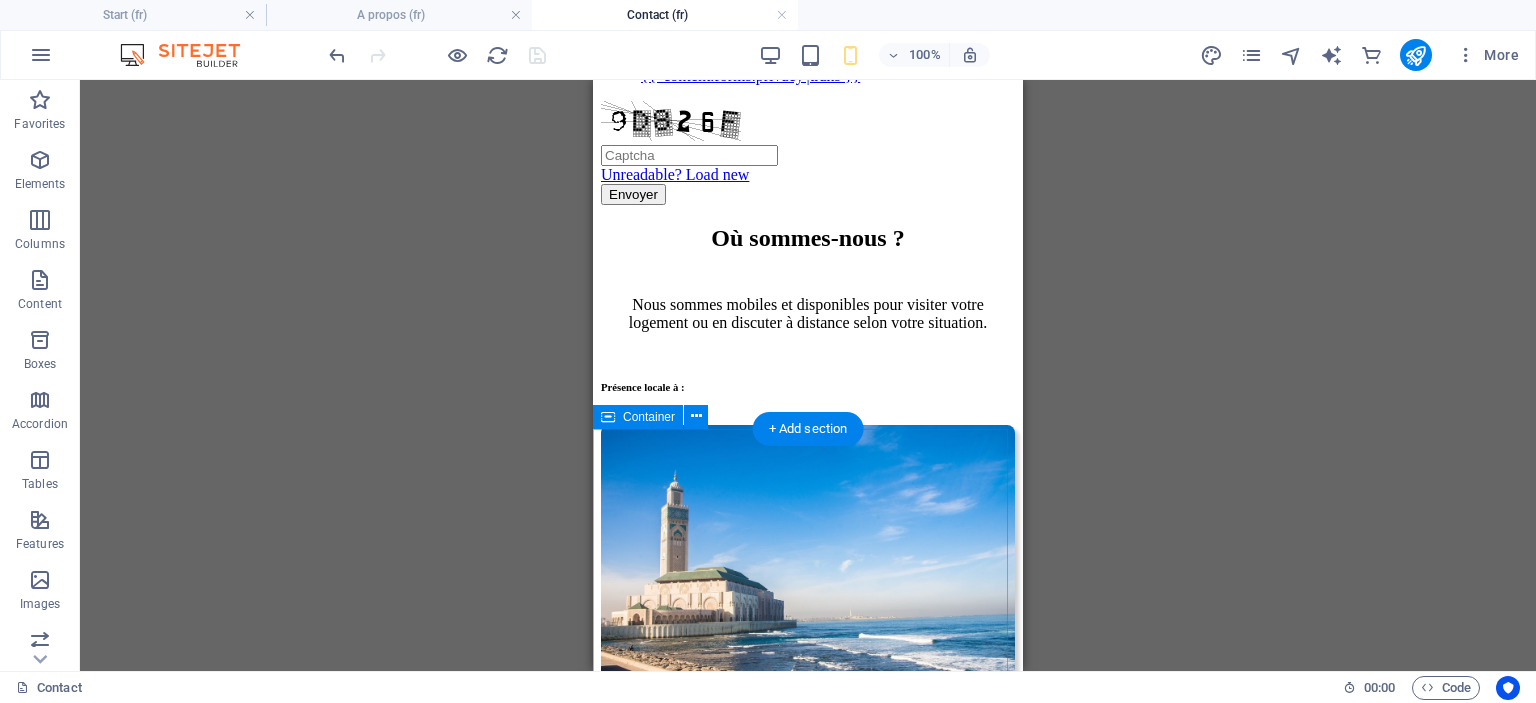 scroll, scrollTop: 1100, scrollLeft: 0, axis: vertical 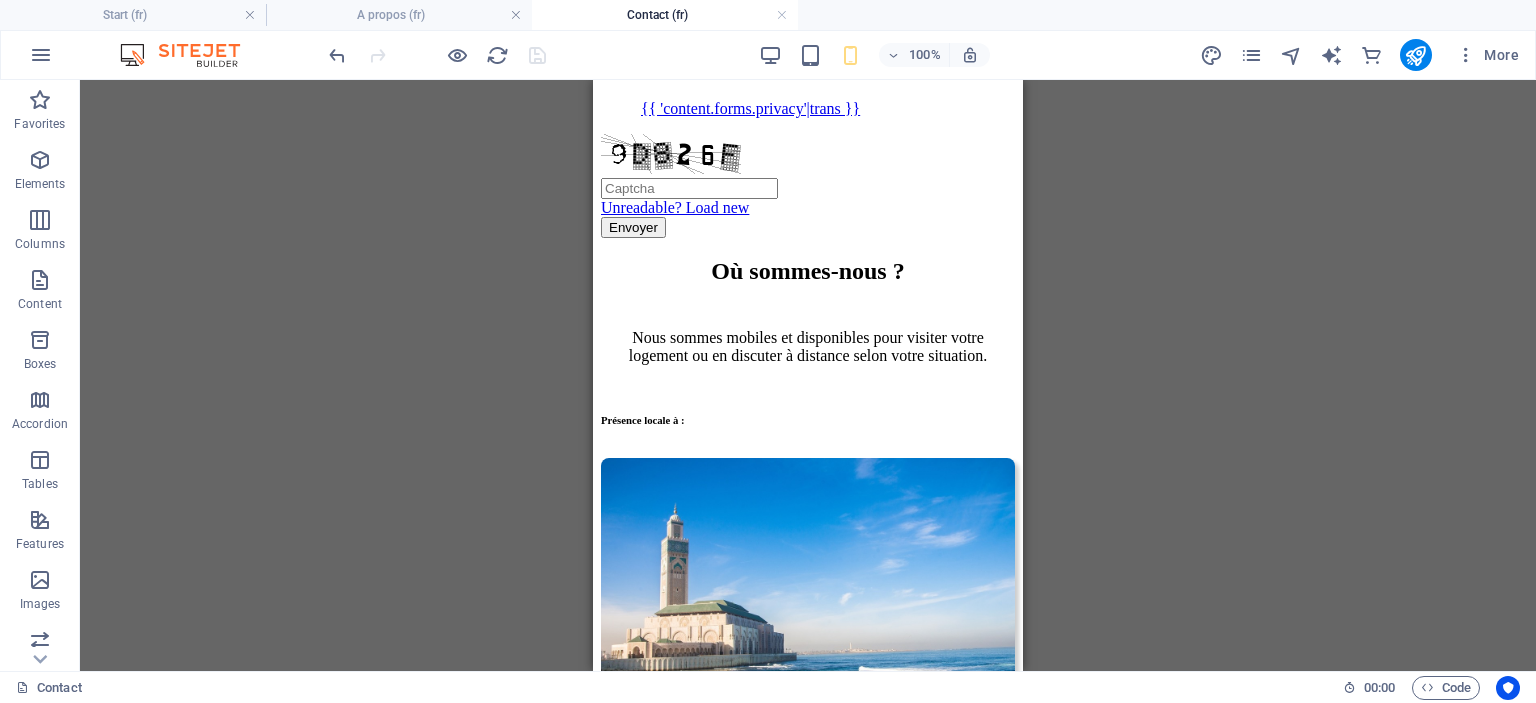 click on "Drag here to replace the existing content. Press “Ctrl” if you want to create a new element.
H1   Container   Reference   Text   Contact Form   H2   Input   Form   Input   Input   Email   Input   Input   Textarea   Checkbox   Captcha   Form button   Container   H2" at bounding box center [808, 375] 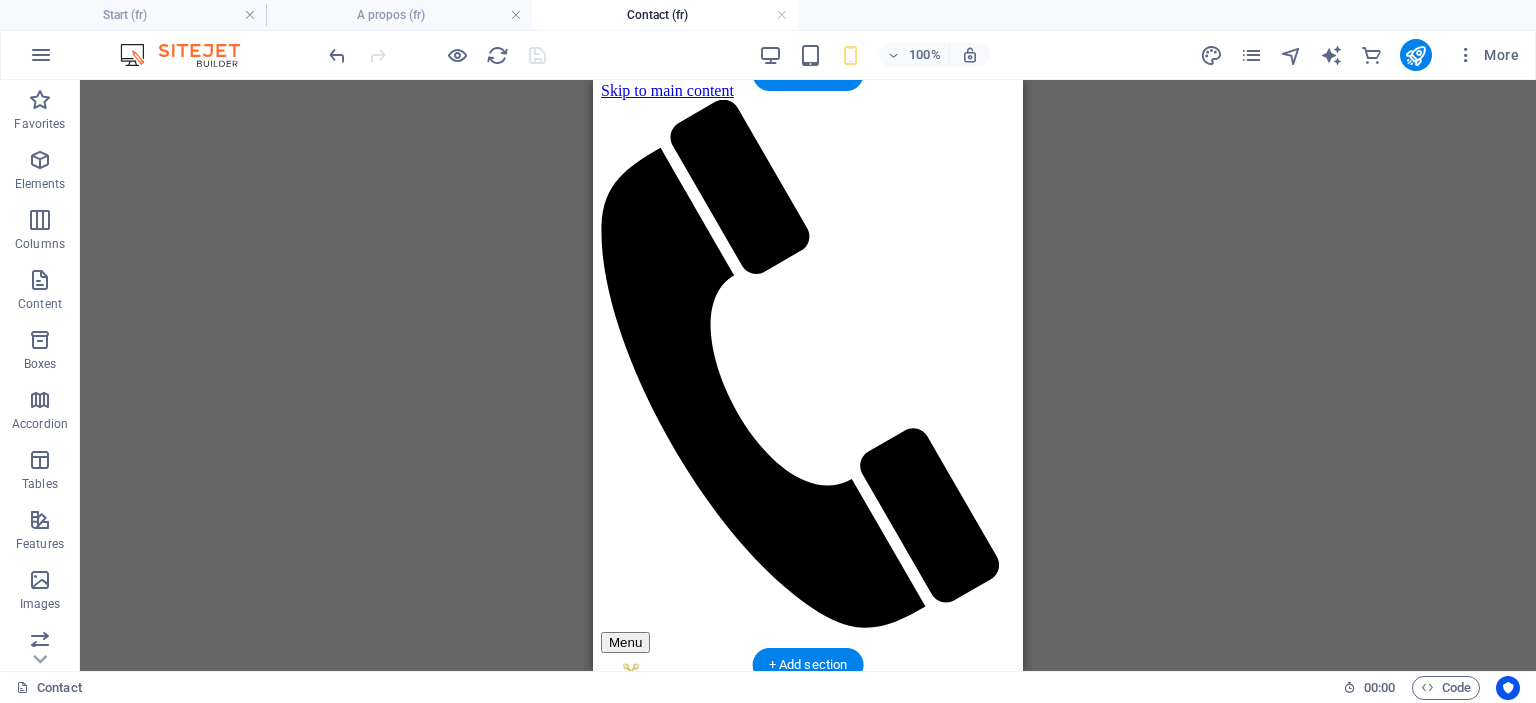 scroll, scrollTop: 0, scrollLeft: 0, axis: both 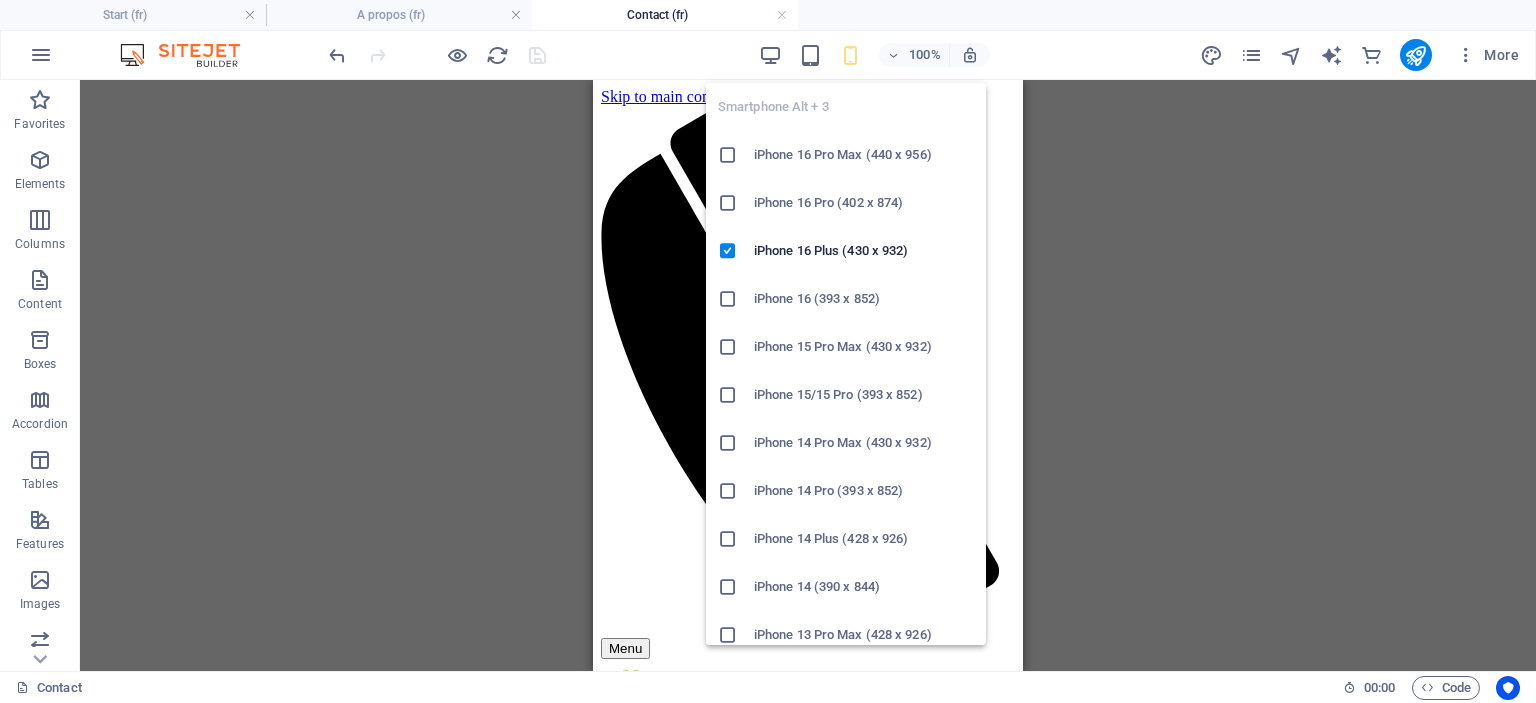 click at bounding box center [850, 55] 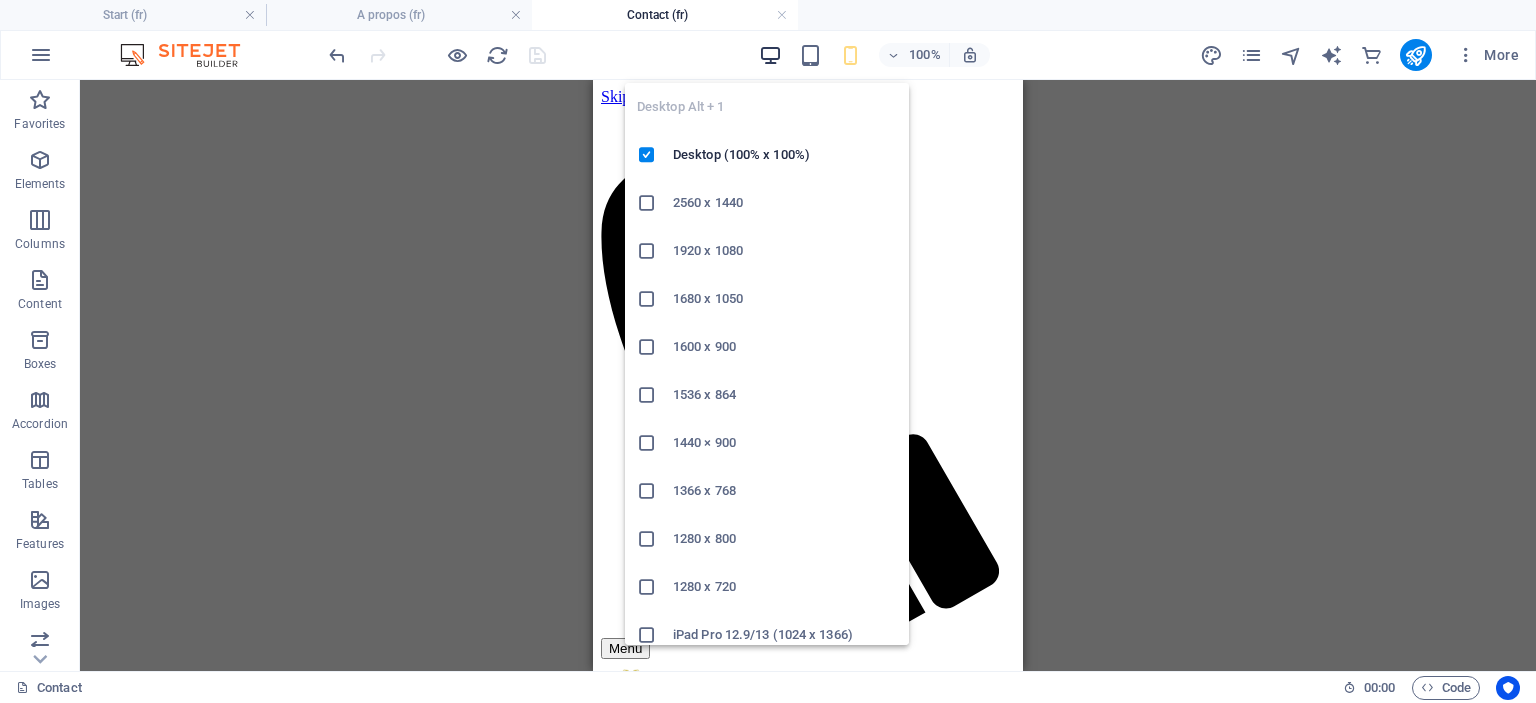 click at bounding box center (770, 55) 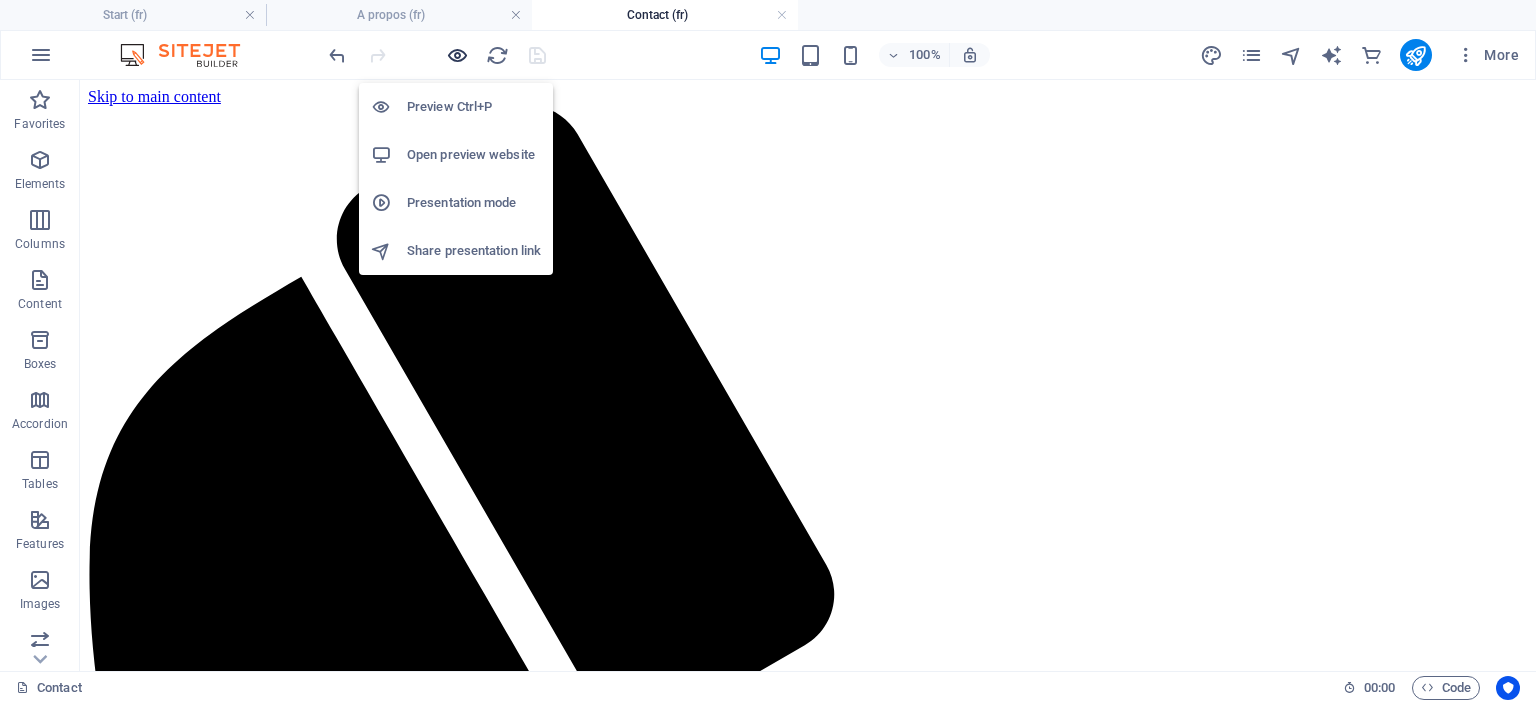 click at bounding box center [457, 55] 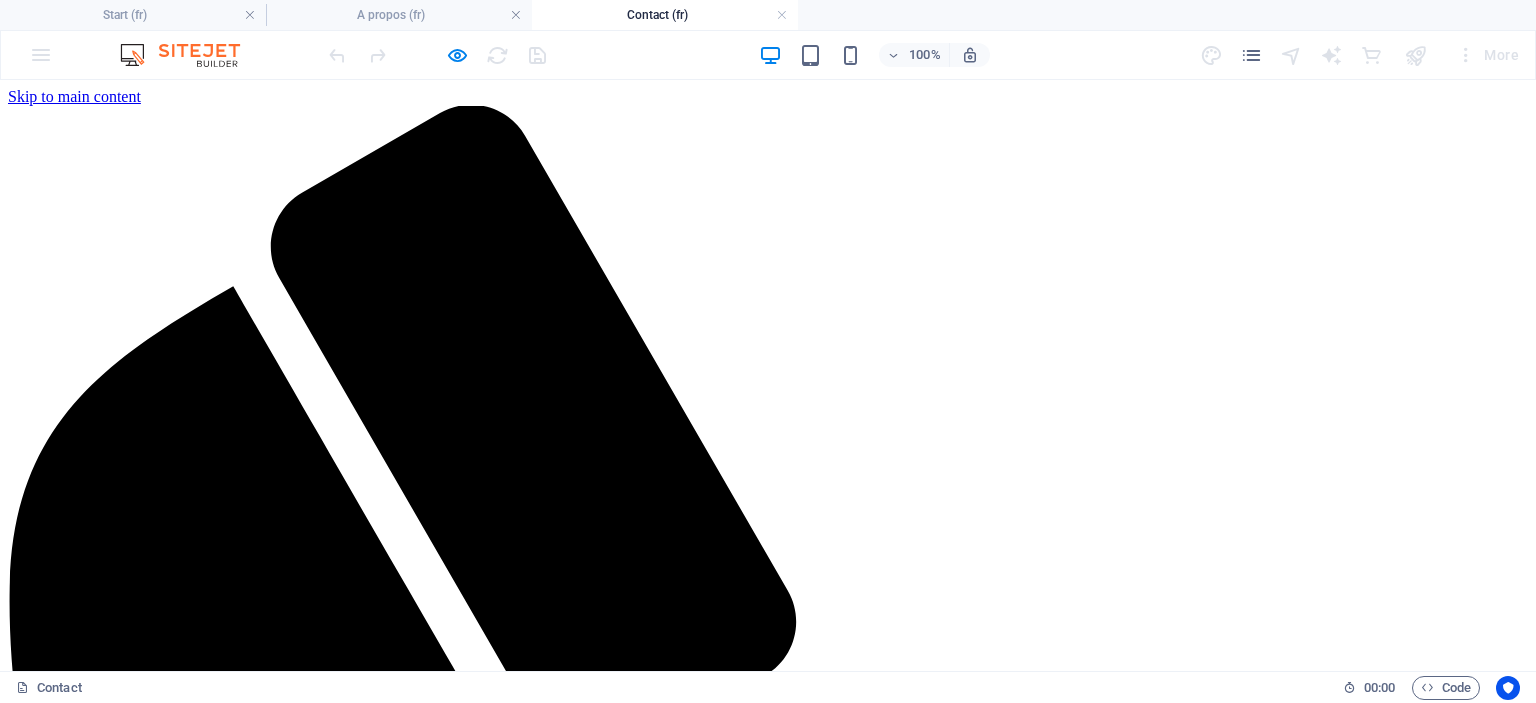 click on "Zones" at bounding box center [67, 2330] 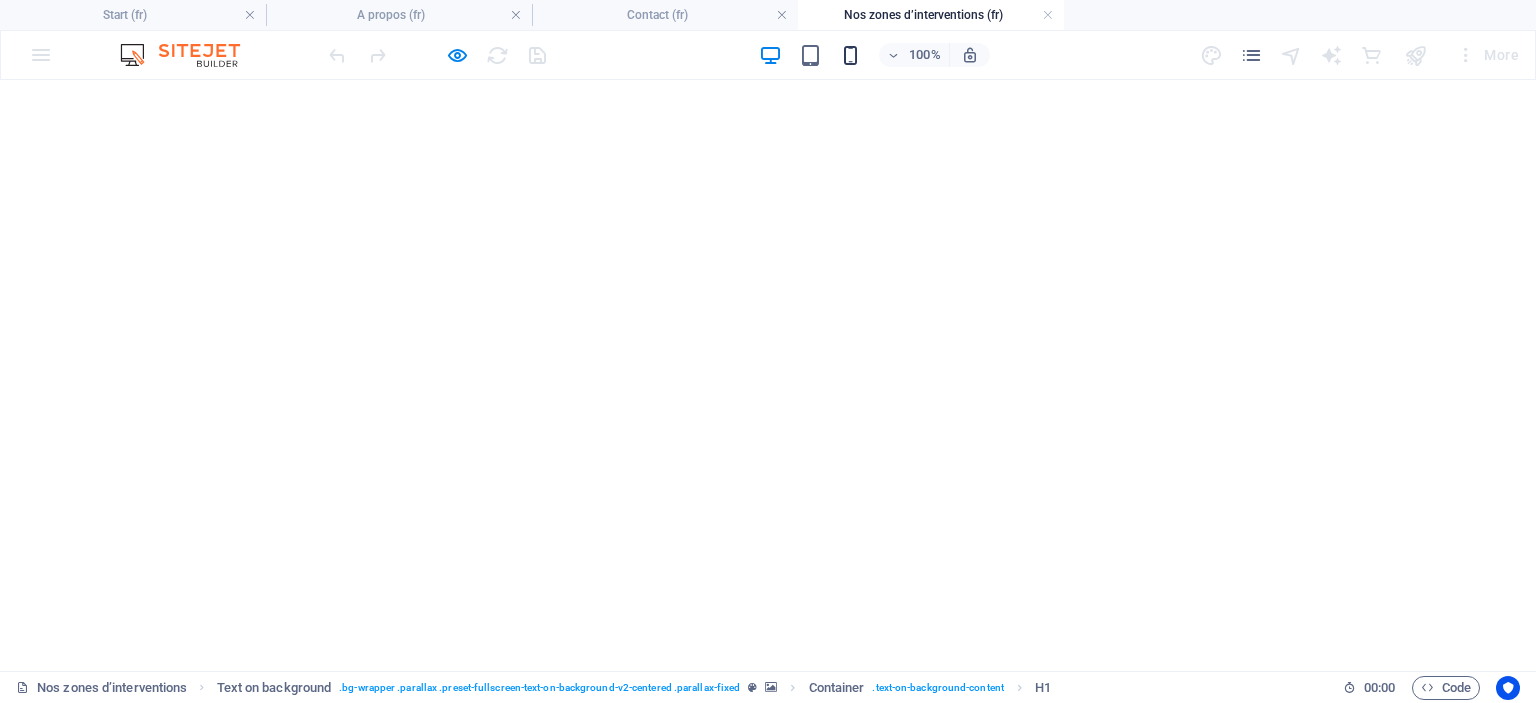 click at bounding box center [850, 55] 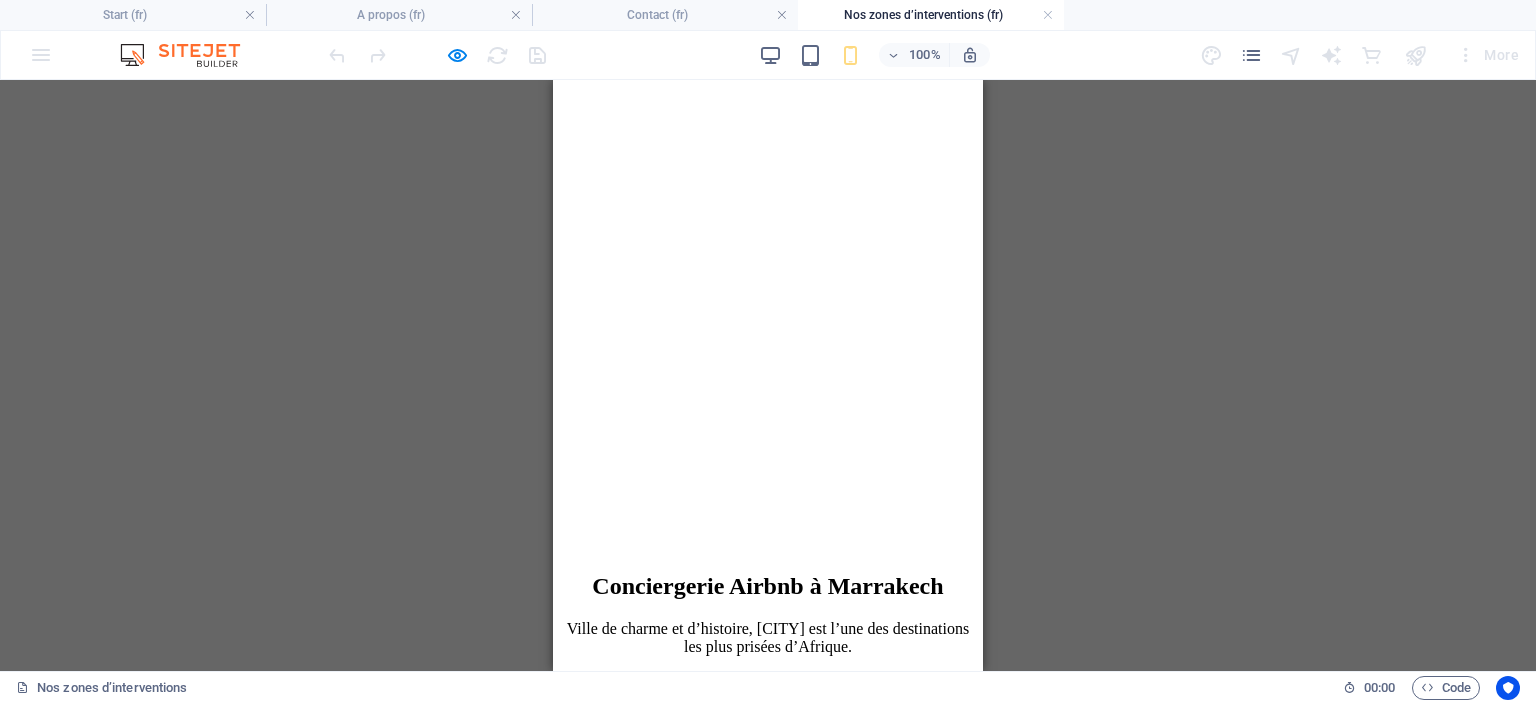 scroll, scrollTop: 2400, scrollLeft: 0, axis: vertical 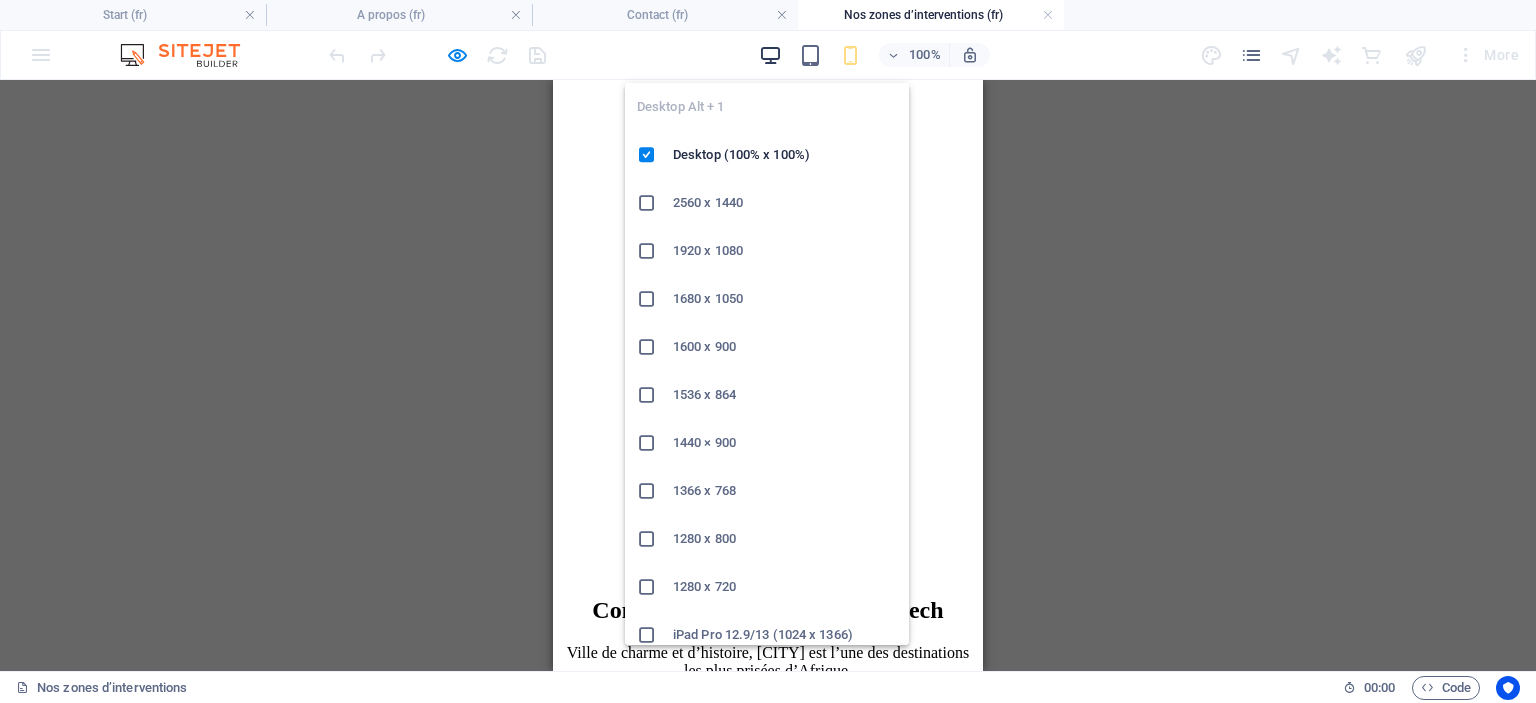 click at bounding box center (770, 55) 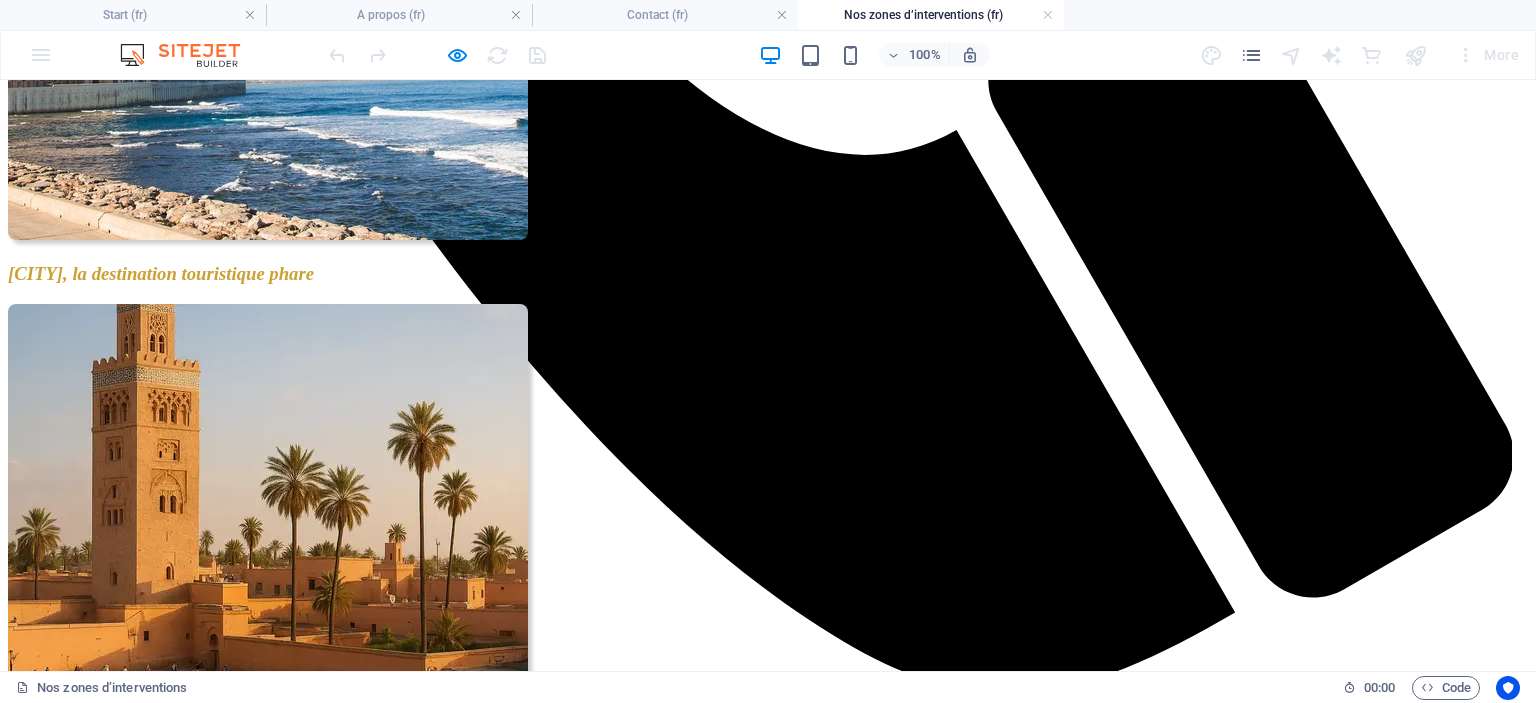 scroll, scrollTop: 1400, scrollLeft: 0, axis: vertical 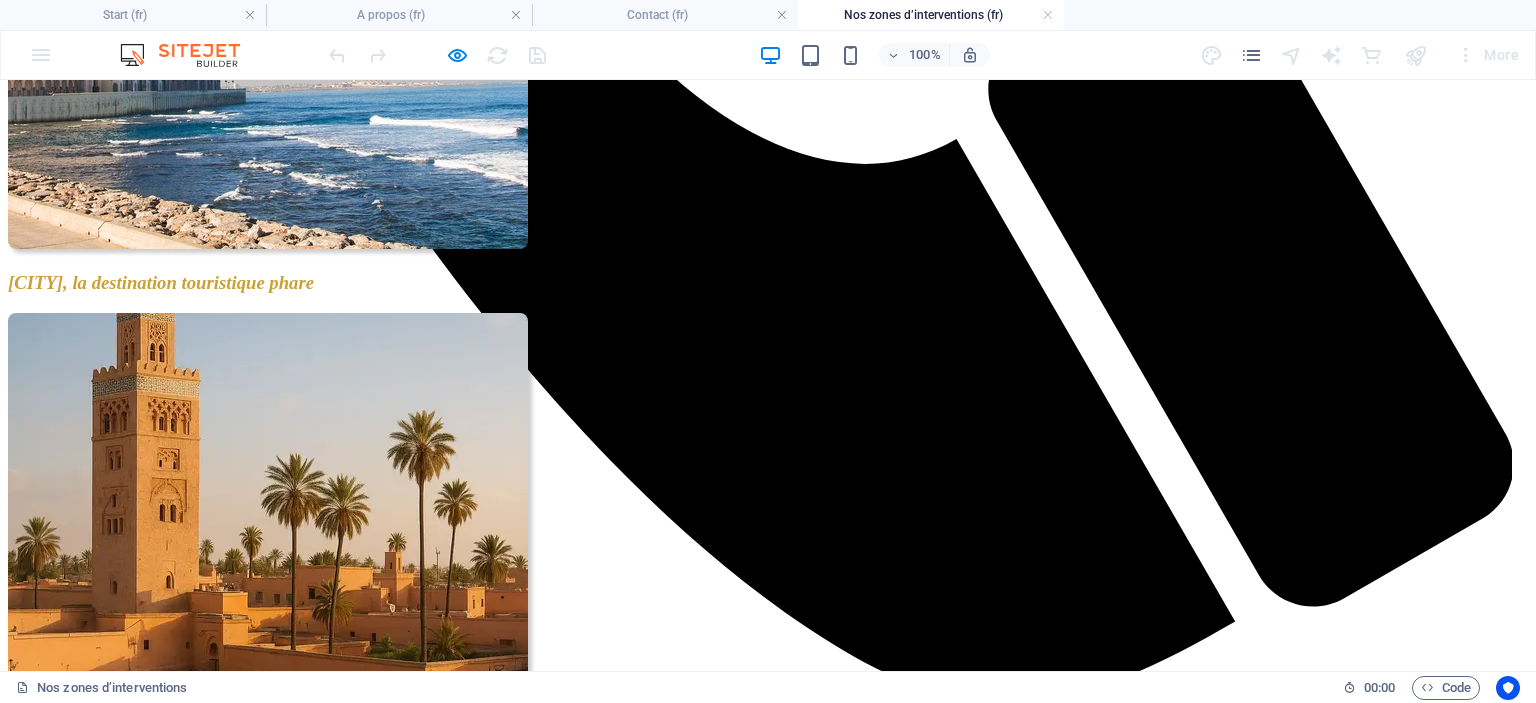 click at bounding box center [768, 950] 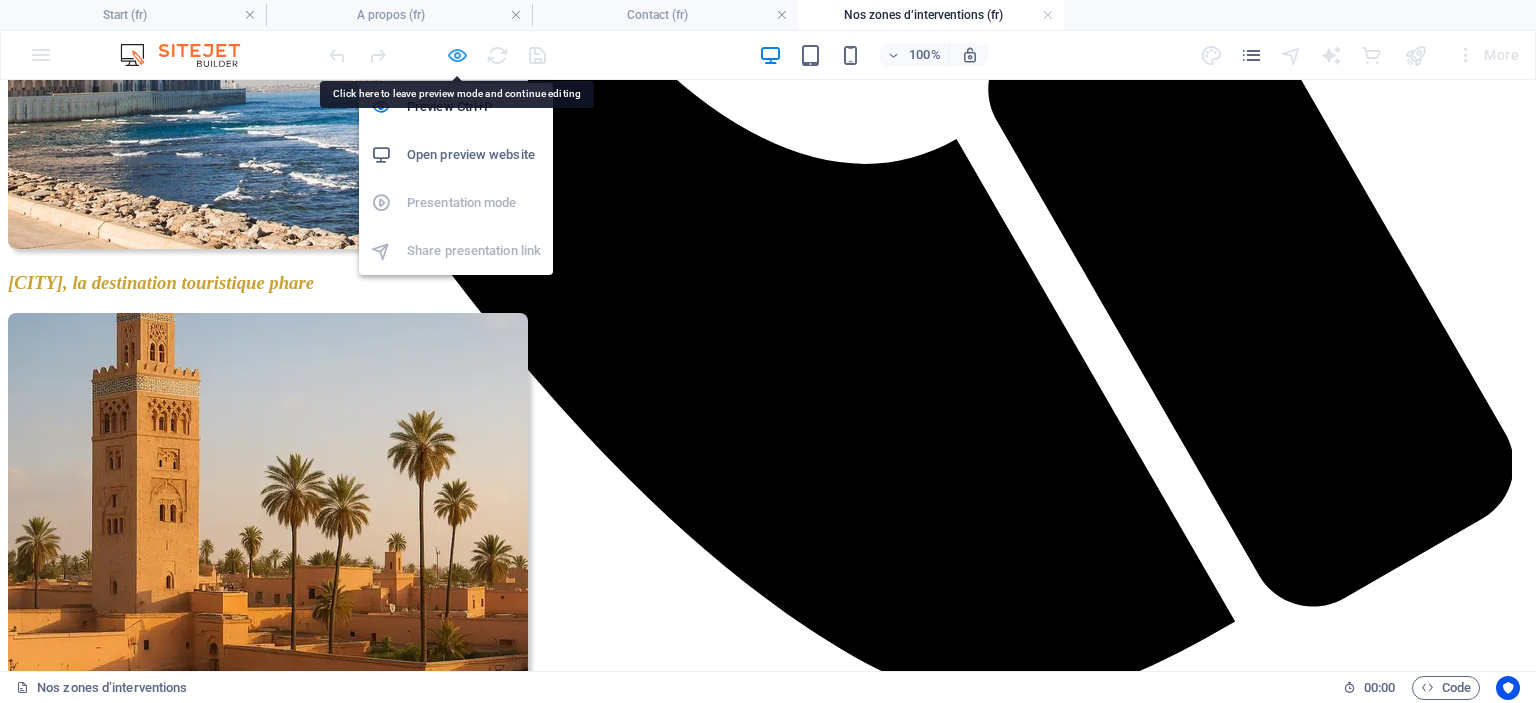 click at bounding box center [457, 55] 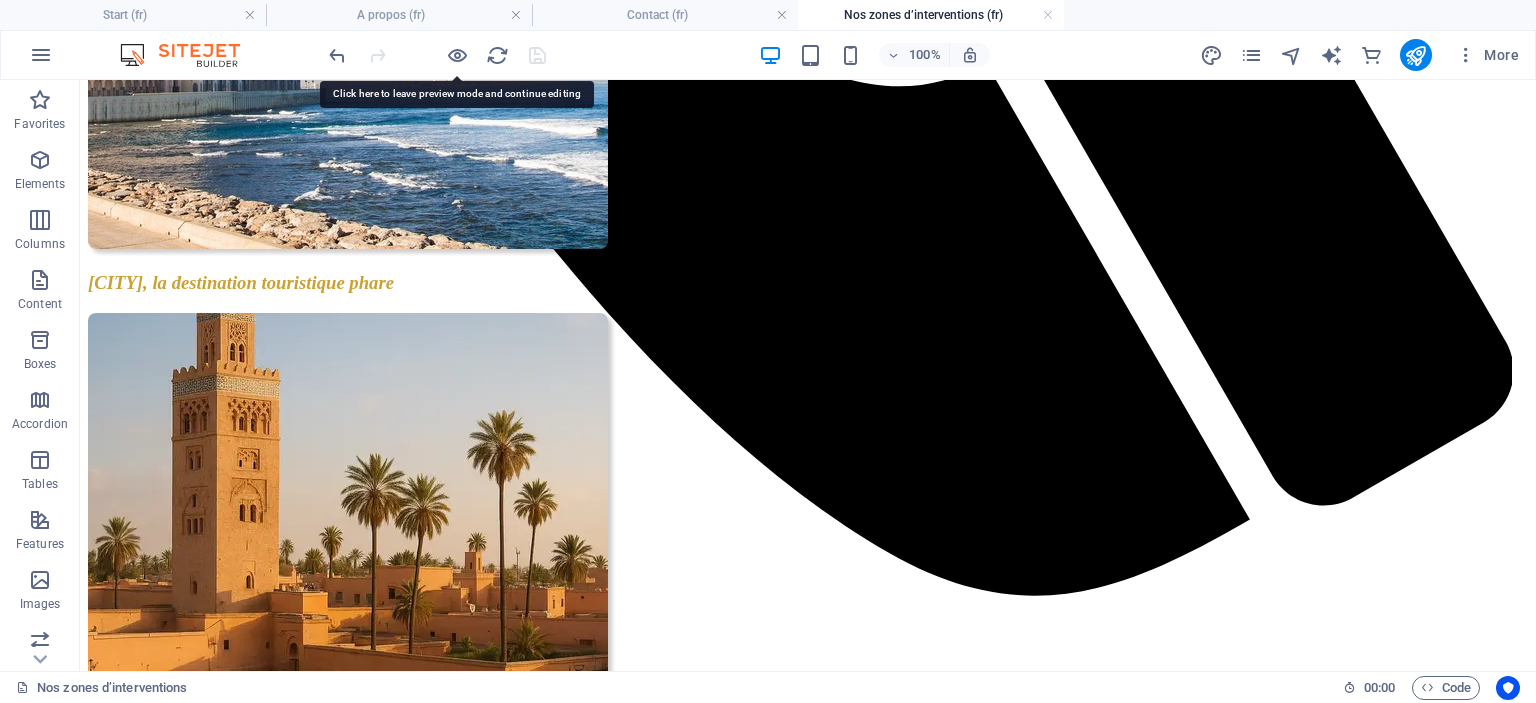 click at bounding box center [808, 950] 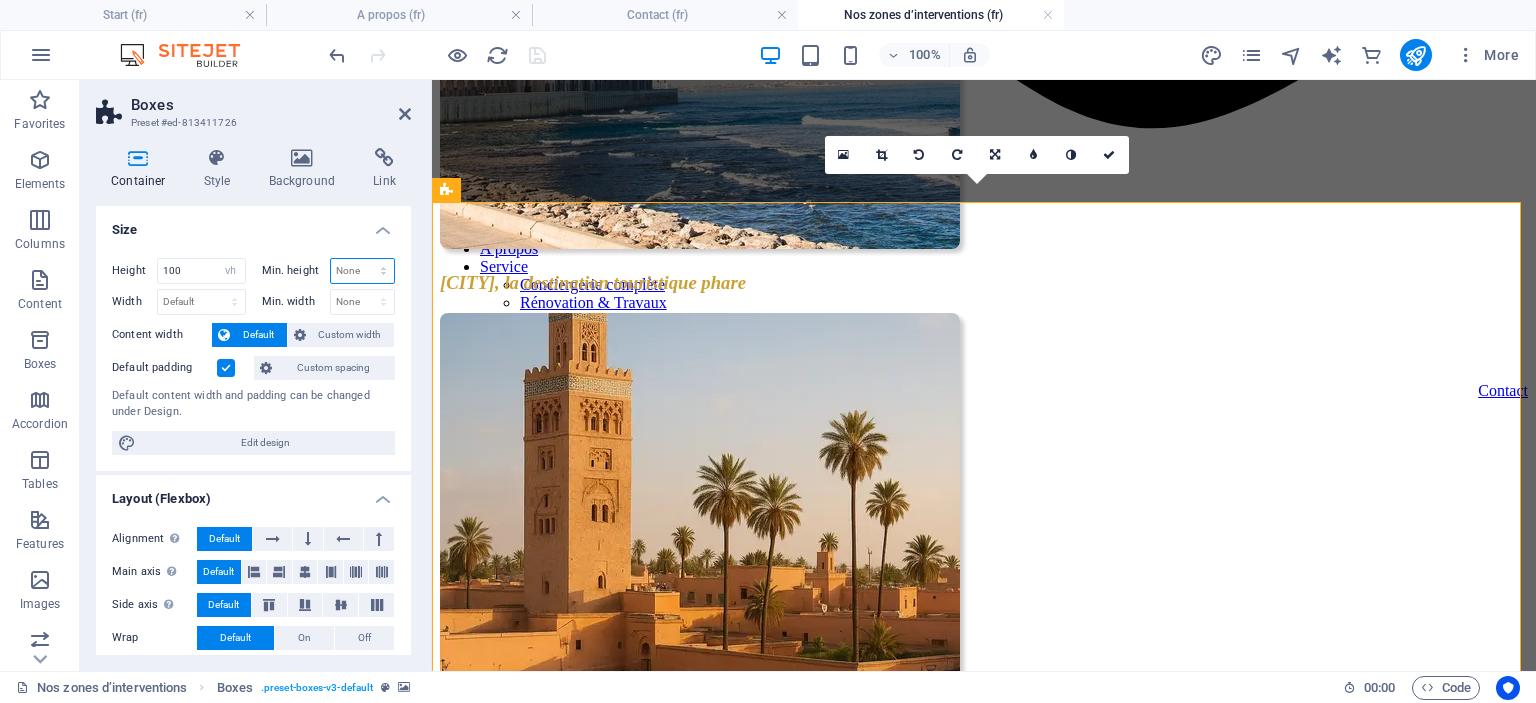 click on "None px rem % vh vw" at bounding box center (363, 271) 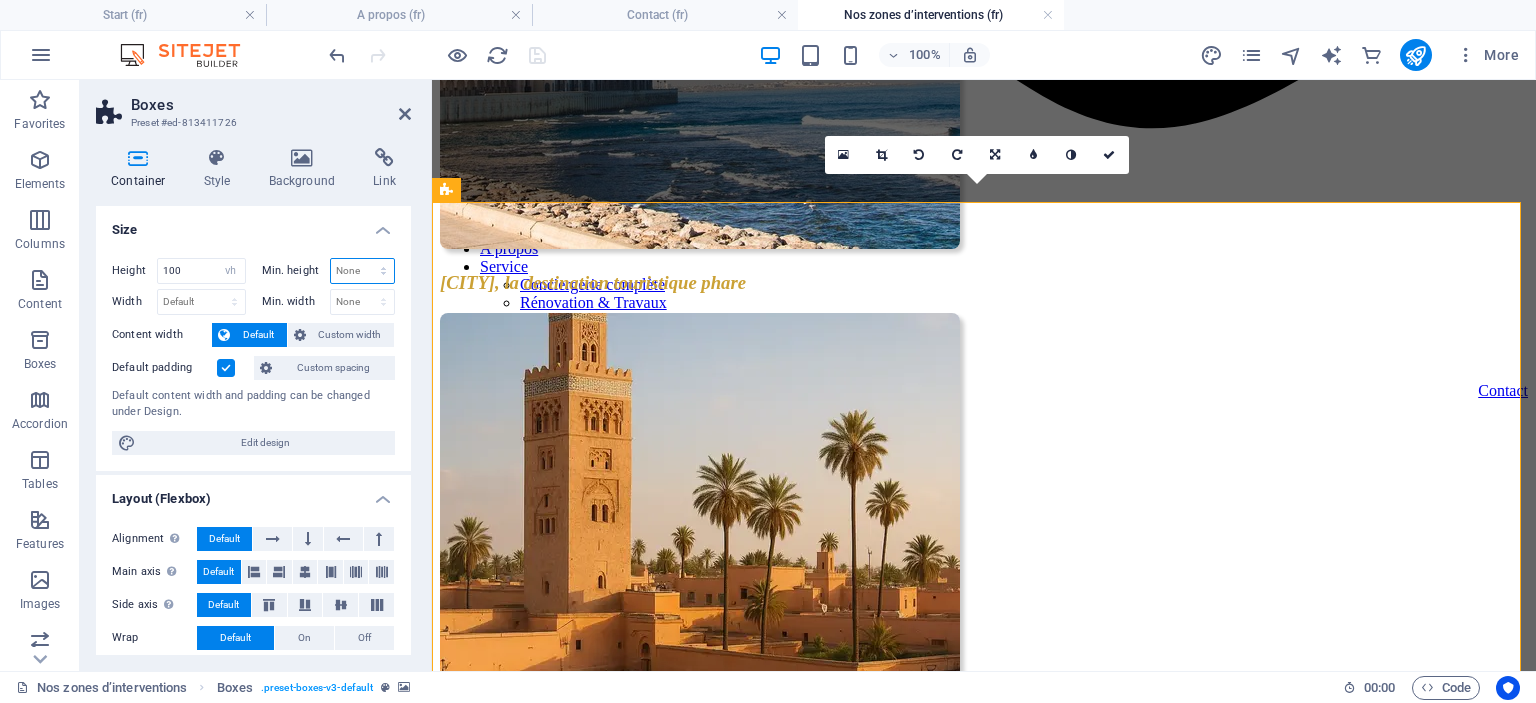 select on "vh" 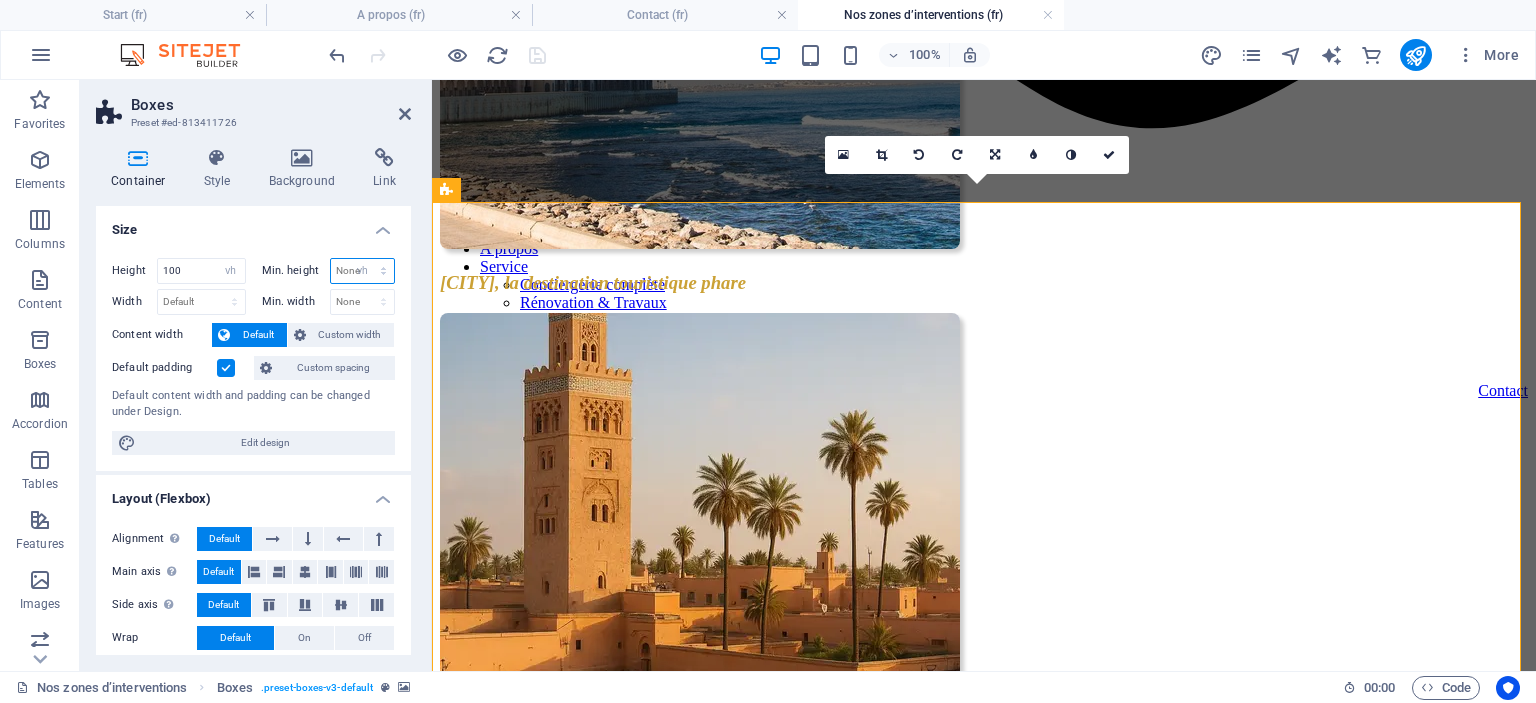 click on "None px rem % vh vw" at bounding box center (363, 271) 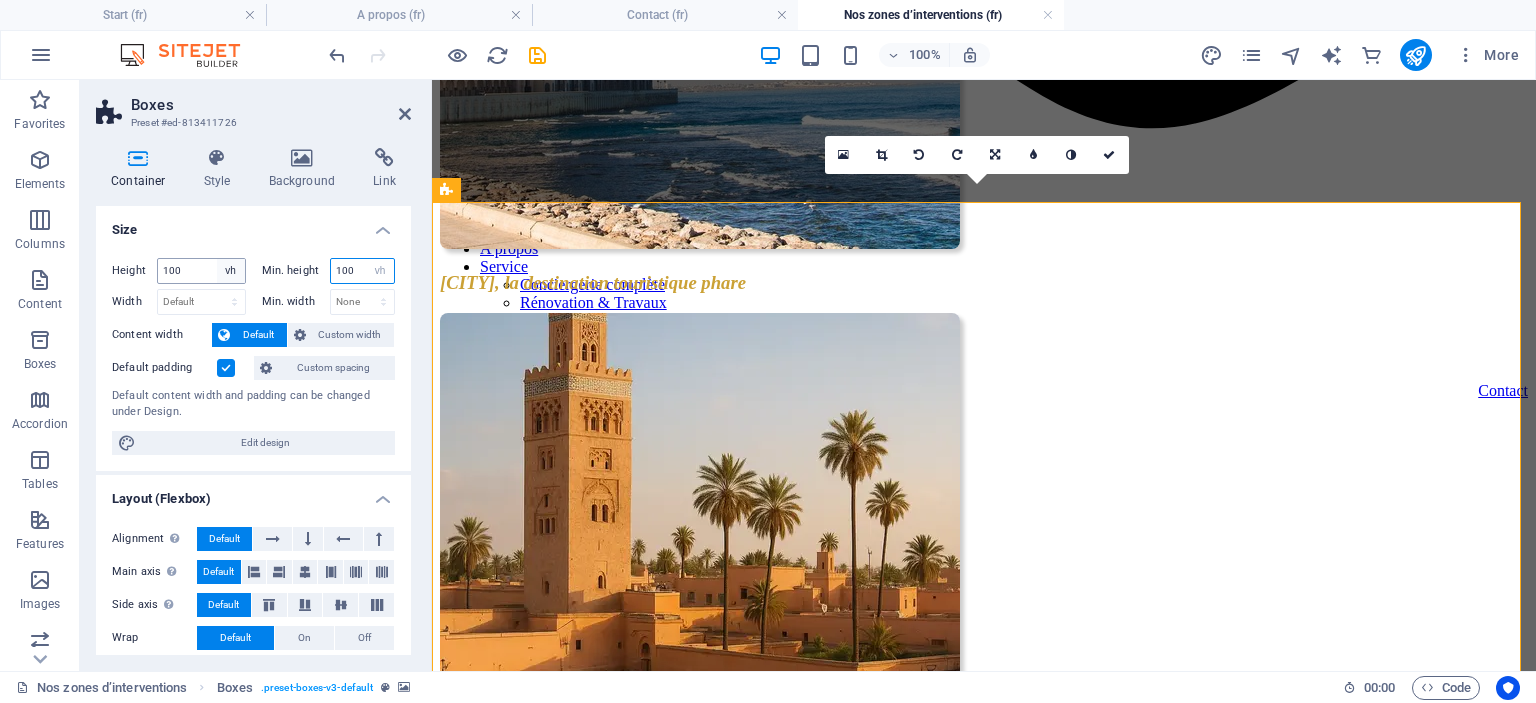 type on "100" 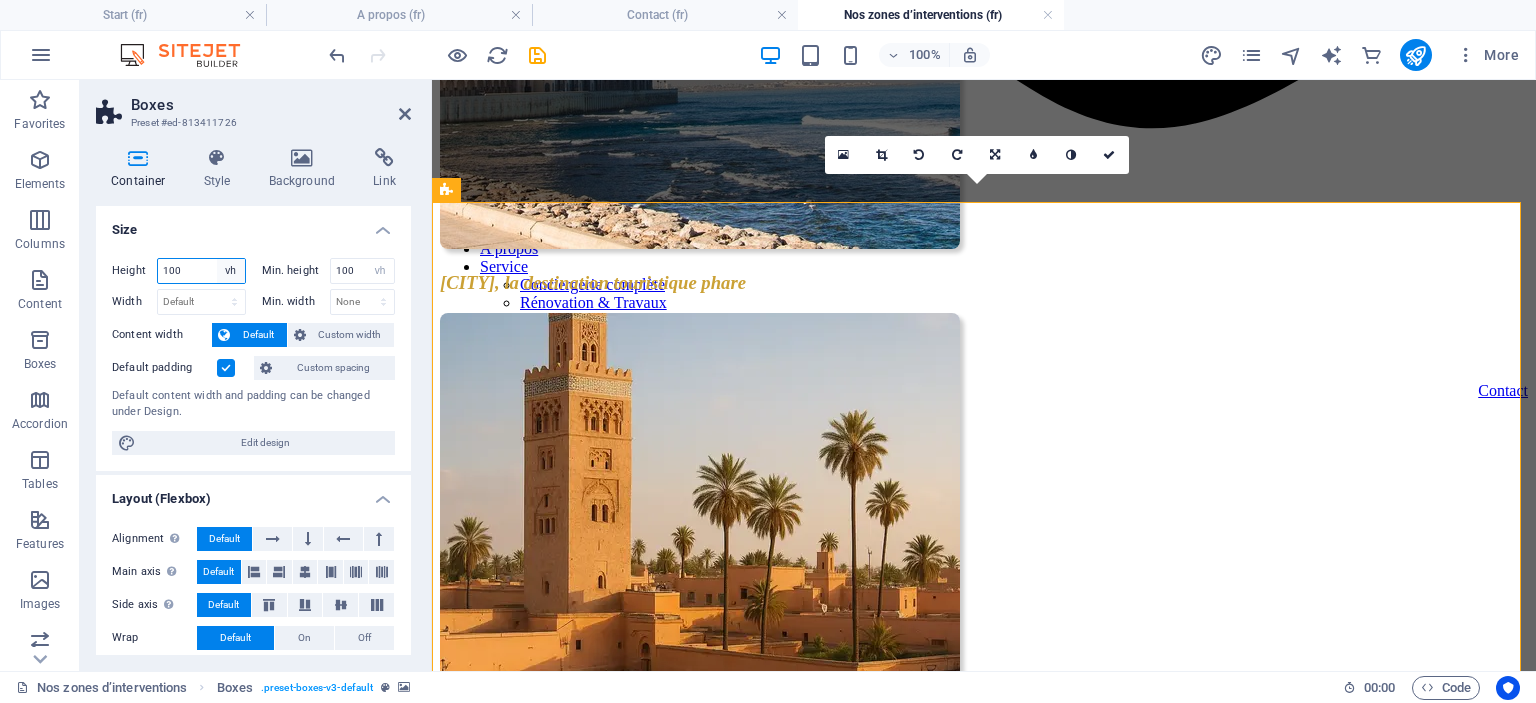 drag, startPoint x: 237, startPoint y: 265, endPoint x: 237, endPoint y: 280, distance: 15 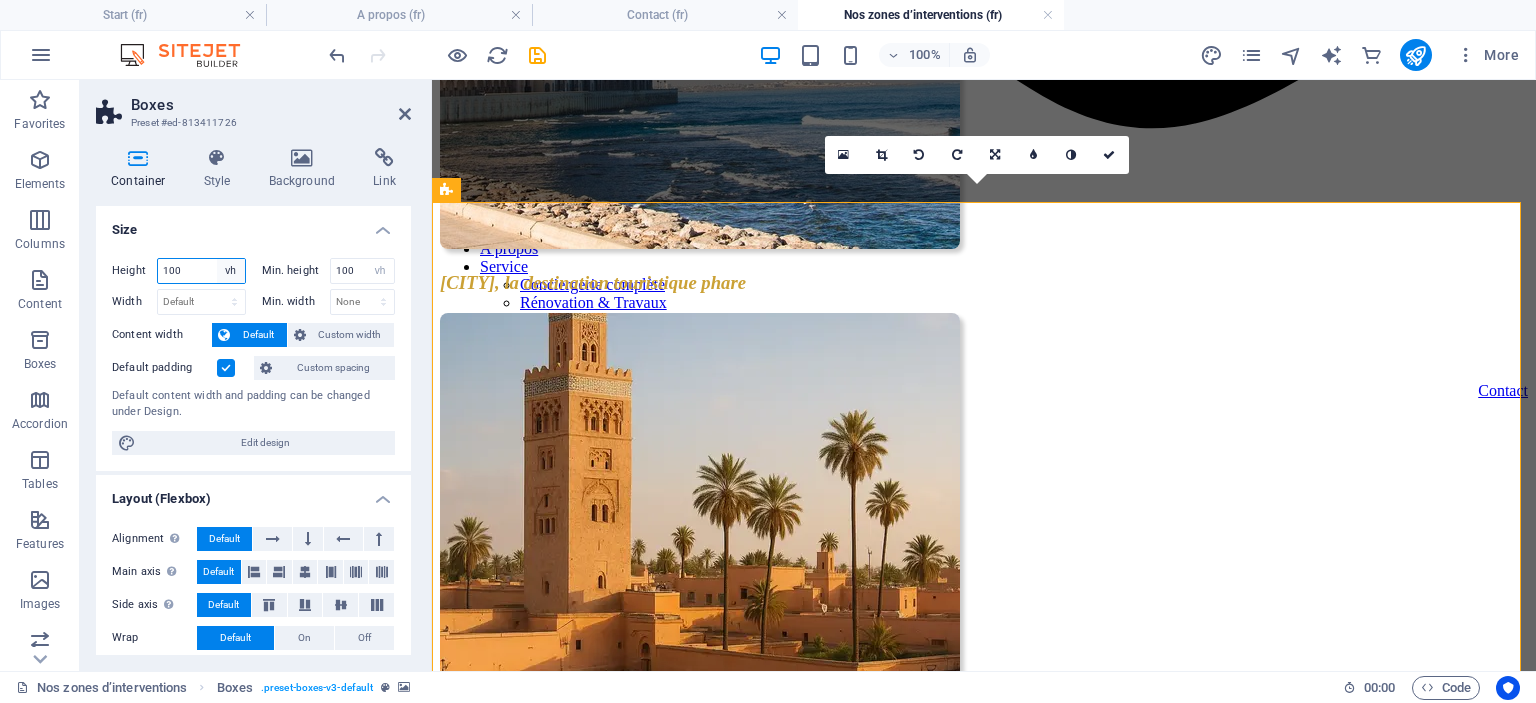 click on "Default px rem % vh vw" at bounding box center [231, 271] 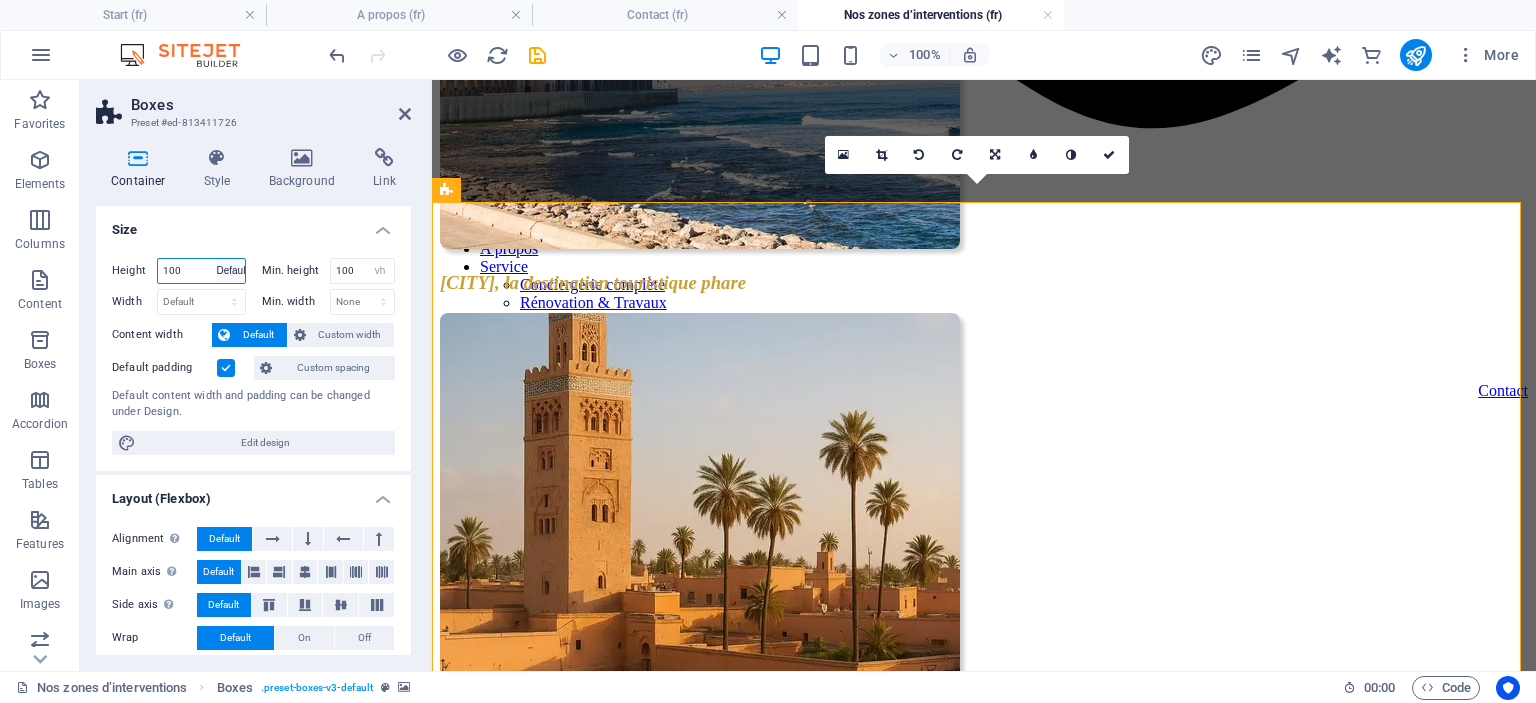 click on "Default px rem % vh vw" at bounding box center (231, 271) 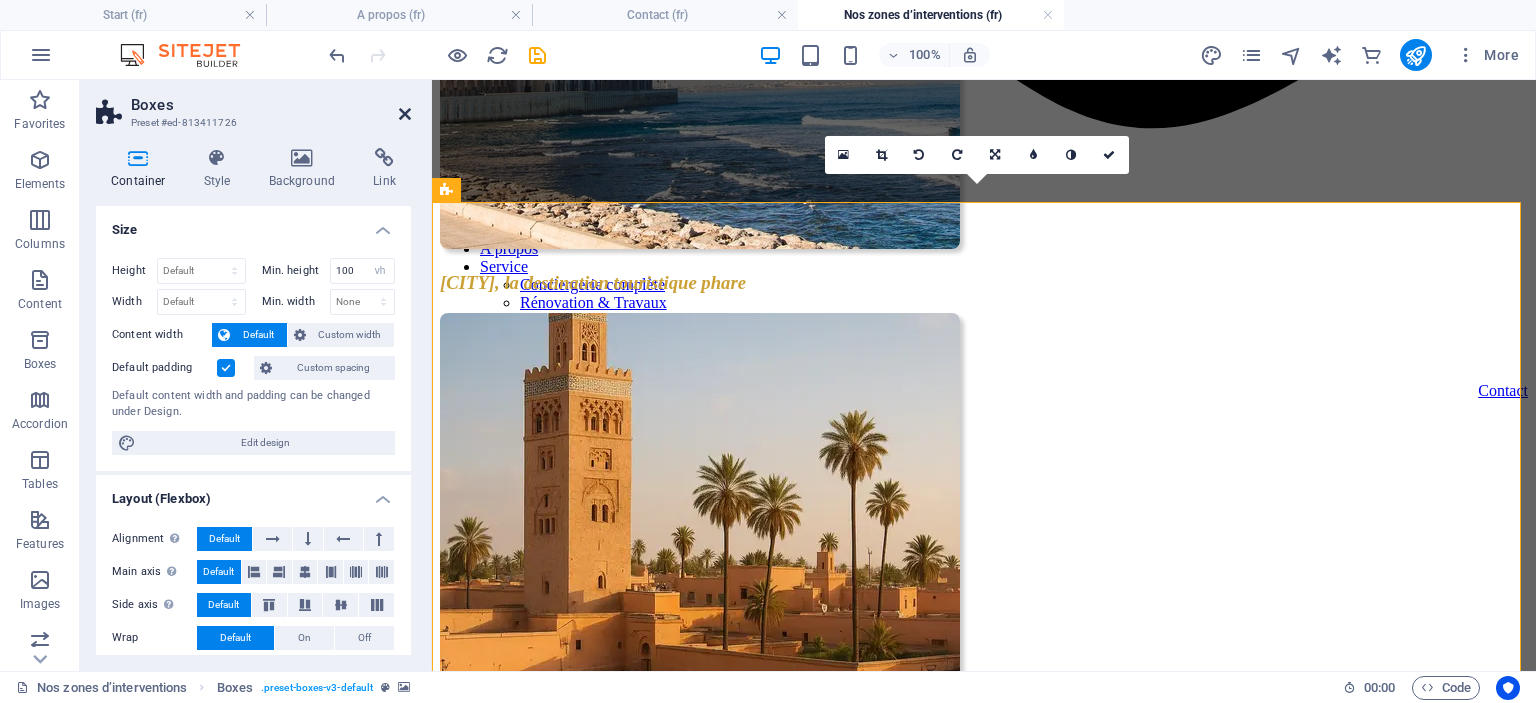 click at bounding box center [405, 114] 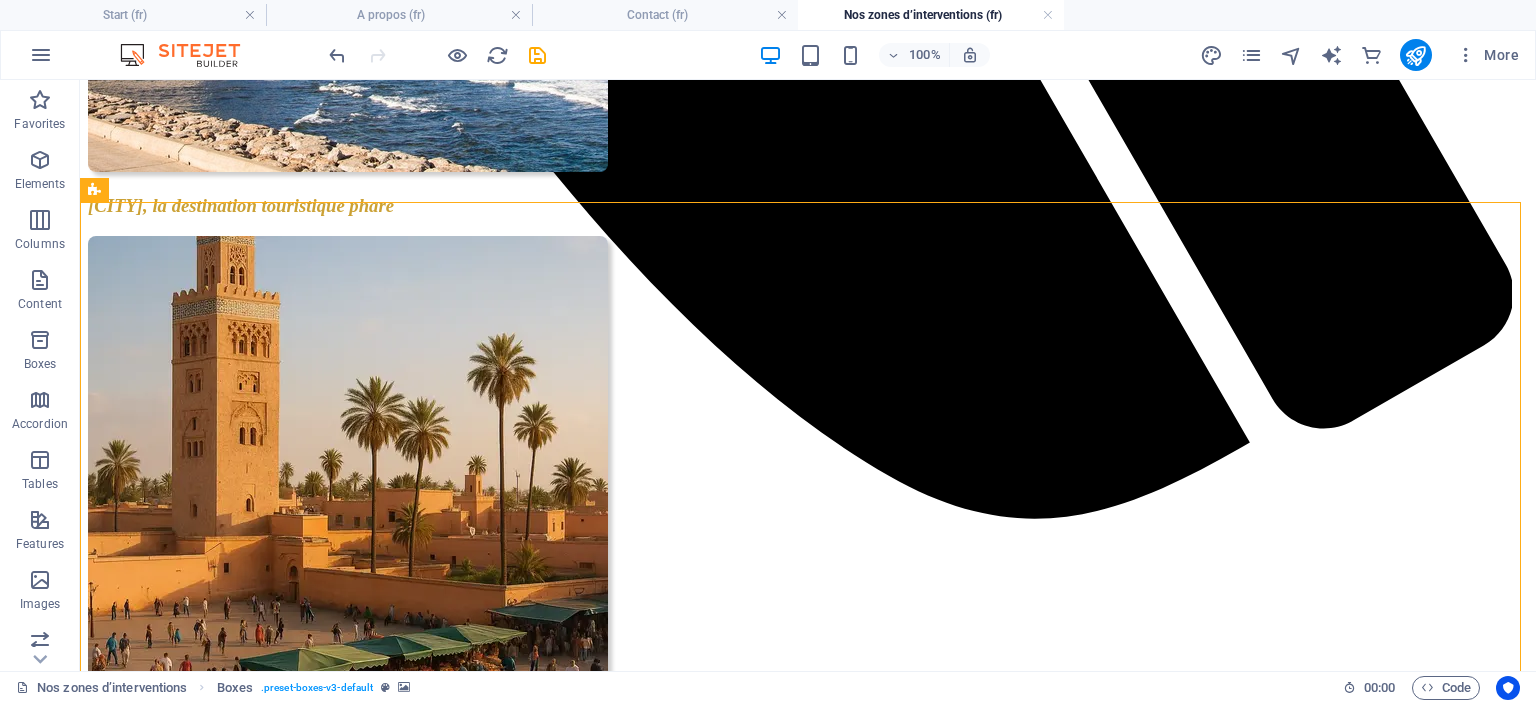 scroll, scrollTop: 1500, scrollLeft: 0, axis: vertical 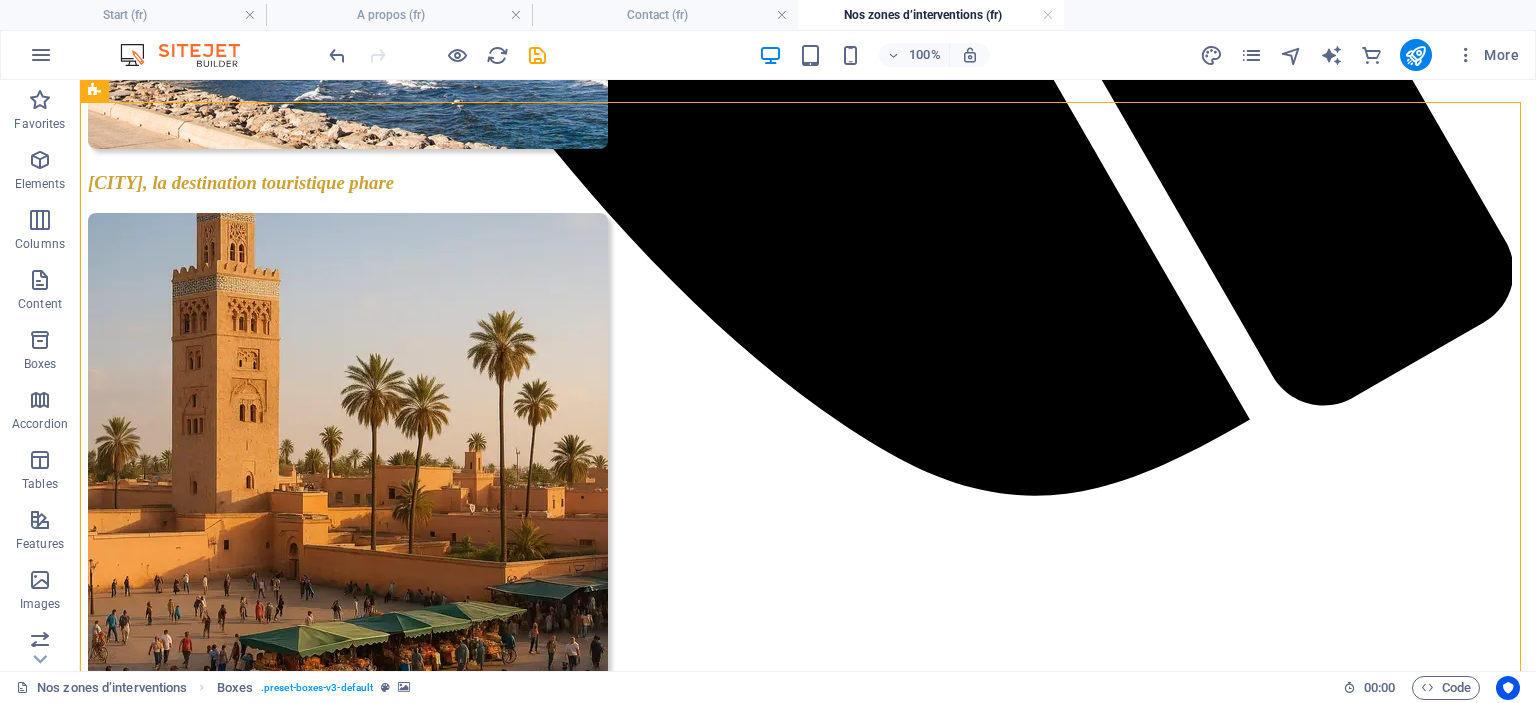click on "100%" at bounding box center (874, 55) 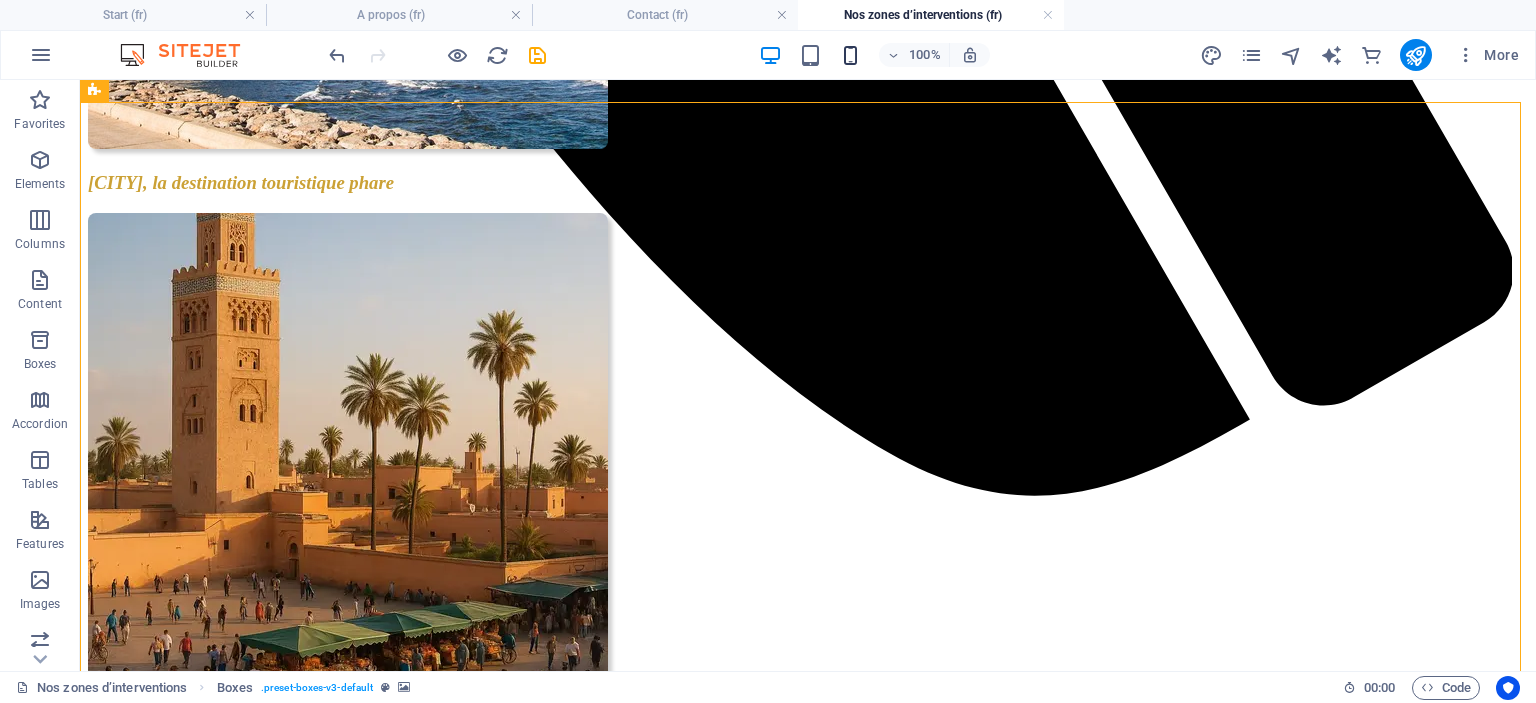 click at bounding box center (850, 55) 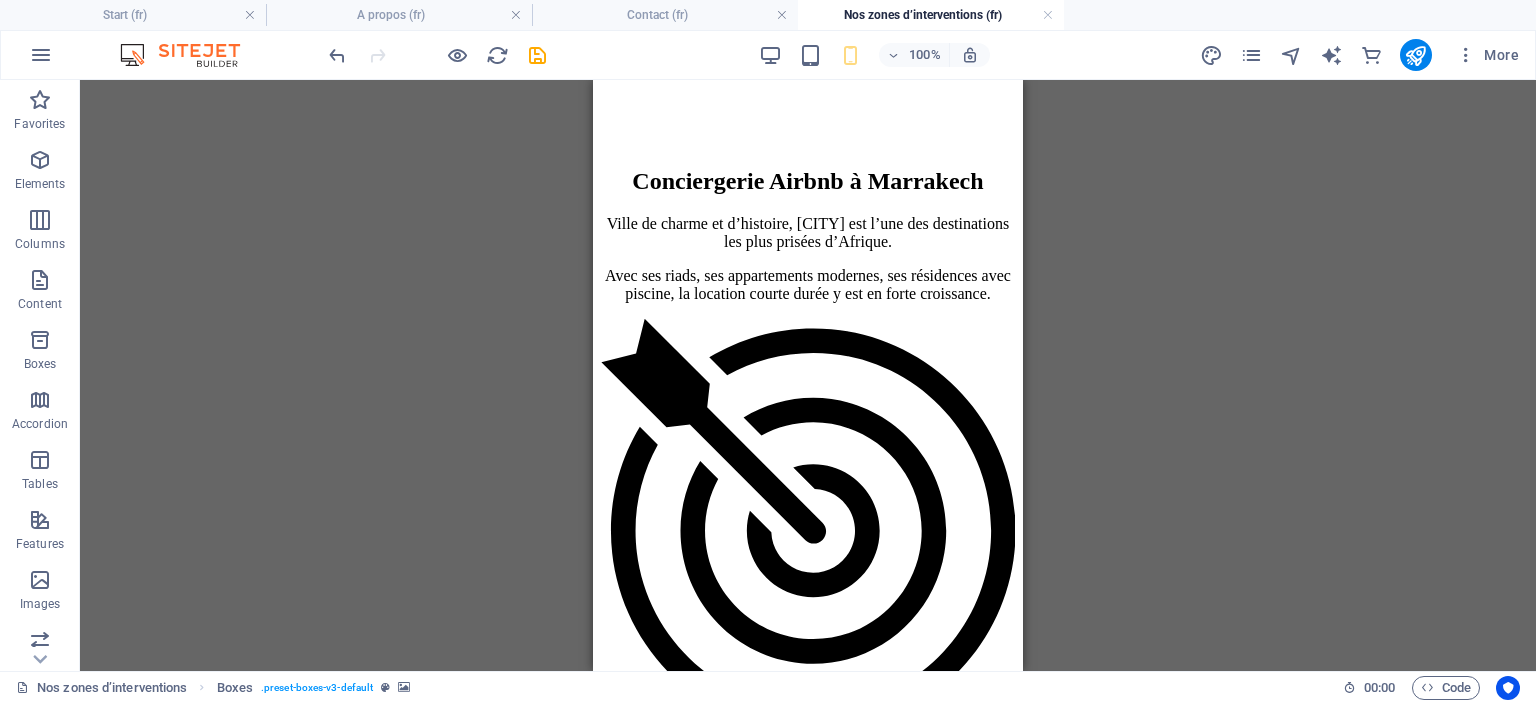 scroll, scrollTop: 3075, scrollLeft: 0, axis: vertical 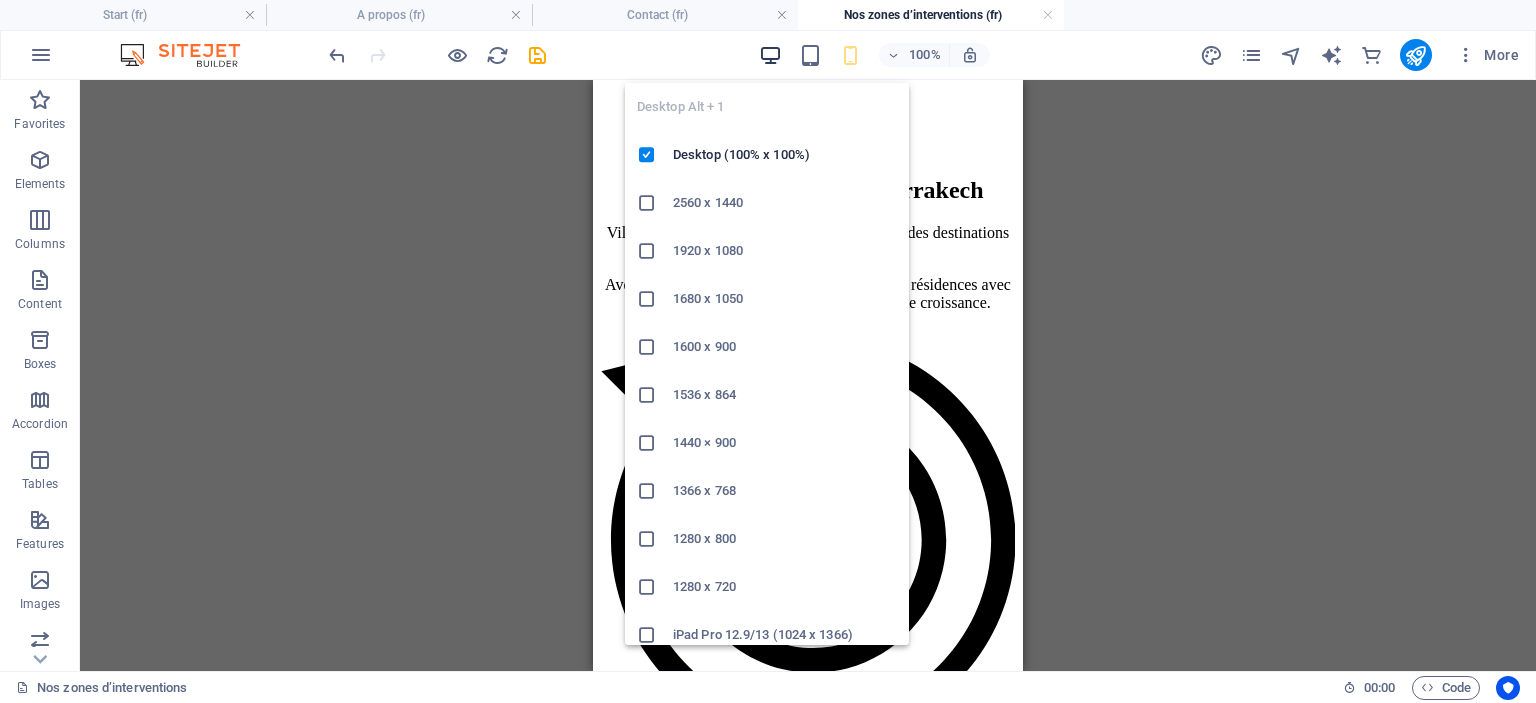 click at bounding box center (770, 55) 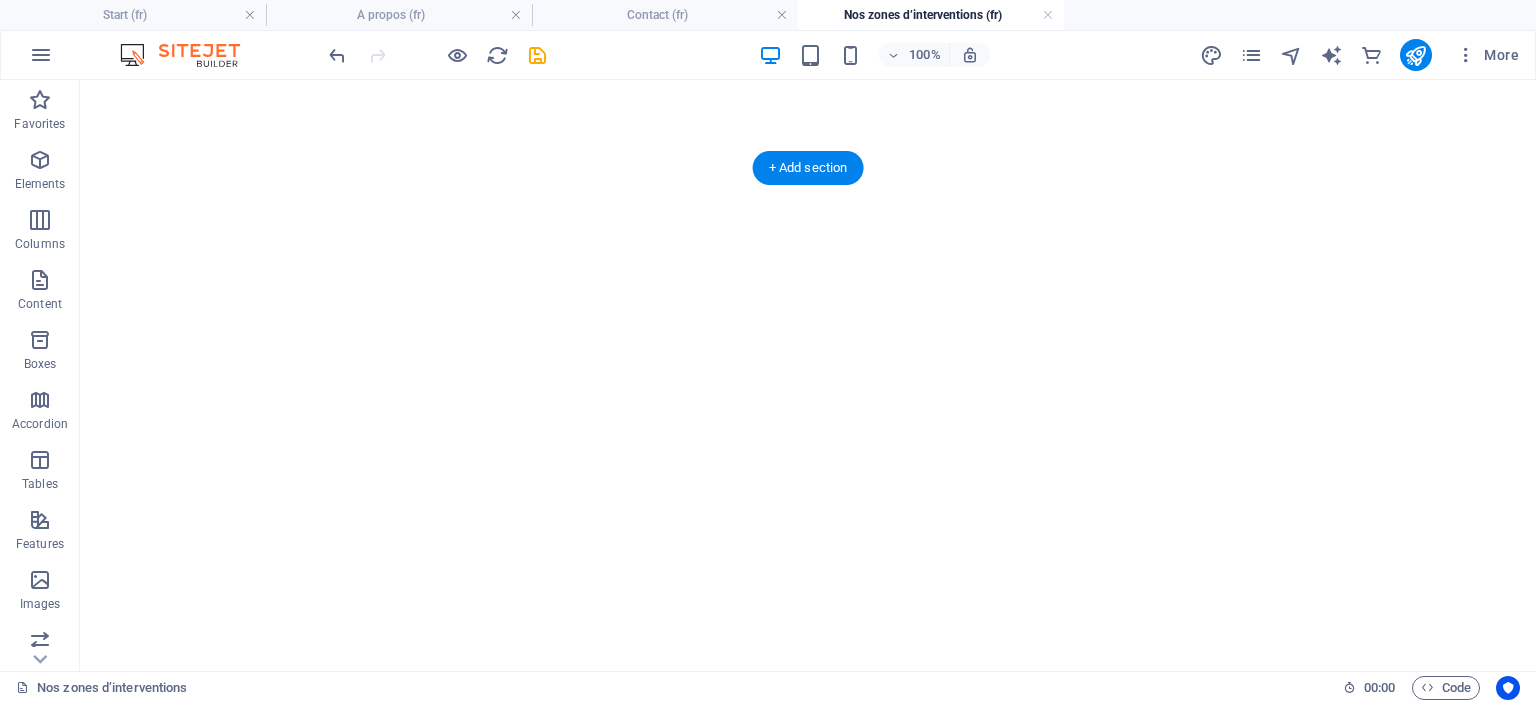 scroll, scrollTop: 2025, scrollLeft: 0, axis: vertical 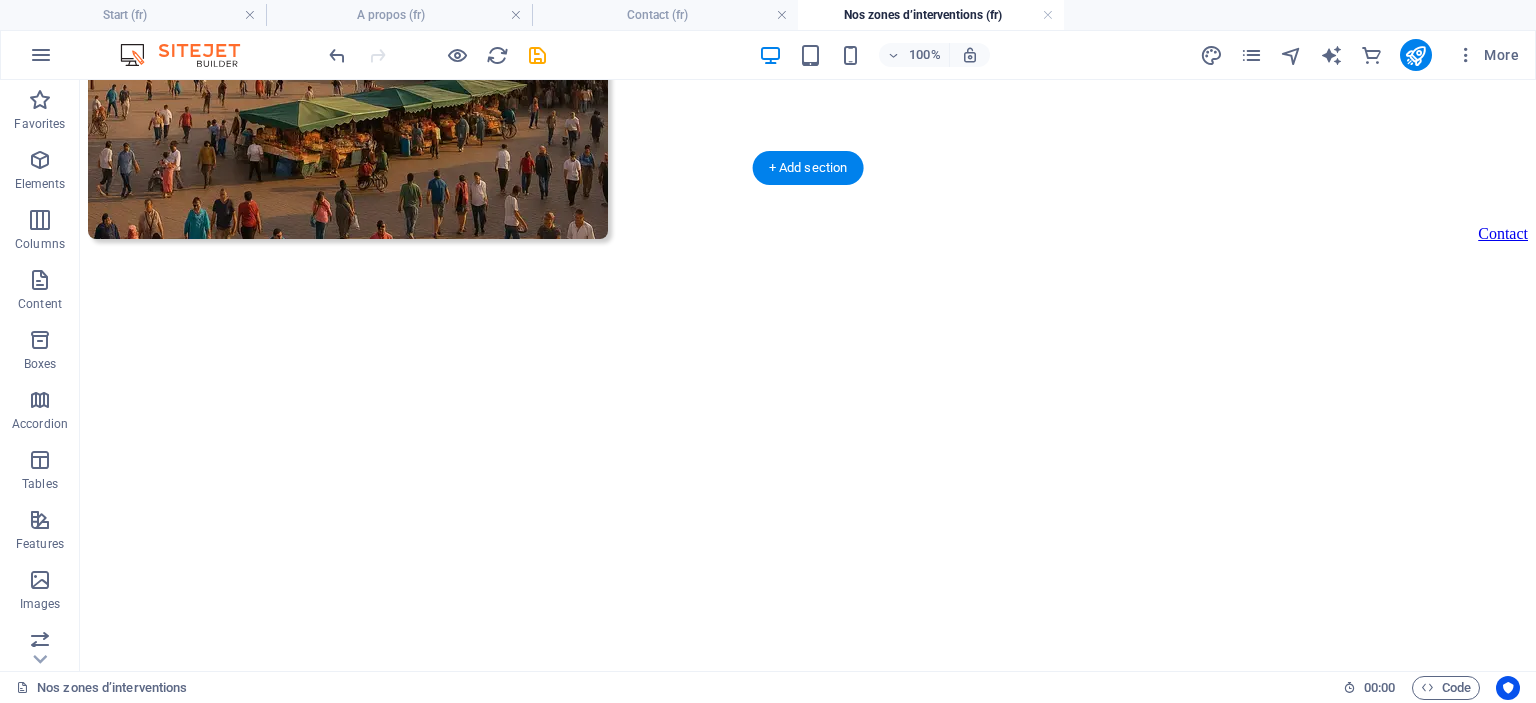click at bounding box center (808, 4202) 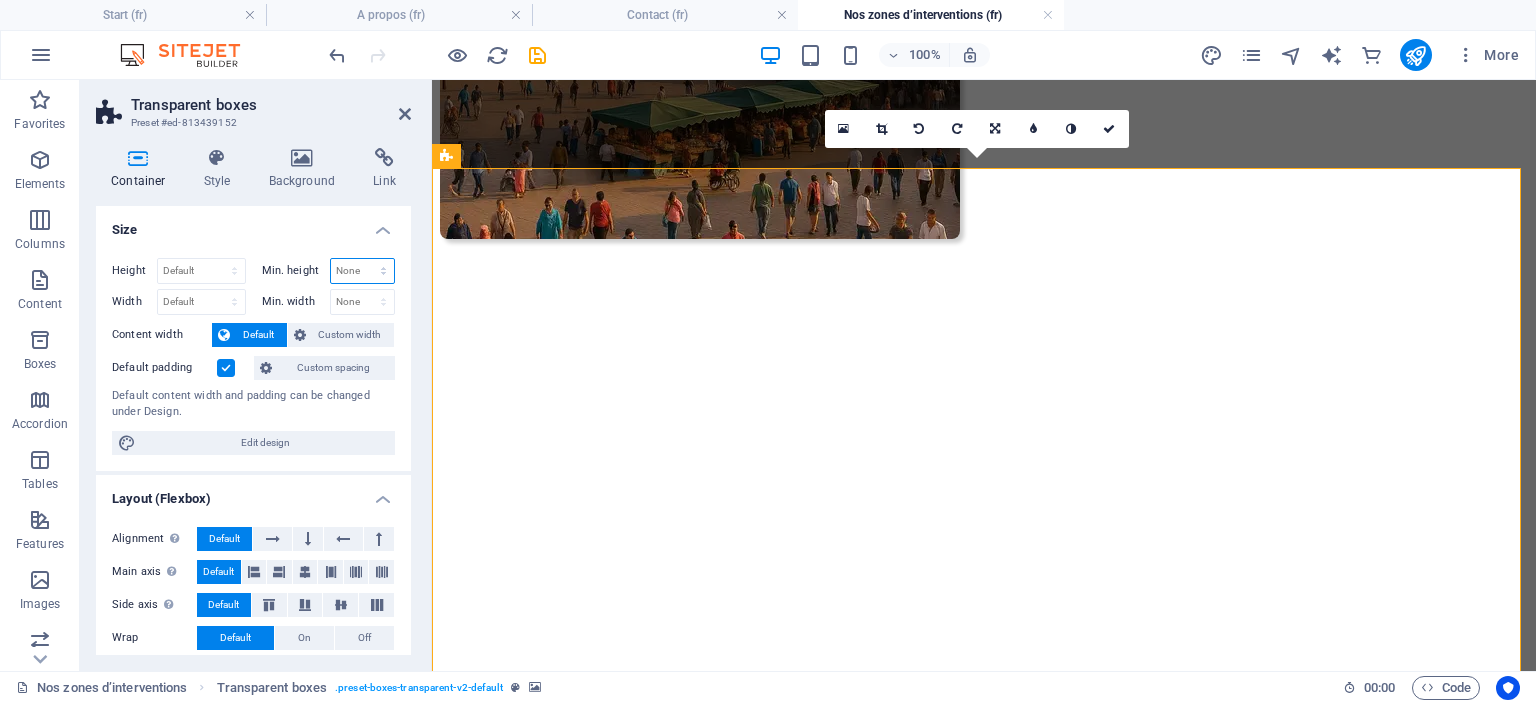 click on "None px rem % vh vw" at bounding box center [363, 271] 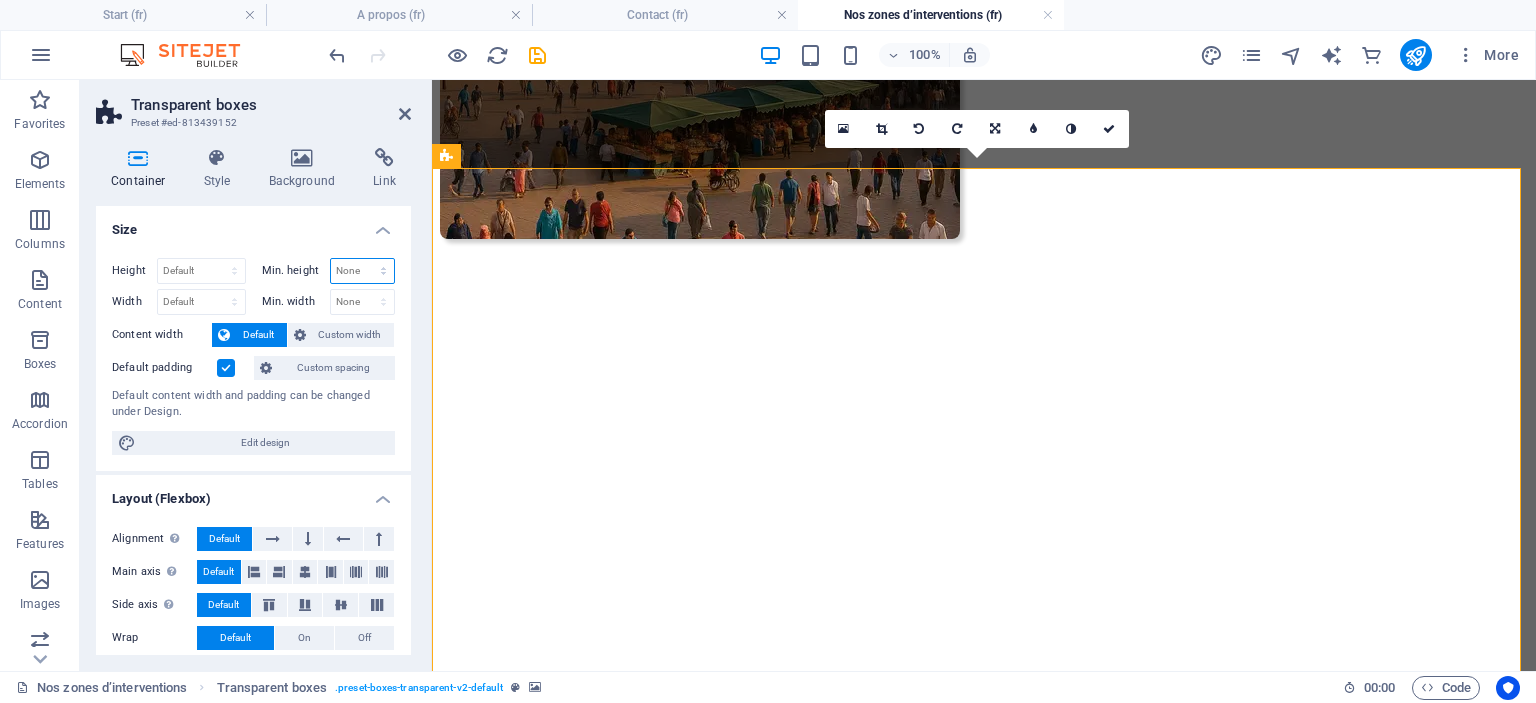 select on "vh" 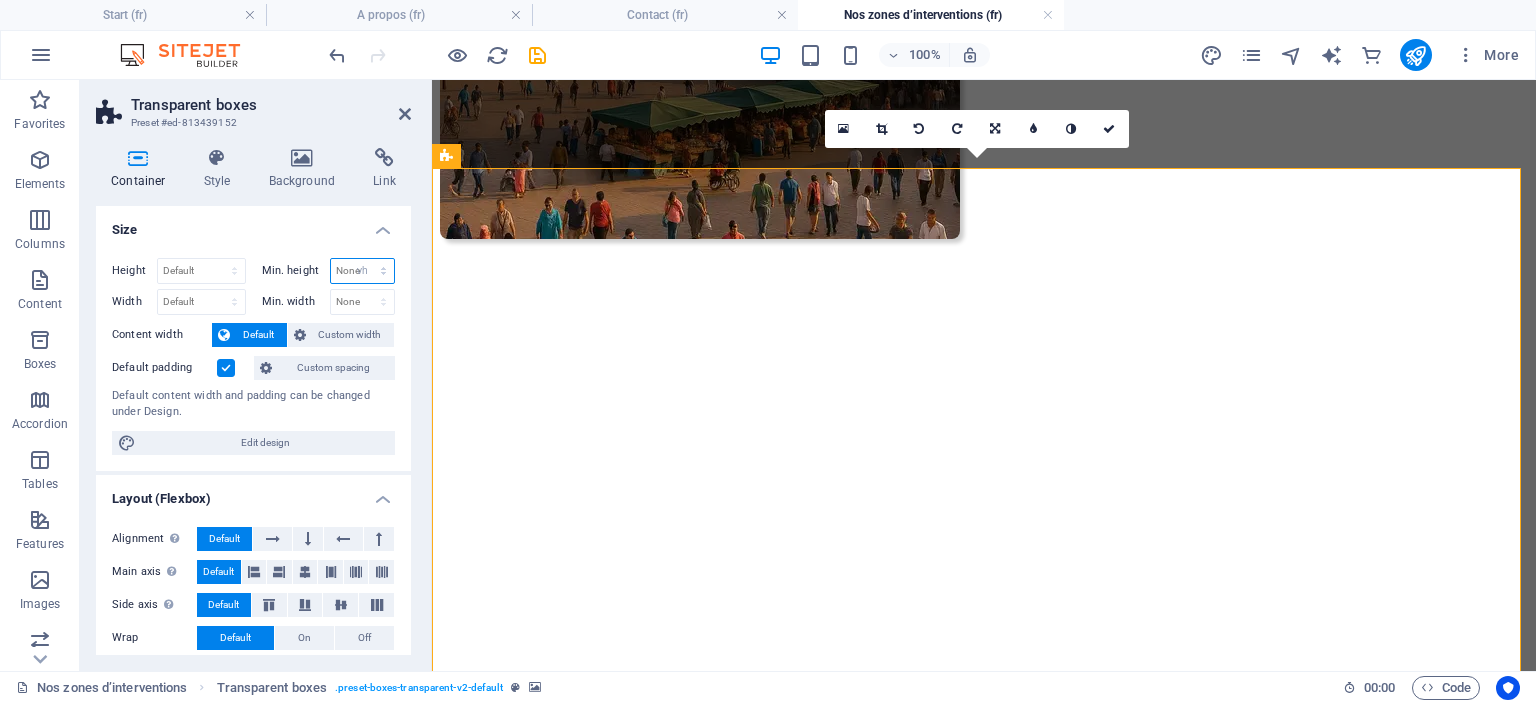 click on "None px rem % vh vw" at bounding box center [363, 271] 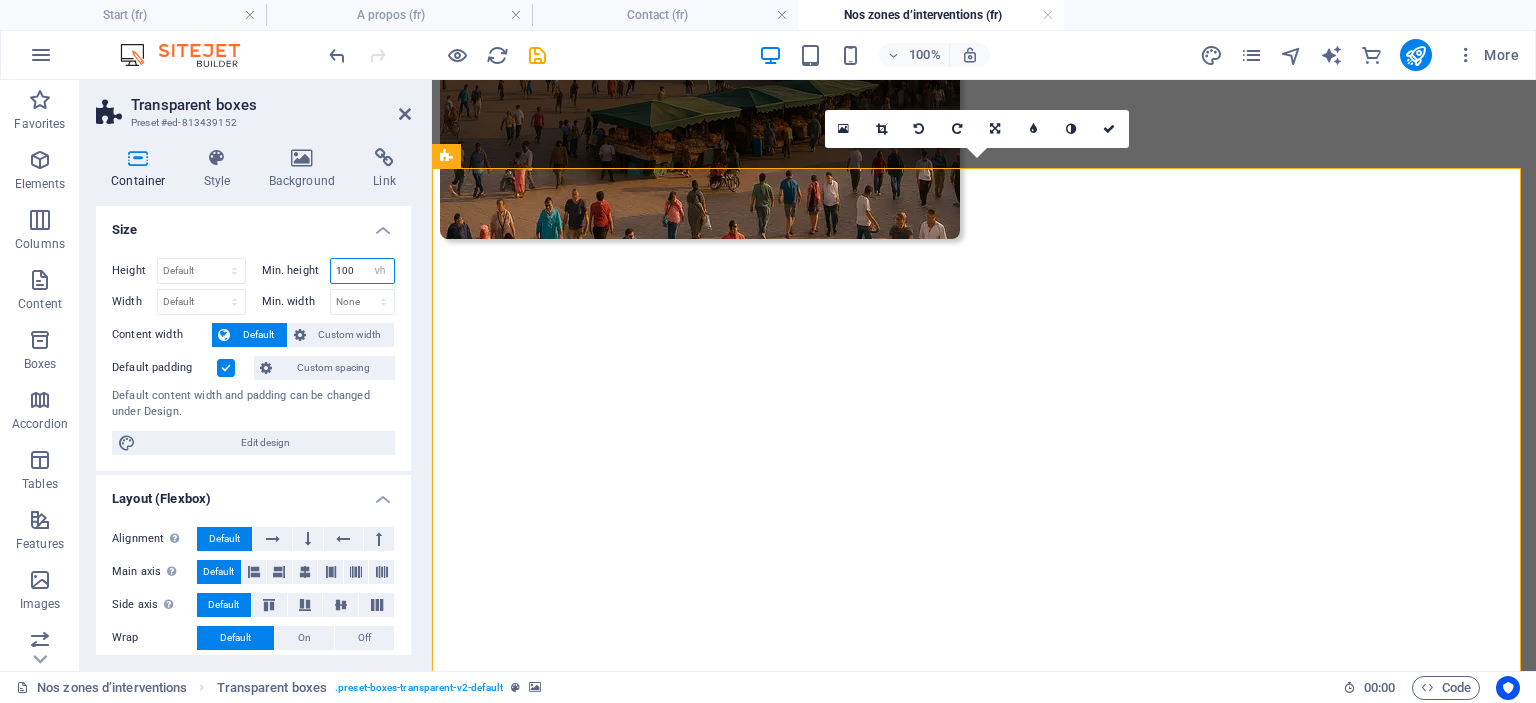 type on "100" 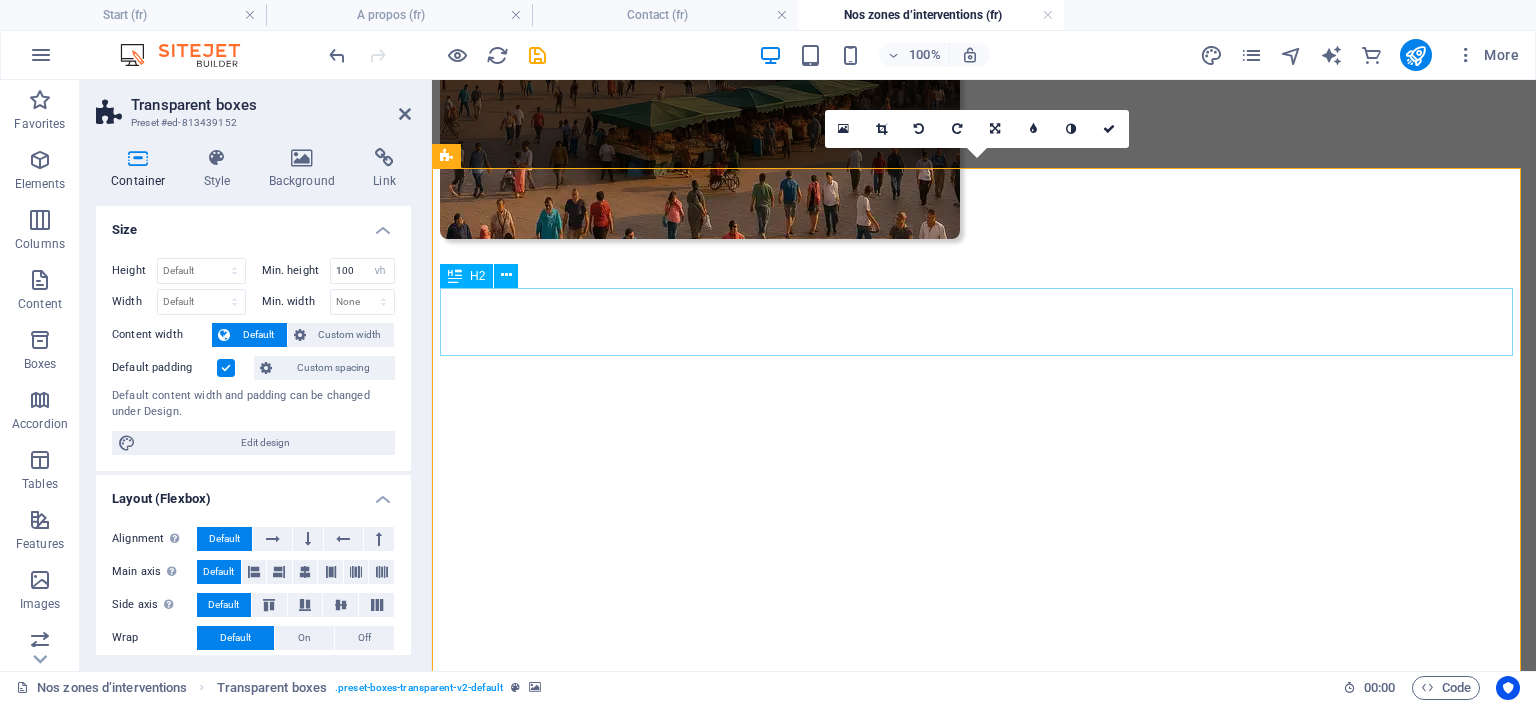 scroll, scrollTop: 2125, scrollLeft: 0, axis: vertical 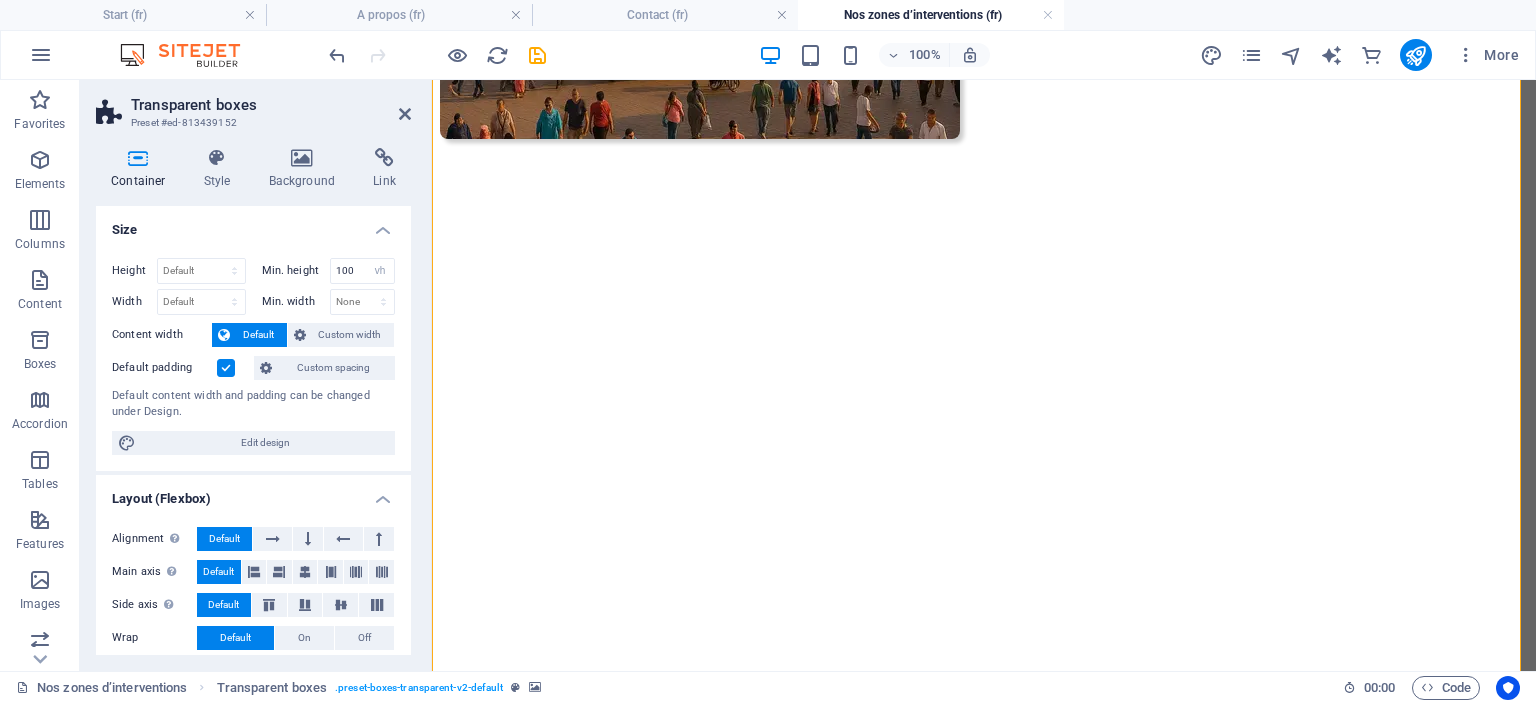 click at bounding box center [984, 3398] 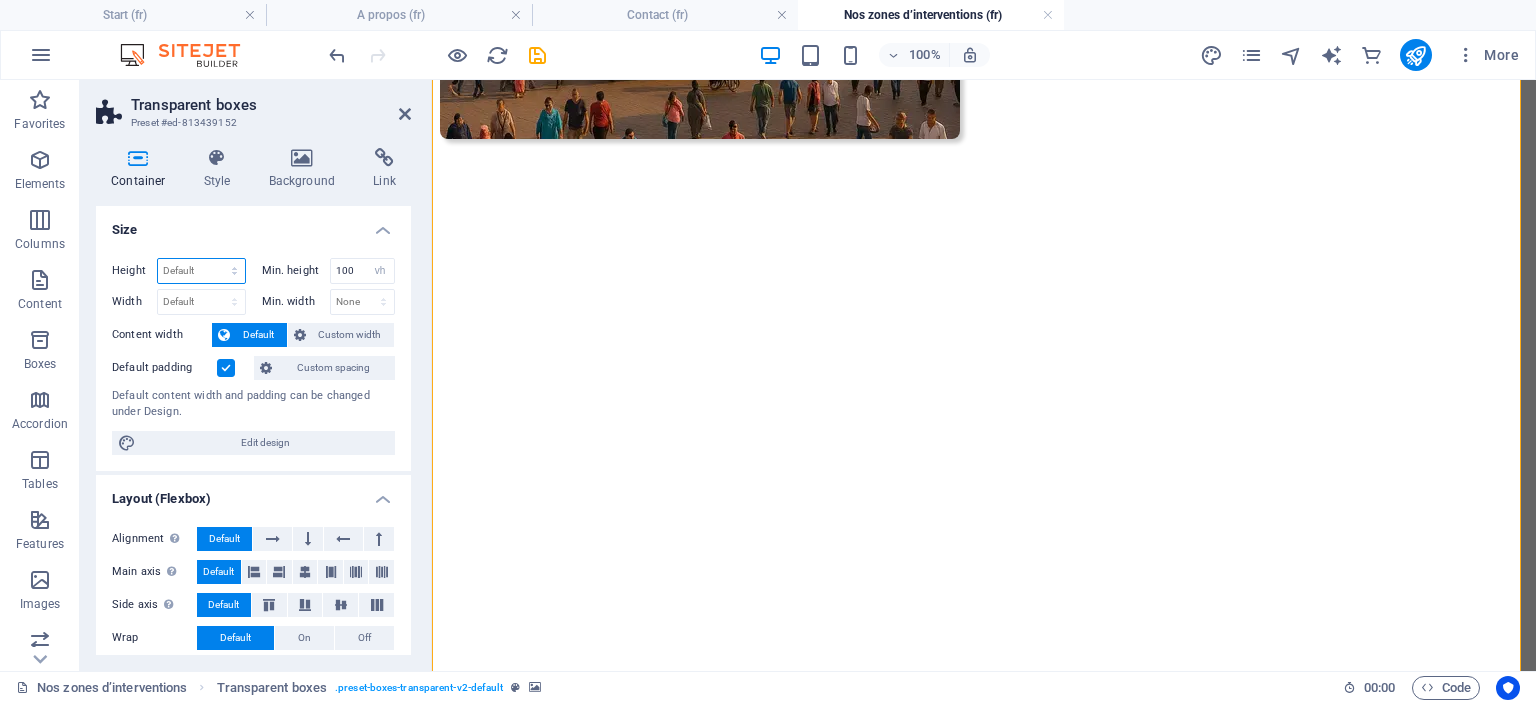 click on "Default px rem % vh vw" at bounding box center (201, 271) 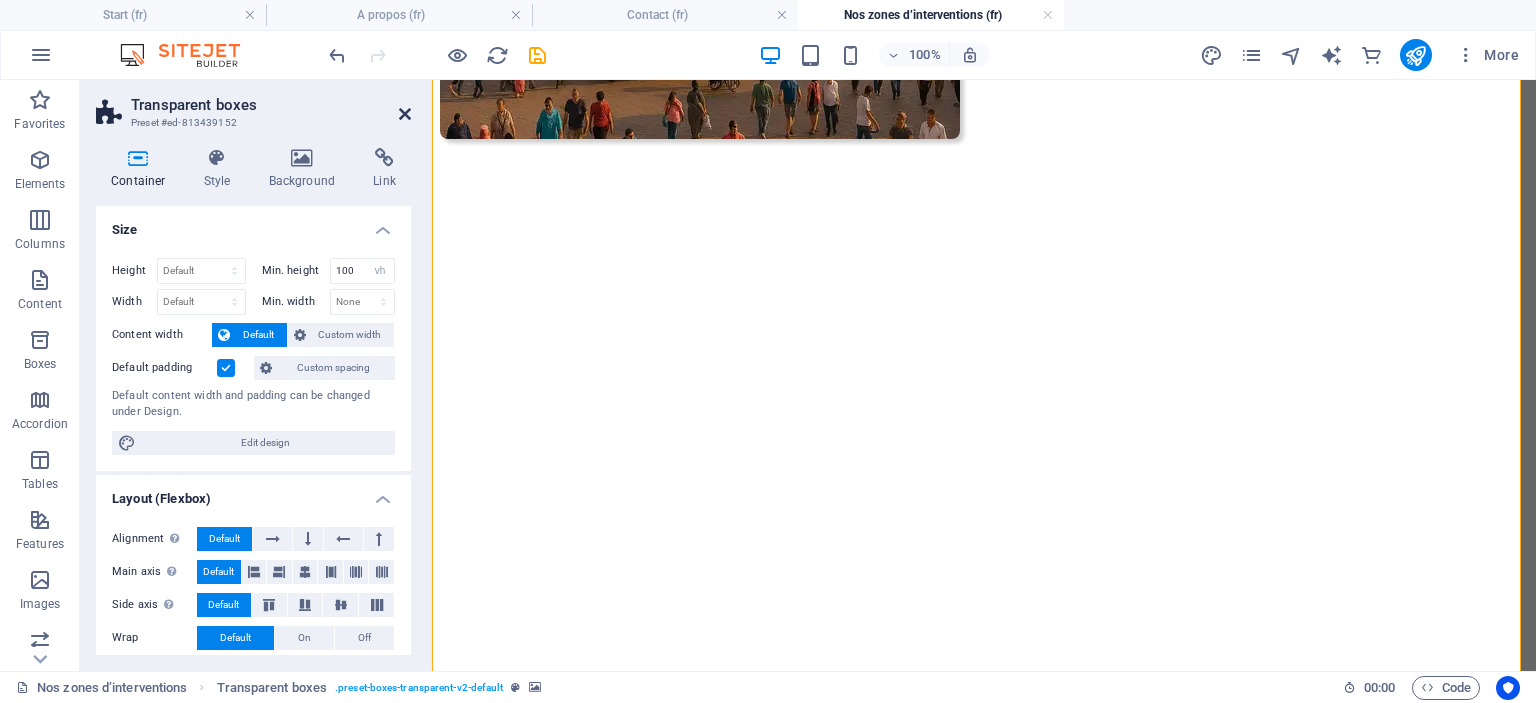 drag, startPoint x: 400, startPoint y: 108, endPoint x: 584, endPoint y: 223, distance: 216.98157 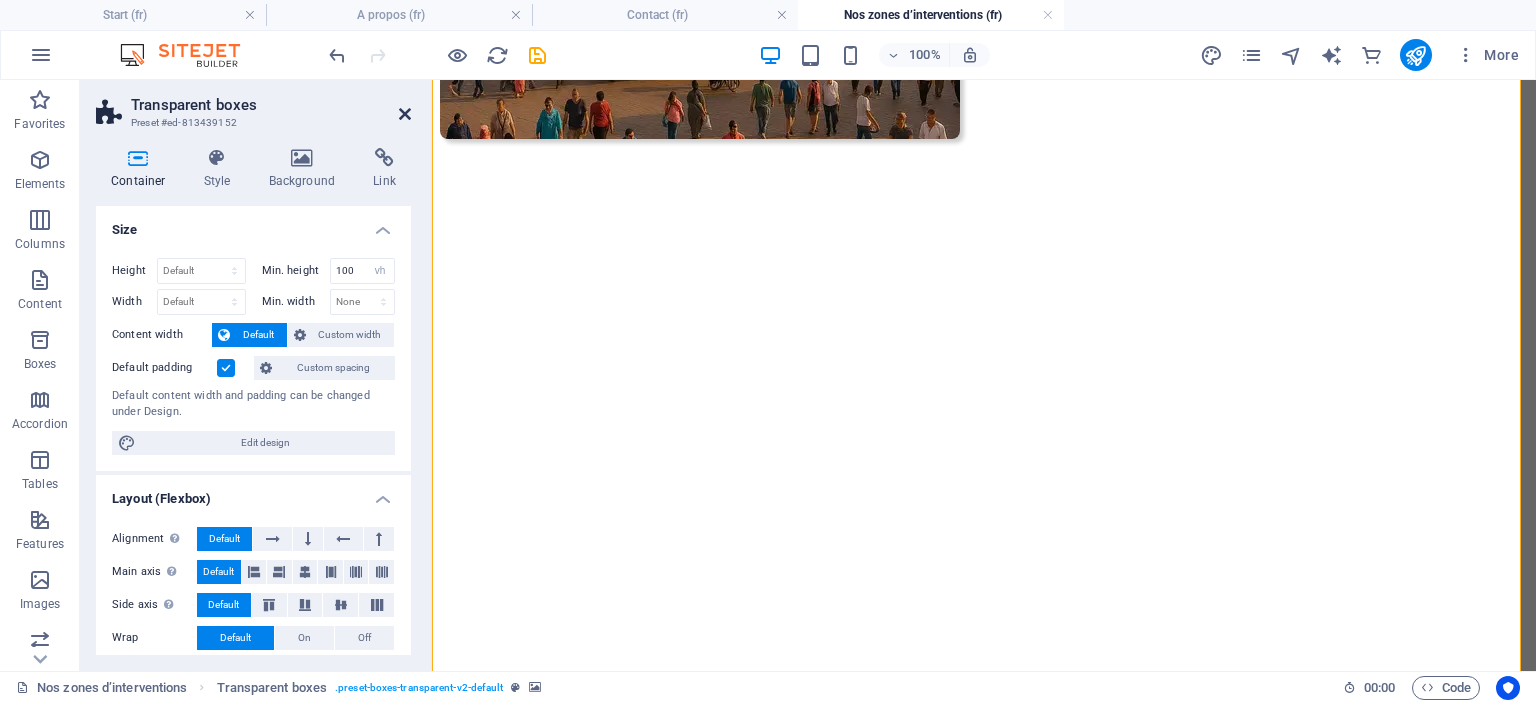 click at bounding box center [405, 114] 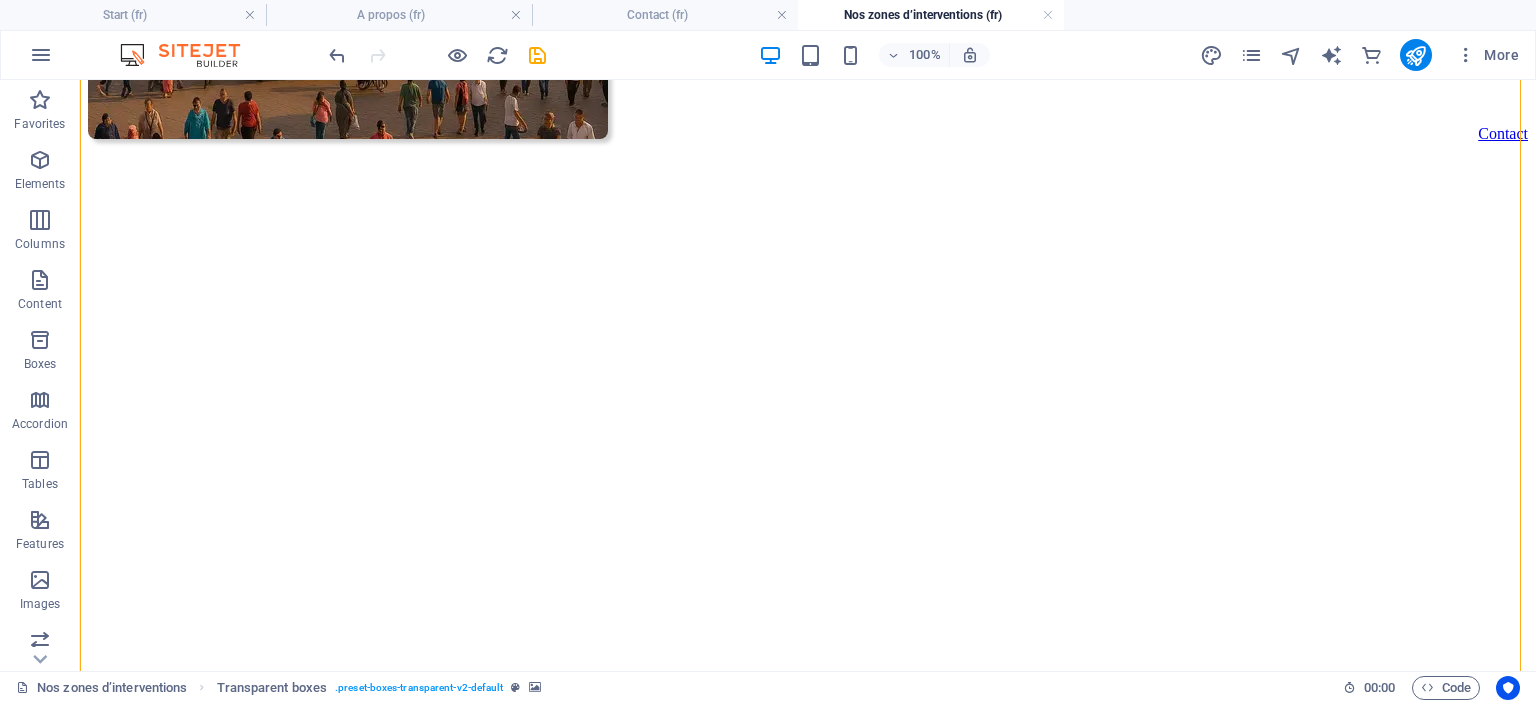 click on "100%" at bounding box center [874, 55] 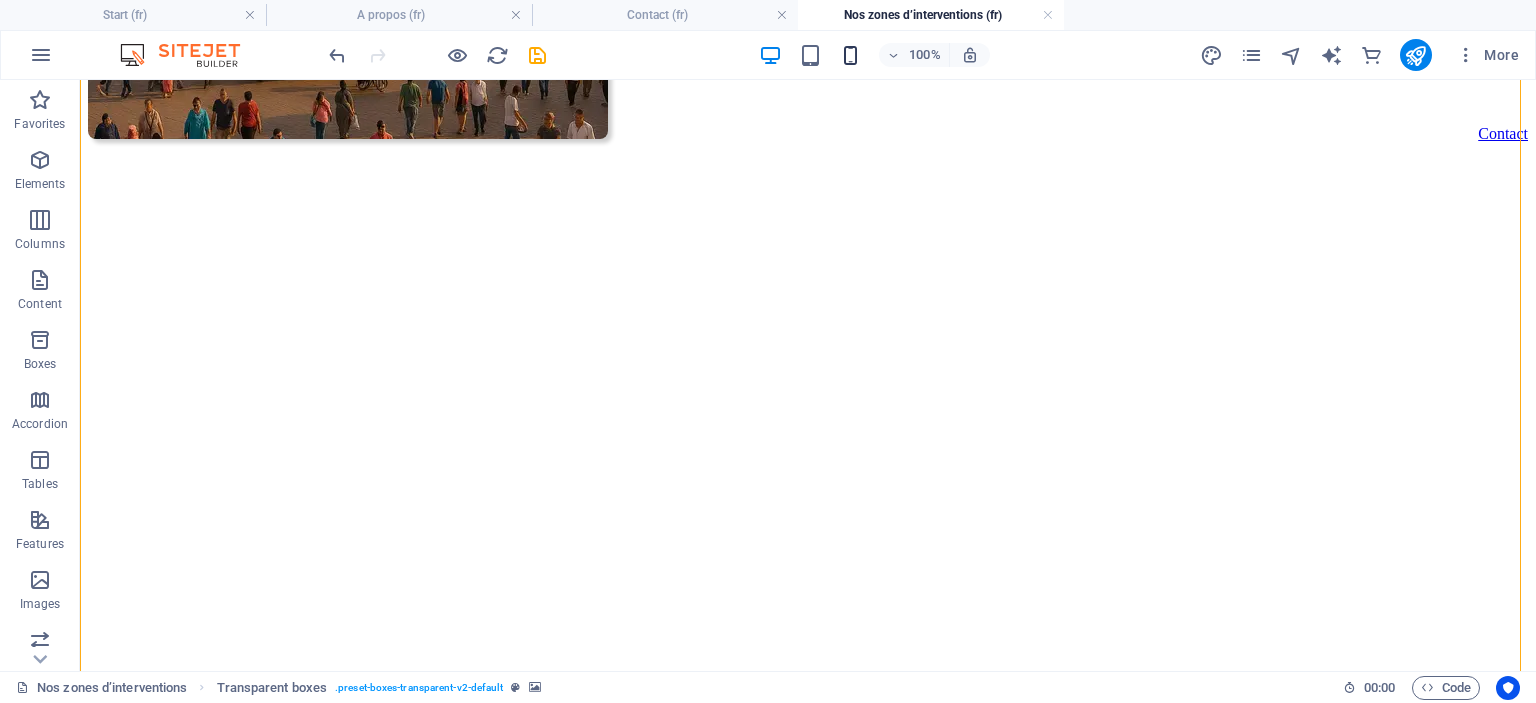 click at bounding box center (850, 55) 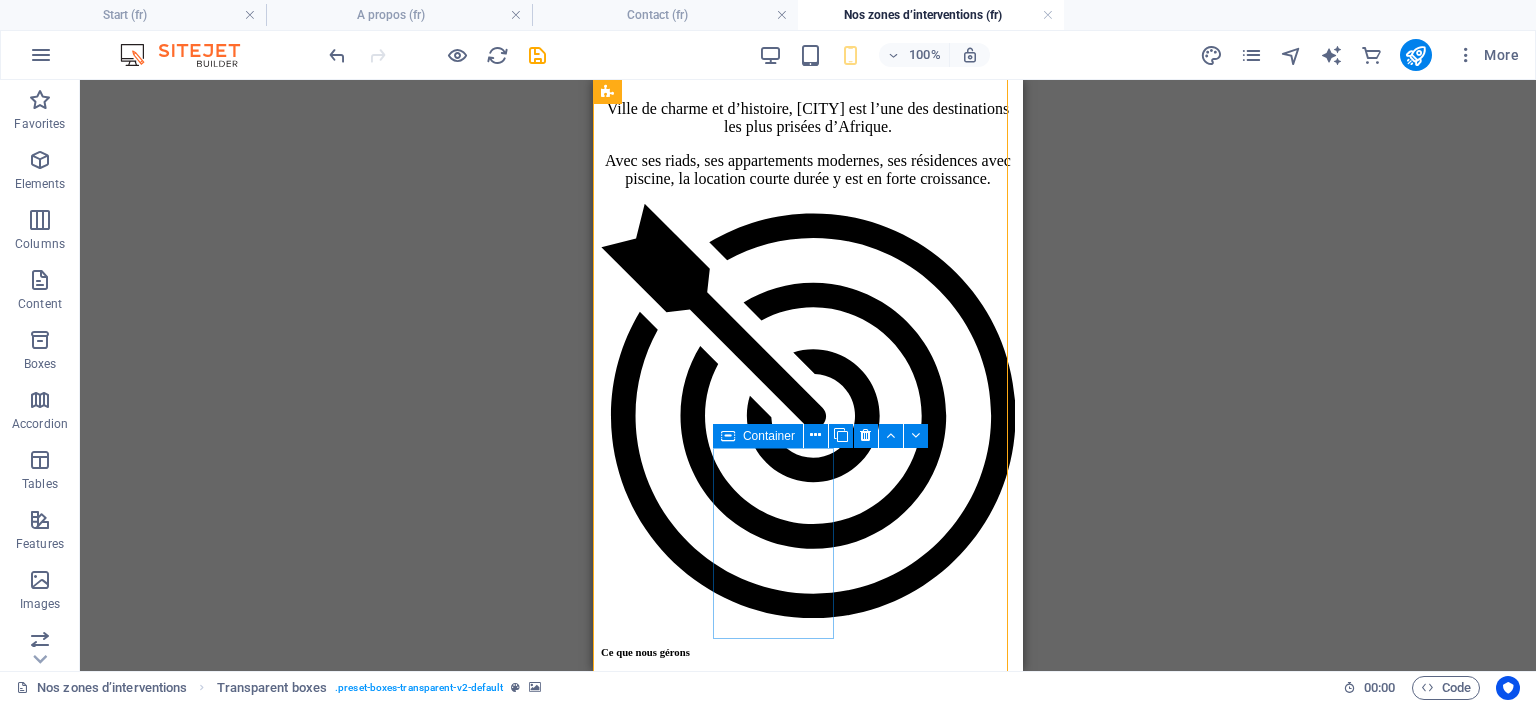 scroll, scrollTop: 3172, scrollLeft: 0, axis: vertical 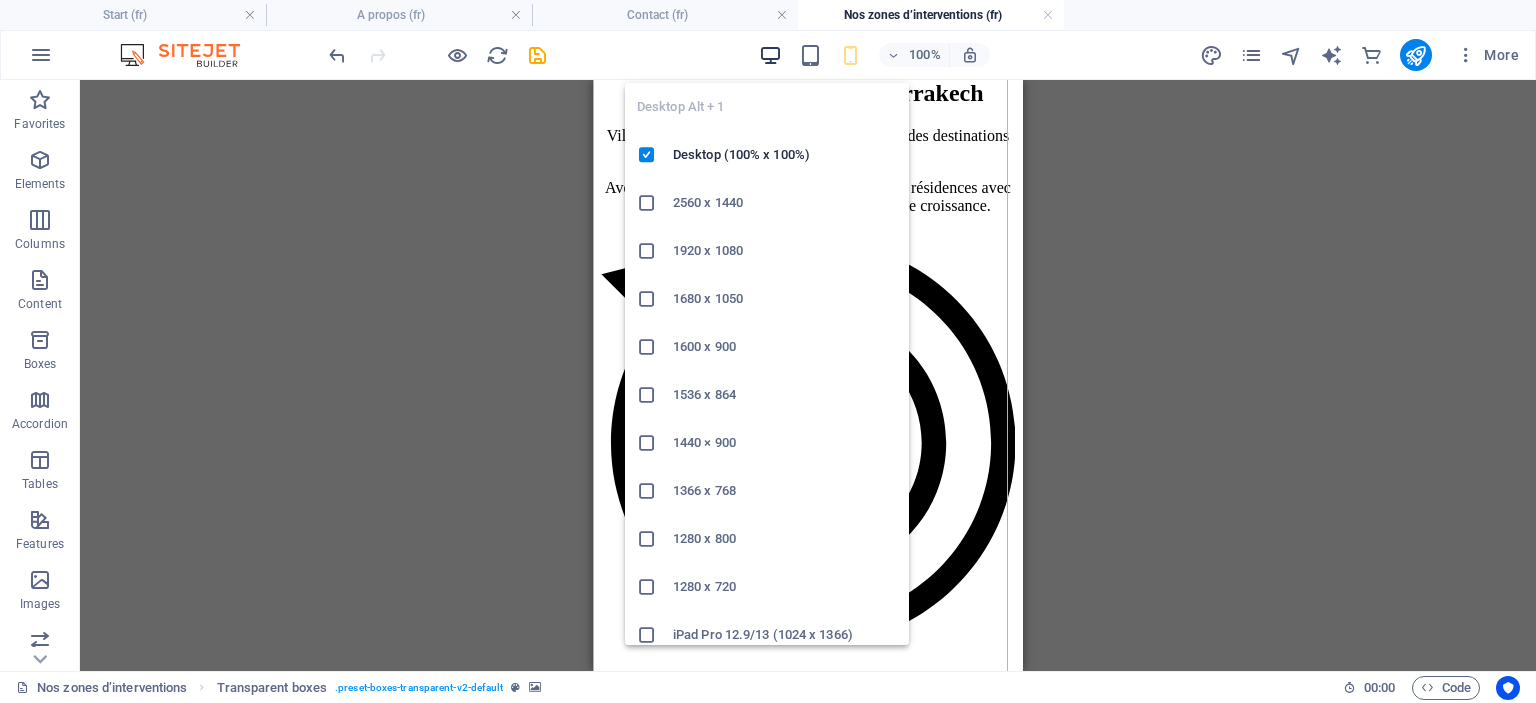 click at bounding box center [770, 55] 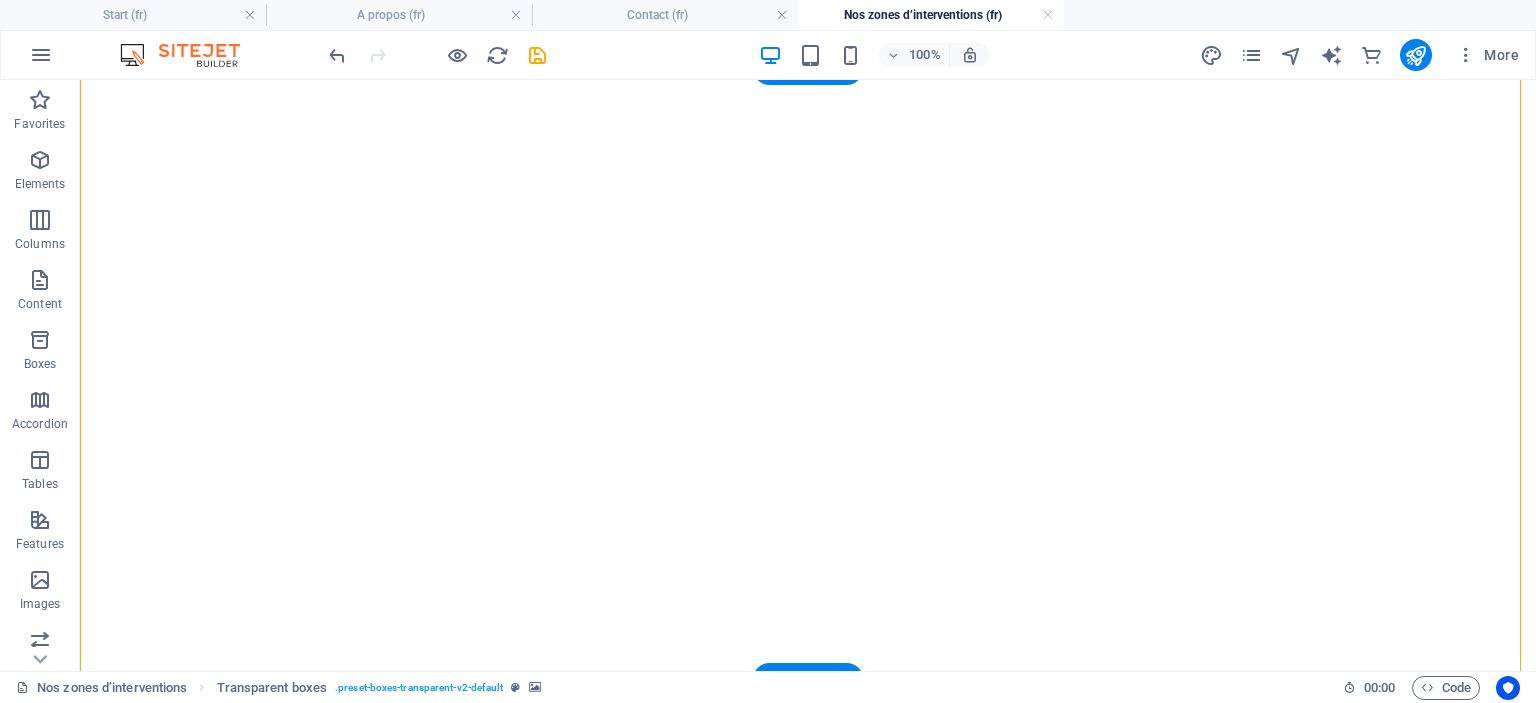 scroll, scrollTop: 2224, scrollLeft: 0, axis: vertical 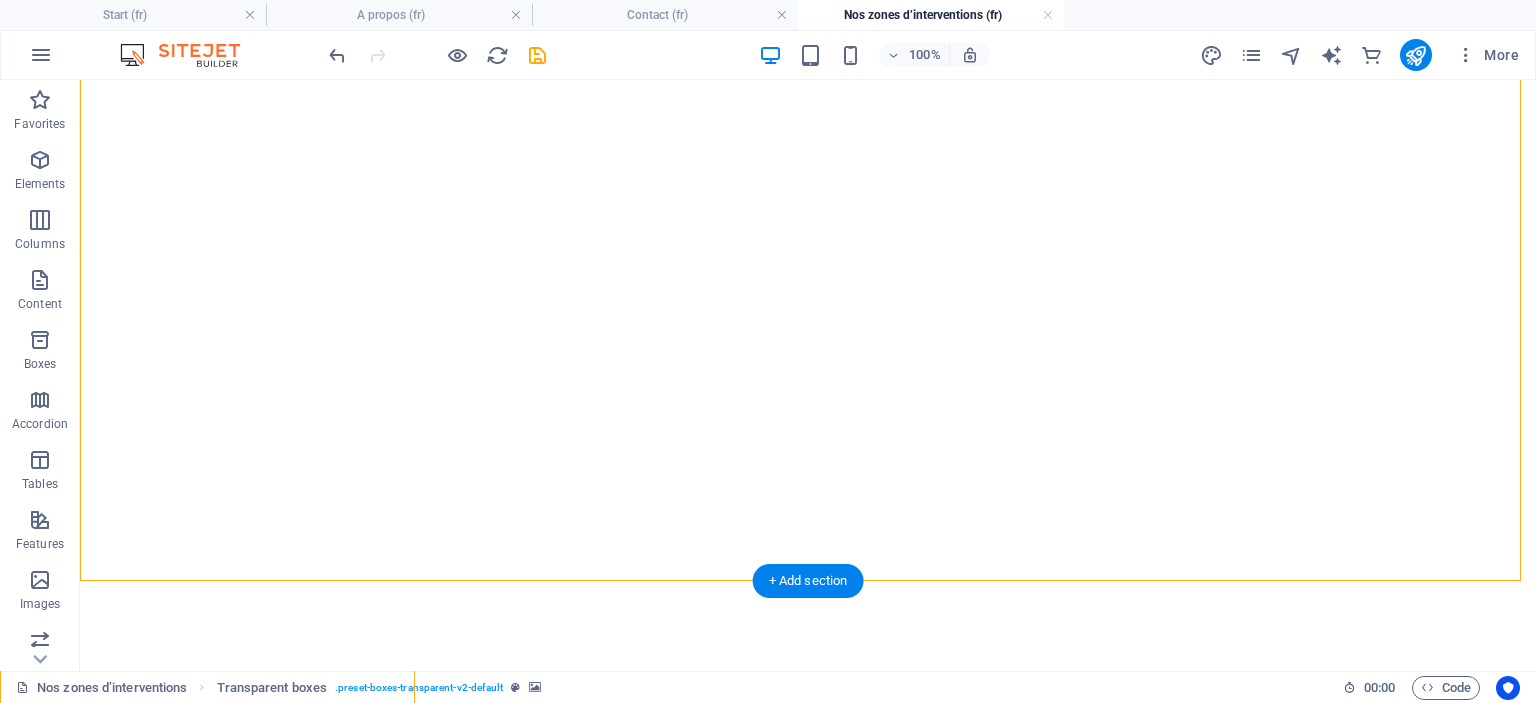 click at bounding box center (808, 4003) 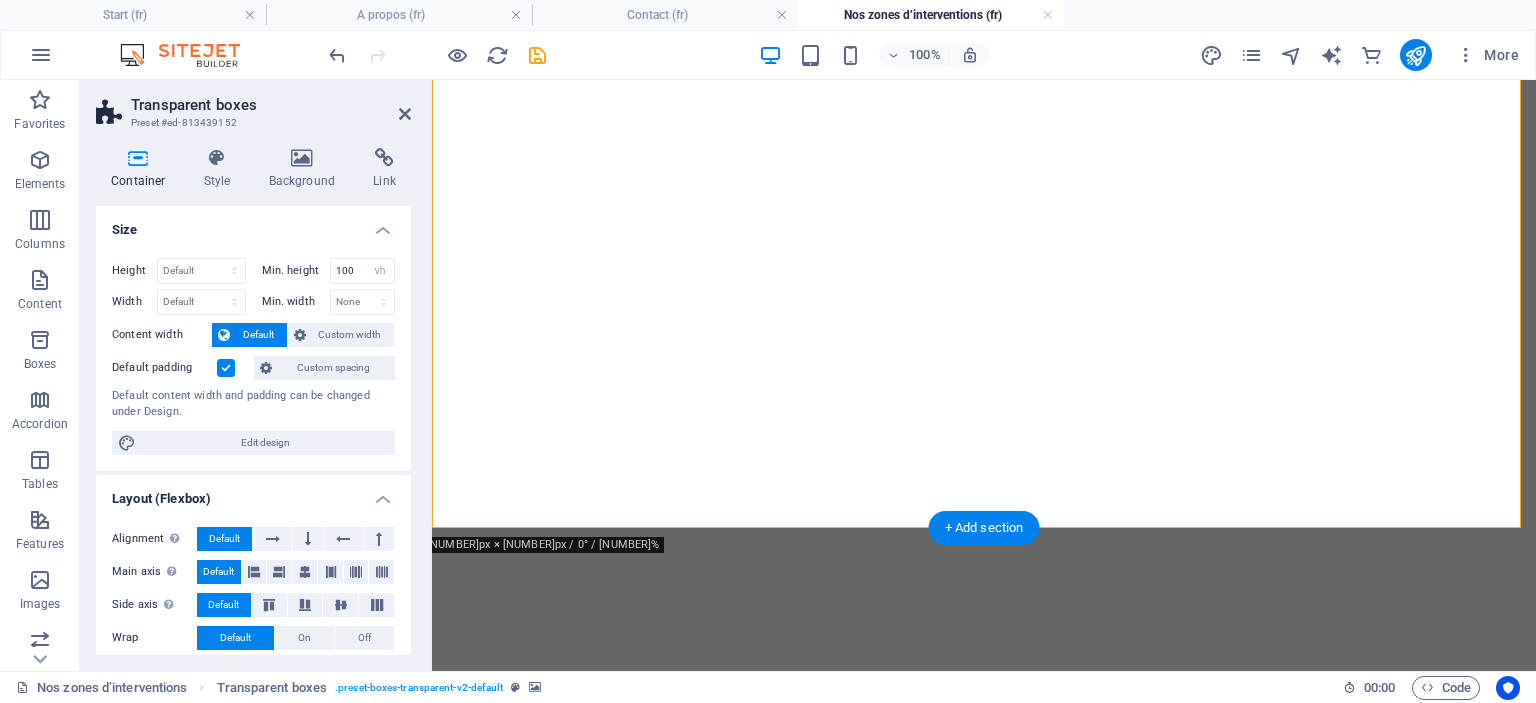 scroll, scrollTop: 2324, scrollLeft: 0, axis: vertical 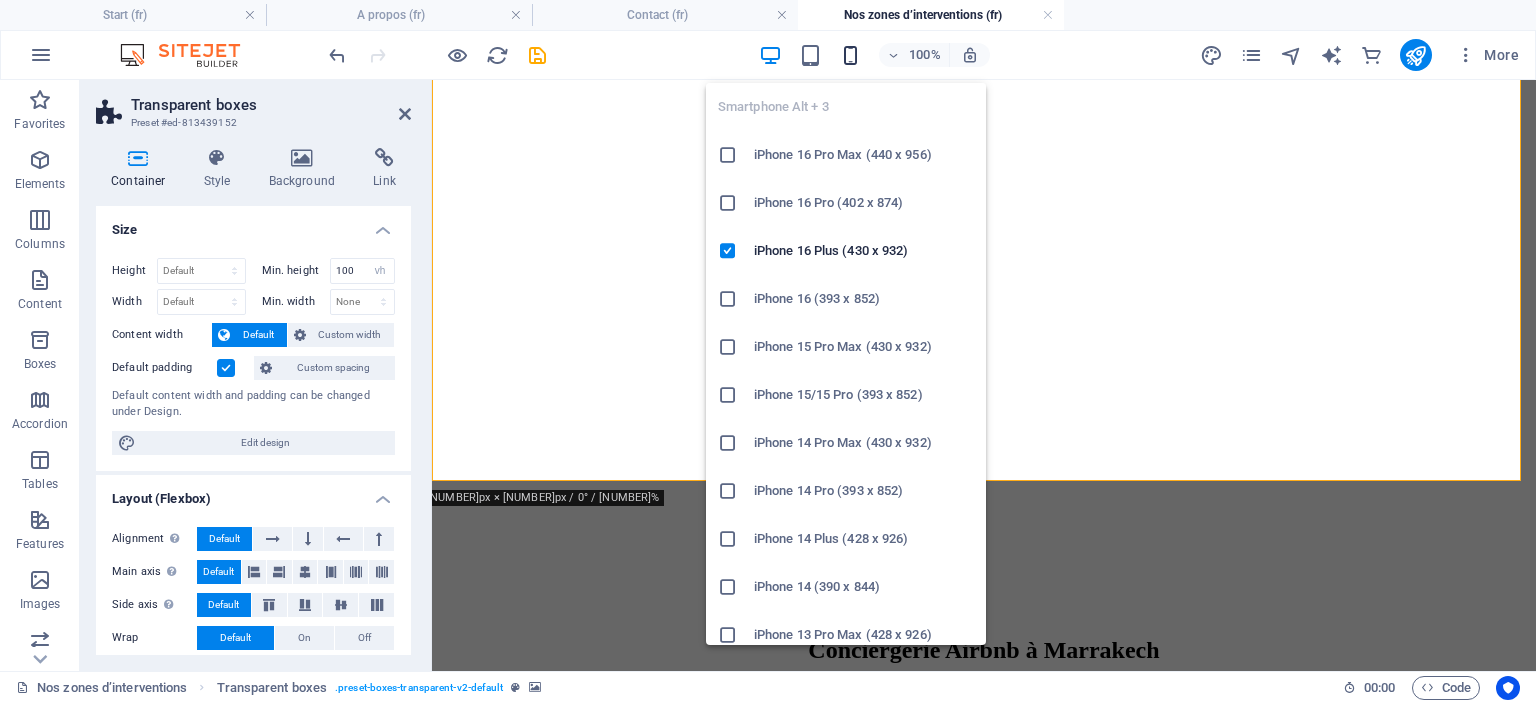 click at bounding box center (850, 55) 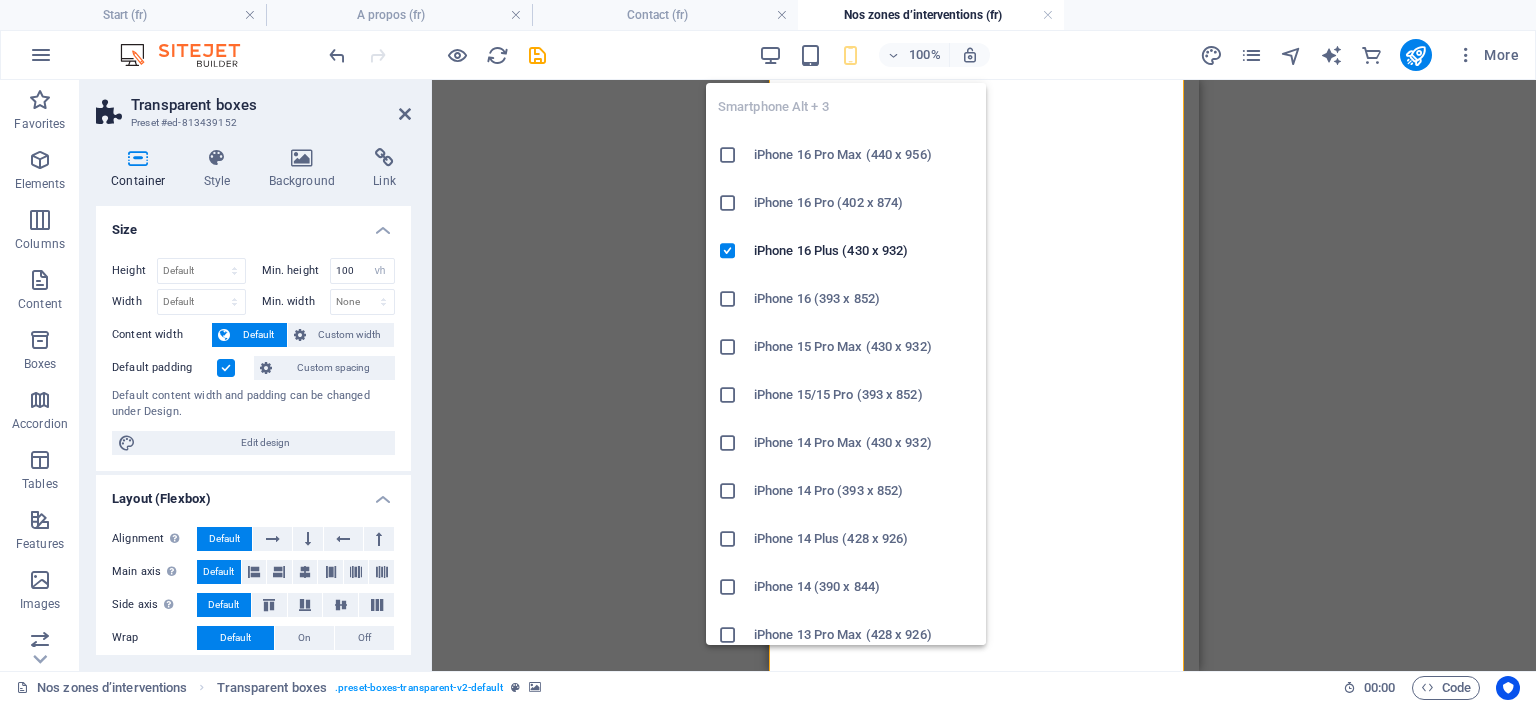 scroll, scrollTop: 3172, scrollLeft: 0, axis: vertical 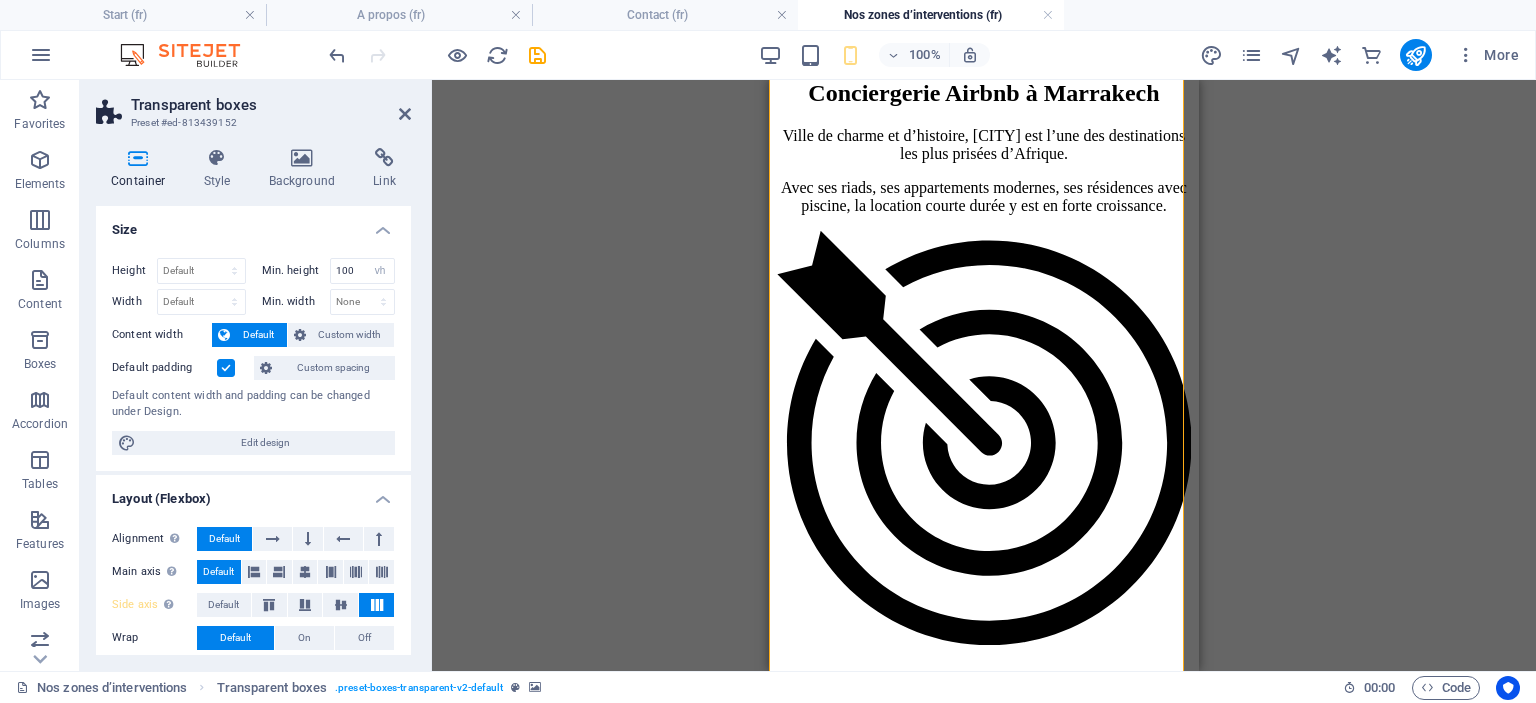 click at bounding box center [984, 1348] 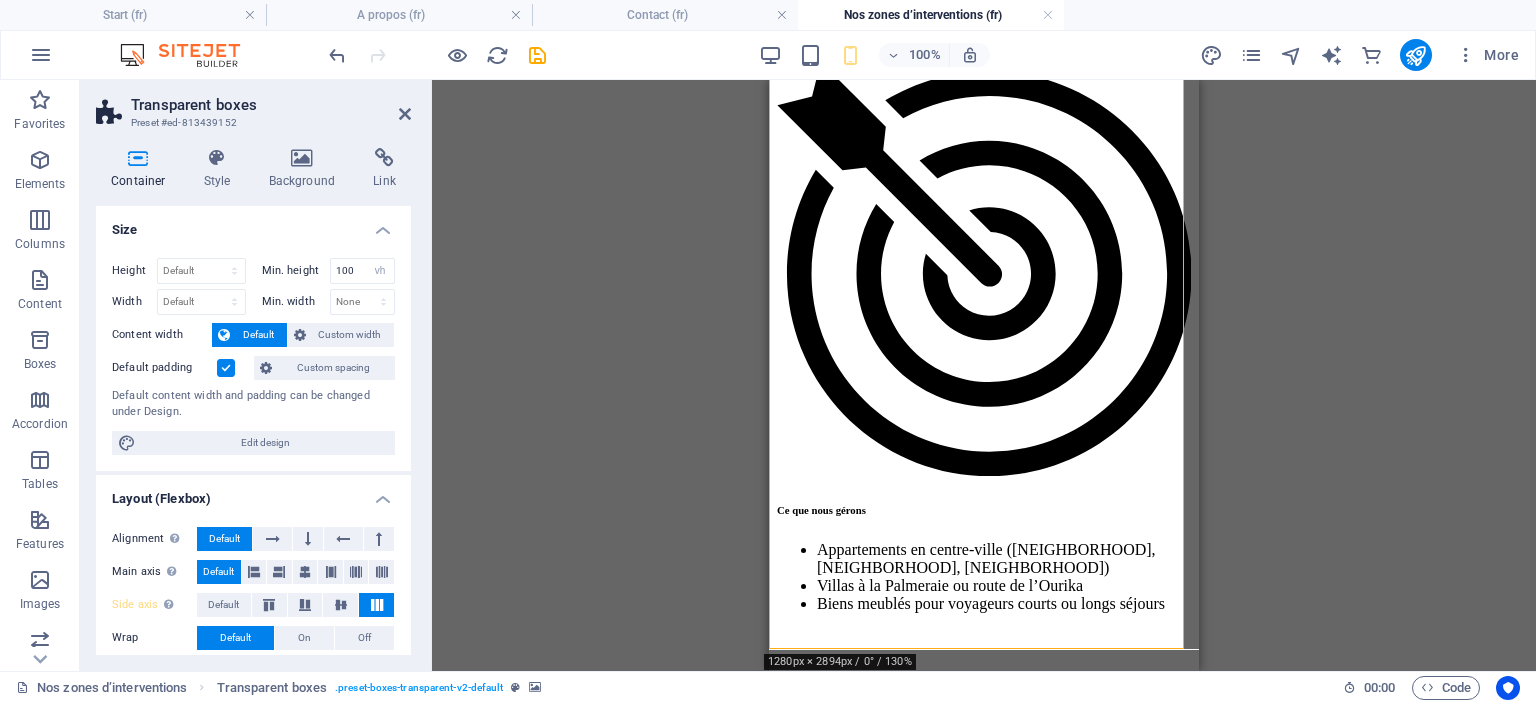 scroll, scrollTop: 3372, scrollLeft: 0, axis: vertical 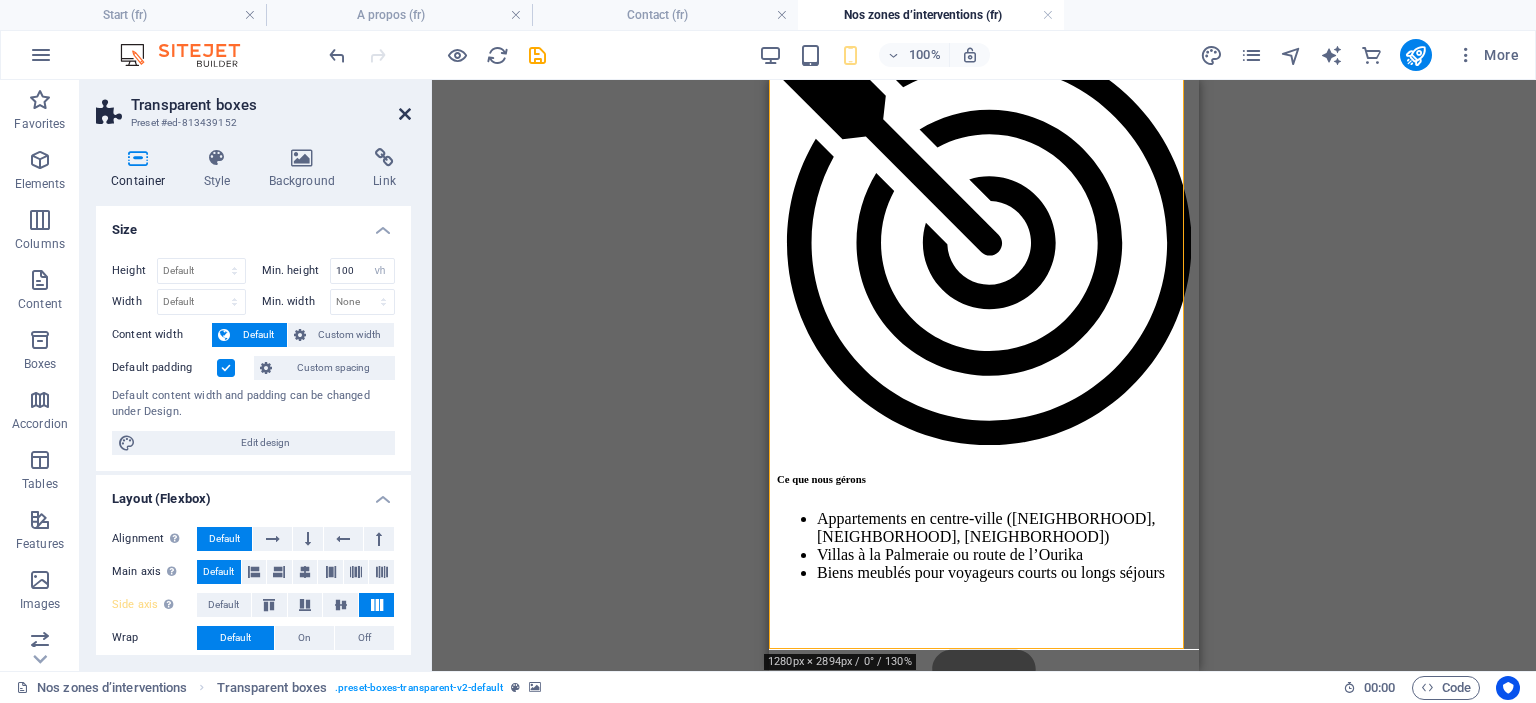 click at bounding box center [405, 114] 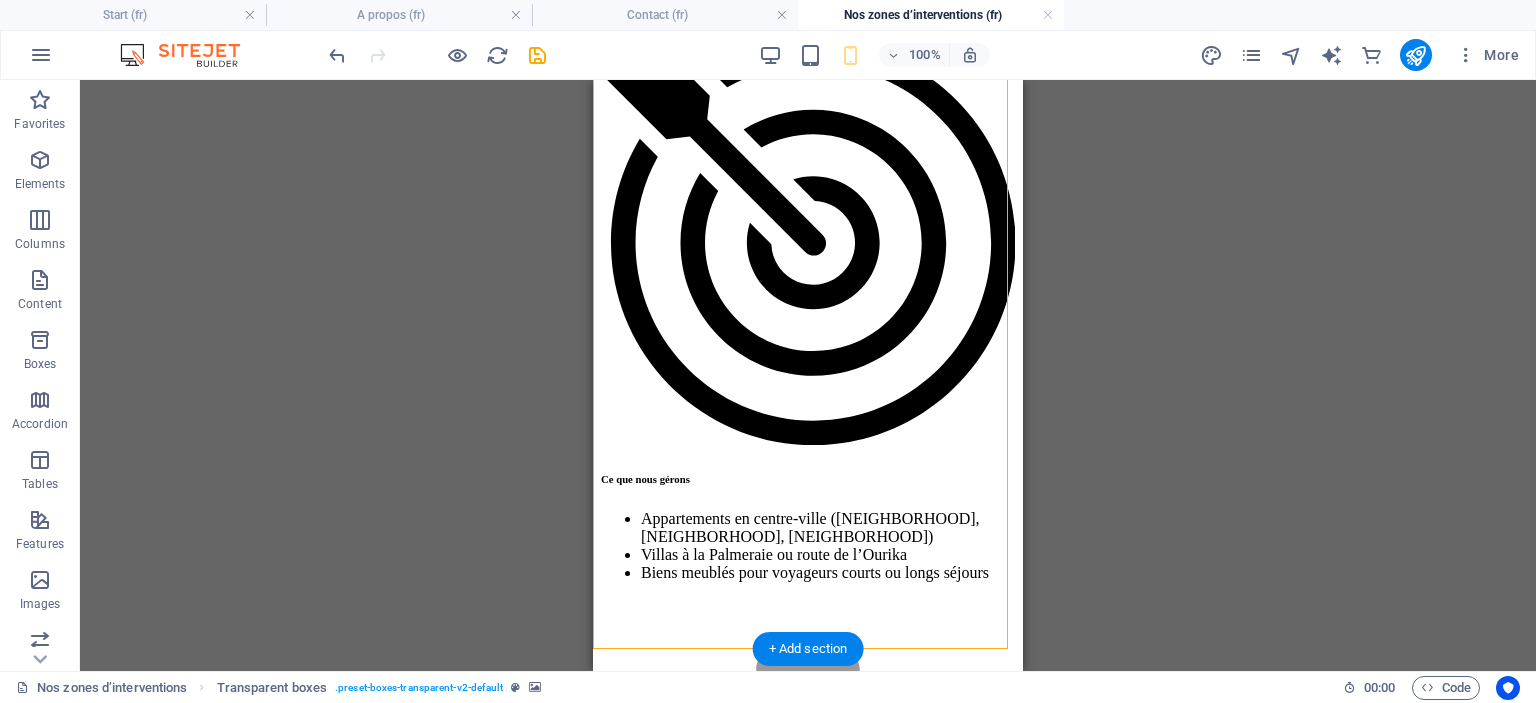 click at bounding box center [808, 1148] 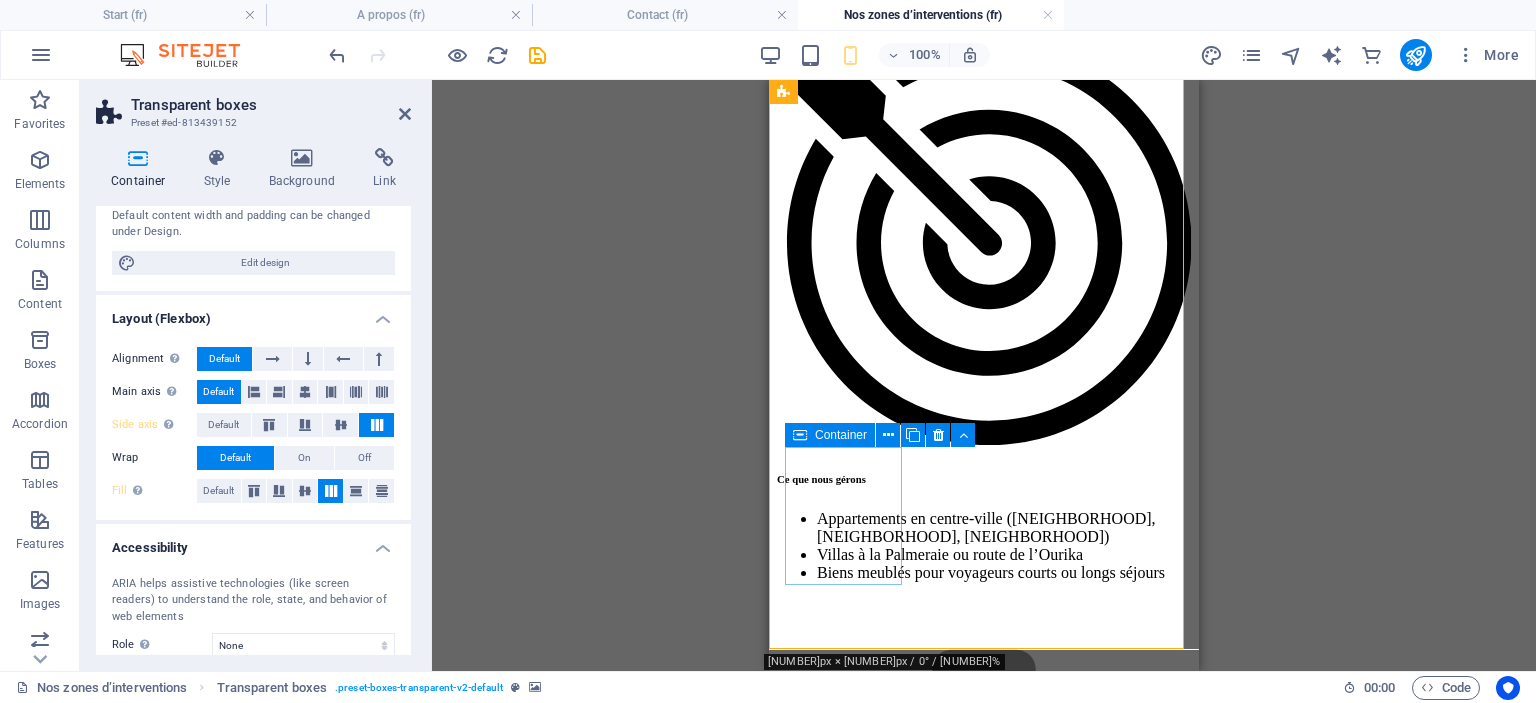 scroll, scrollTop: 200, scrollLeft: 0, axis: vertical 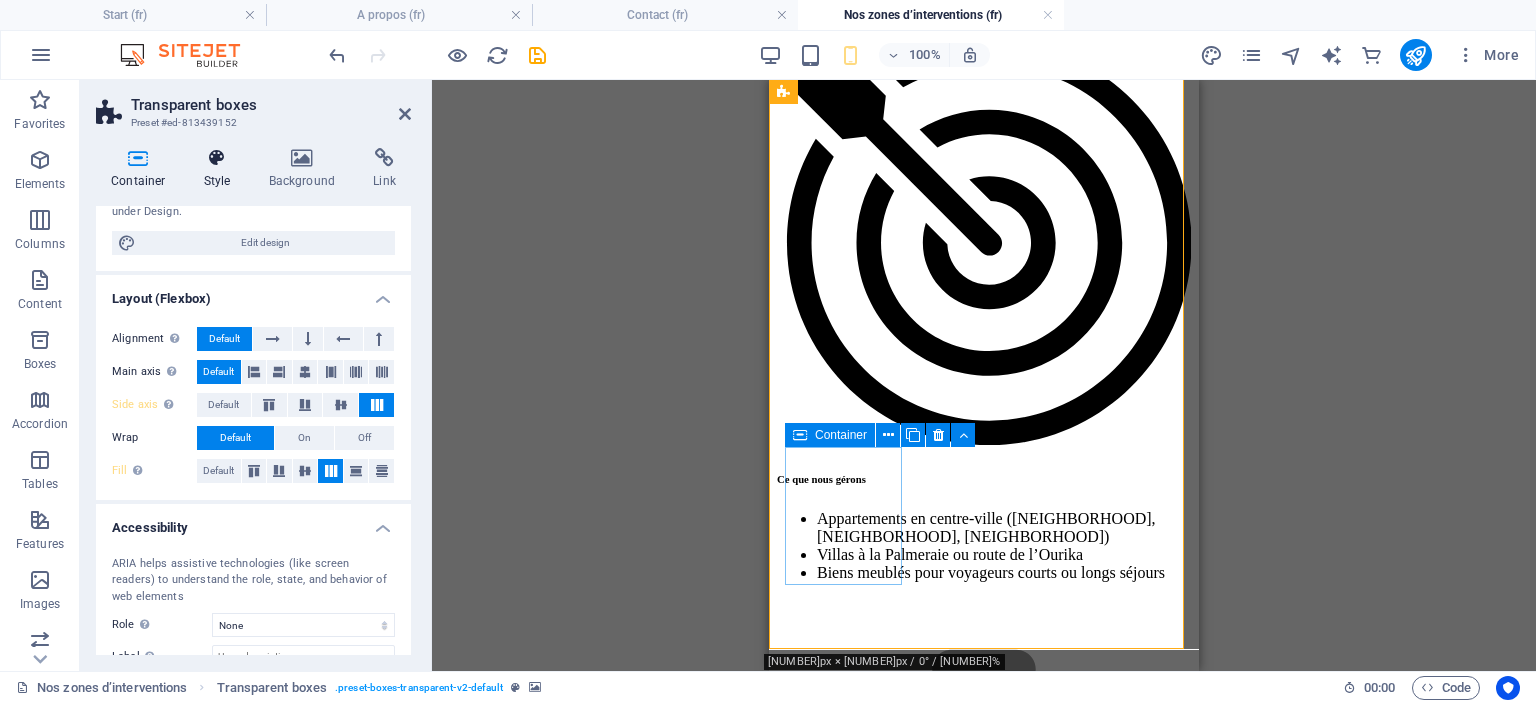 click at bounding box center [217, 158] 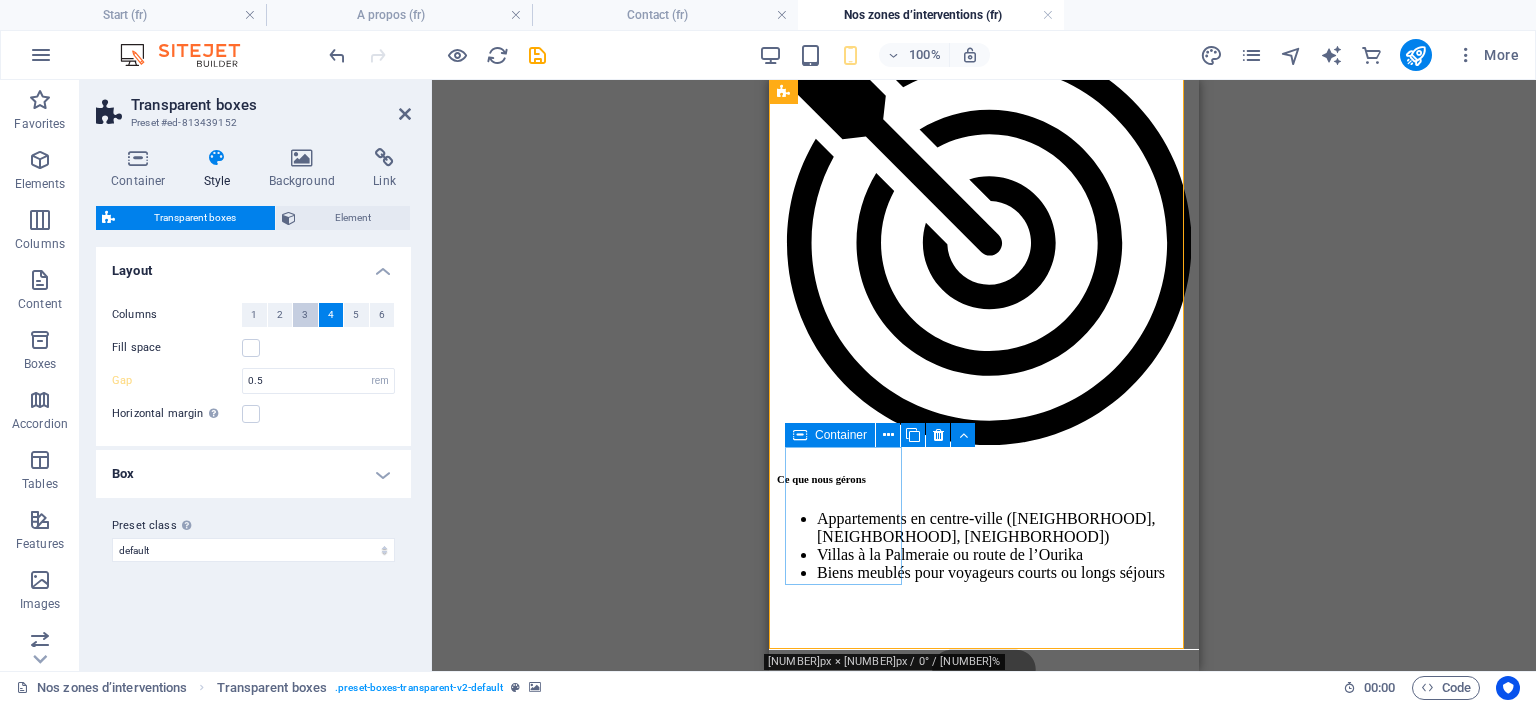 click on "3" at bounding box center [305, 315] 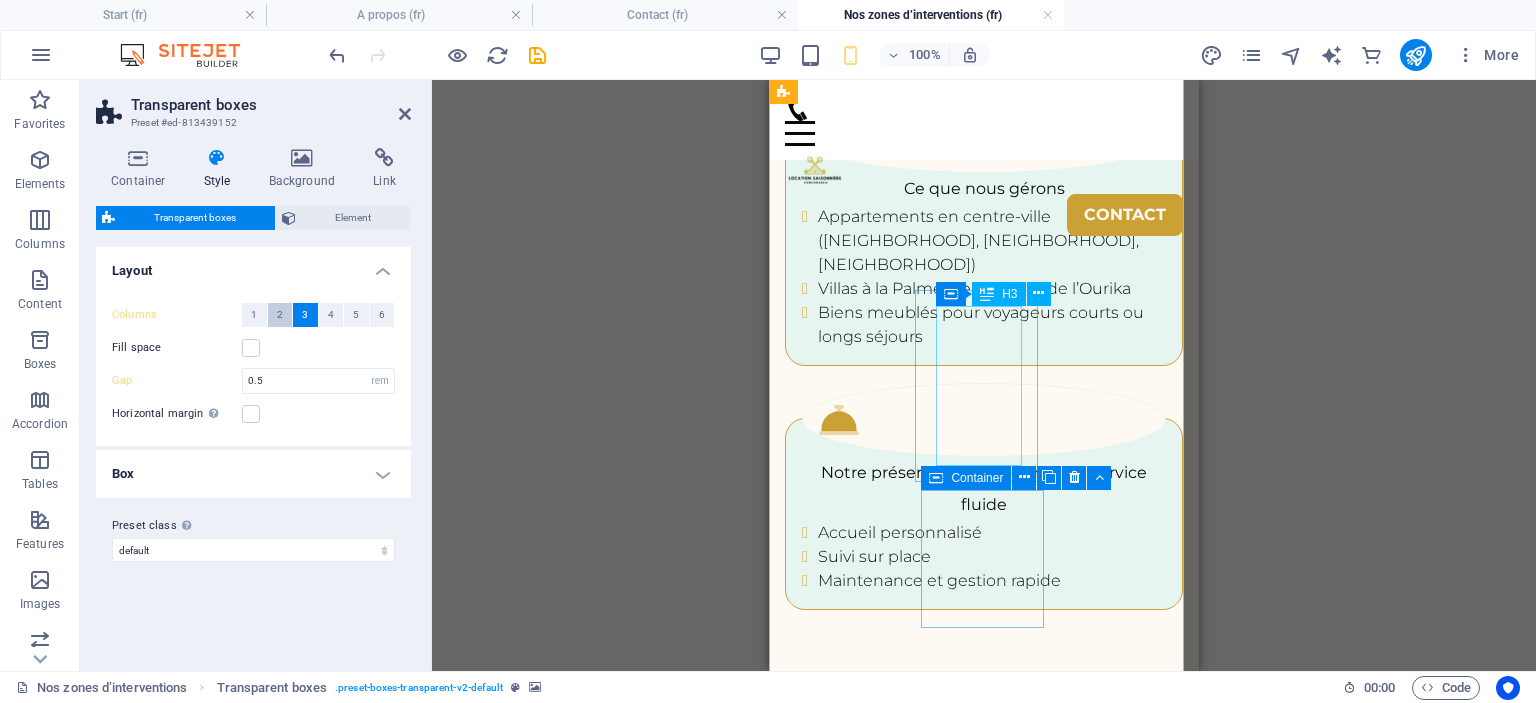 scroll, scrollTop: 3372, scrollLeft: 0, axis: vertical 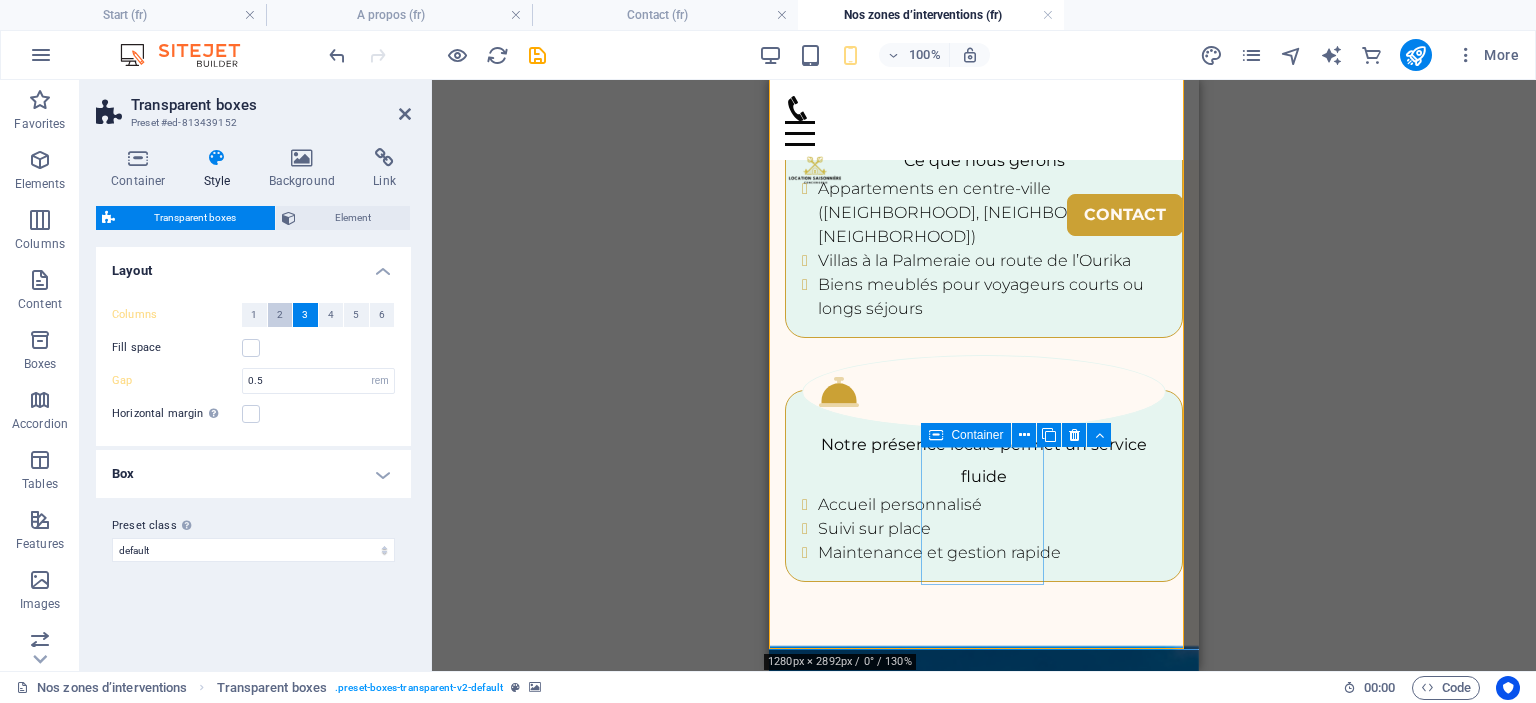 click on "1" at bounding box center [254, 315] 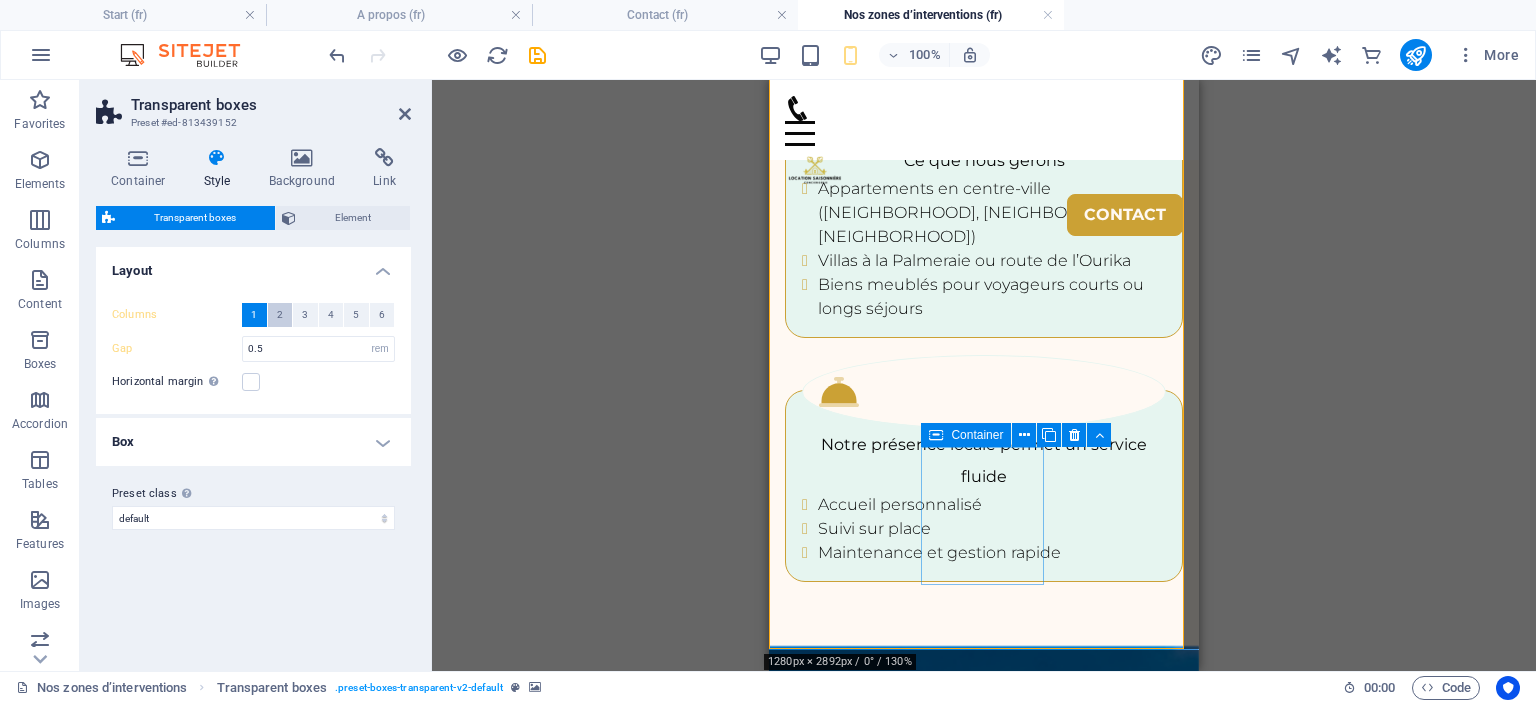 click on "2" at bounding box center [280, 315] 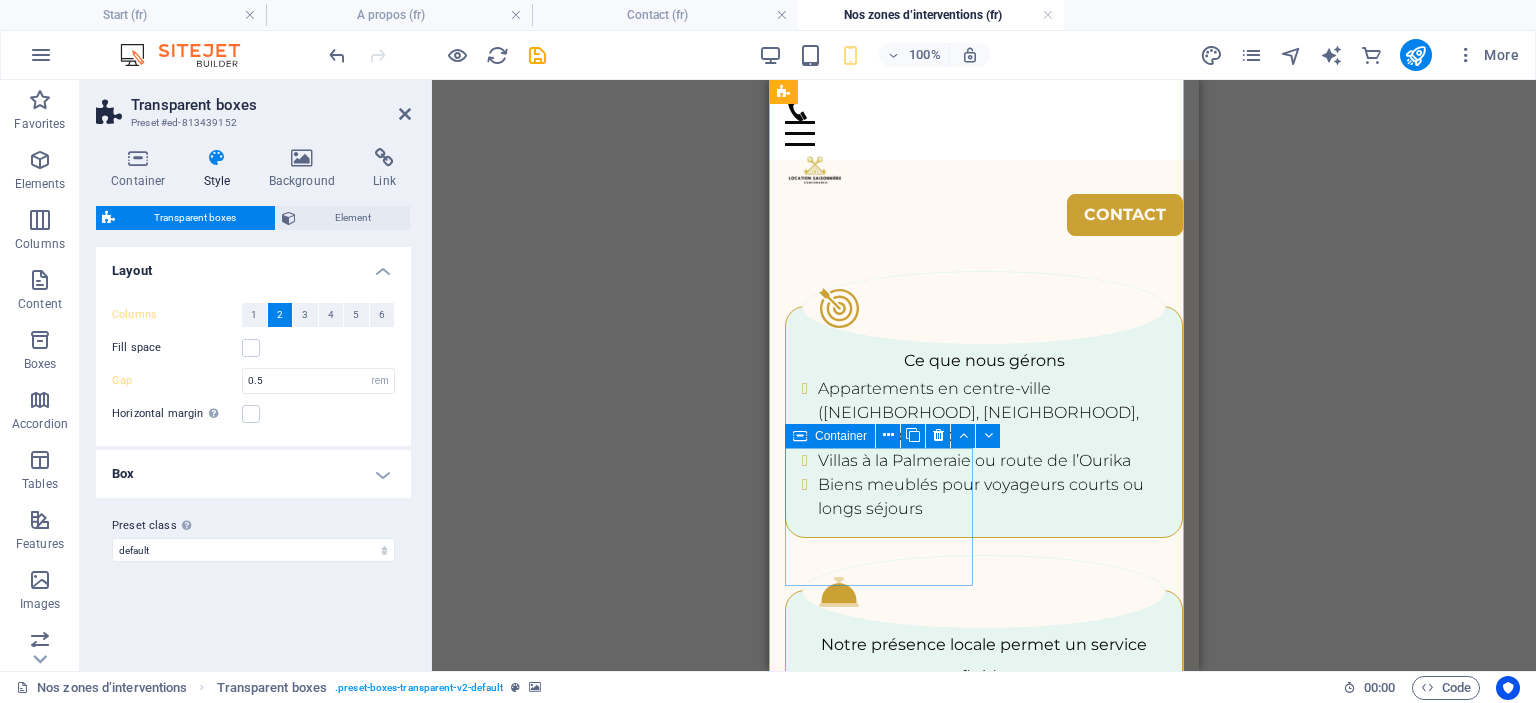 scroll, scrollTop: 3272, scrollLeft: 0, axis: vertical 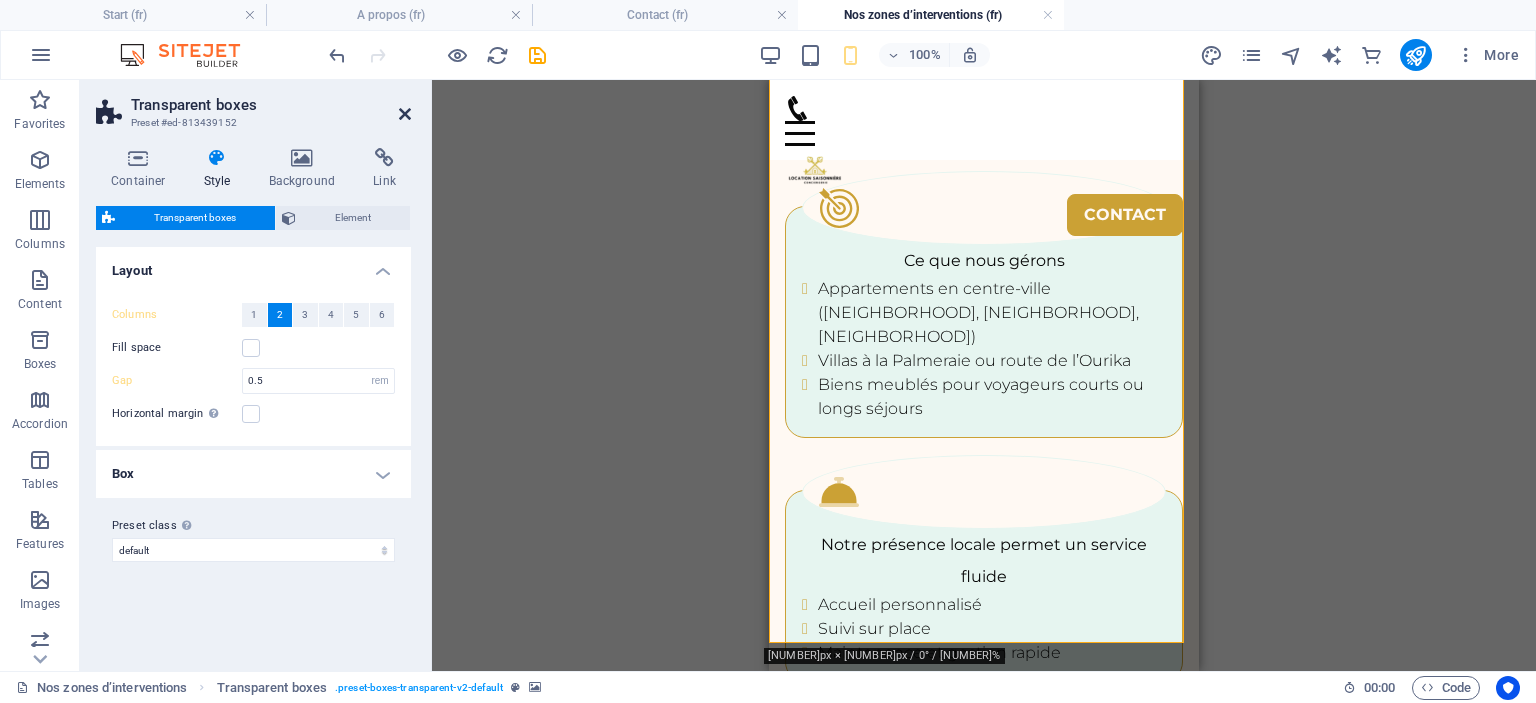 click at bounding box center (405, 114) 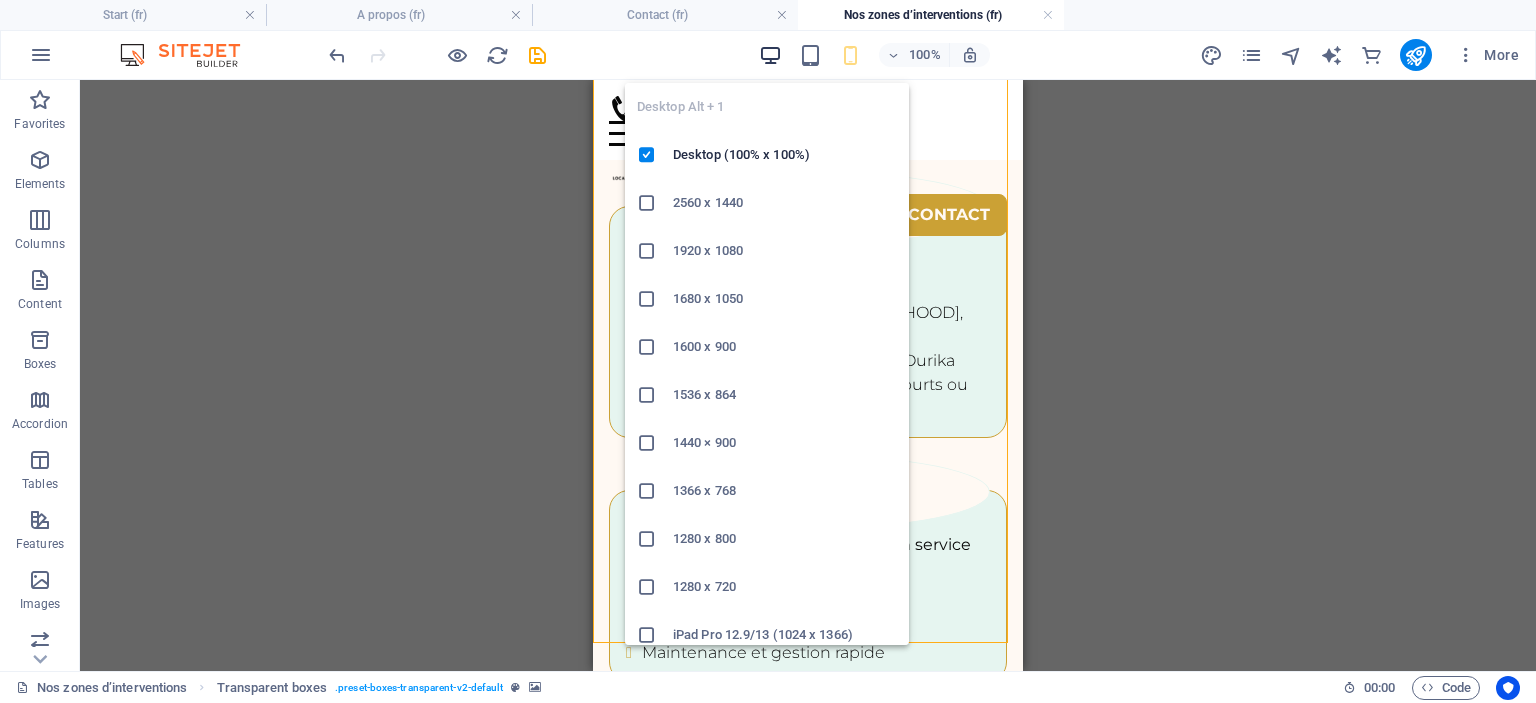 click at bounding box center (770, 55) 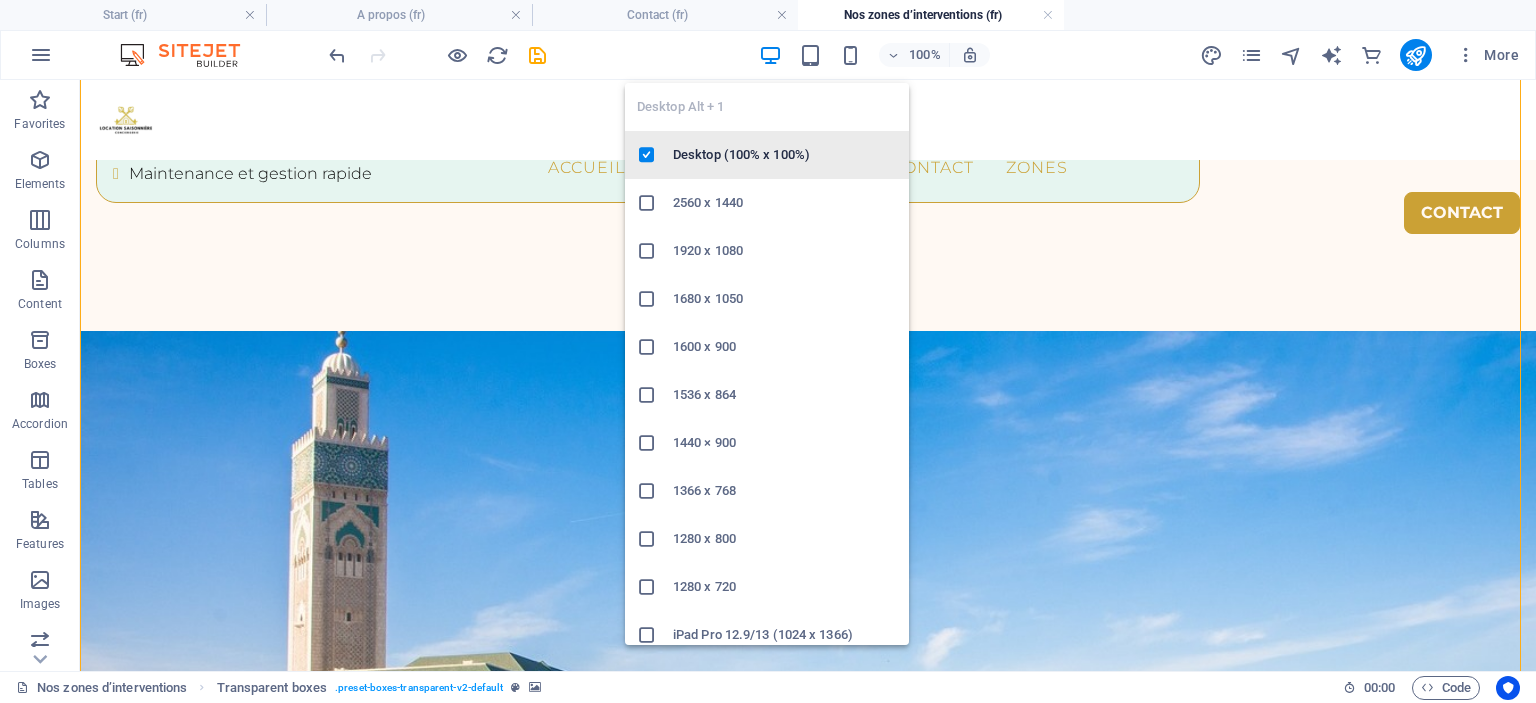 scroll, scrollTop: 2124, scrollLeft: 0, axis: vertical 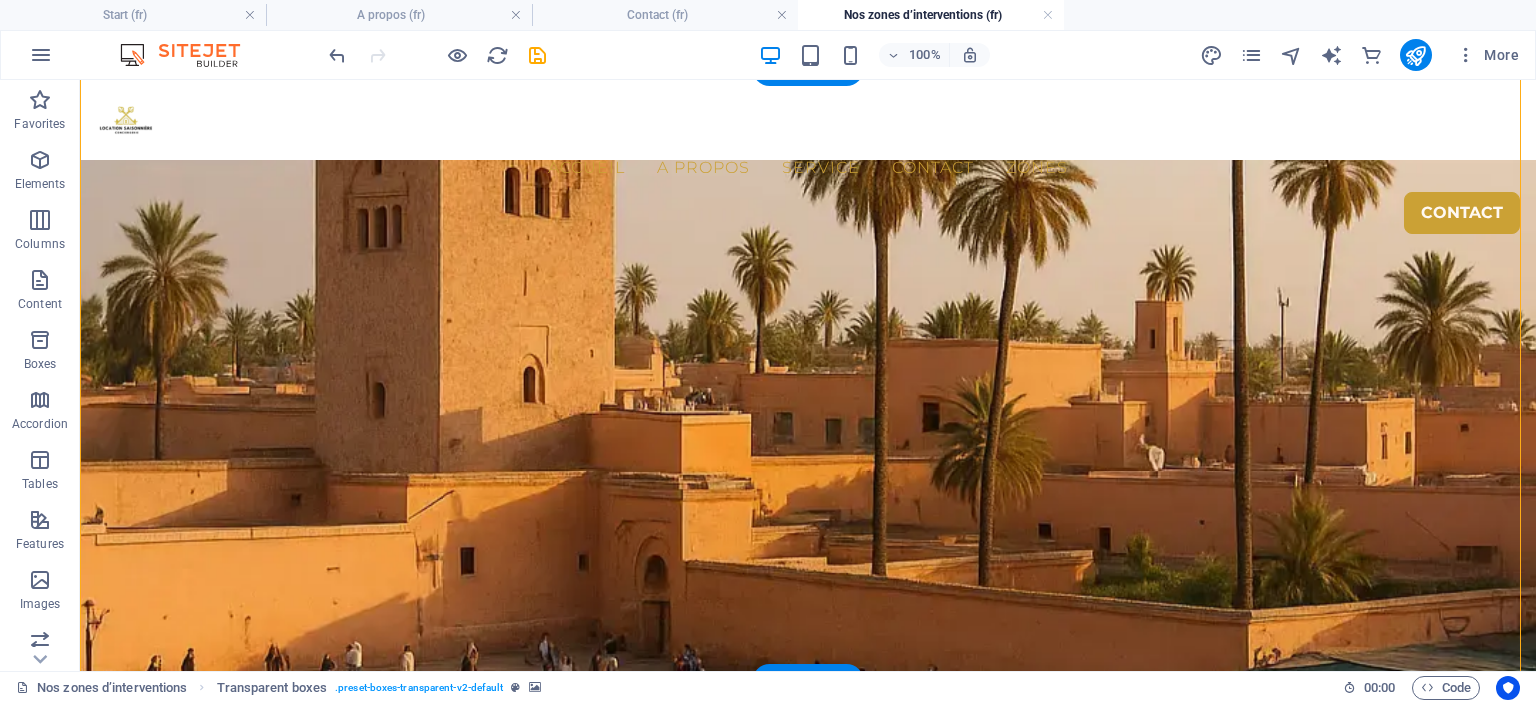 click at bounding box center [808, 1785] 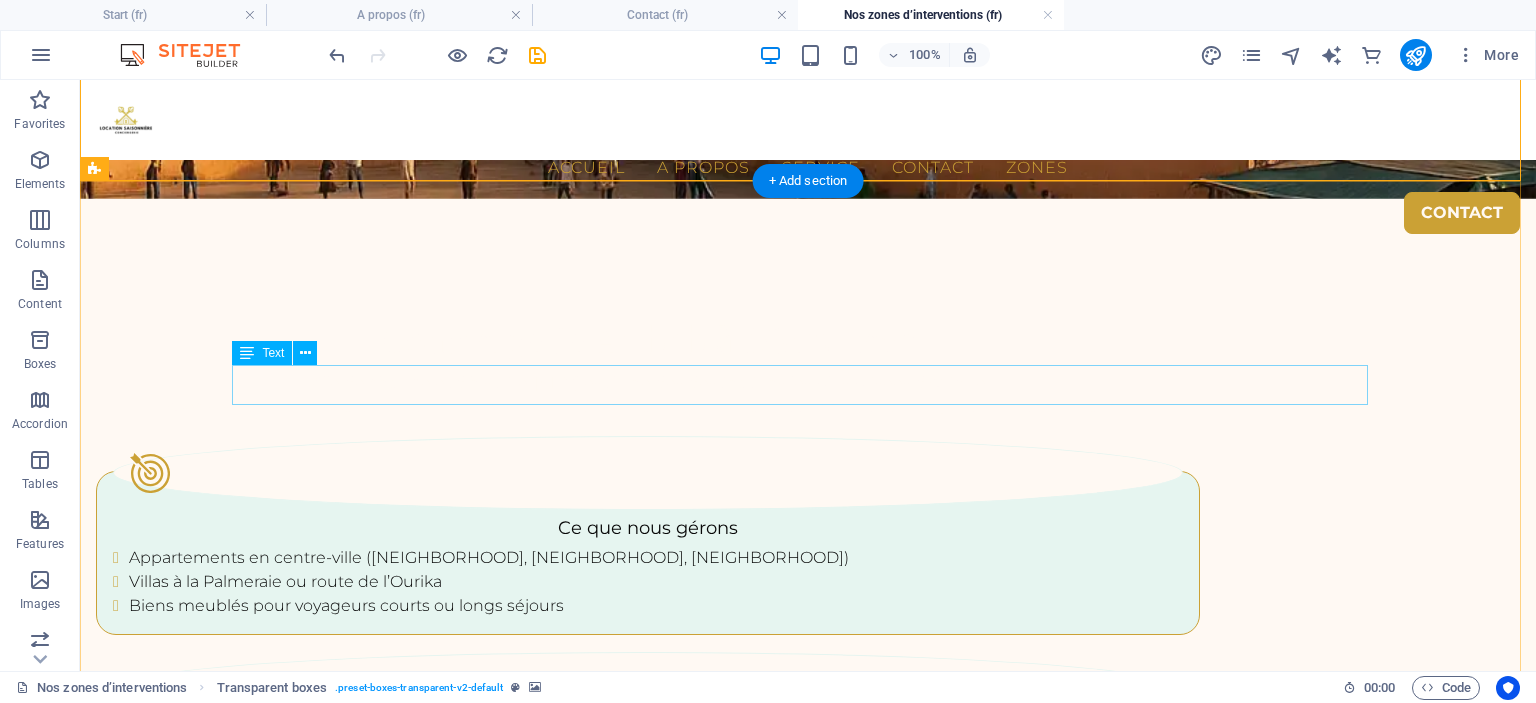 scroll, scrollTop: 2424, scrollLeft: 0, axis: vertical 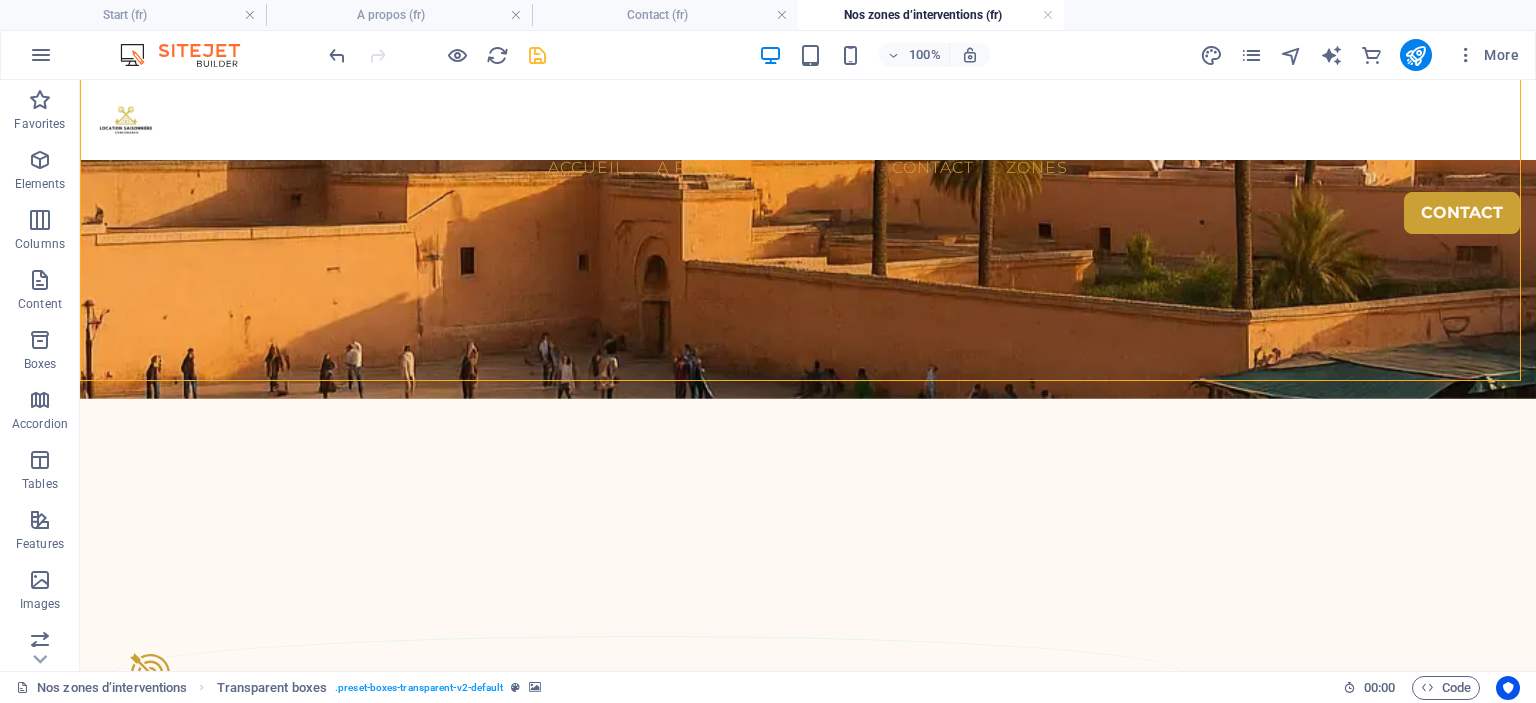 click at bounding box center (537, 55) 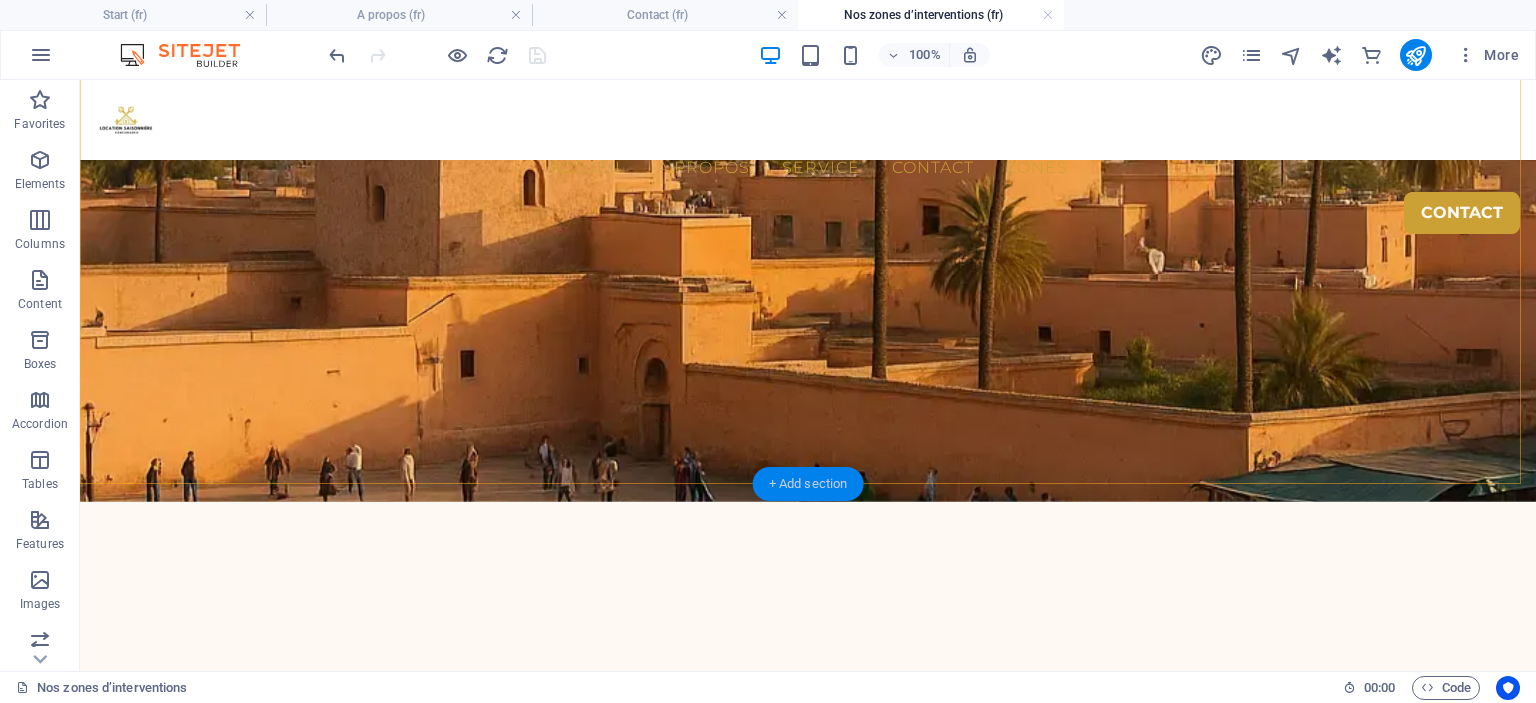 scroll, scrollTop: 2324, scrollLeft: 0, axis: vertical 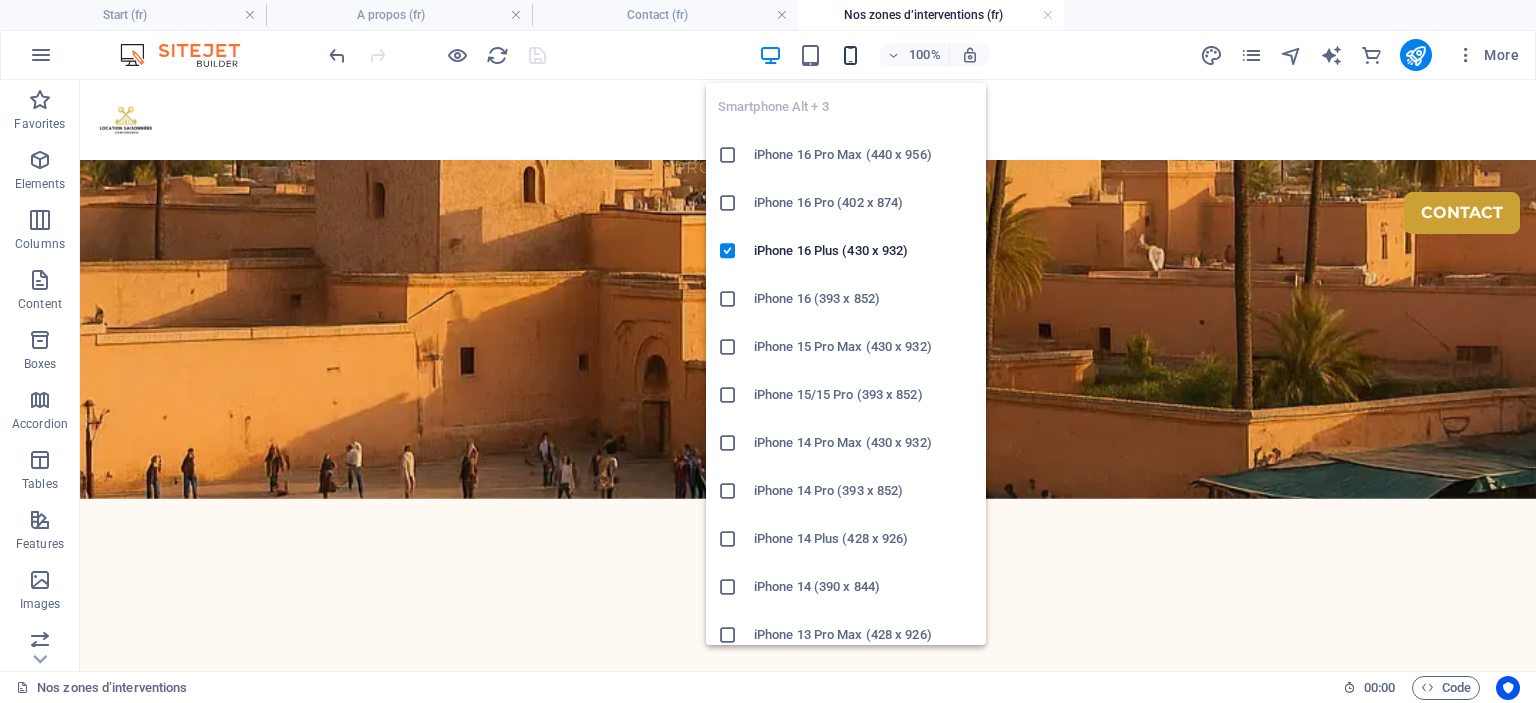 click at bounding box center (850, 55) 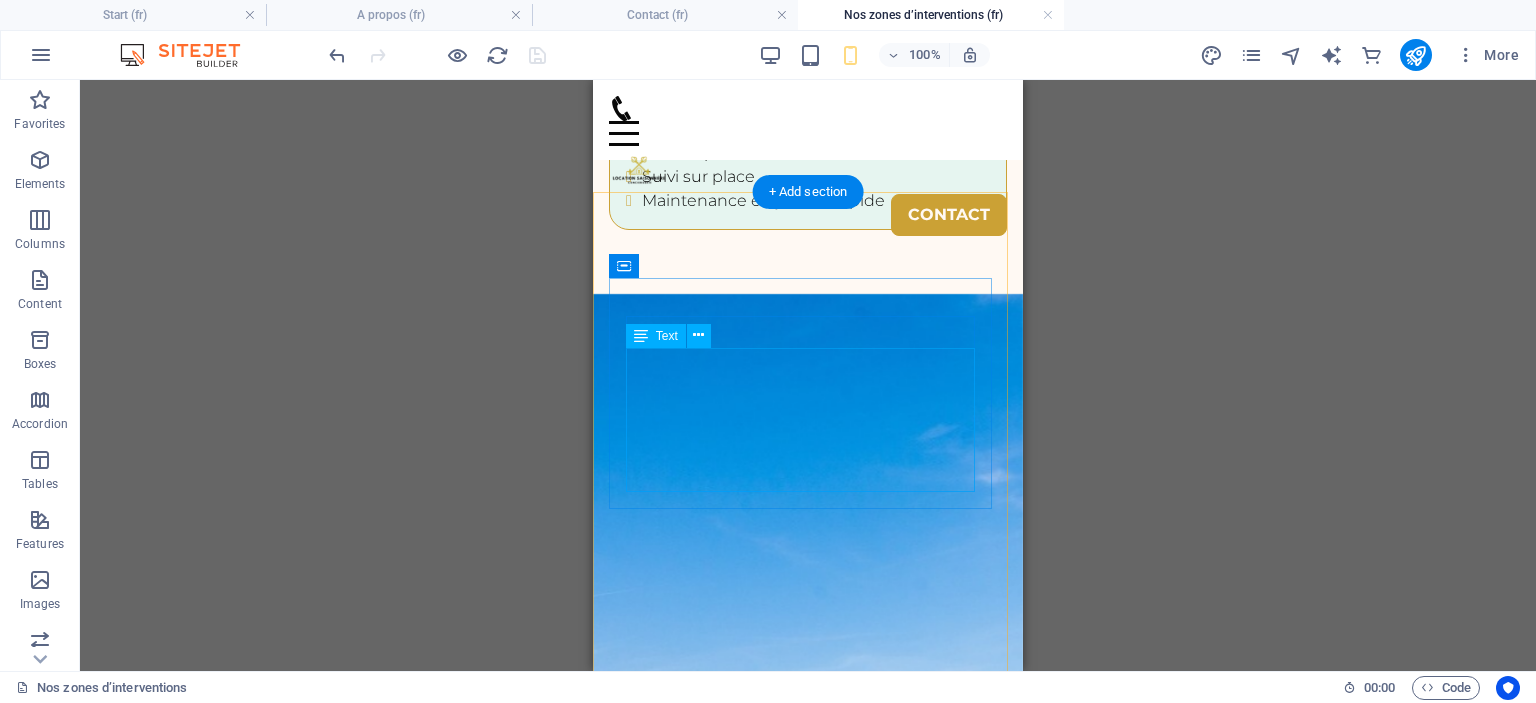 scroll, scrollTop: 3624, scrollLeft: 0, axis: vertical 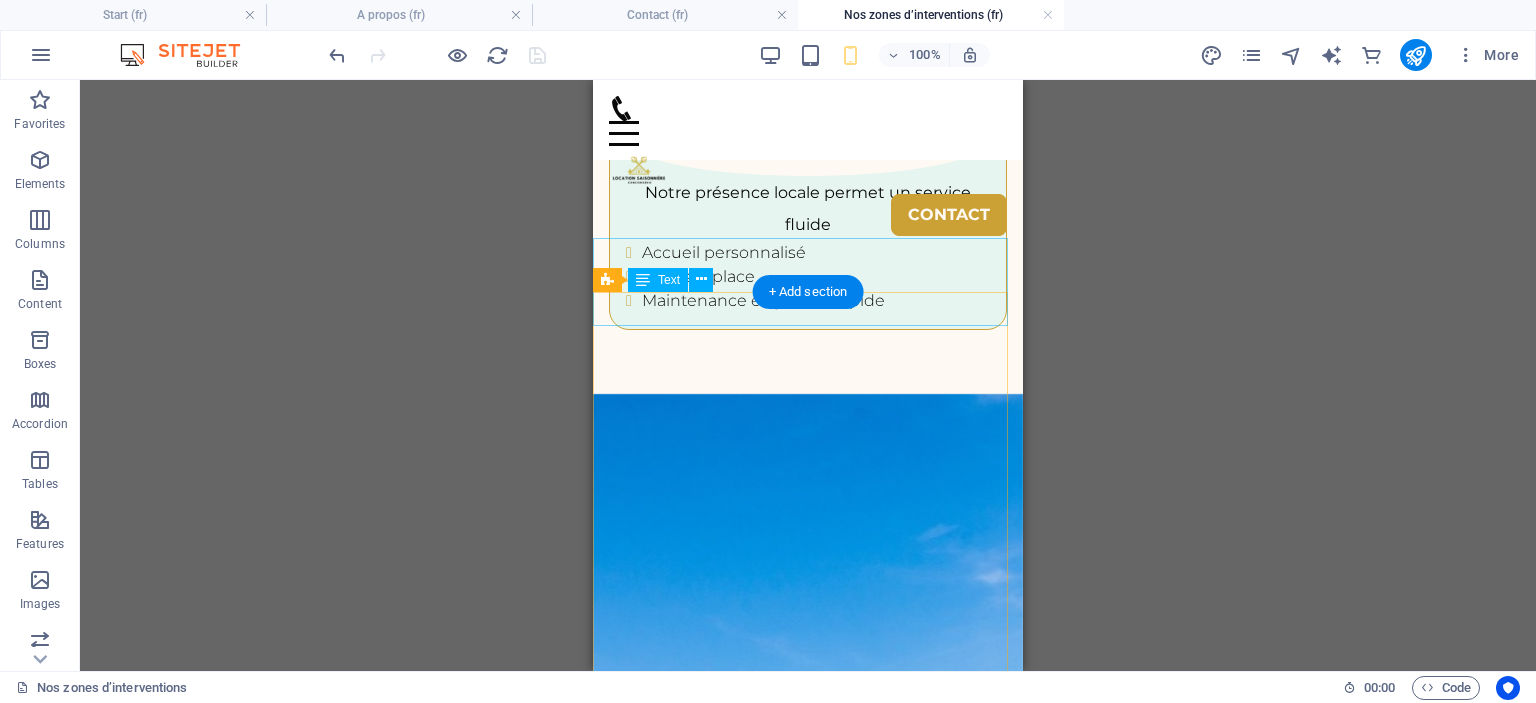 click on "À quelques minutes de [CITY], nous couvrons aussi les zones balnéaires prisées, parfaites pour la location saisonnière" at bounding box center (808, 3120) 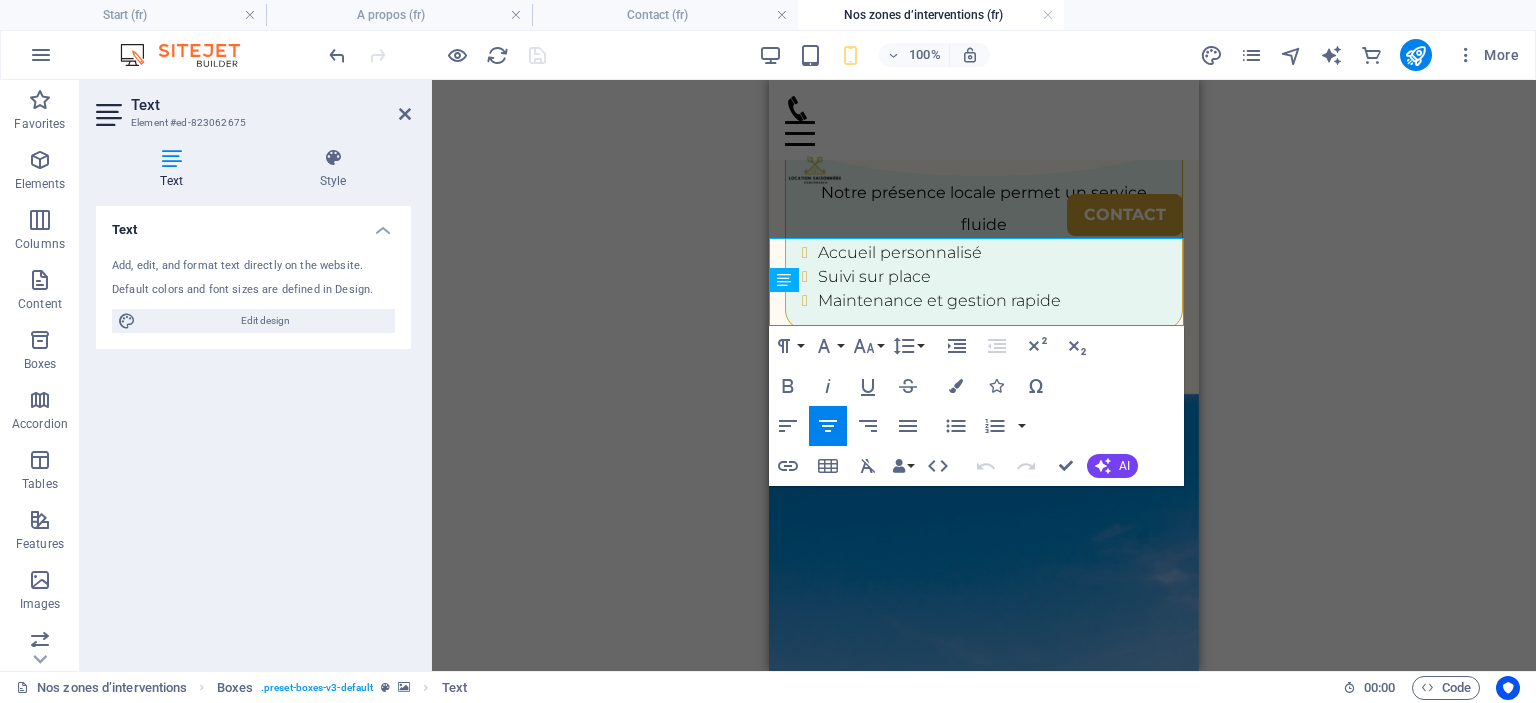 click on "H1 Text on background Container Cards Boxes Reference Text Container Text Container Container H6 Text H2 Container Container H6 Container Text H2 Transparent boxes Text Text Container Container H3 H2 Boxes Boxes Text Icon Container Container Icon Container H3 Container Container H3 Container H3 Container H3 Container Container H3 Container Container H3 Container Container H3 Container Container H3 Container Container H2 Text 2 columns Container Text Container Container Text H5 H5 Container H2 Icon Container HTML" at bounding box center [984, 375] 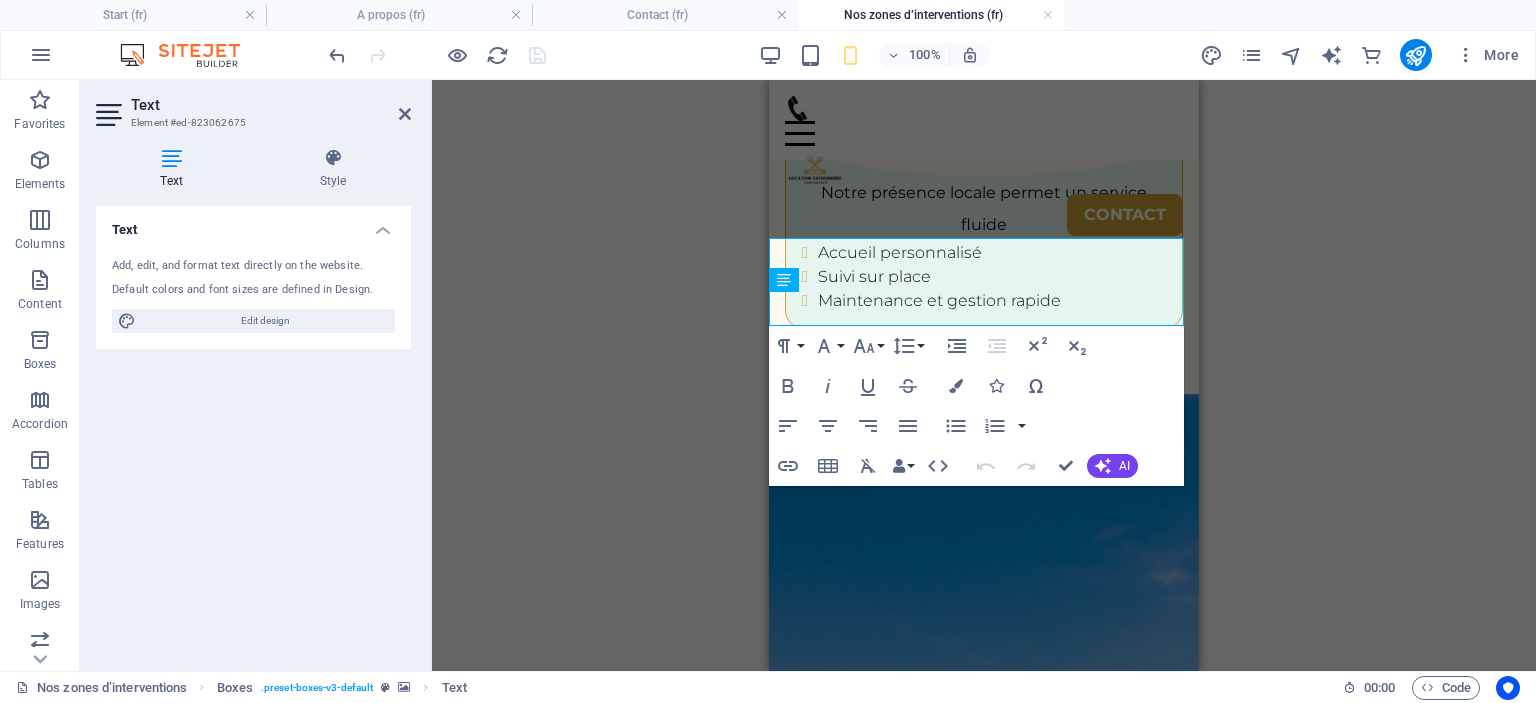 click on "H1 Text on background Container Cards Boxes Reference Text Container Text Container Container H6 Text H2 Container Container H6 Container Text H2 Transparent boxes Text Text Container Container H3 H2 Boxes Boxes Text Icon Container Container Icon Container H3 Container Container H3 Container H3 Container H3 Container Container H3 Container Container H3 Container Container H3 Container Container H3 Container Container H2 Text 2 columns Container Text Container Container Text H5 H5 Container H2 Icon Container HTML" at bounding box center (984, 375) 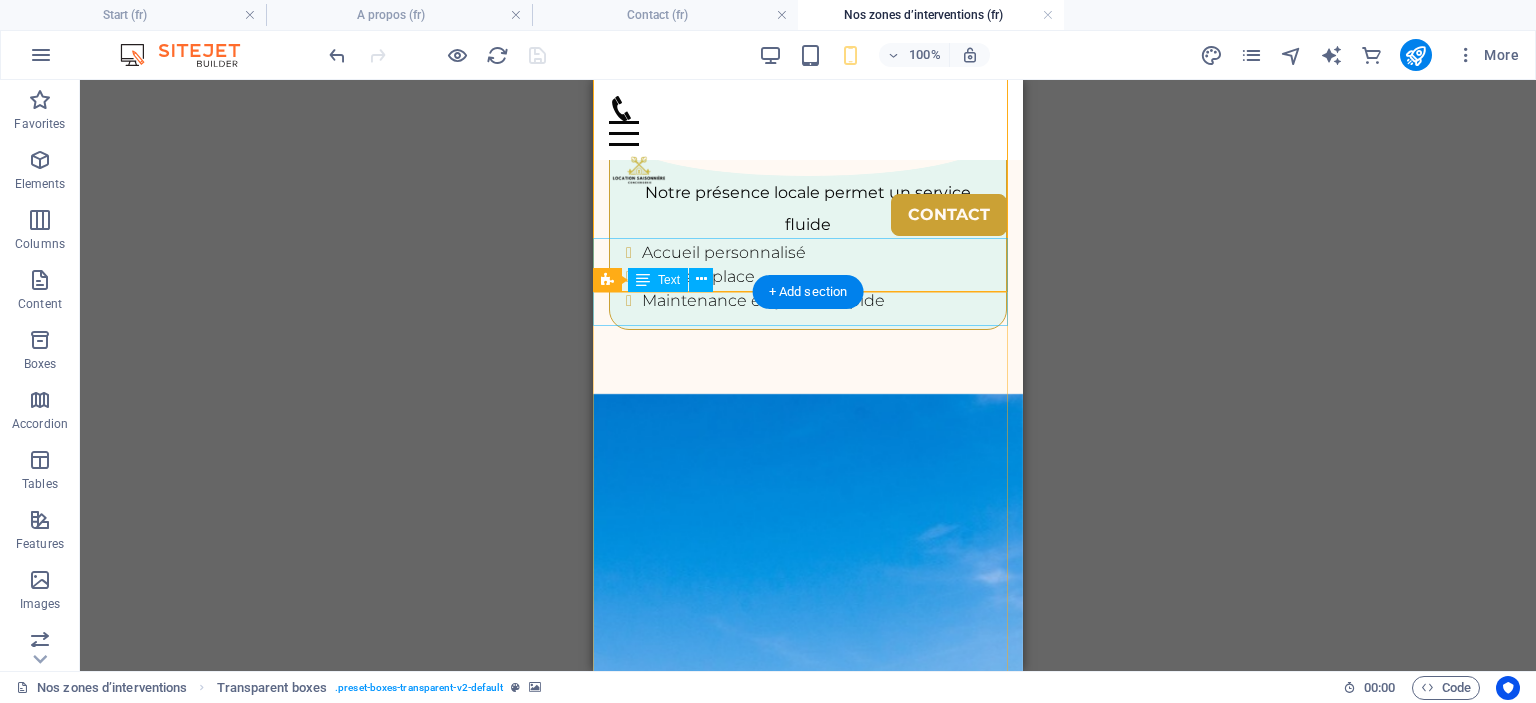 click on "À quelques minutes de [CITY], nous couvrons aussi les zones balnéaires prisées, parfaites pour la location saisonnière" at bounding box center (808, 3120) 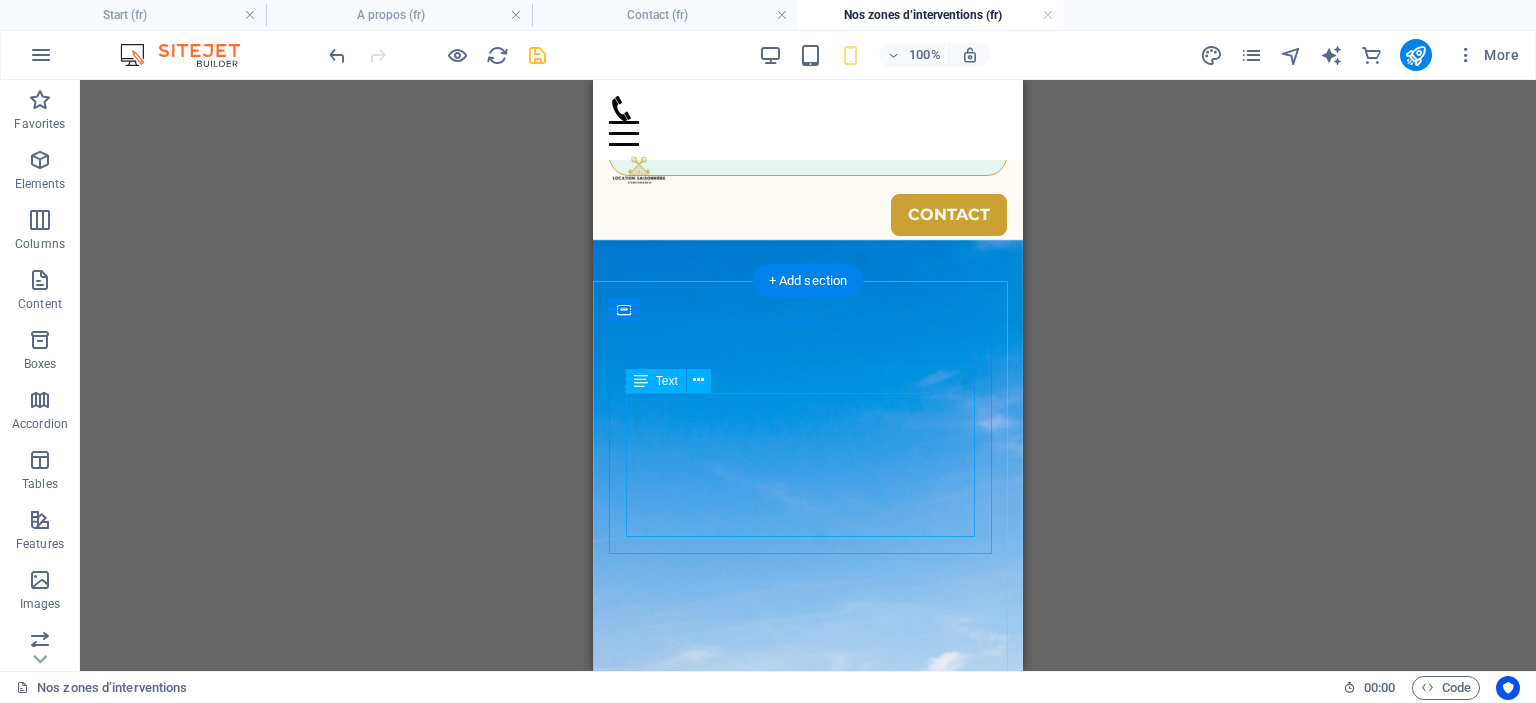 scroll, scrollTop: 3836, scrollLeft: 0, axis: vertical 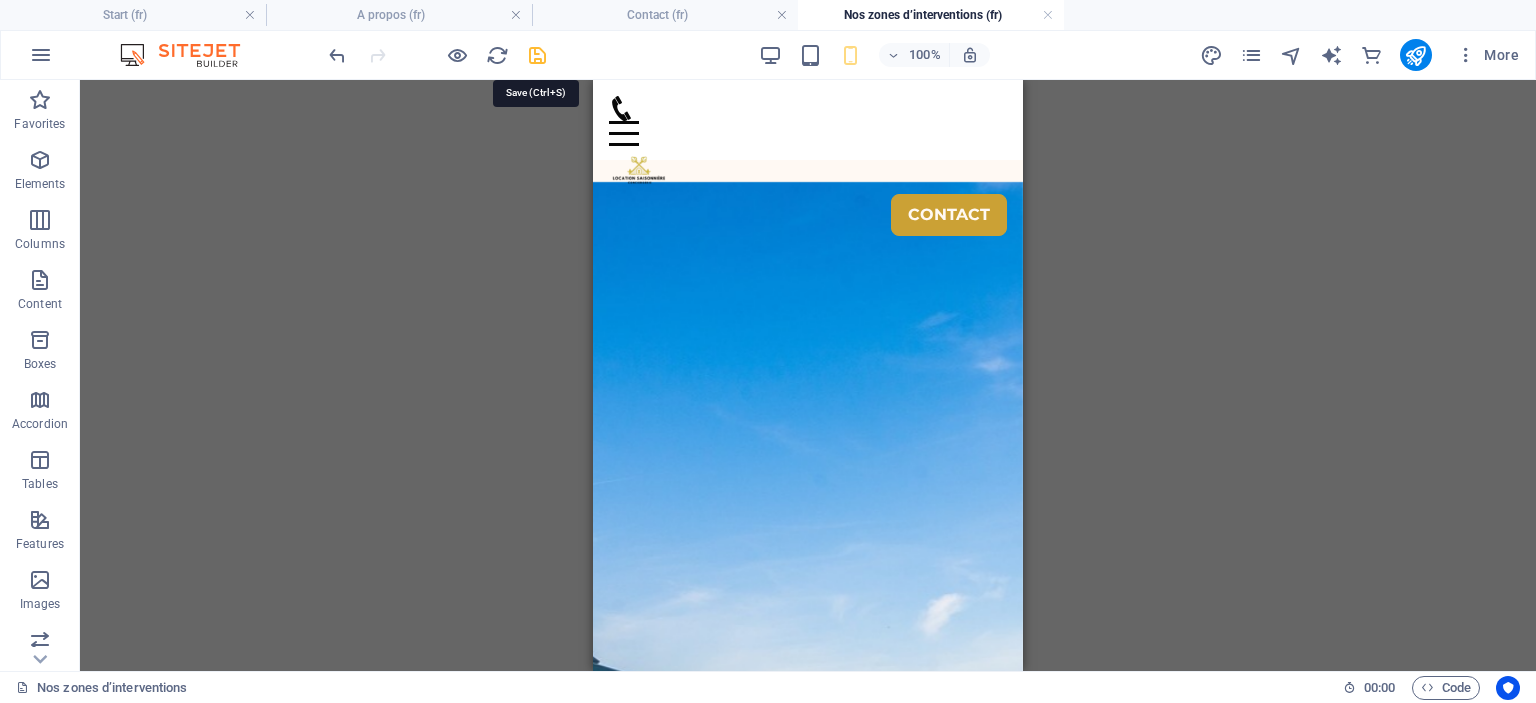 click at bounding box center [537, 55] 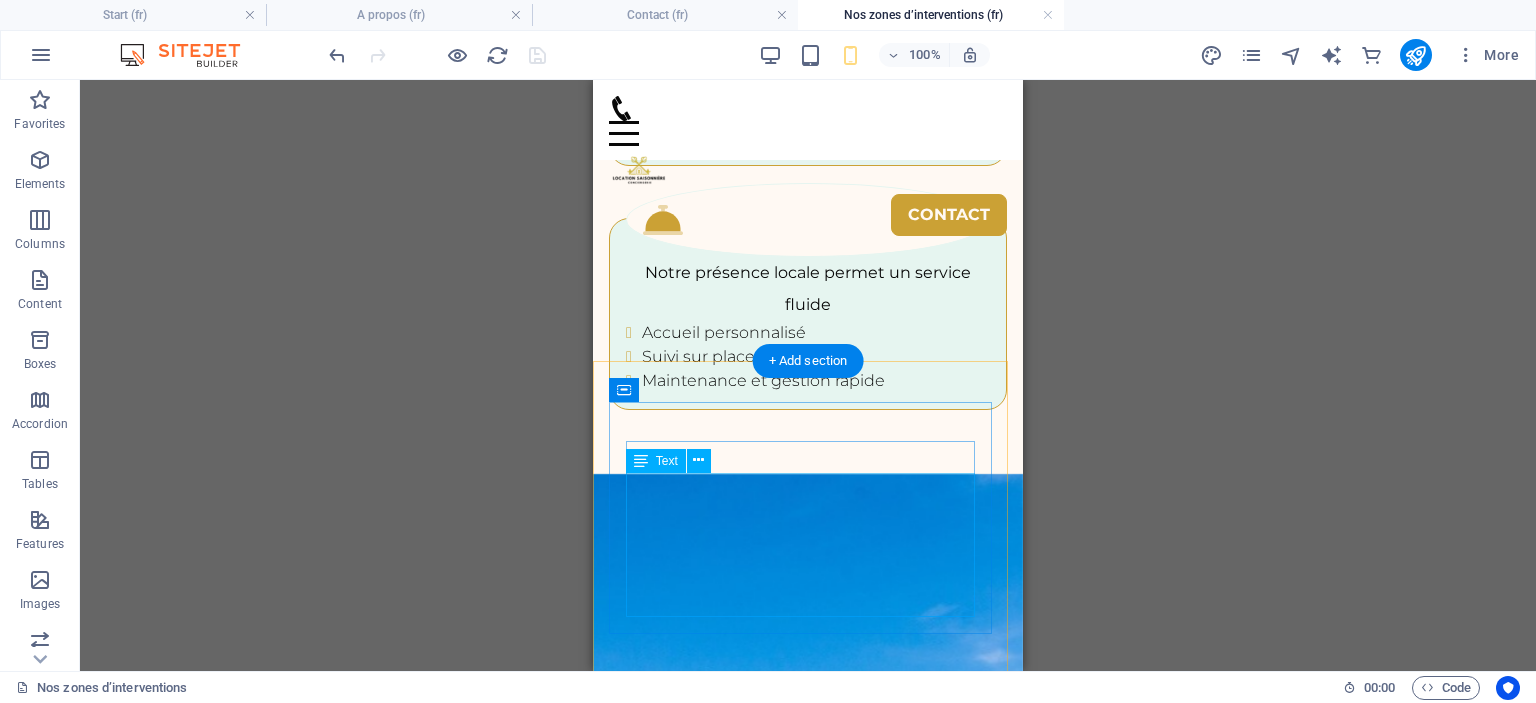 scroll, scrollTop: 3536, scrollLeft: 0, axis: vertical 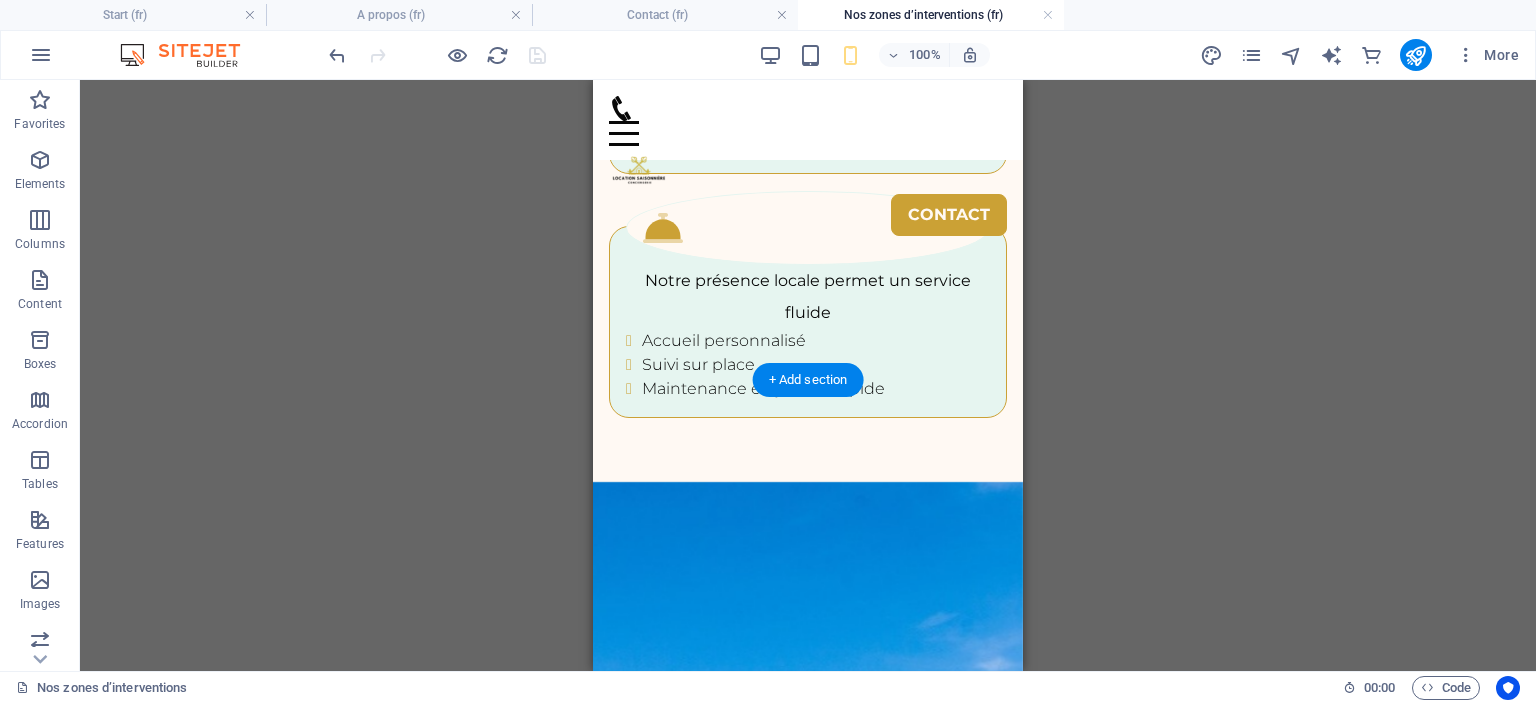 click at bounding box center (808, 2676) 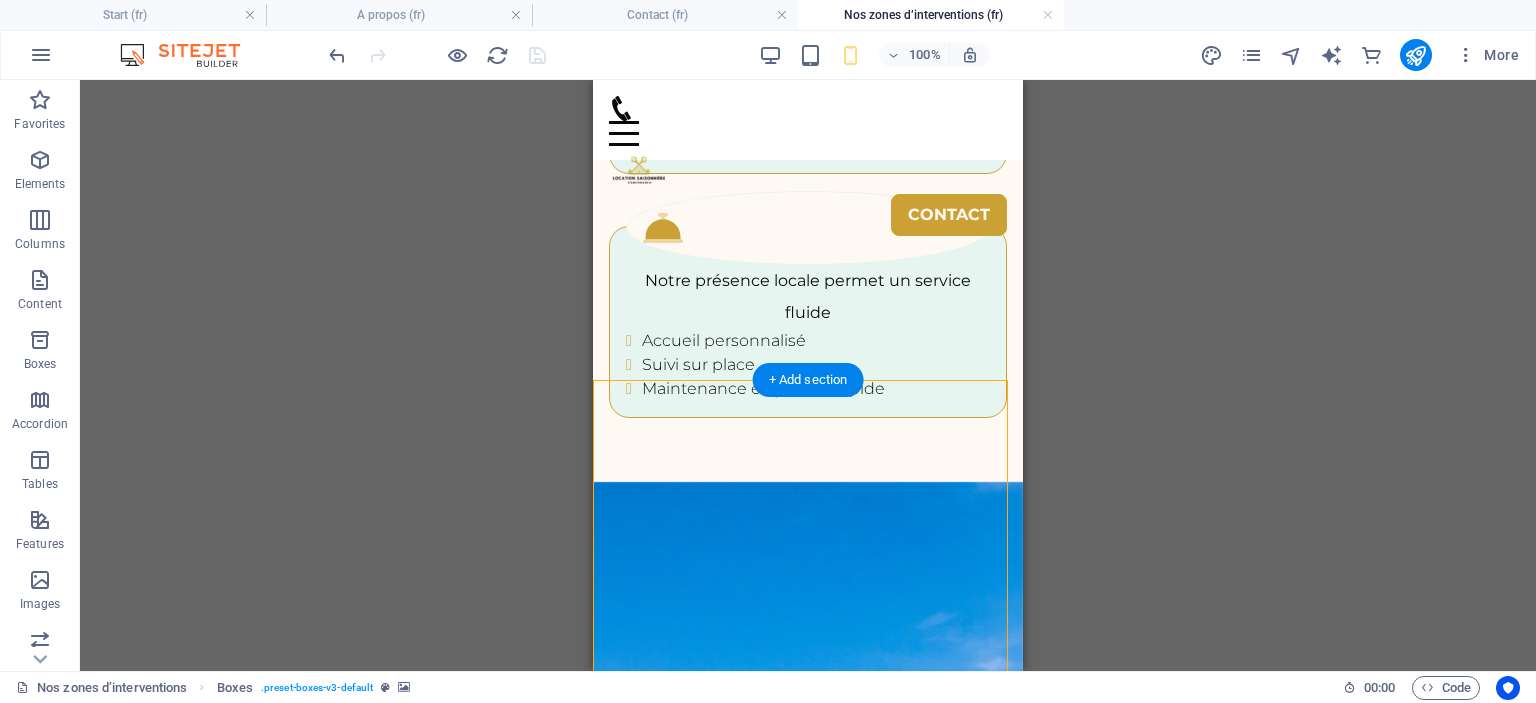 click at bounding box center [808, 2676] 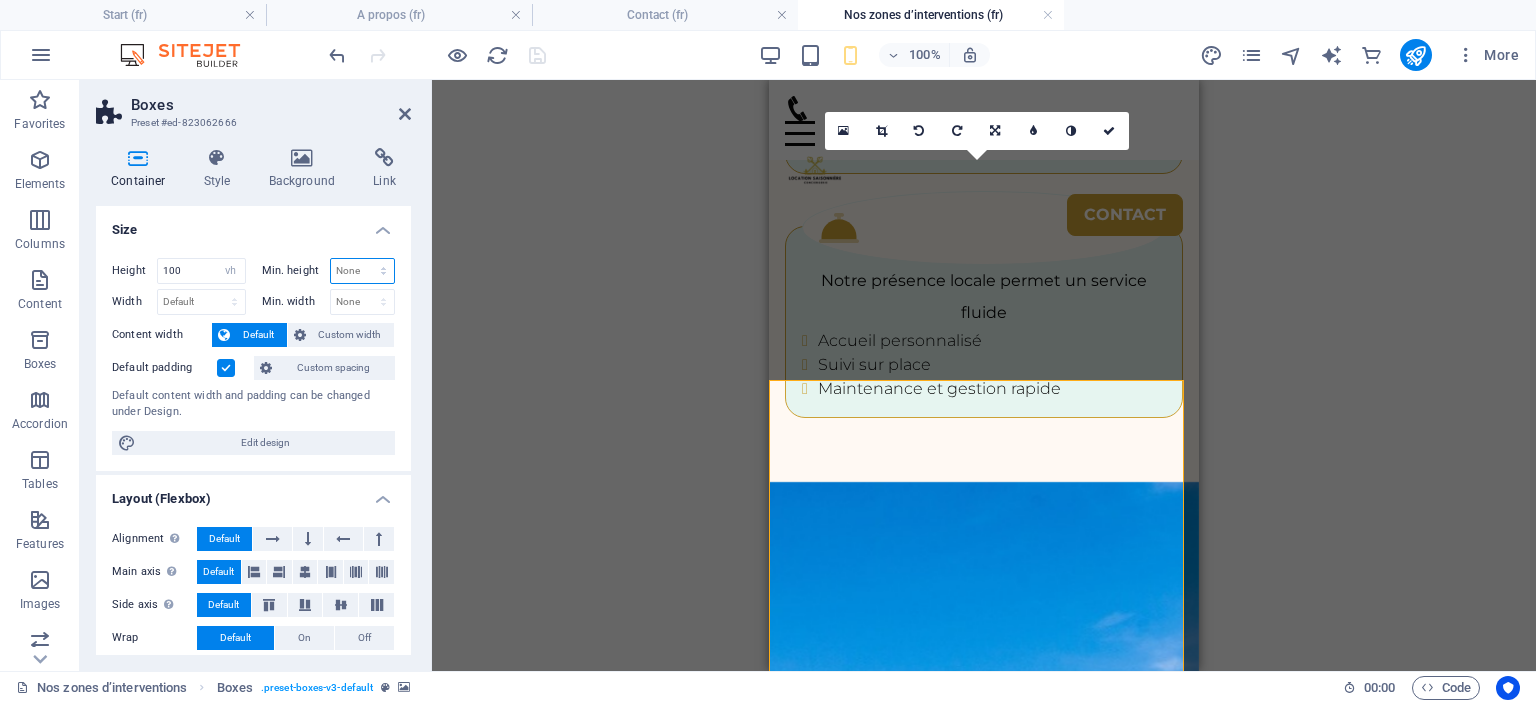 click on "None px rem % vh vw" at bounding box center (363, 271) 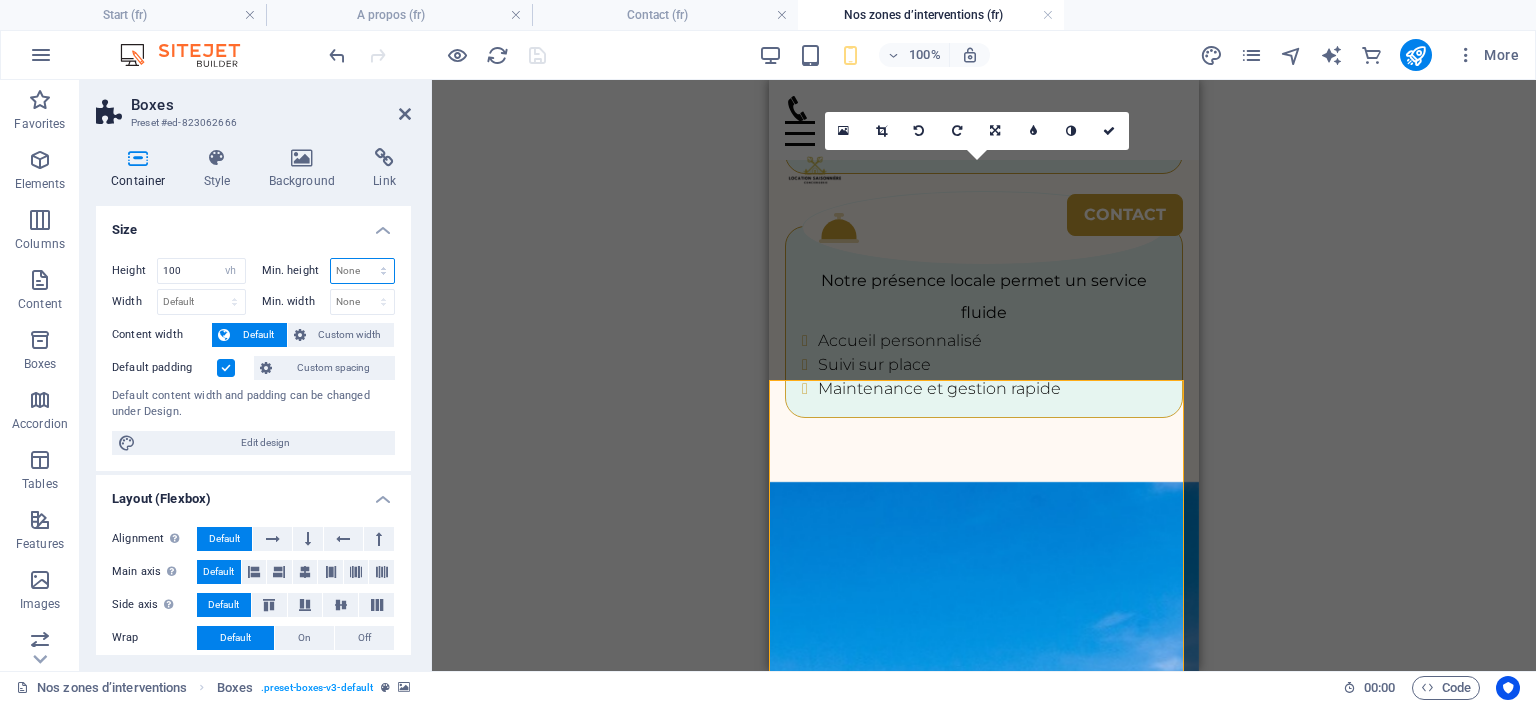 select on "vh" 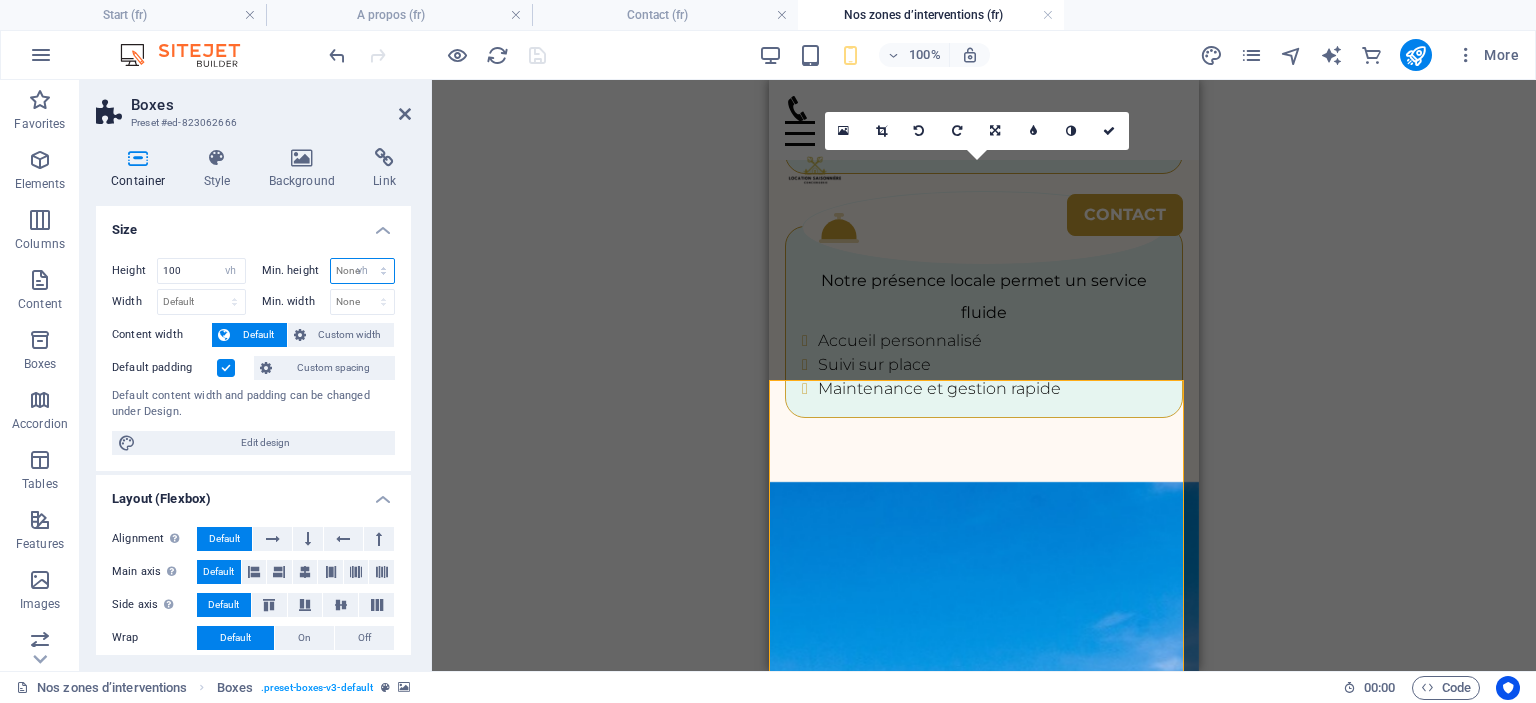 click on "None px rem % vh vw" at bounding box center [363, 271] 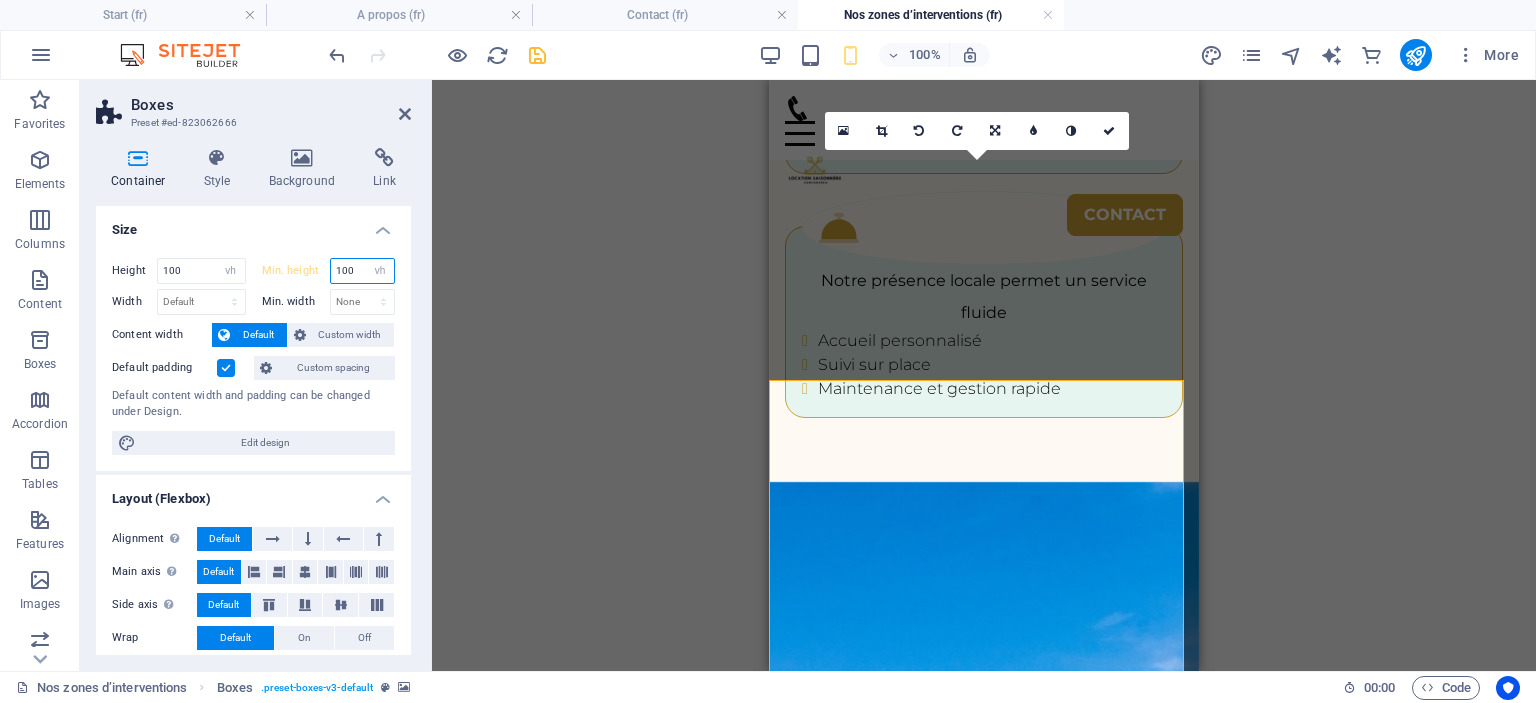 type on "100" 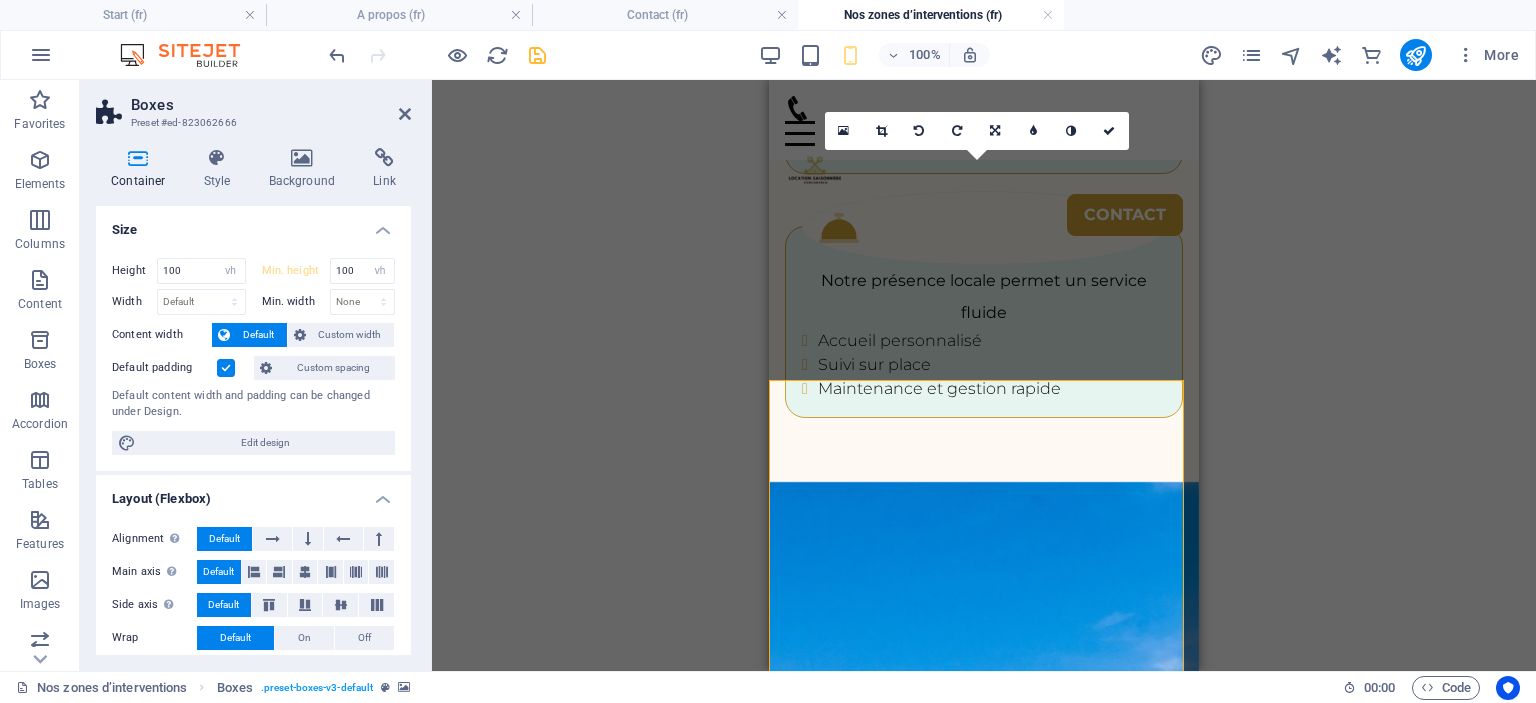 click on "Size" at bounding box center [253, 224] 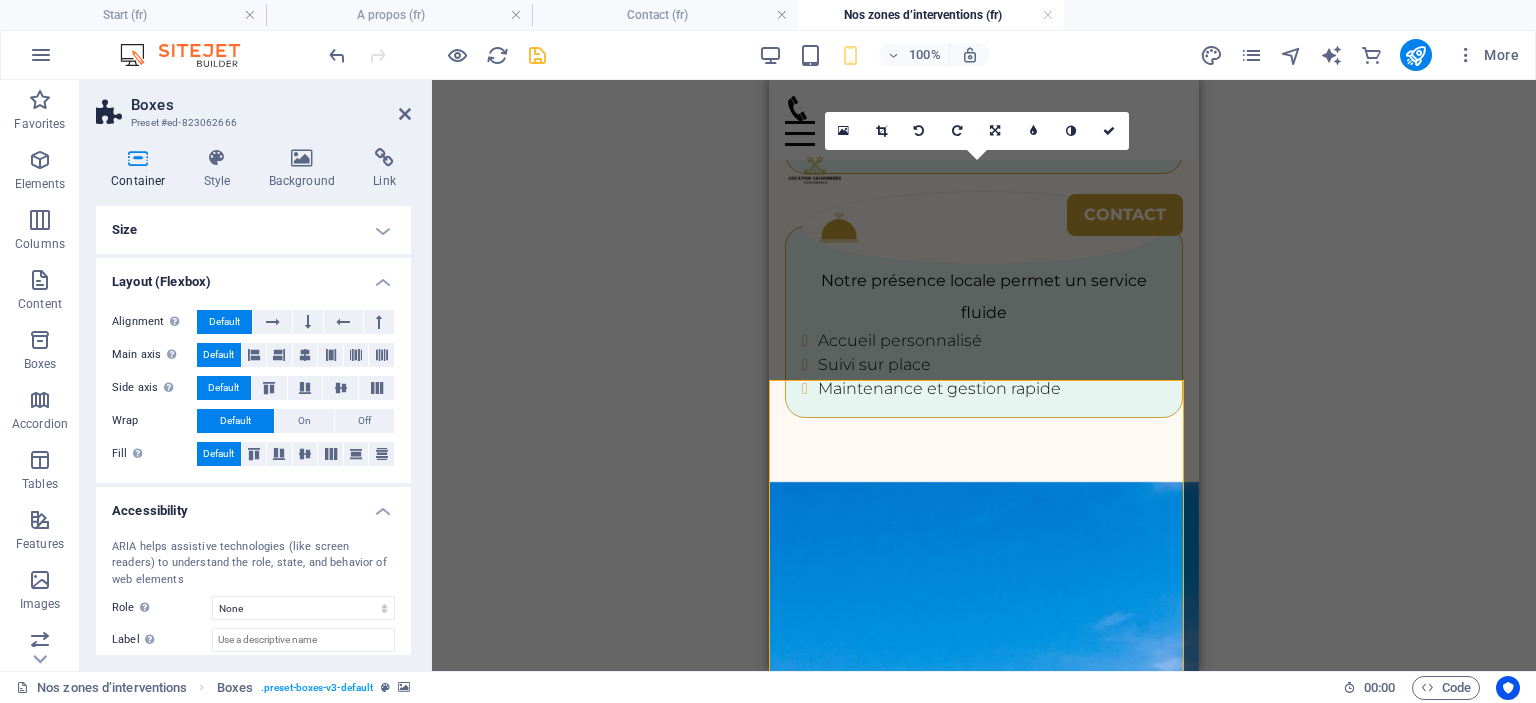 click on "Size" at bounding box center [253, 230] 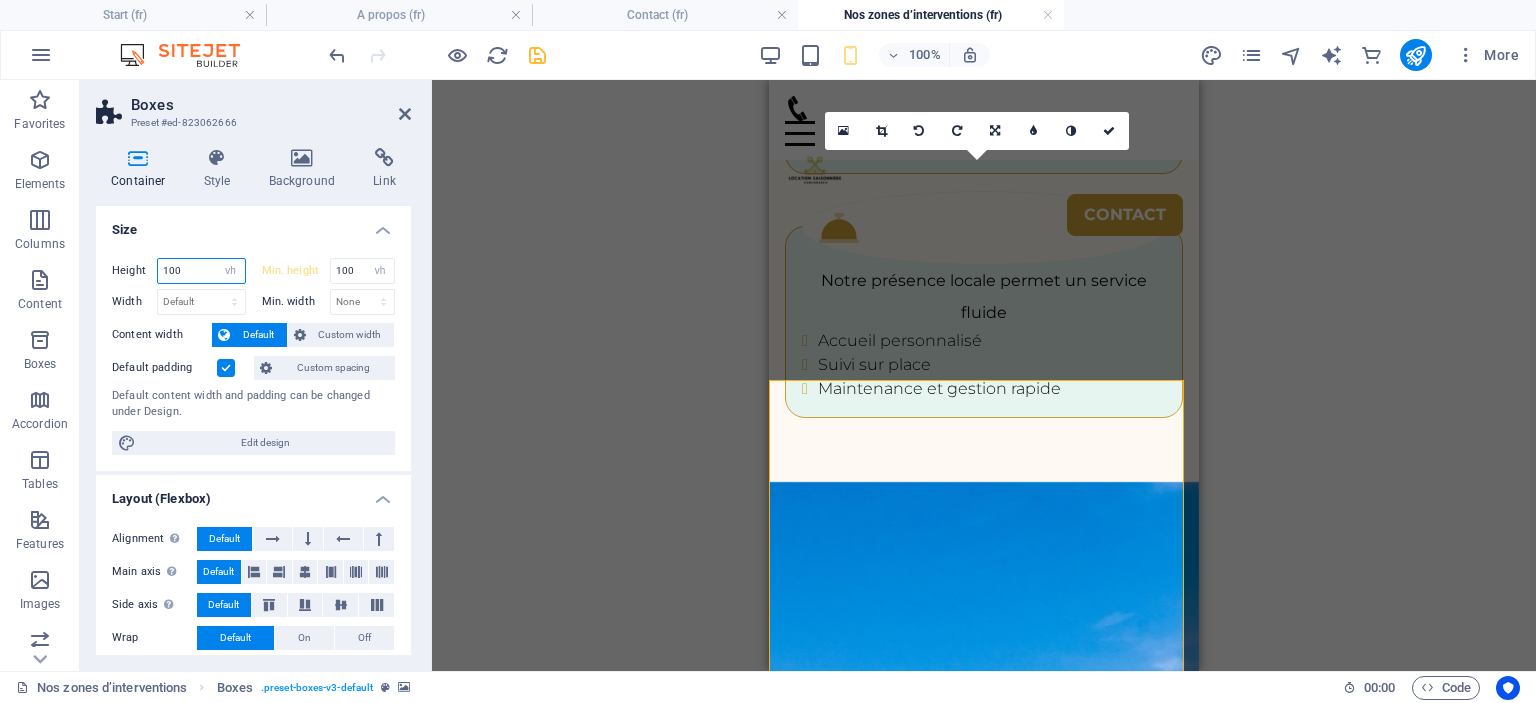 click on "100" at bounding box center [201, 271] 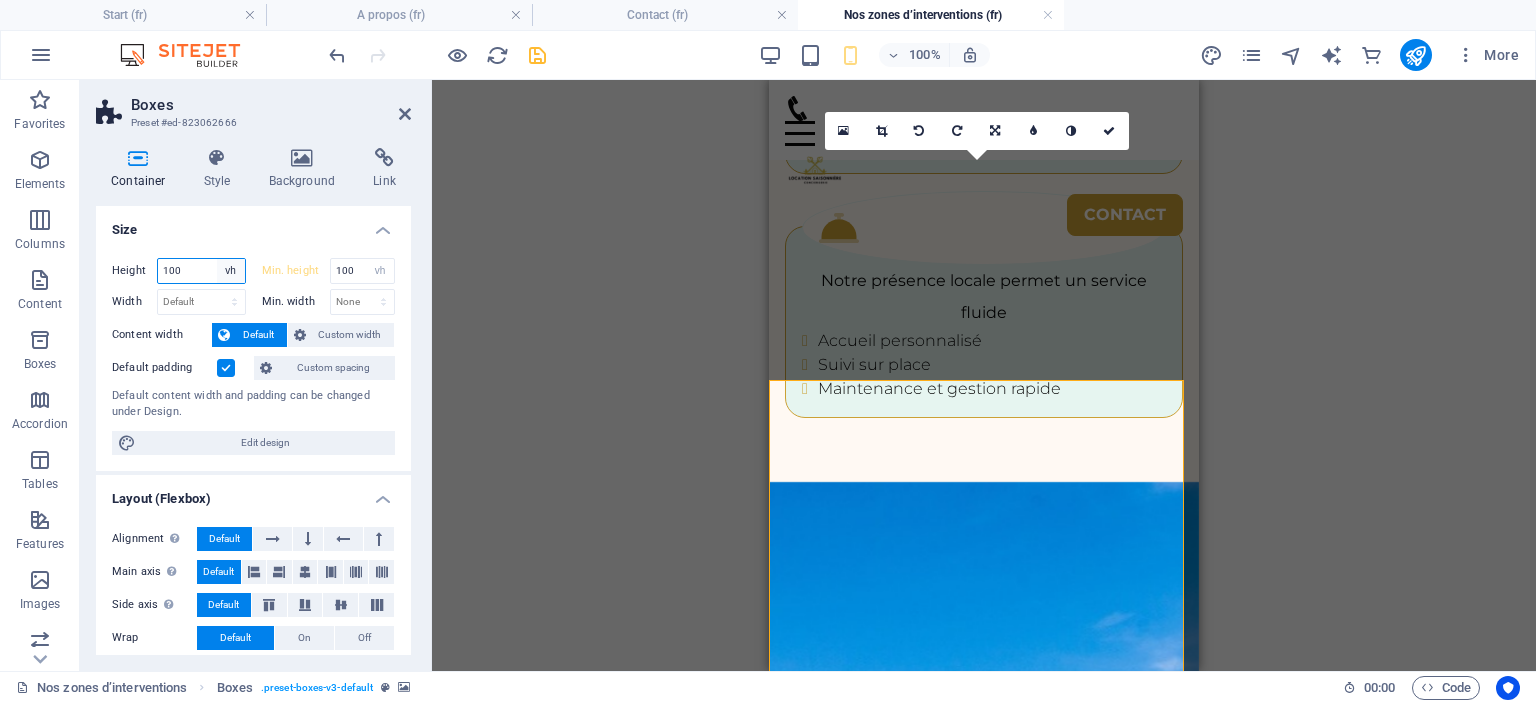 click on "Default px rem % vh vw" at bounding box center (231, 271) 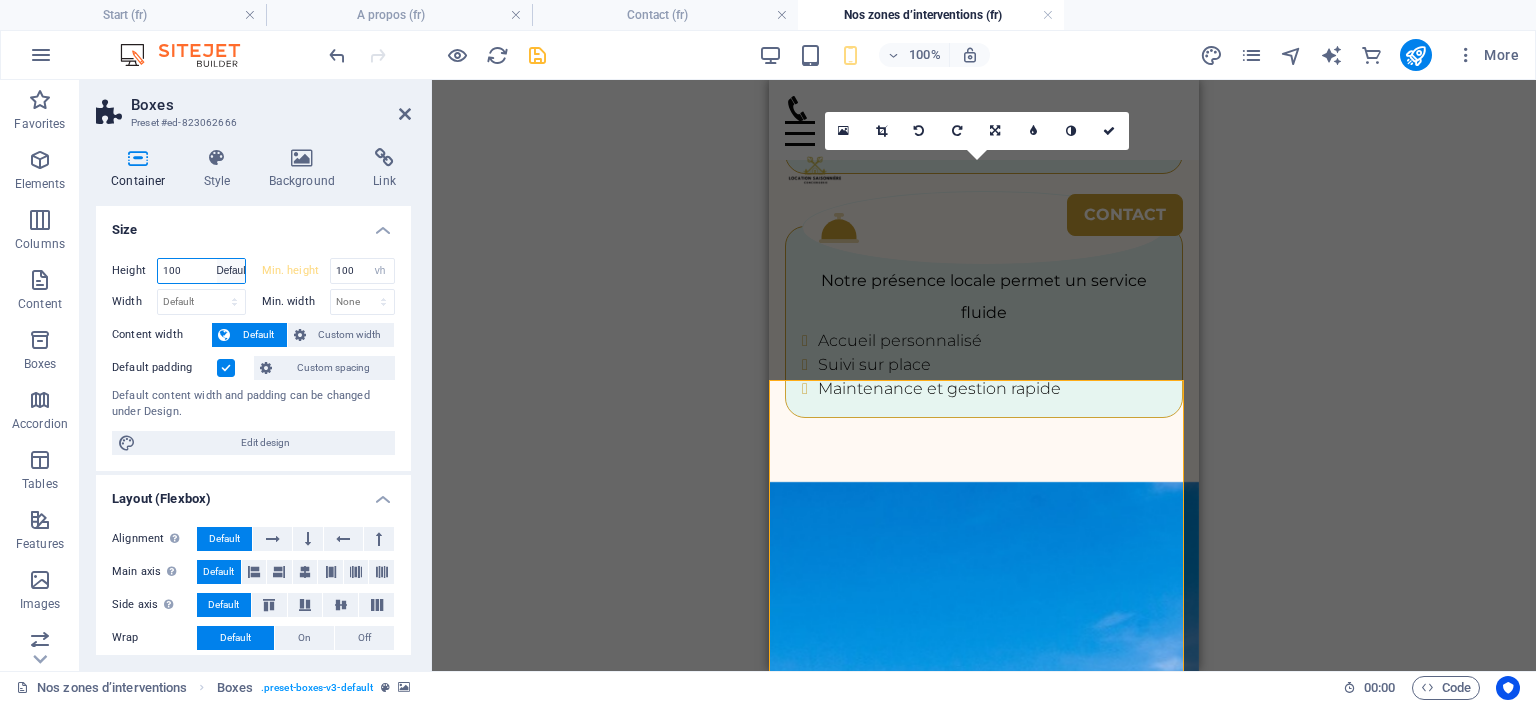 click on "Default px rem % vh vw" at bounding box center [231, 271] 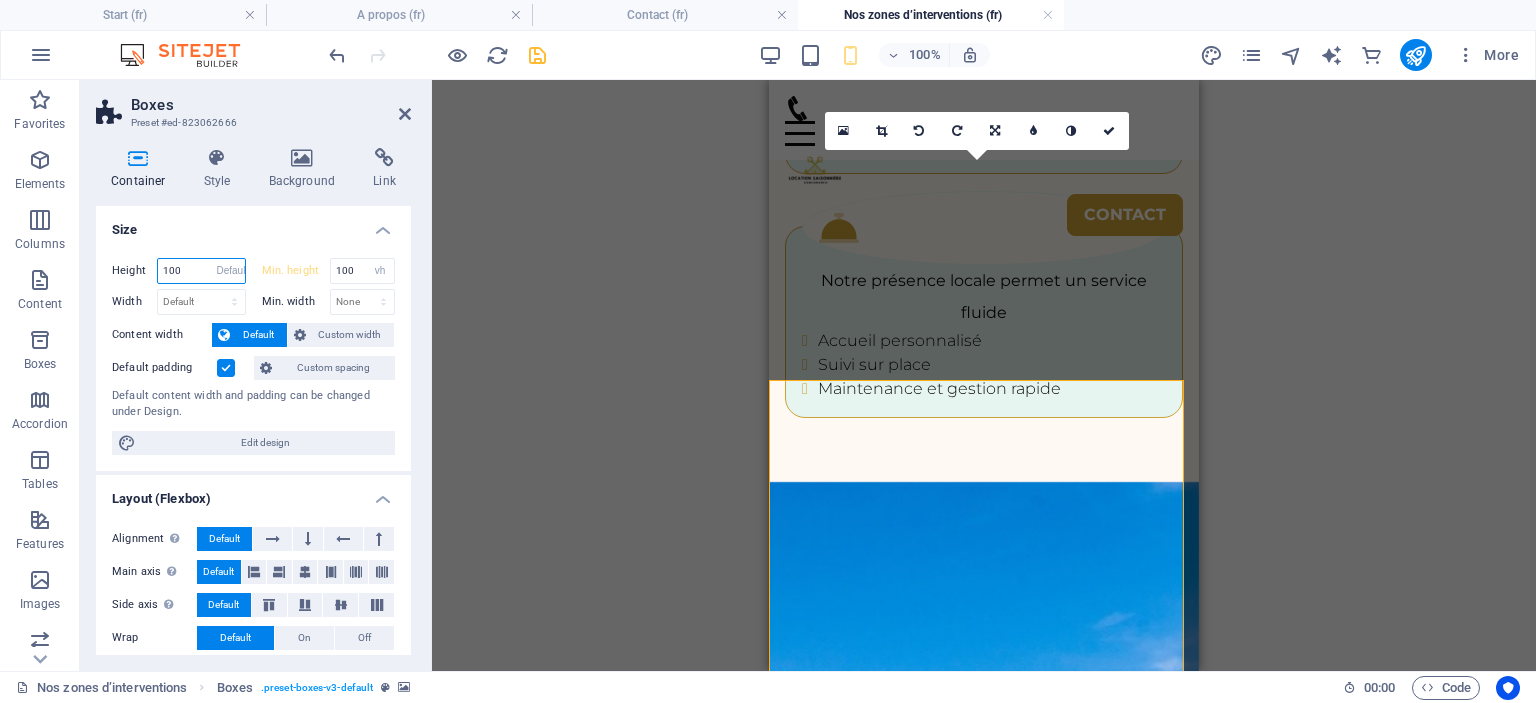 type on "100" 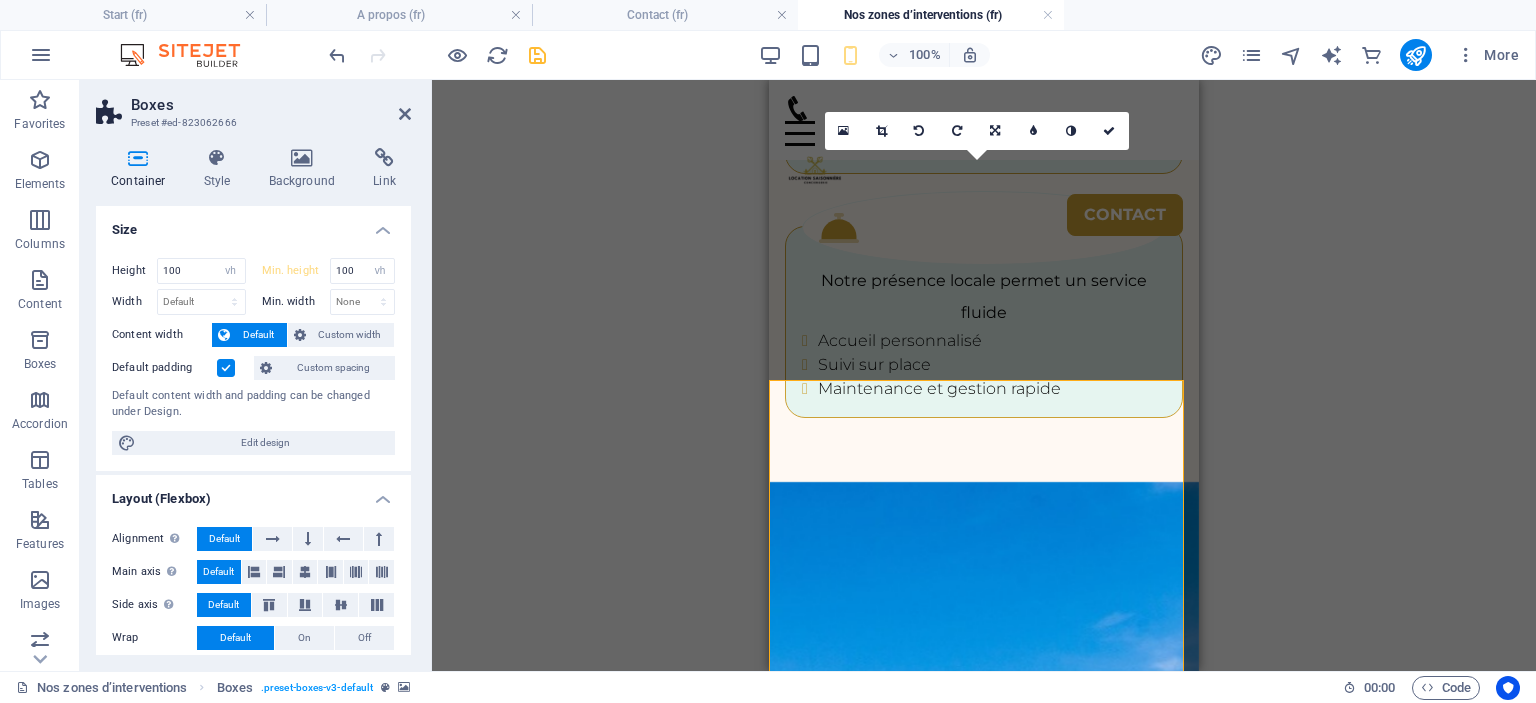 click on "Size" at bounding box center (253, 224) 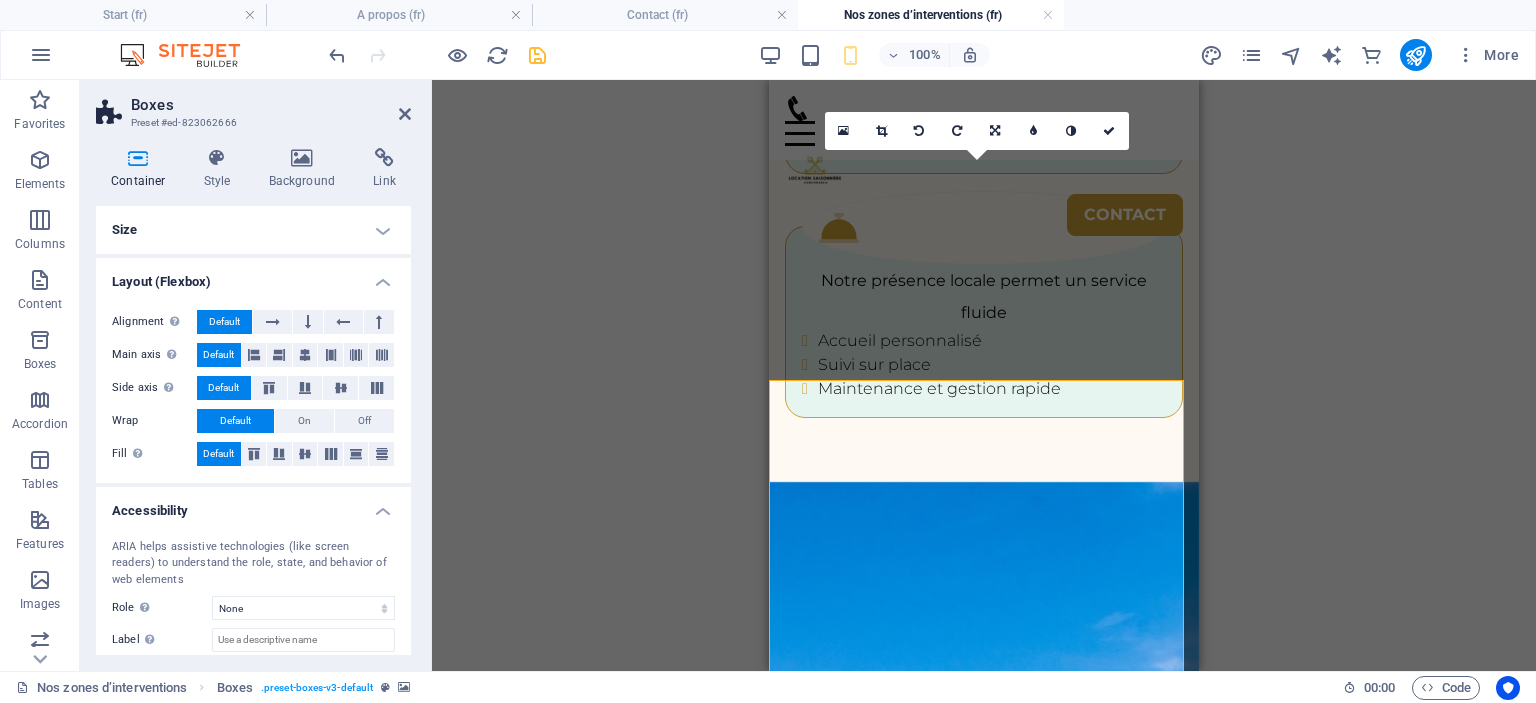 click on "Size" at bounding box center [253, 230] 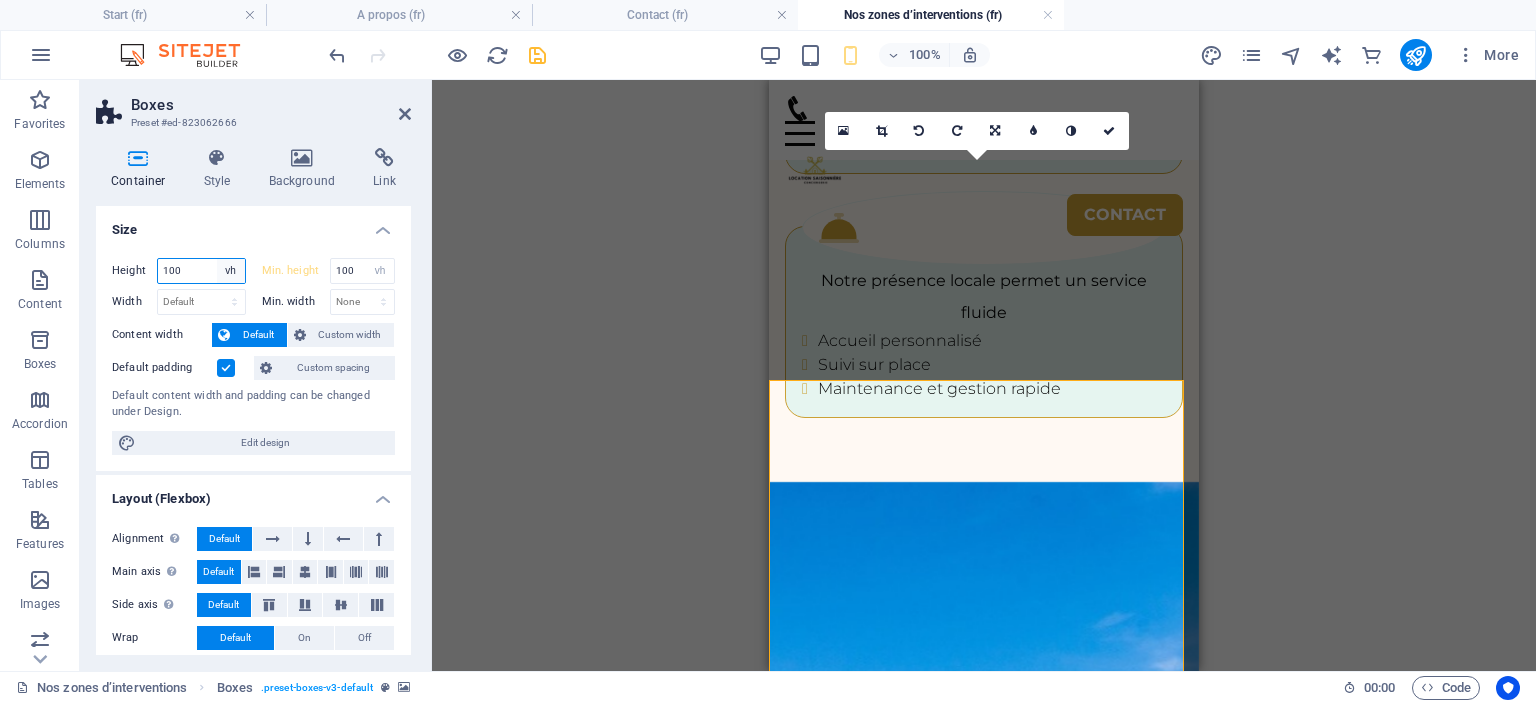 click on "Default px rem % vh vw" at bounding box center (231, 271) 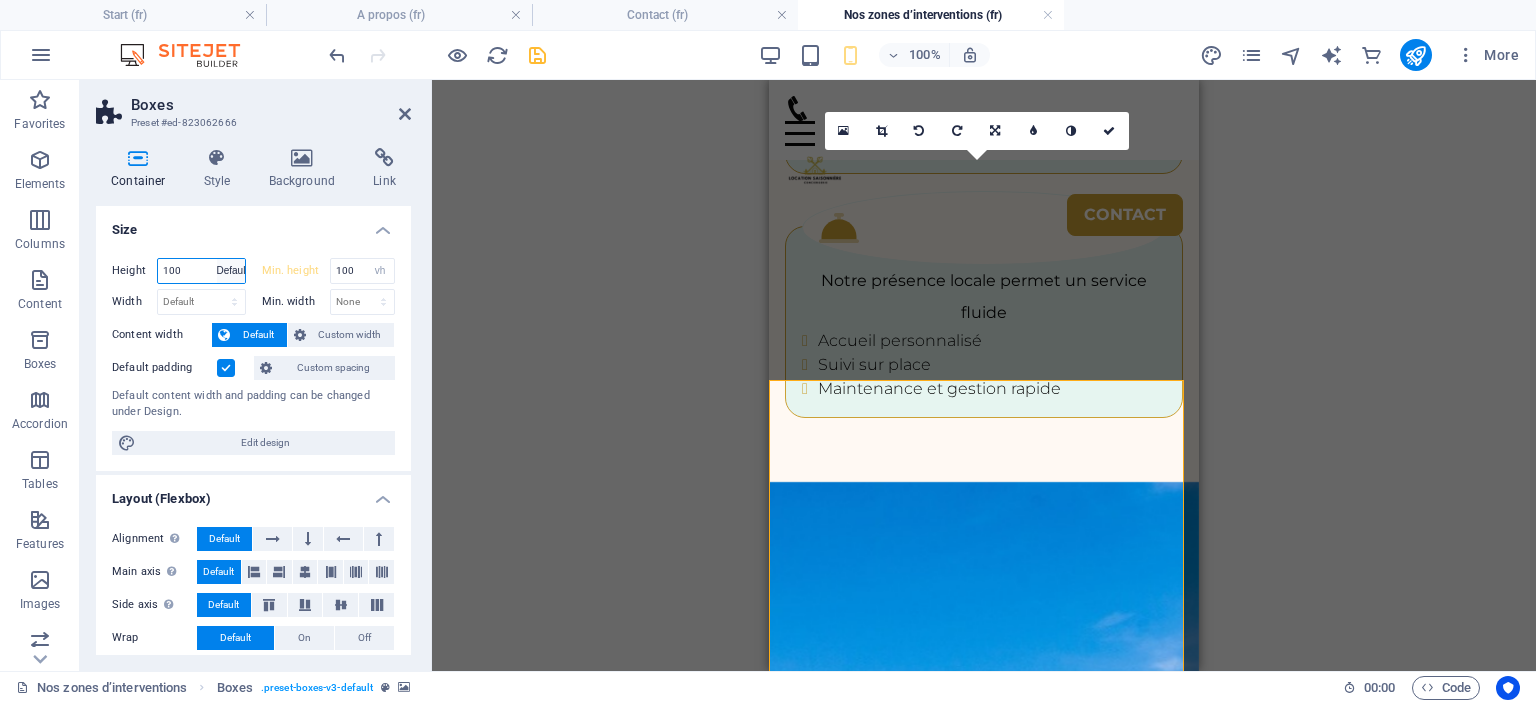 click on "Default px rem % vh vw" at bounding box center (231, 271) 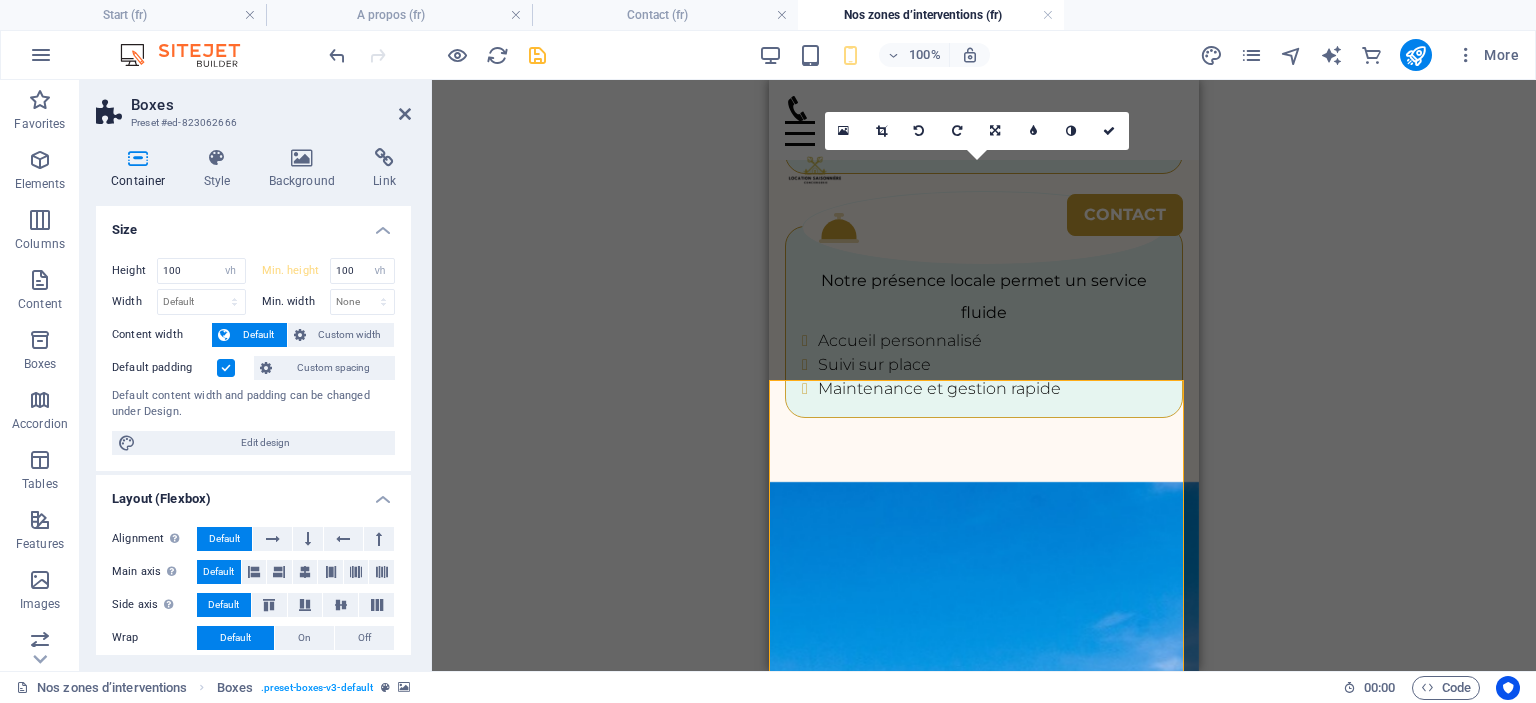 click on "Size" at bounding box center (253, 224) 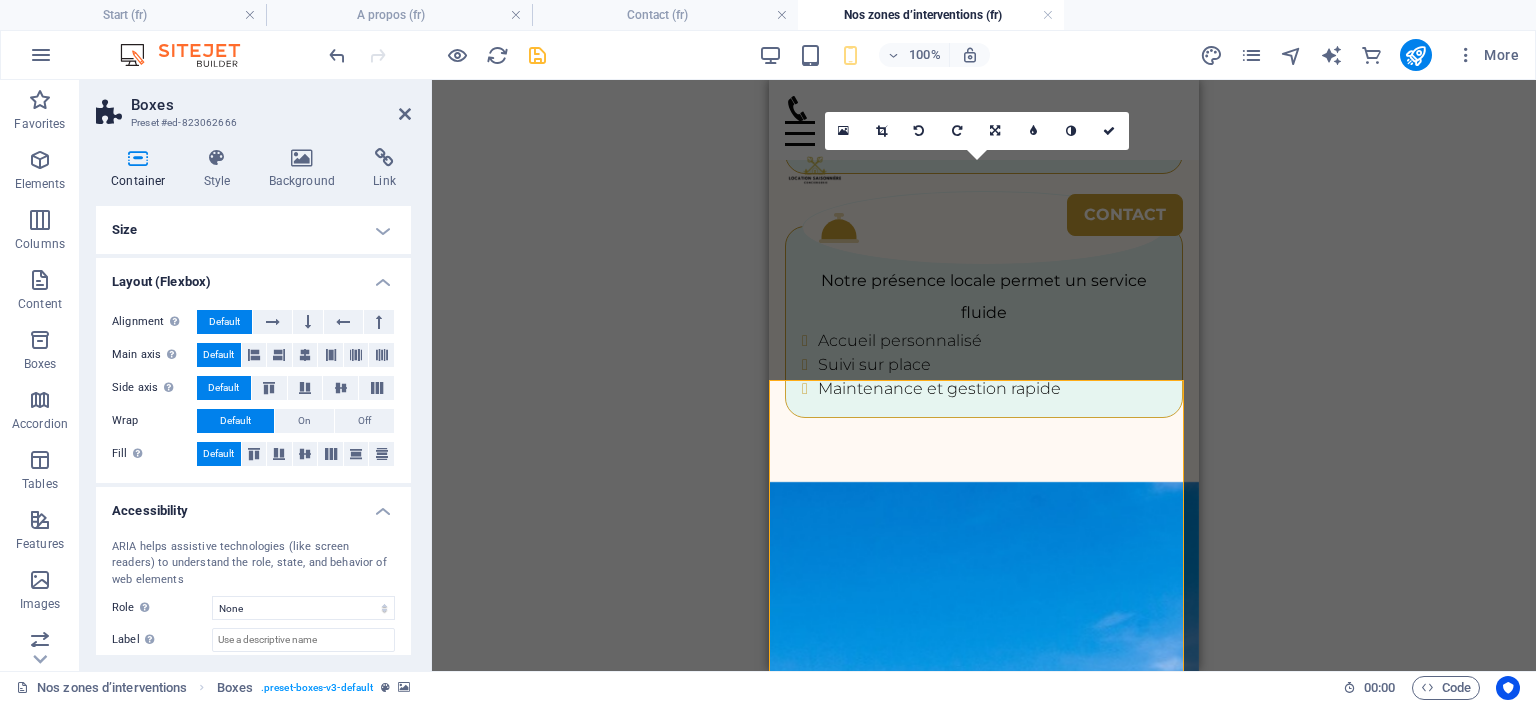 click on "Size" at bounding box center [253, 230] 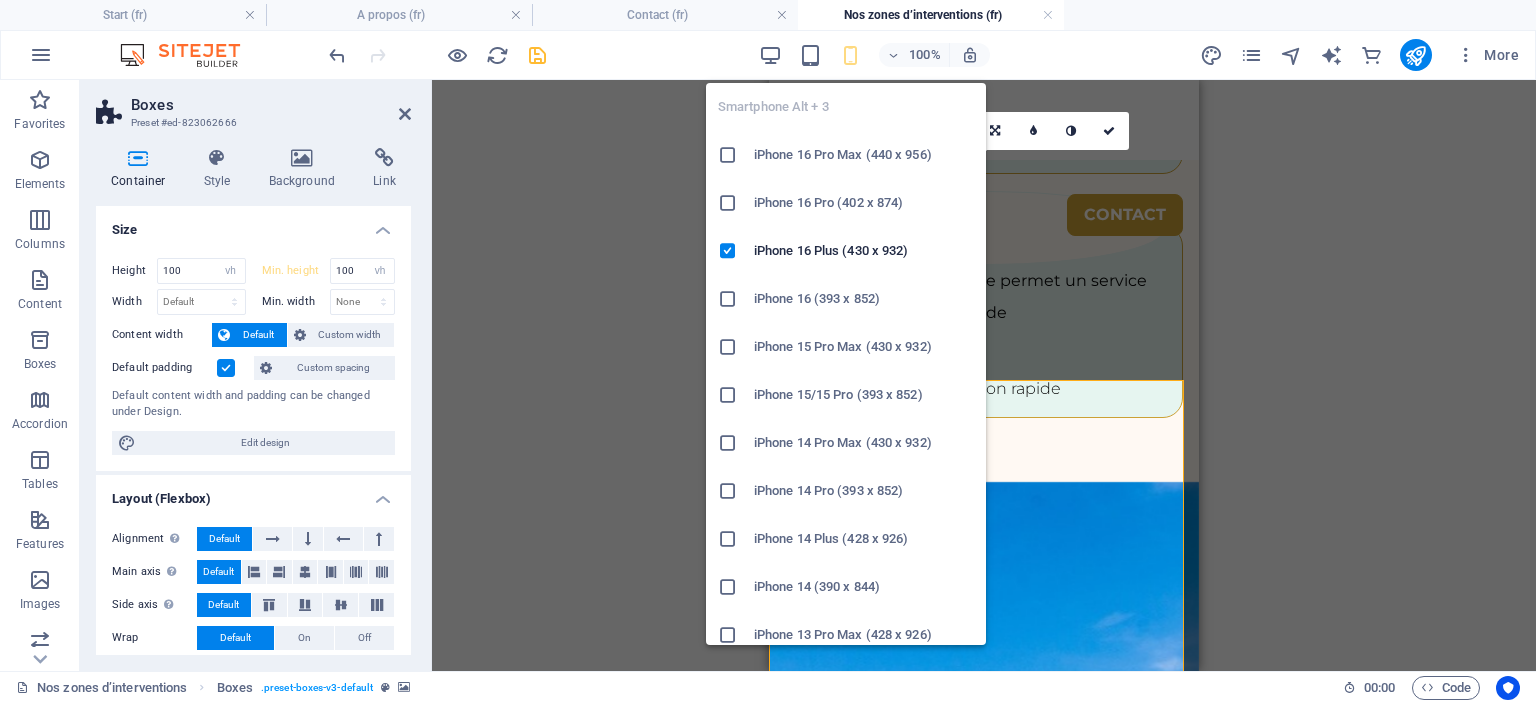 click at bounding box center [850, 55] 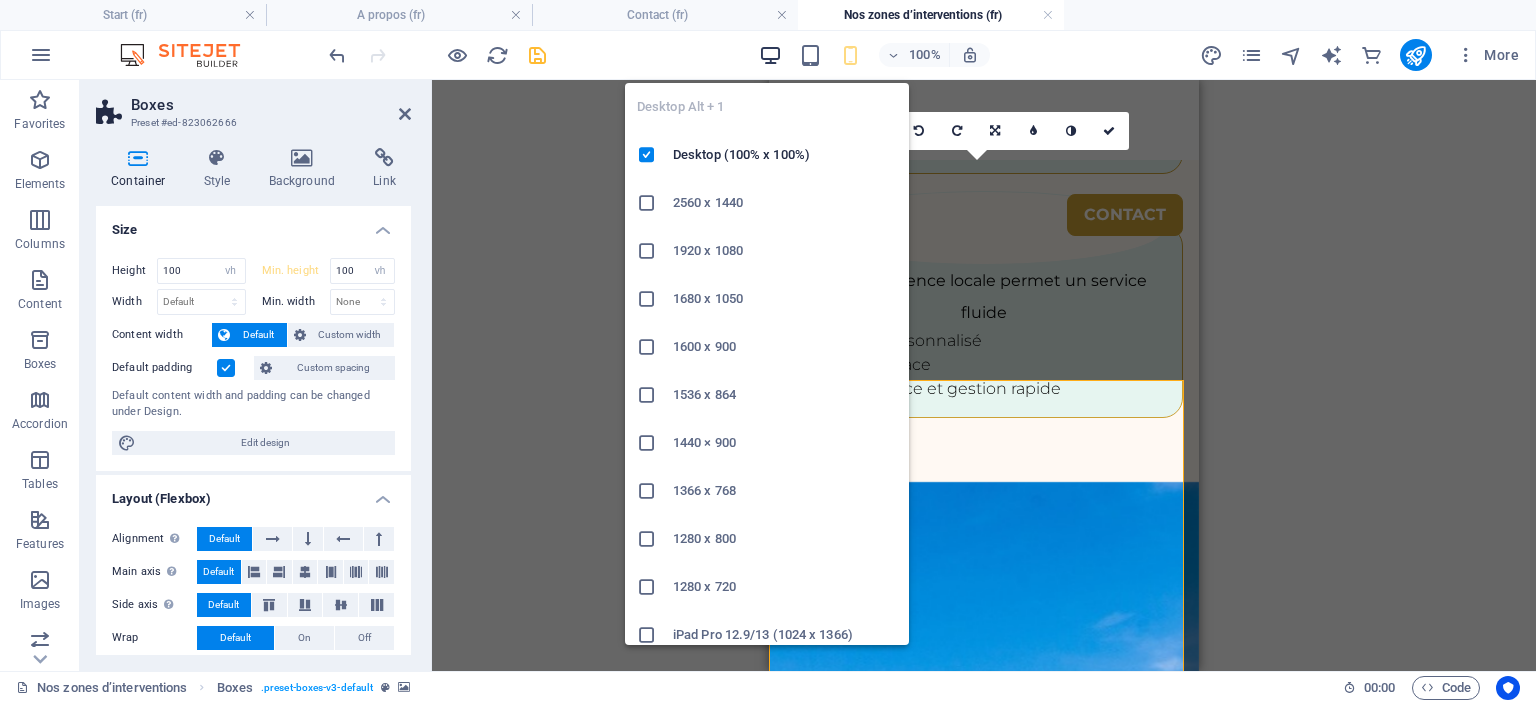 click at bounding box center [770, 55] 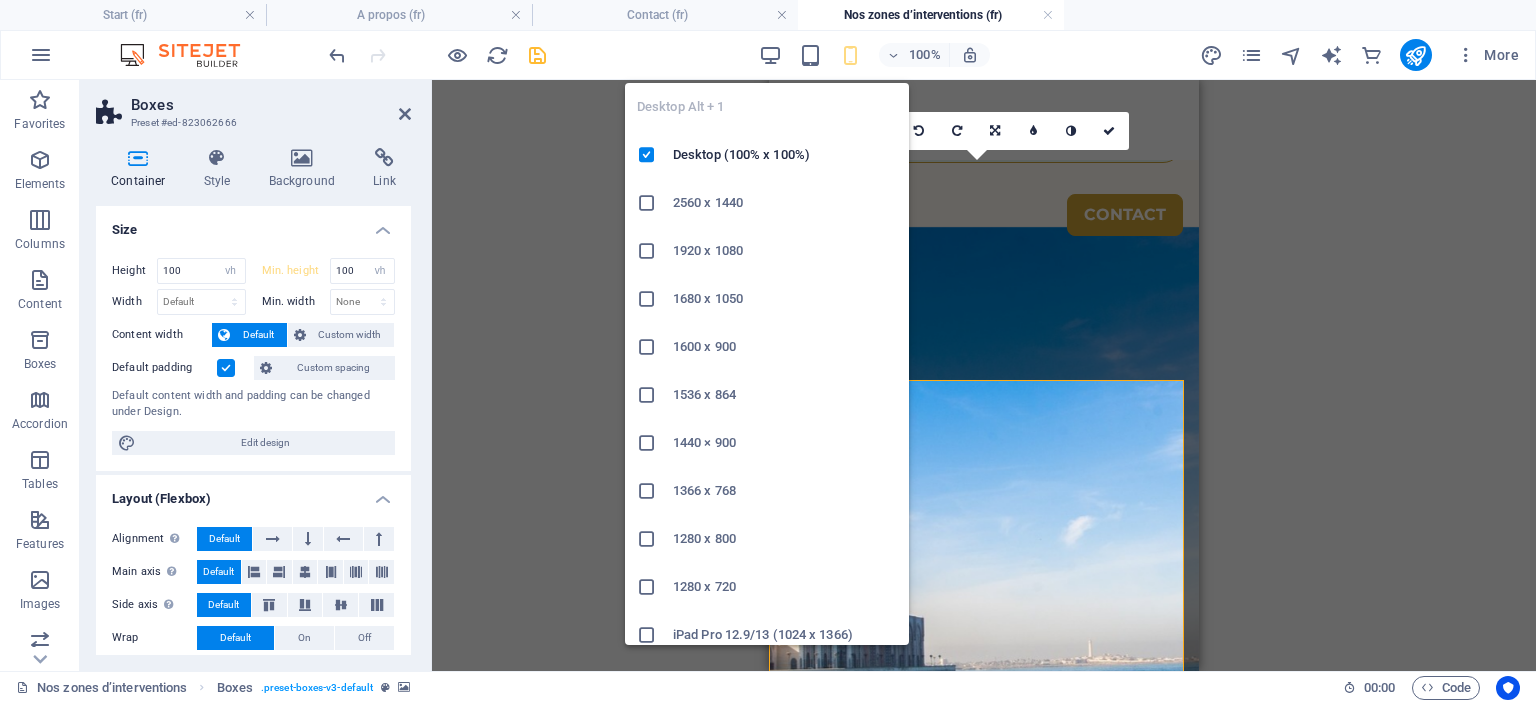 scroll, scrollTop: 2725, scrollLeft: 0, axis: vertical 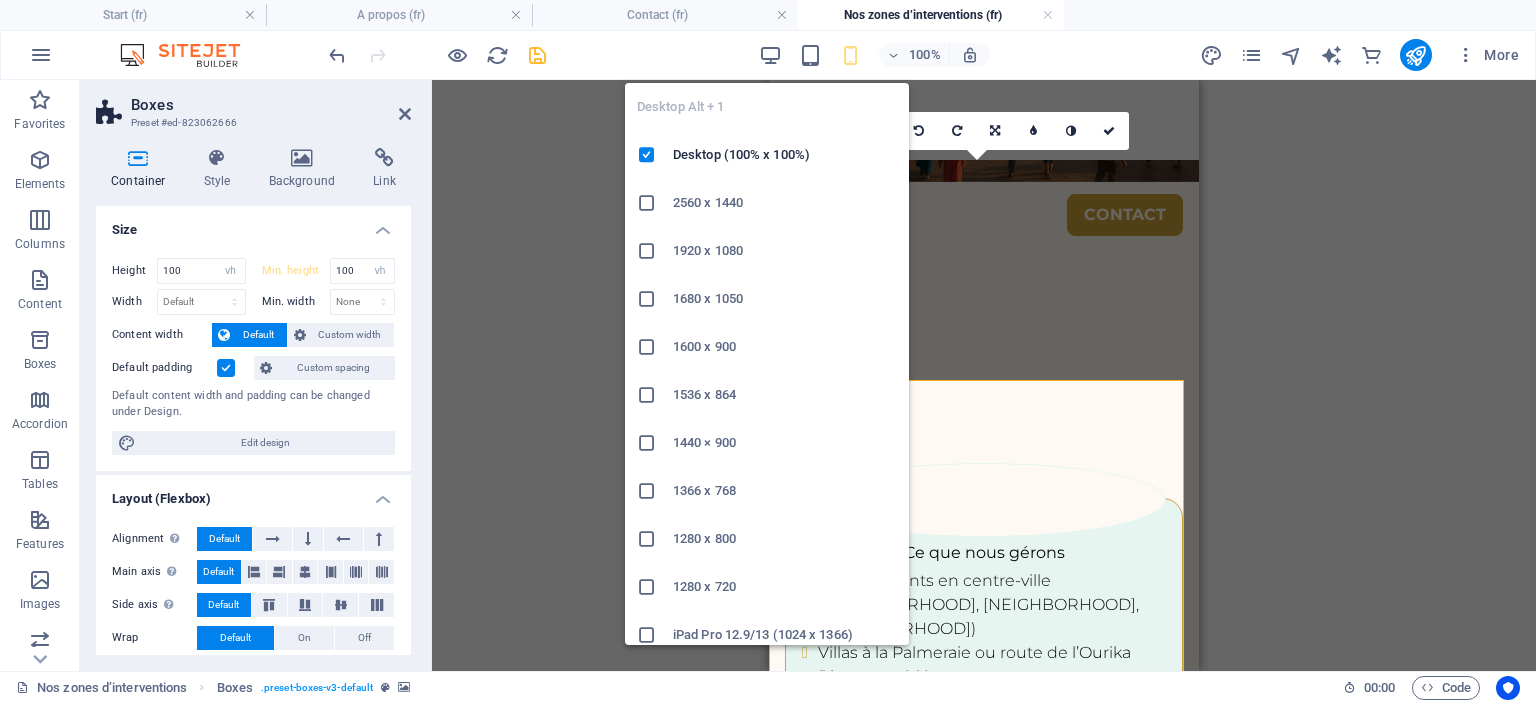 type 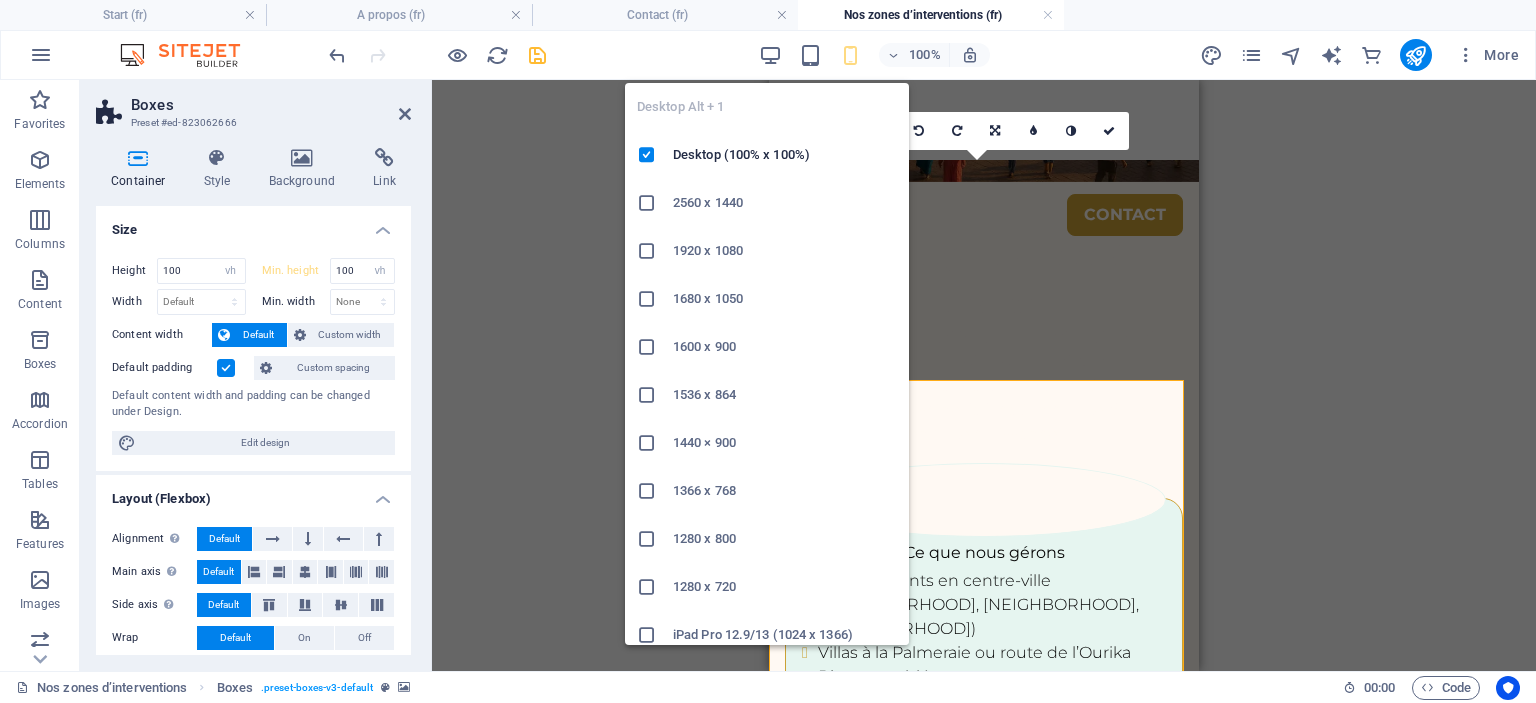 select on "DISABLED_OPTION_VALUE" 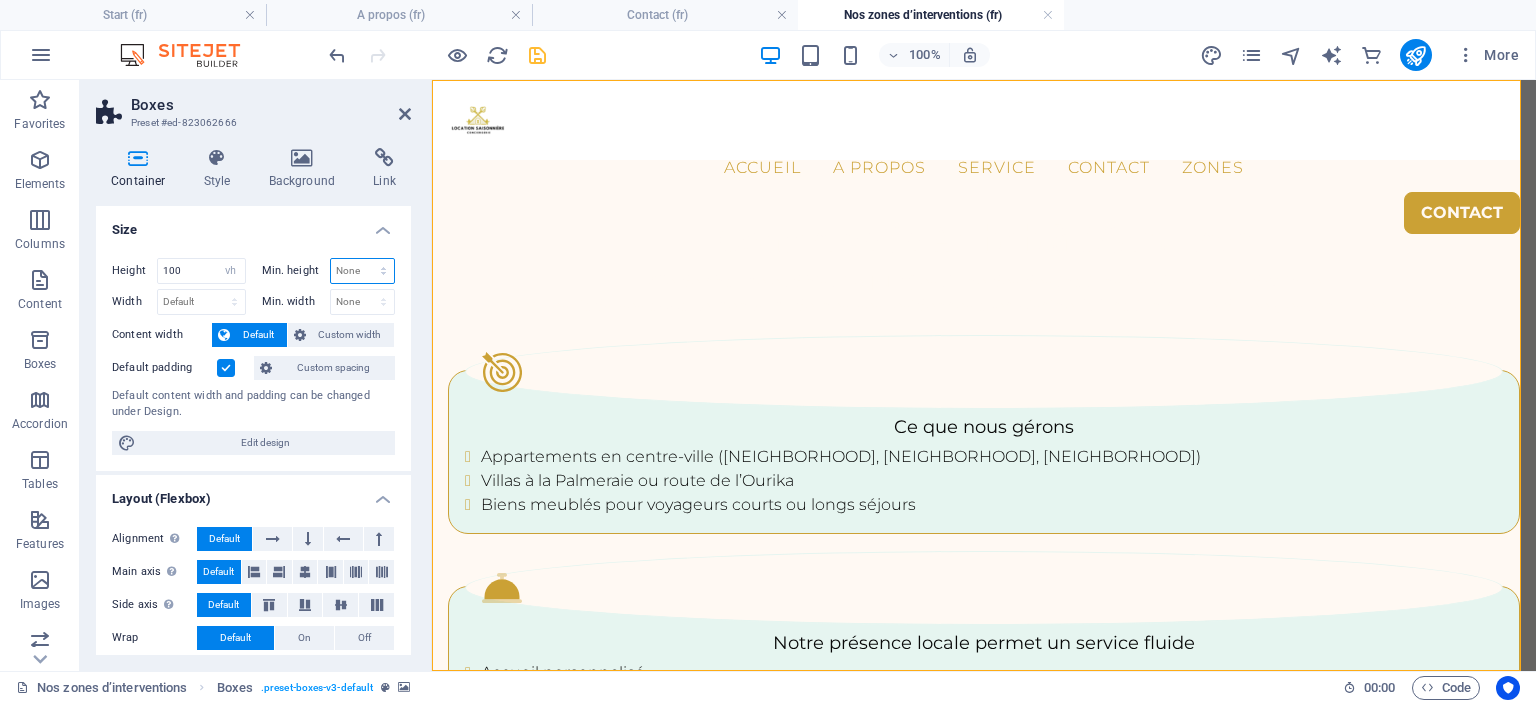 click on "None px rem % vh vw" at bounding box center [363, 271] 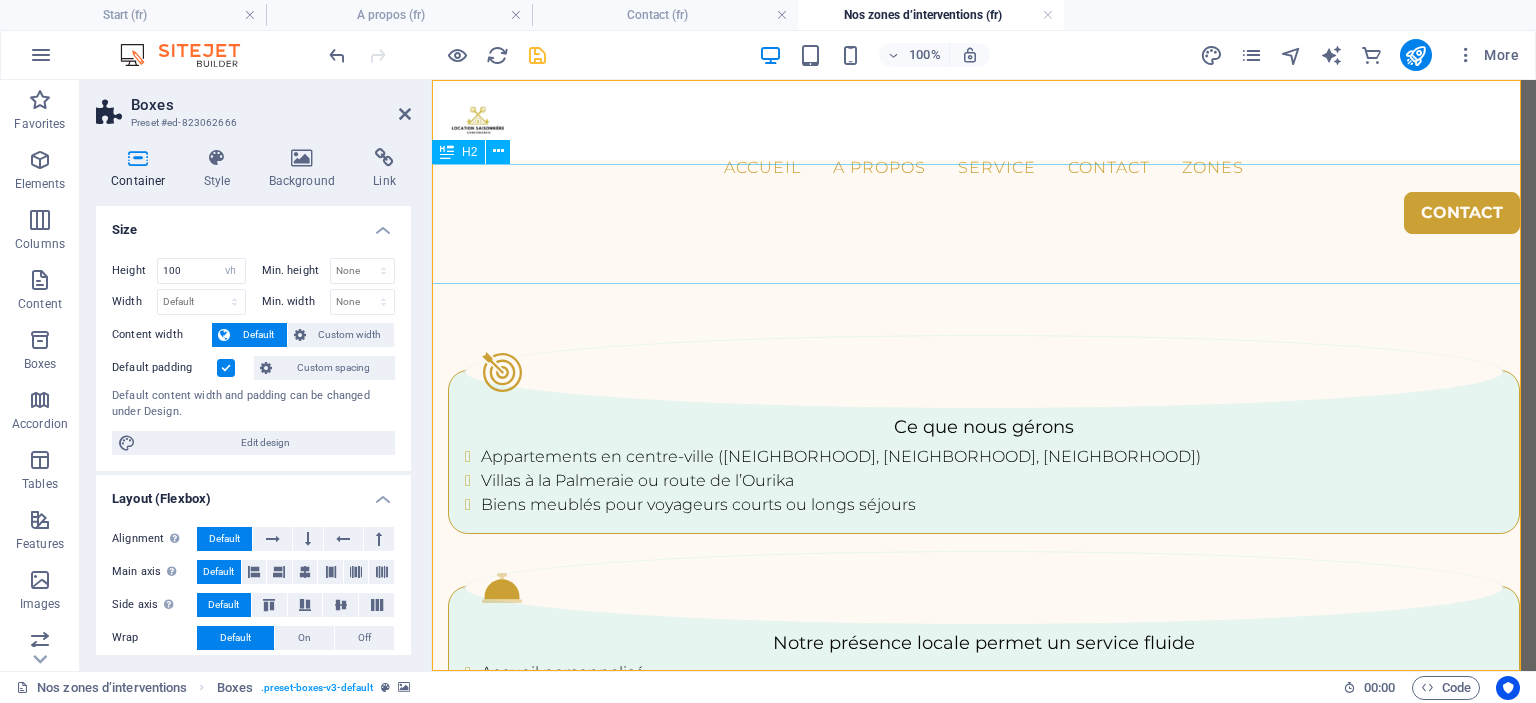 click on "Conciergerie Airbnb sur la côte Atlantique – Stations balnéaires couvertes" at bounding box center (984, 3425) 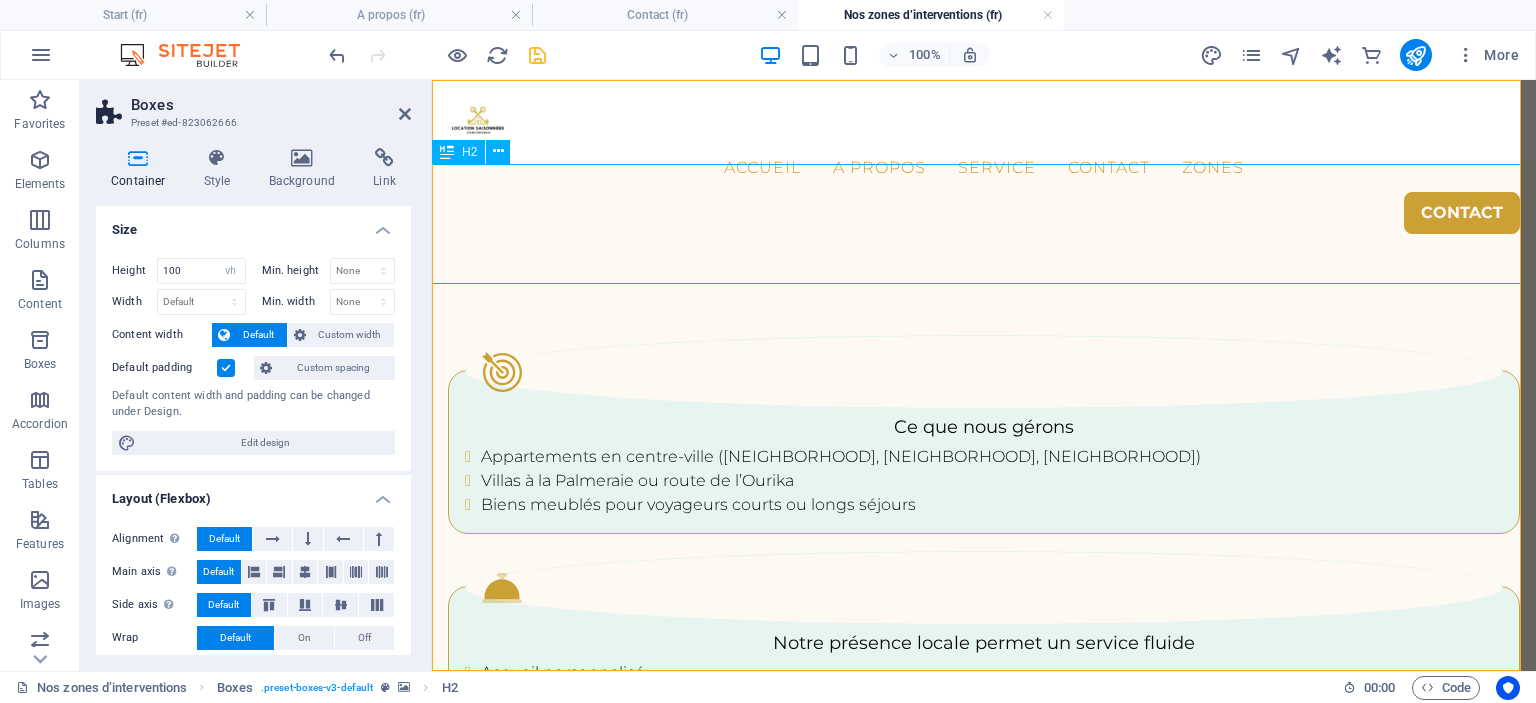 click on "Conciergerie Airbnb sur la côte Atlantique – Stations balnéaires couvertes" at bounding box center (984, 3425) 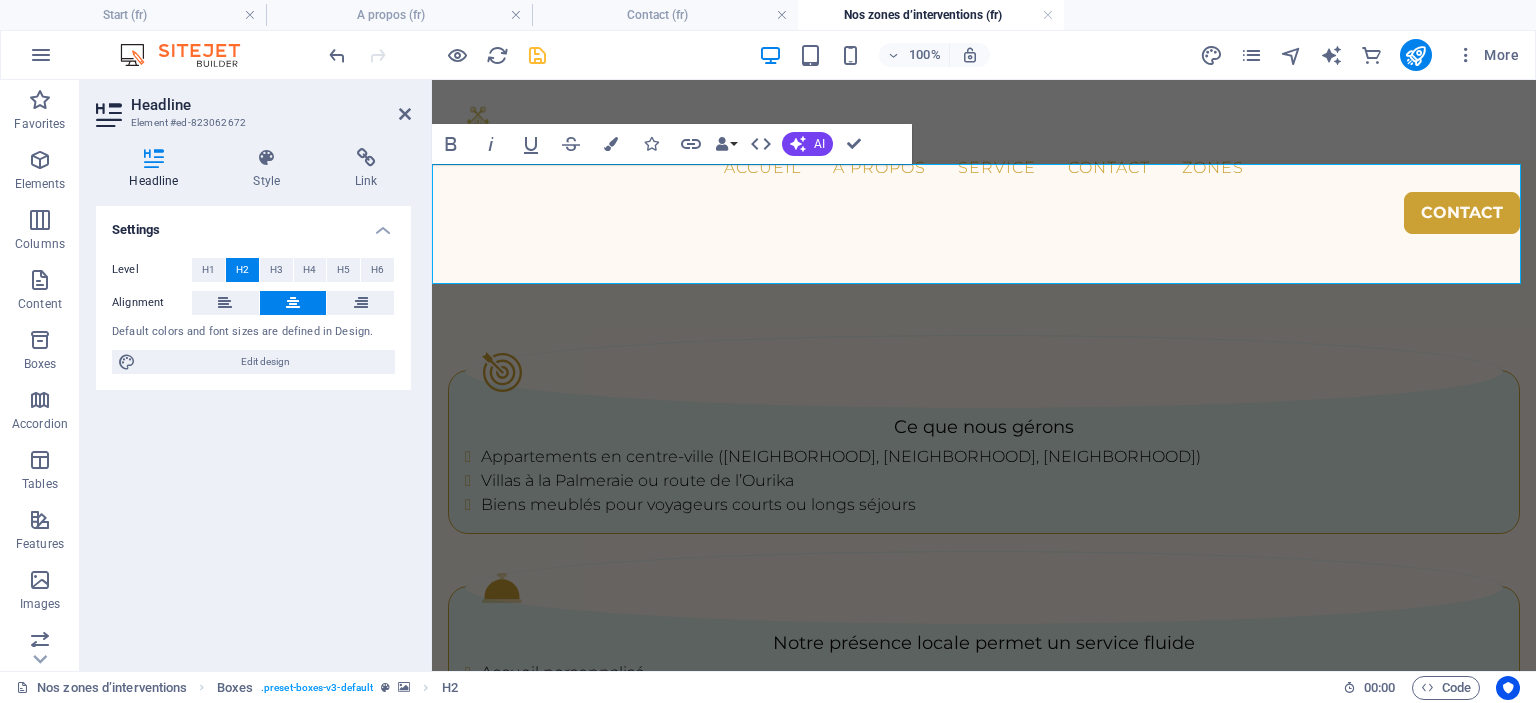click on "Headline" at bounding box center (271, 105) 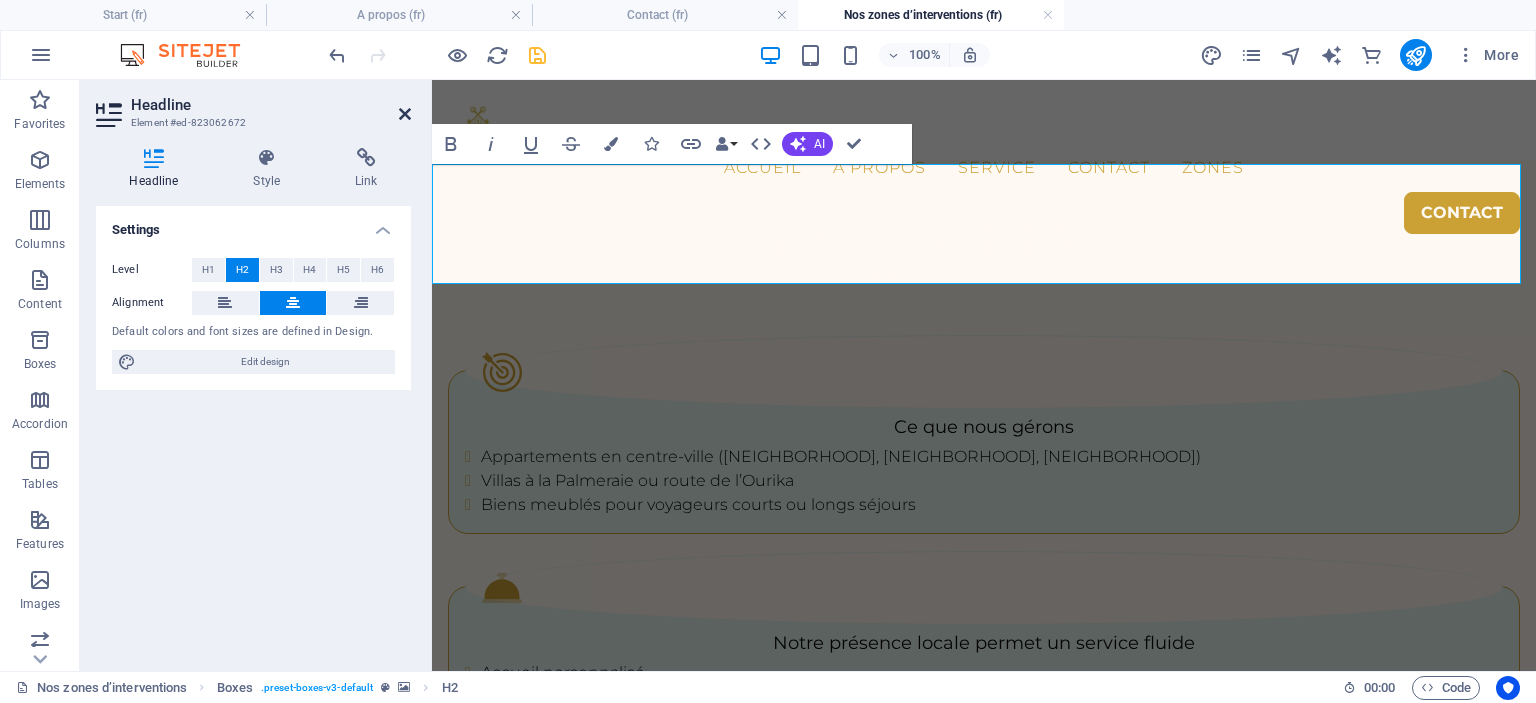click at bounding box center [405, 114] 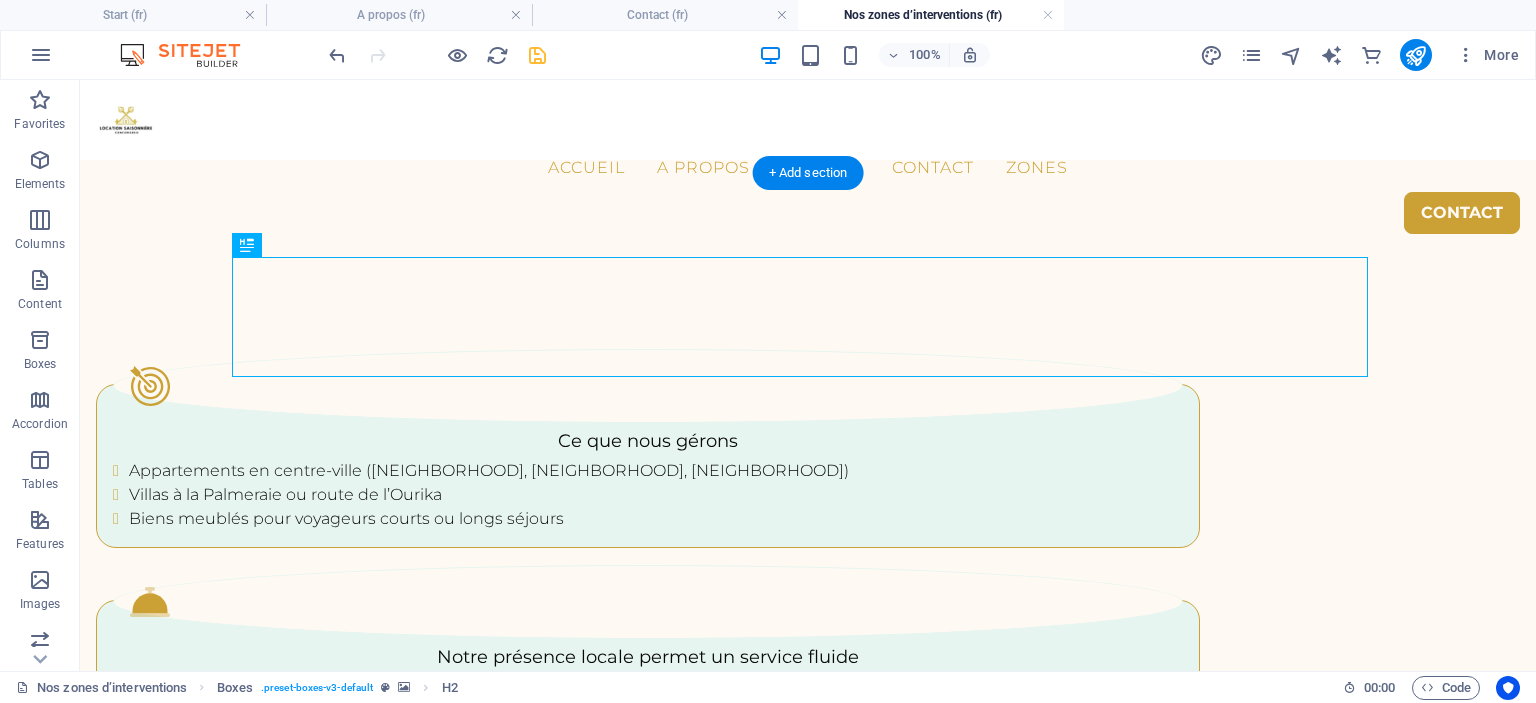 scroll, scrollTop: 2725, scrollLeft: 0, axis: vertical 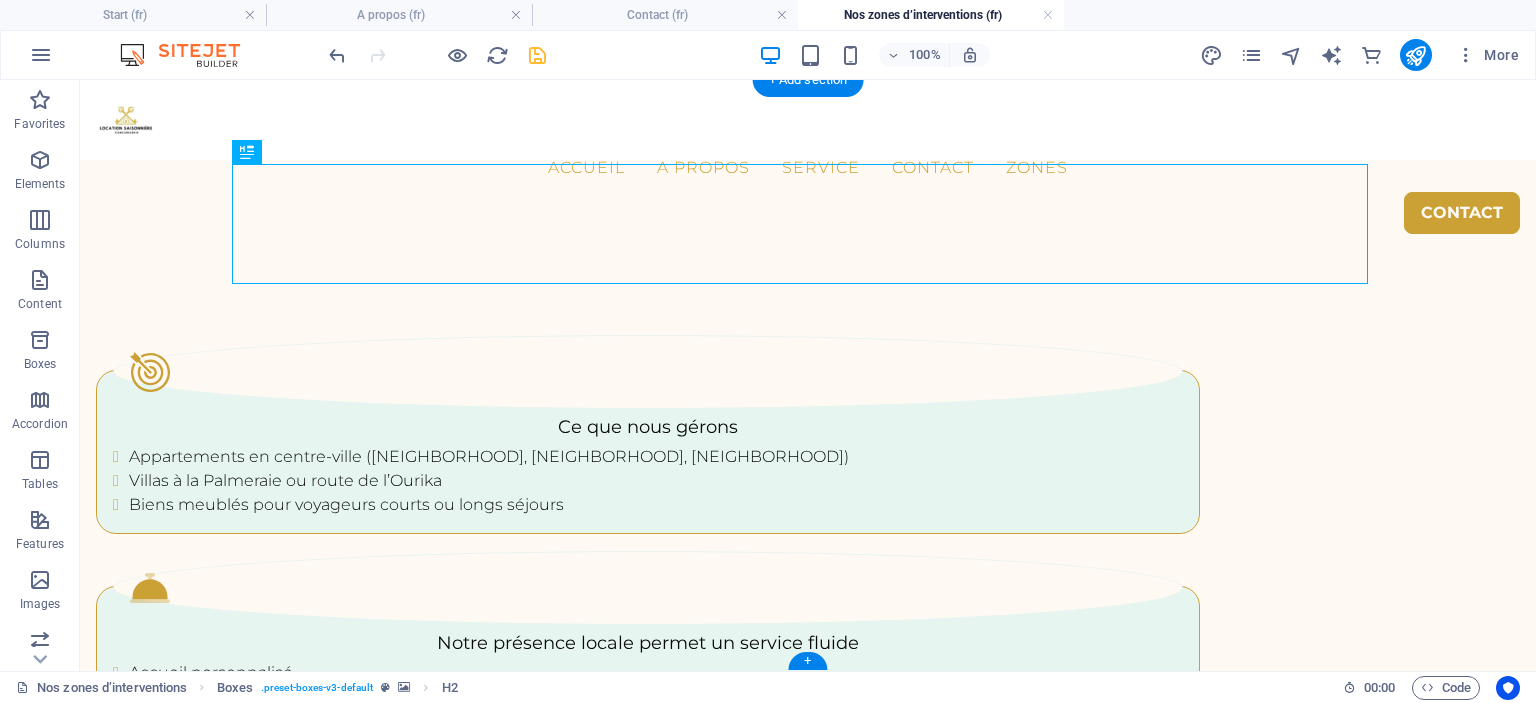 click at bounding box center (808, 2957) 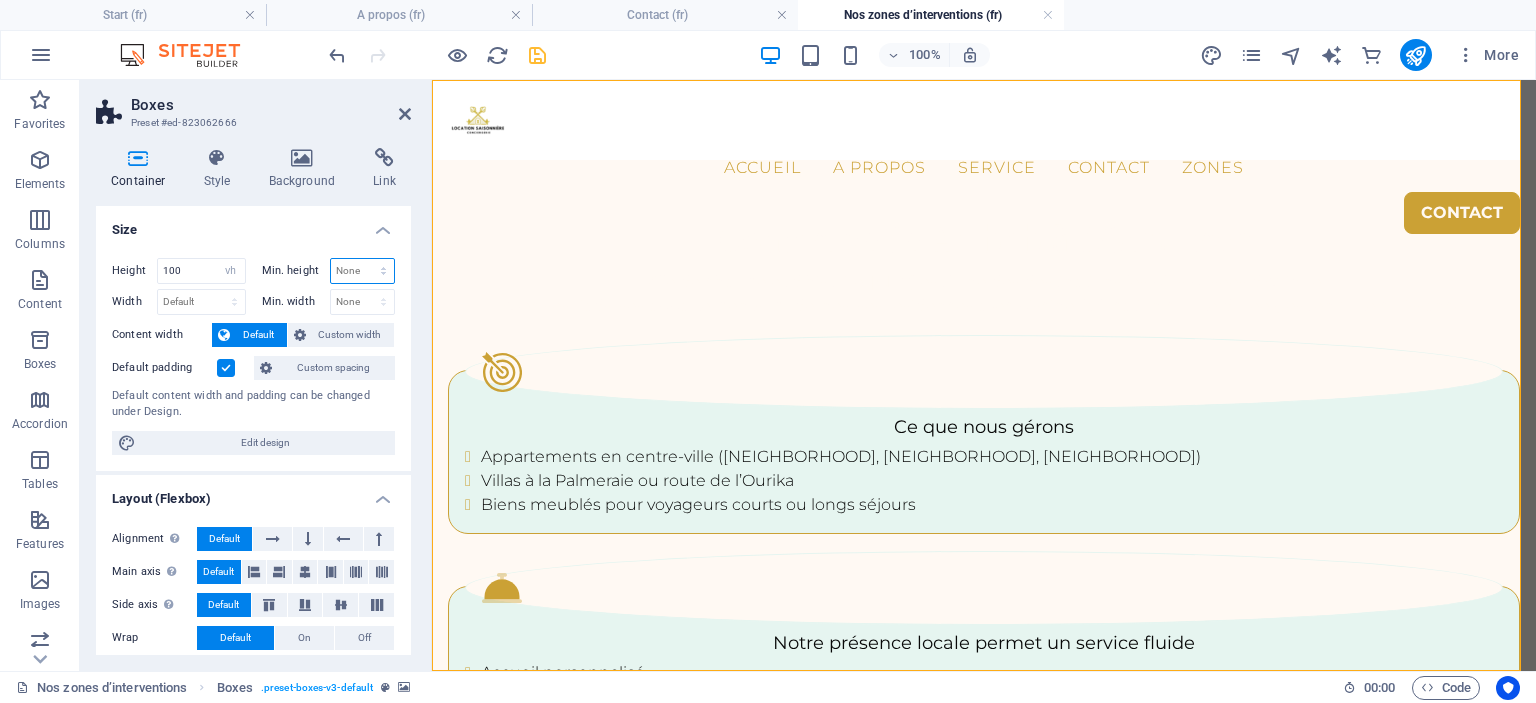 click on "None px rem % vh vw" at bounding box center [363, 271] 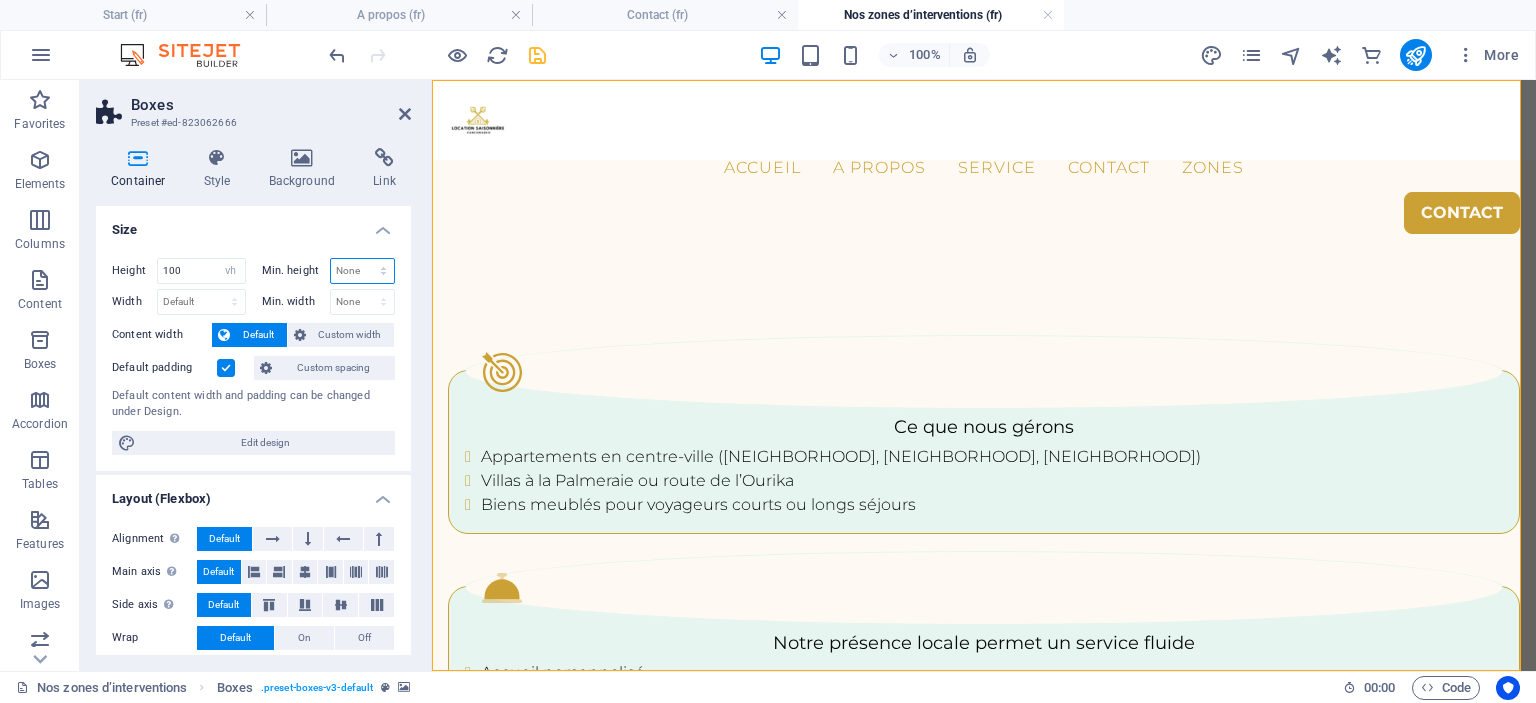 select on "vh" 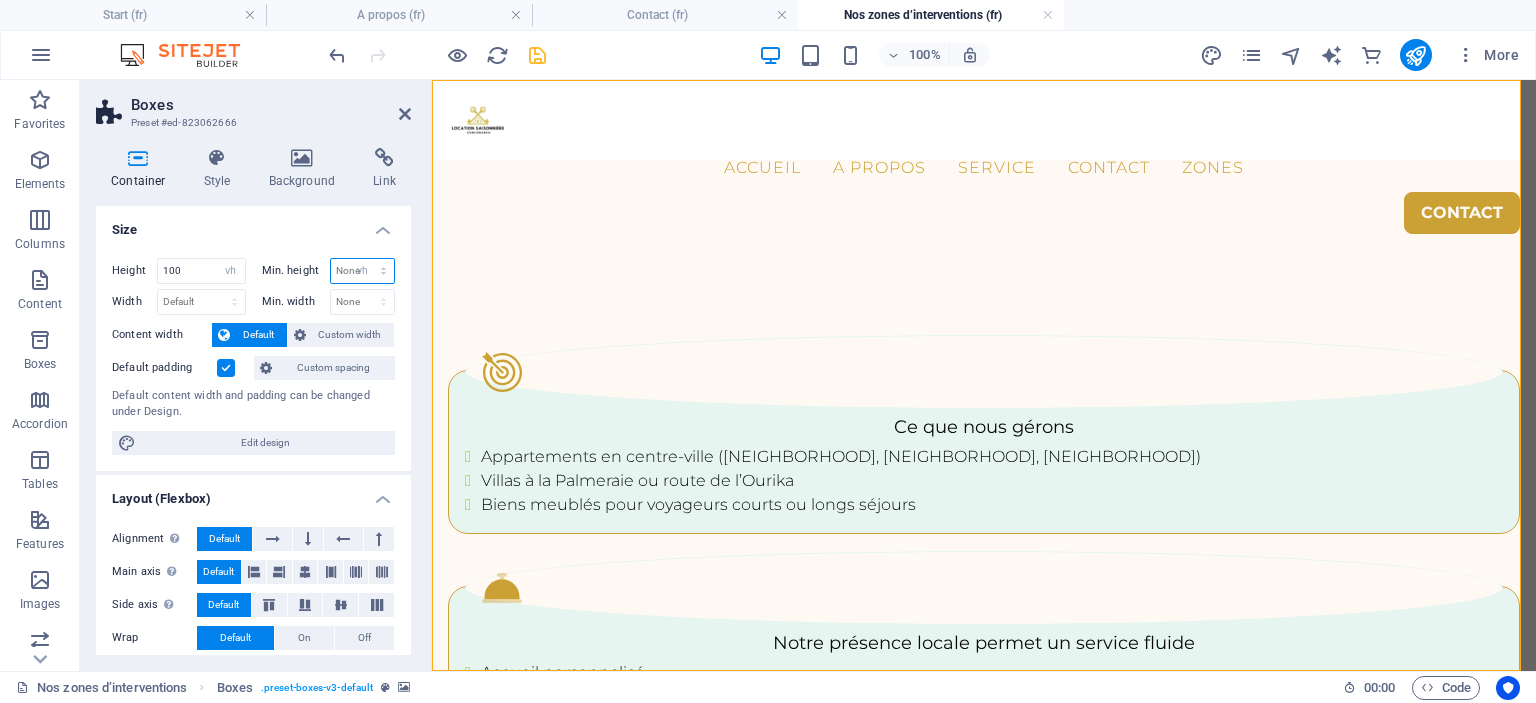 click on "None px rem % vh vw" at bounding box center (363, 271) 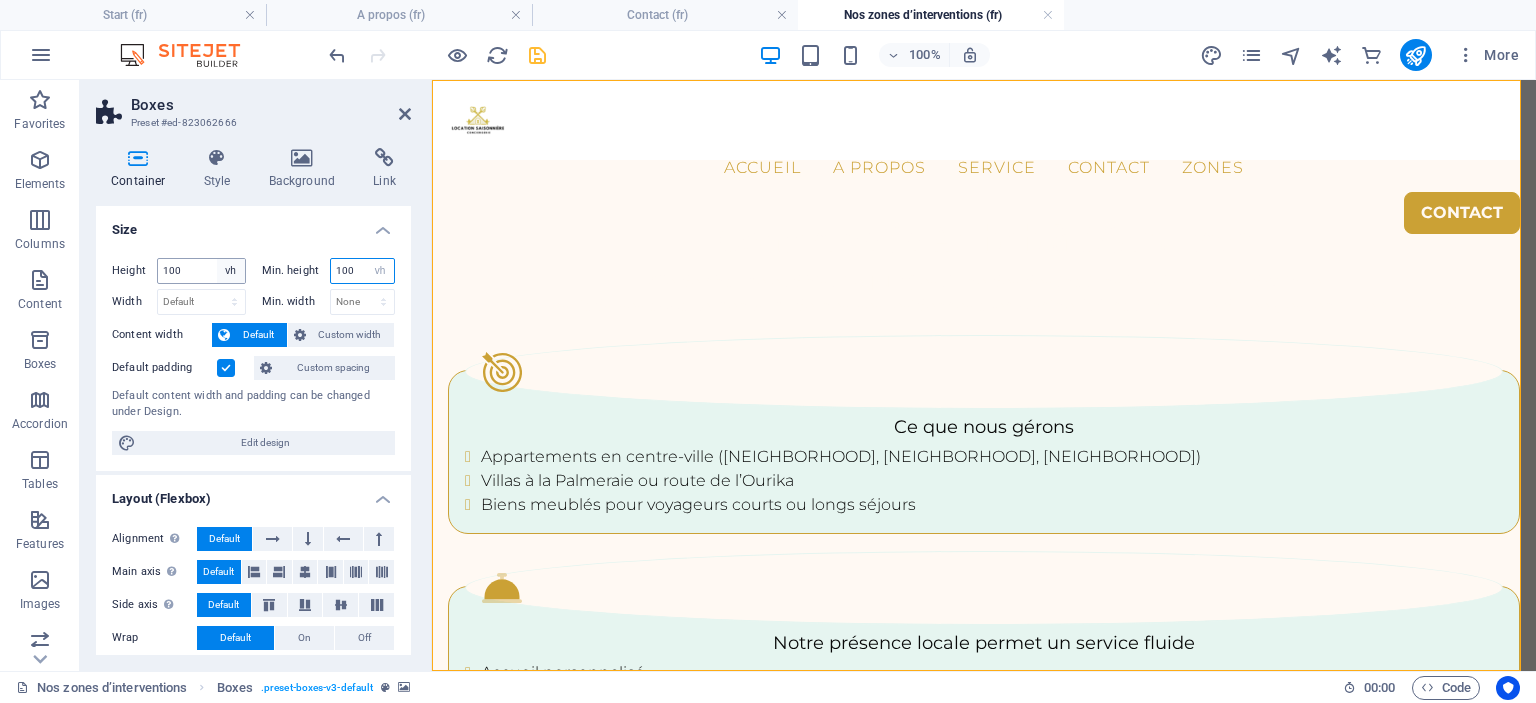 type on "100" 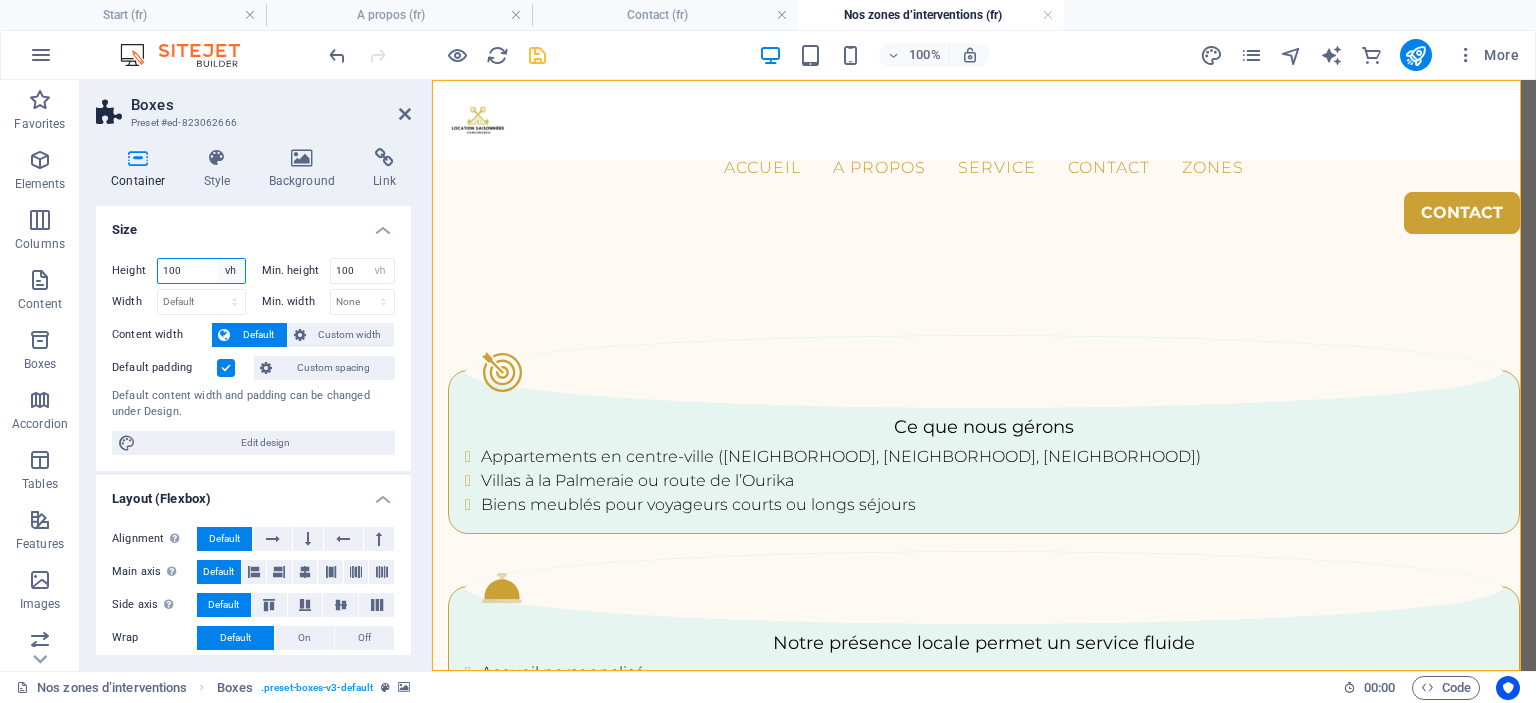 click on "Default px rem % vh vw" at bounding box center (231, 271) 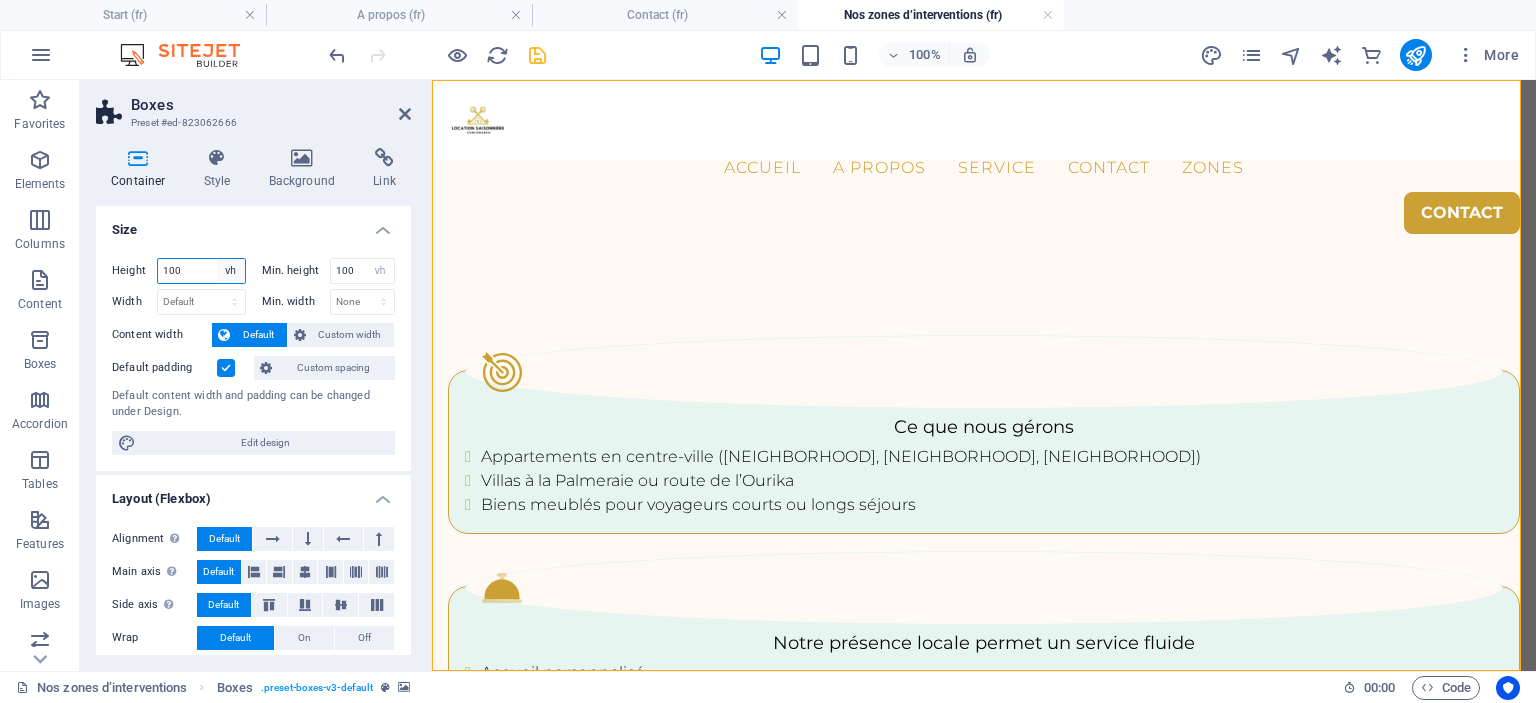 select on "default" 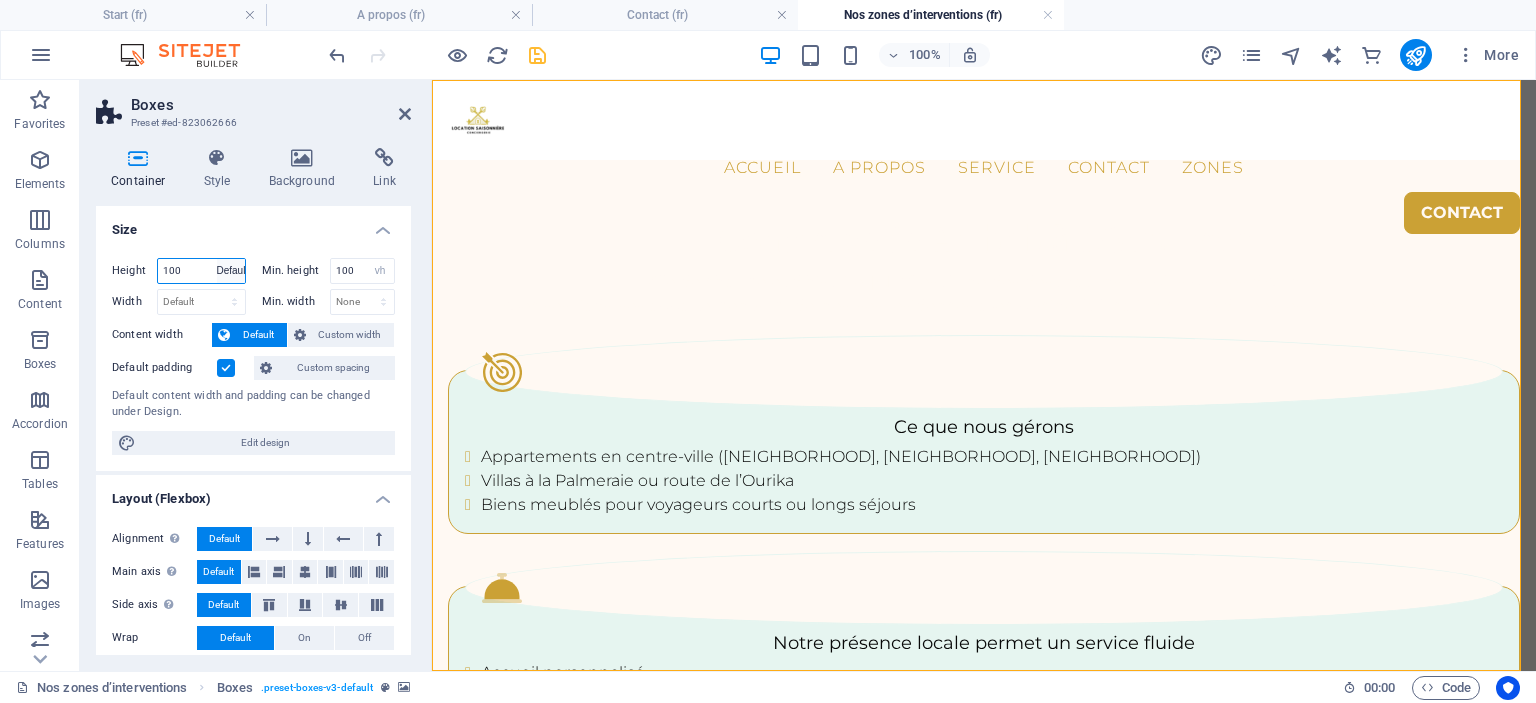 click on "Default px rem % vh vw" at bounding box center (231, 271) 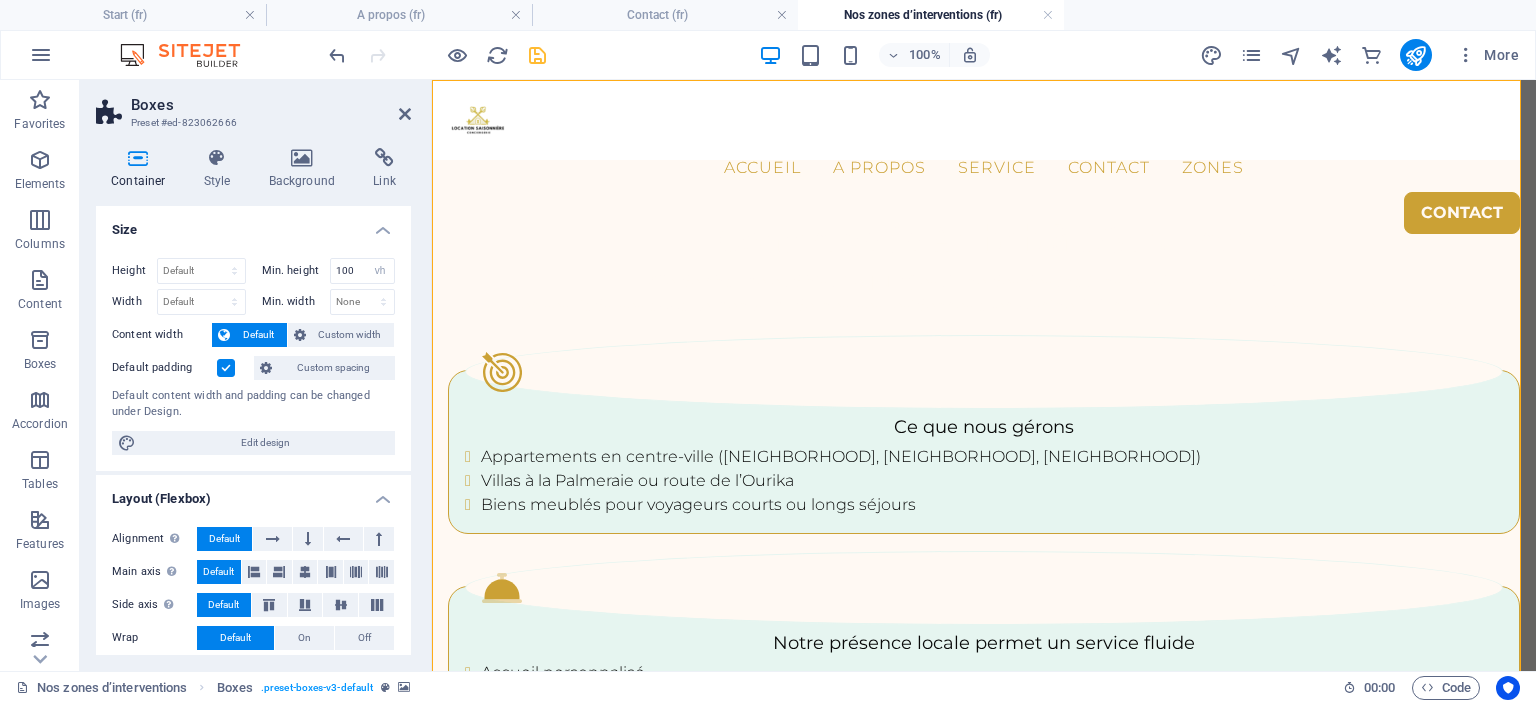 click on "Container Style Background Link Size Height Default px rem % vh vw Min. height 100 None px rem % vh vw Width Default px rem % em vh vw Min. width None px rem % vh vw Content width Default Custom width Width Default px rem % em vh vw Min. width None px rem % vh vw Default padding Custom spacing Default content width and padding can be changed under Design. Edit design Layout (Flexbox) Alignment Determines the flex direction. Default Main axis Determine how elements should behave along the main axis inside this container (justify content). Default Side axis Control the vertical direction of the element inside of the container (align items). Default Wrap Default On Off Fill Controls the distances and direction of elements on the y-axis across several lines (align content). Default Accessibility ARIA helps assistive technologies (like screen readers) to understand the role, state, and behavior of web elements Role The ARIA role defines the purpose of an element.  None Alert Article Banner Comment" at bounding box center [253, 401] 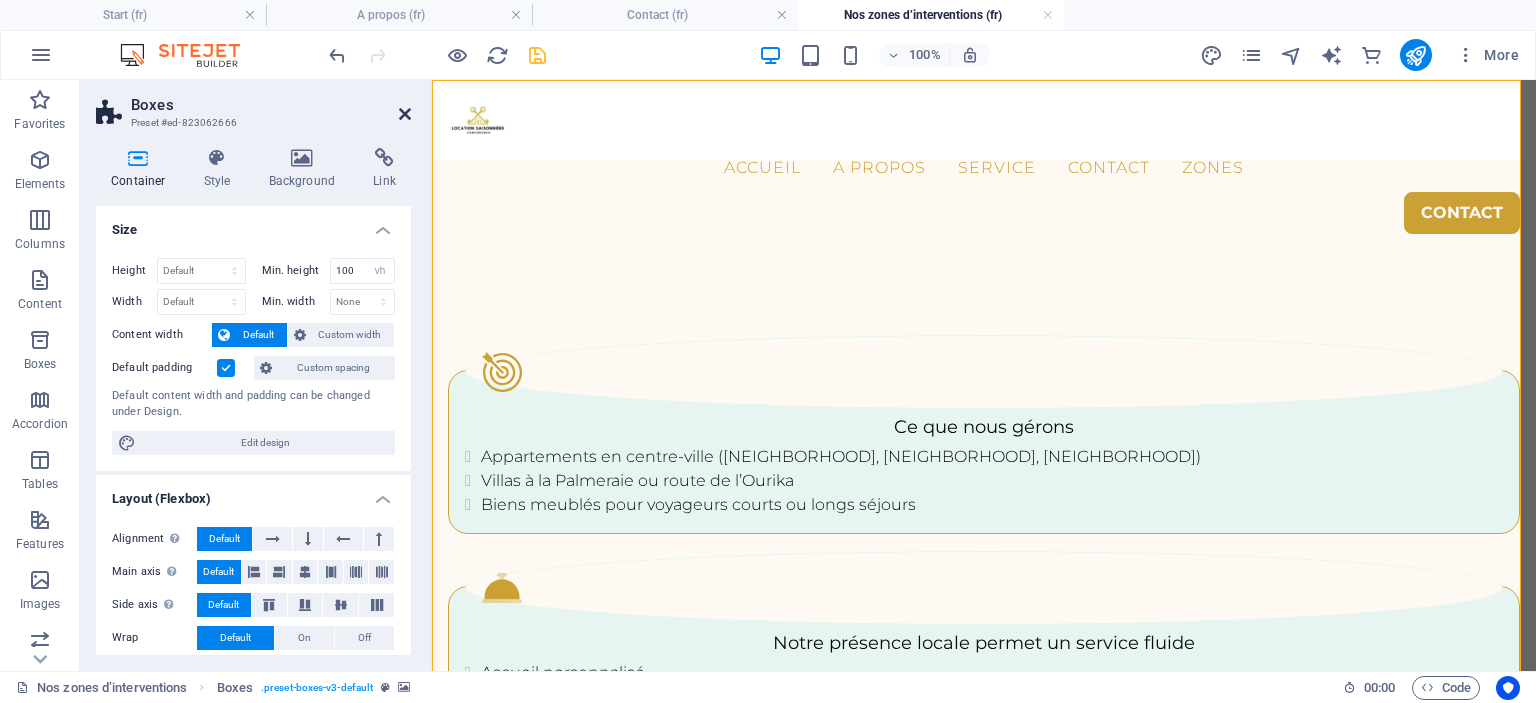 click at bounding box center [405, 114] 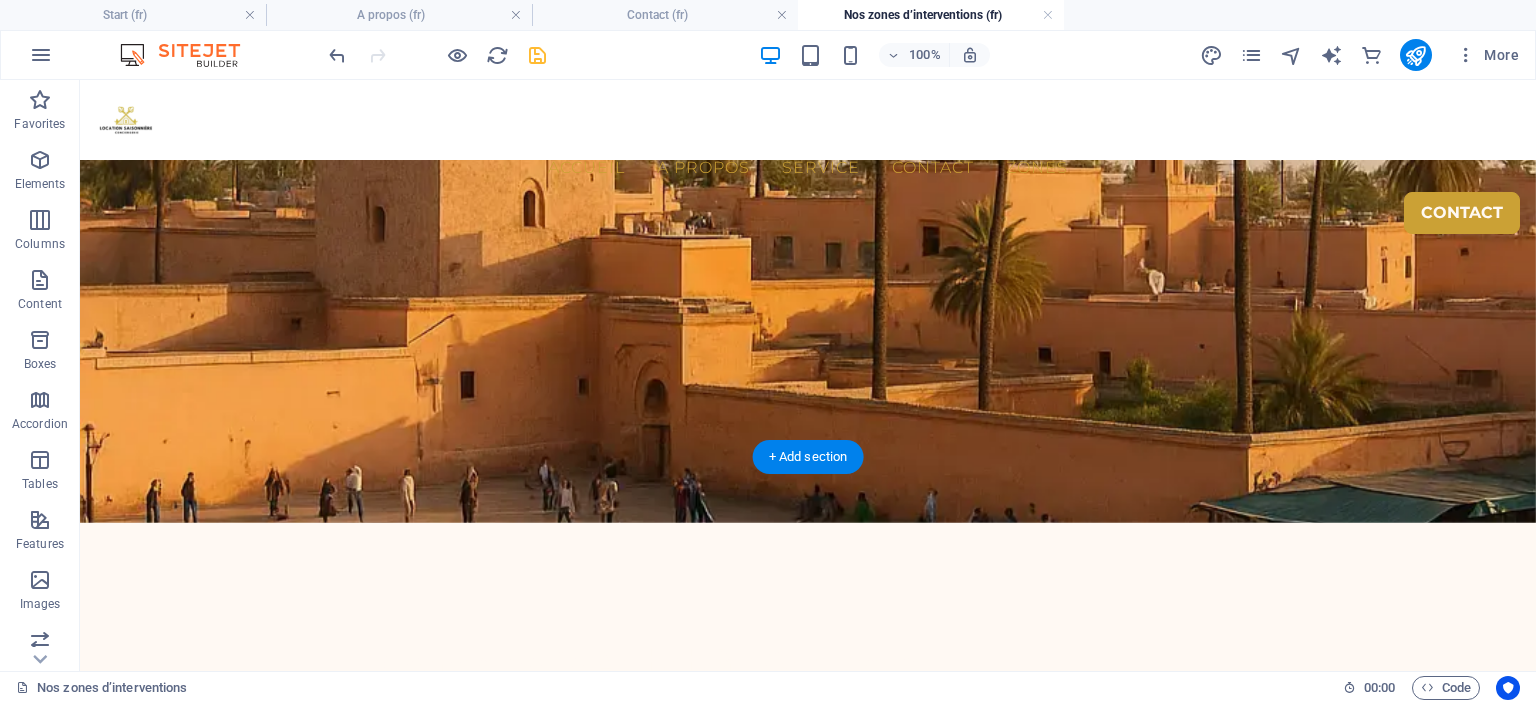 scroll, scrollTop: 2700, scrollLeft: 0, axis: vertical 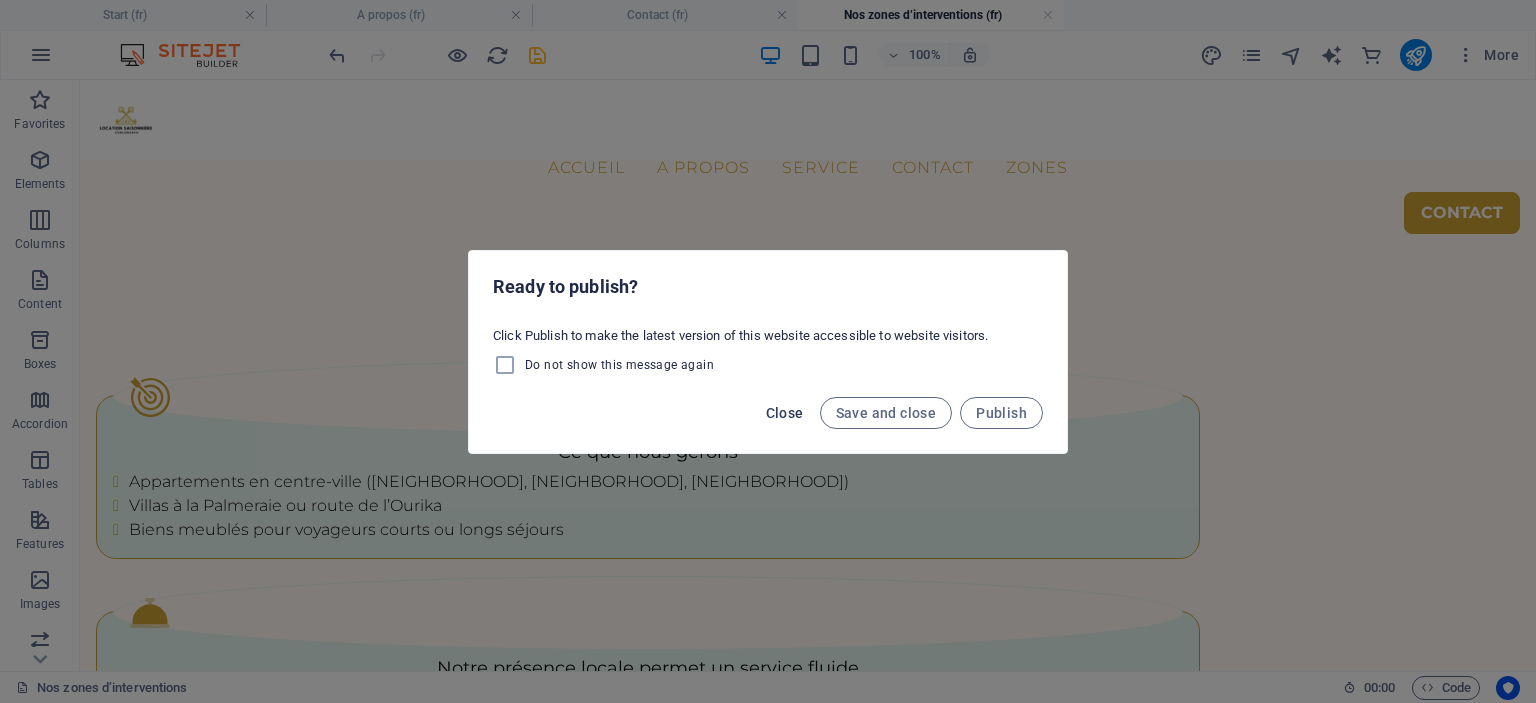 click on "Close" at bounding box center (785, 413) 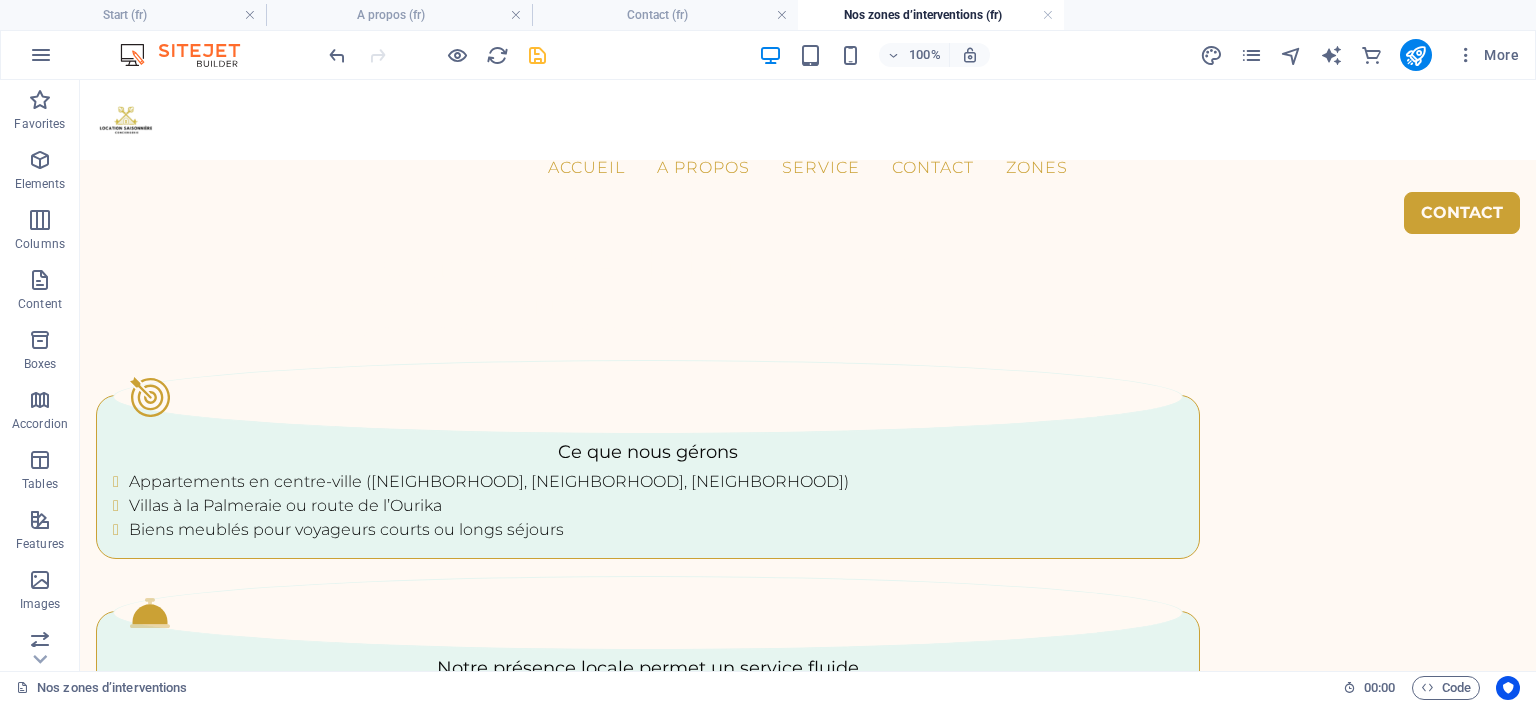 drag, startPoint x: 538, startPoint y: 54, endPoint x: 464, endPoint y: 15, distance: 83.64807 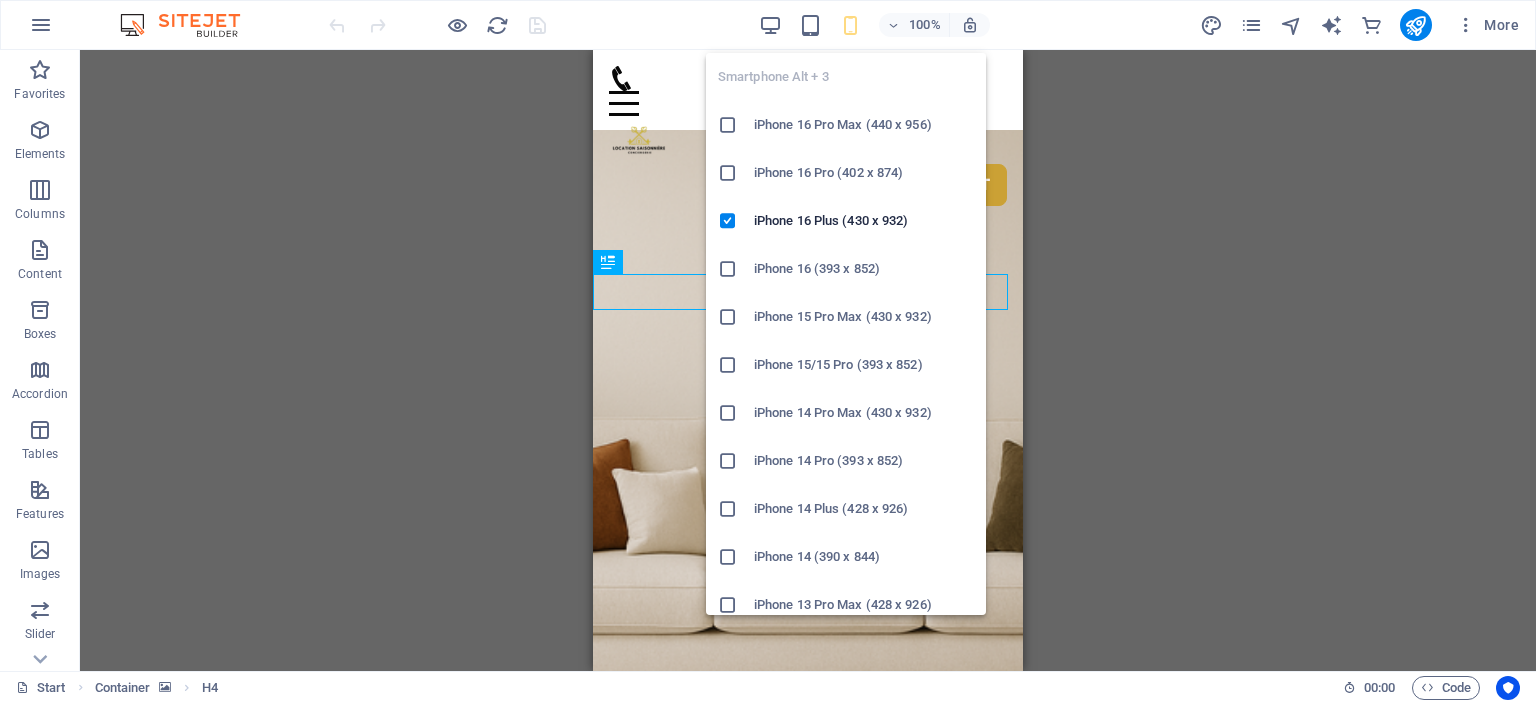 scroll, scrollTop: 0, scrollLeft: 0, axis: both 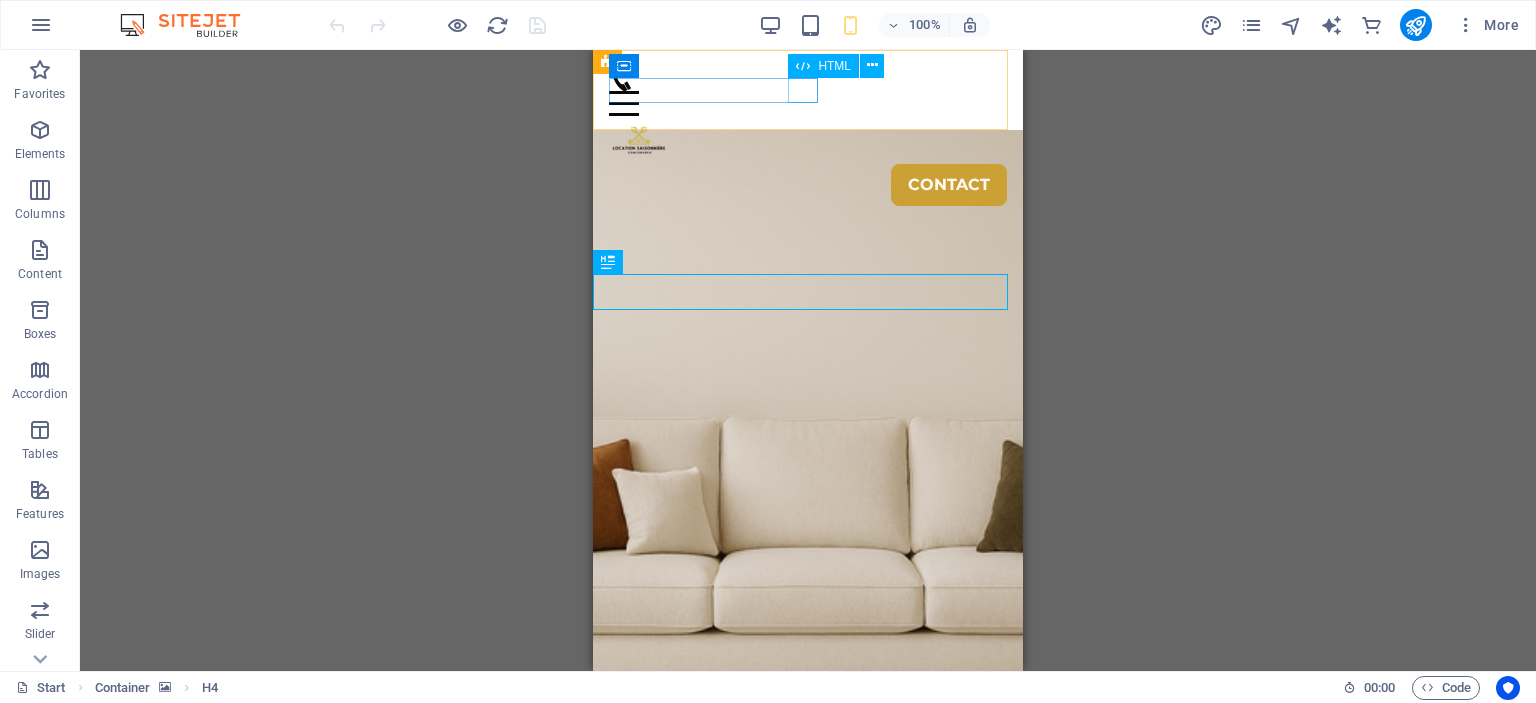 click on "Menu" at bounding box center [808, 103] 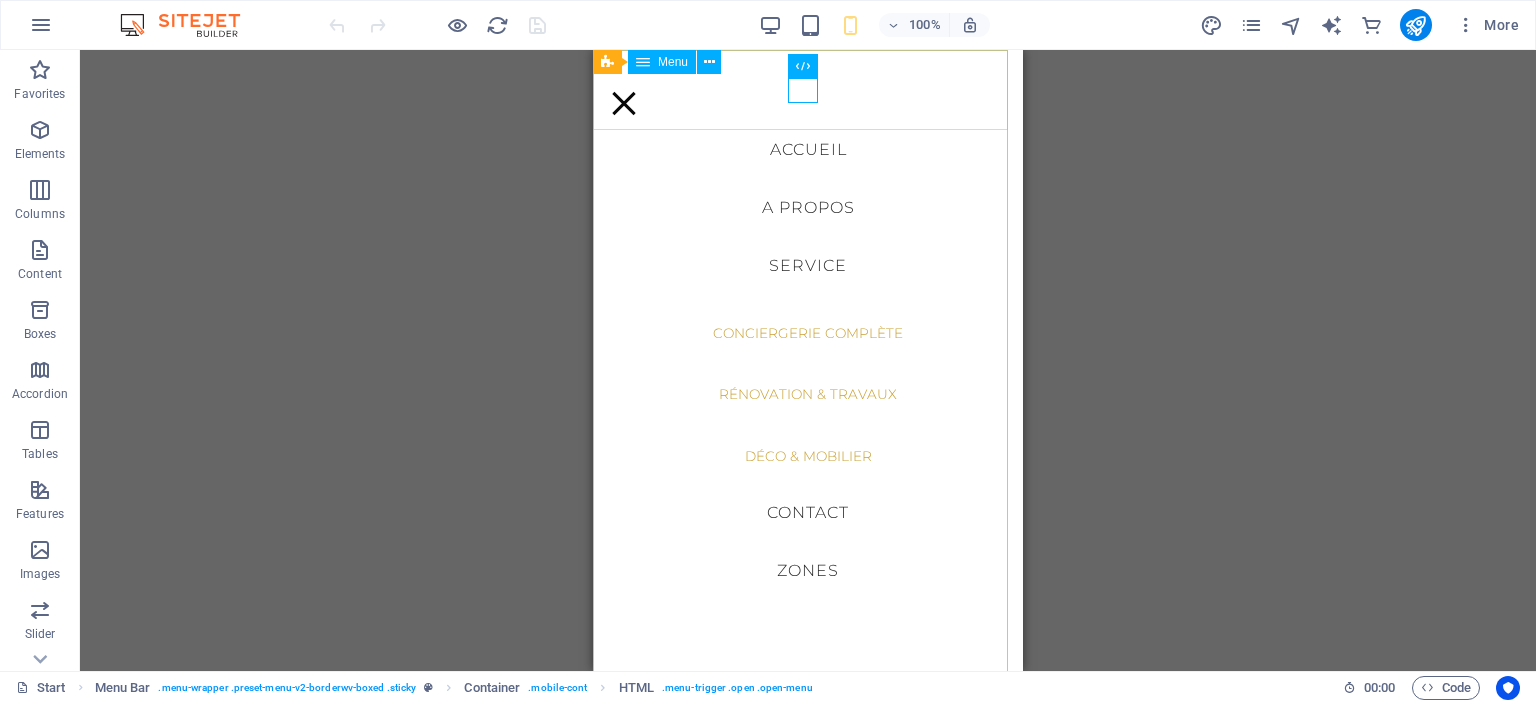 click on "Accueil A propos Service Conciergerie complète Rénovation & Travaux Déco & Mobilier Contact Zones" at bounding box center [808, 360] 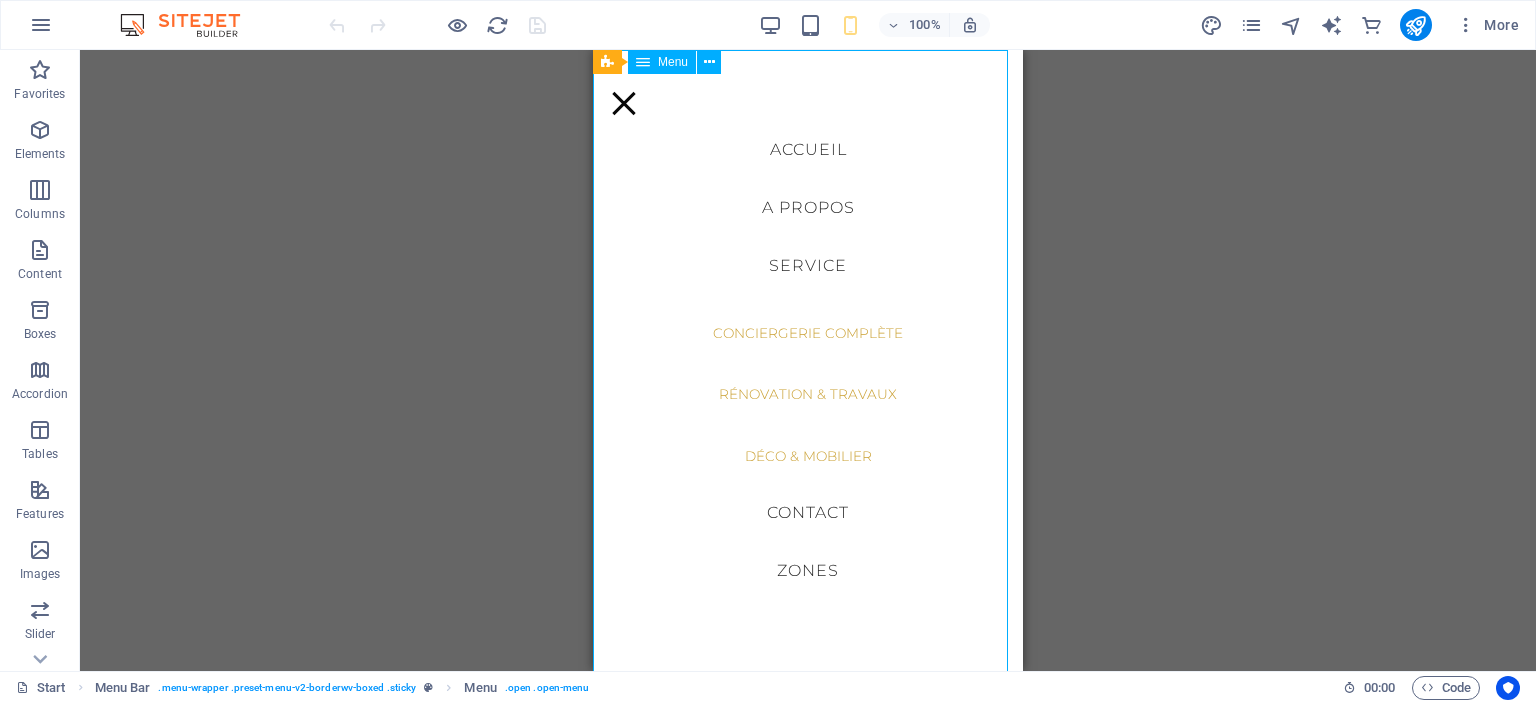 click on "Accueil A propos Service Conciergerie complète Rénovation & Travaux Déco & Mobilier Contact Zones" at bounding box center (808, 360) 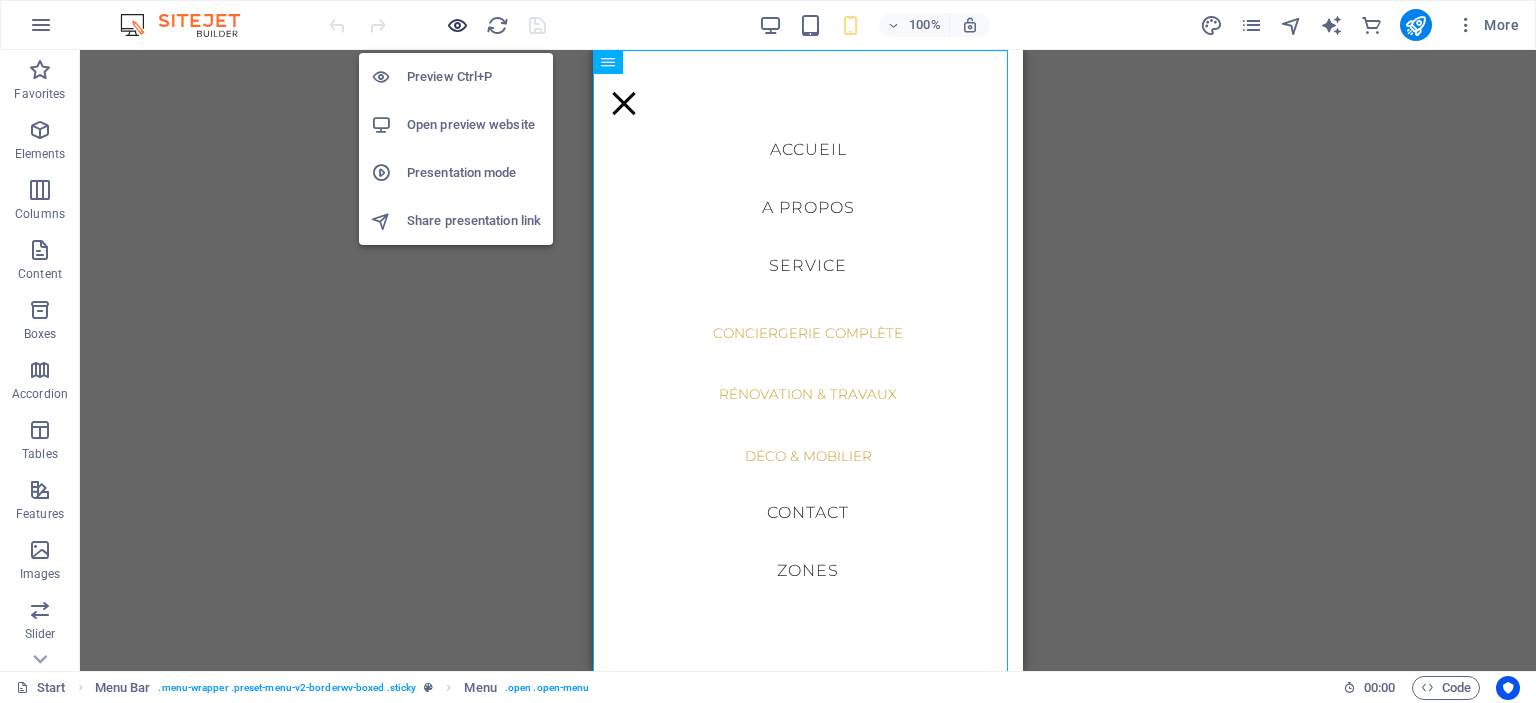 click at bounding box center [457, 25] 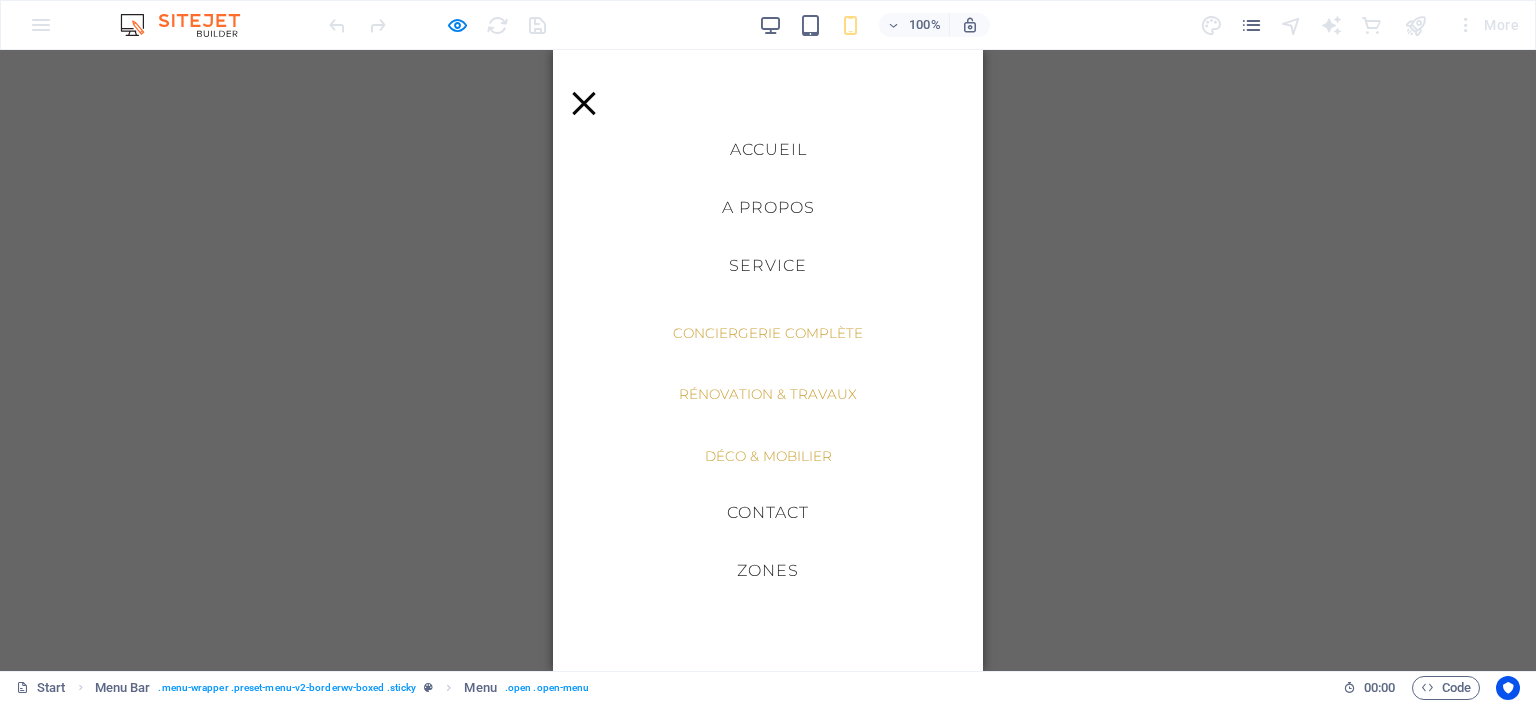 click on "Zones" at bounding box center [768, 571] 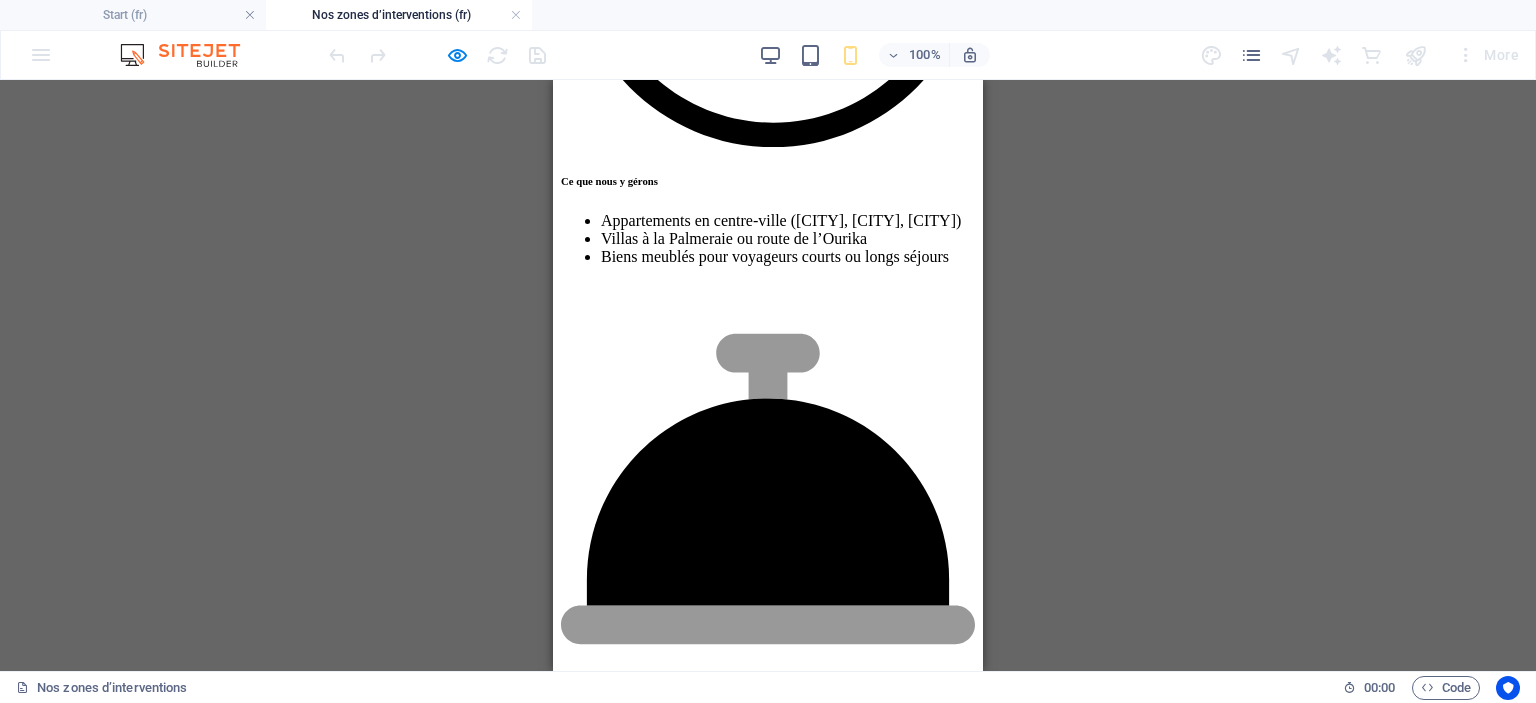 scroll, scrollTop: 3640, scrollLeft: 0, axis: vertical 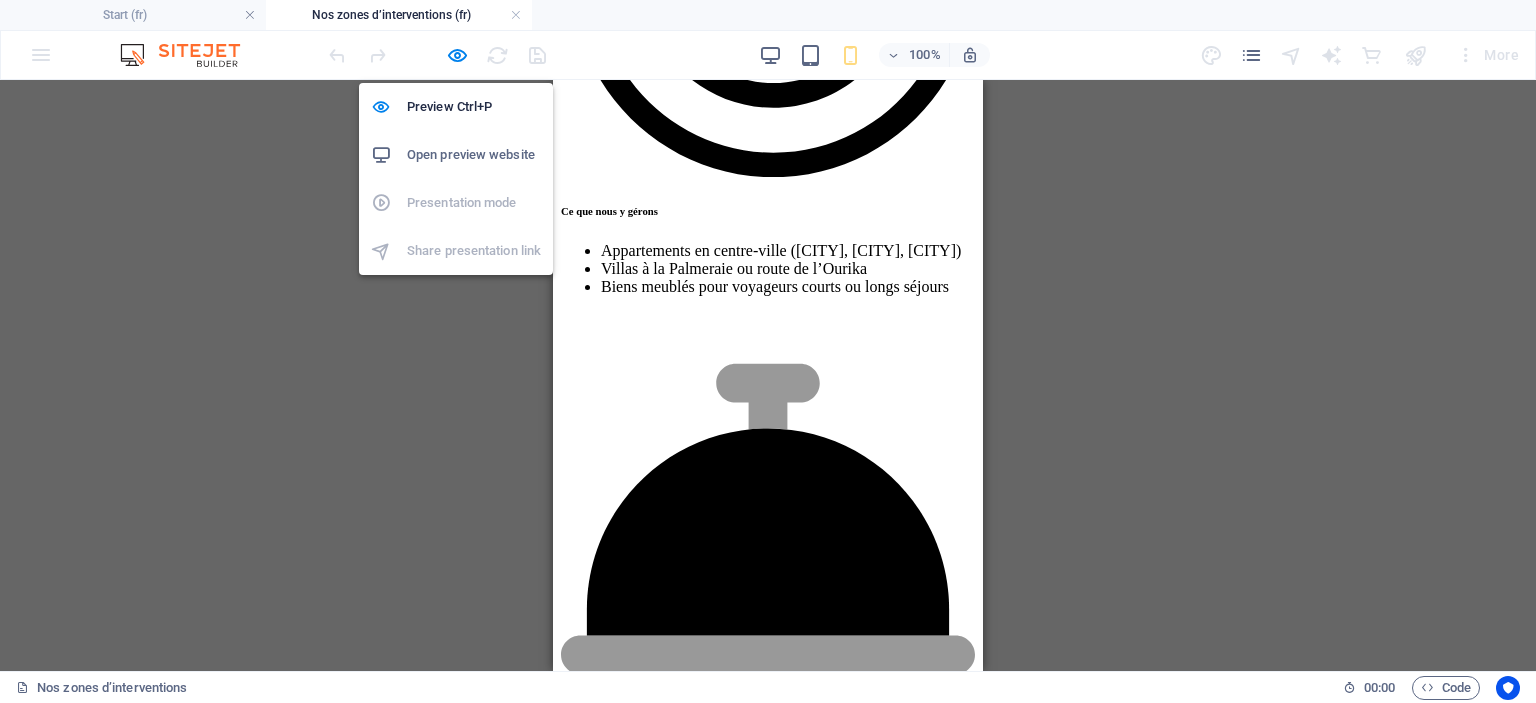 click at bounding box center (457, 55) 